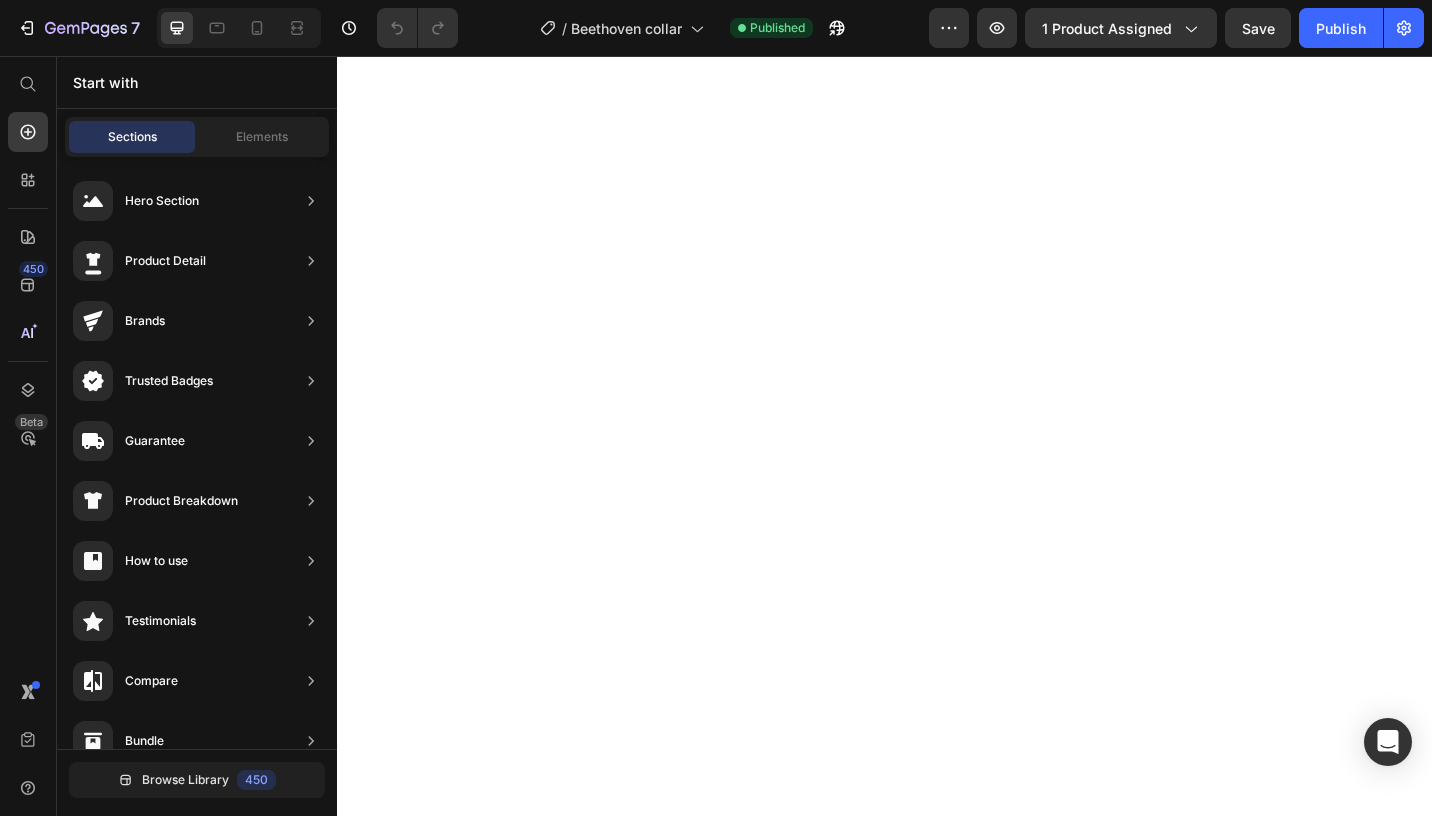 scroll, scrollTop: 0, scrollLeft: 0, axis: both 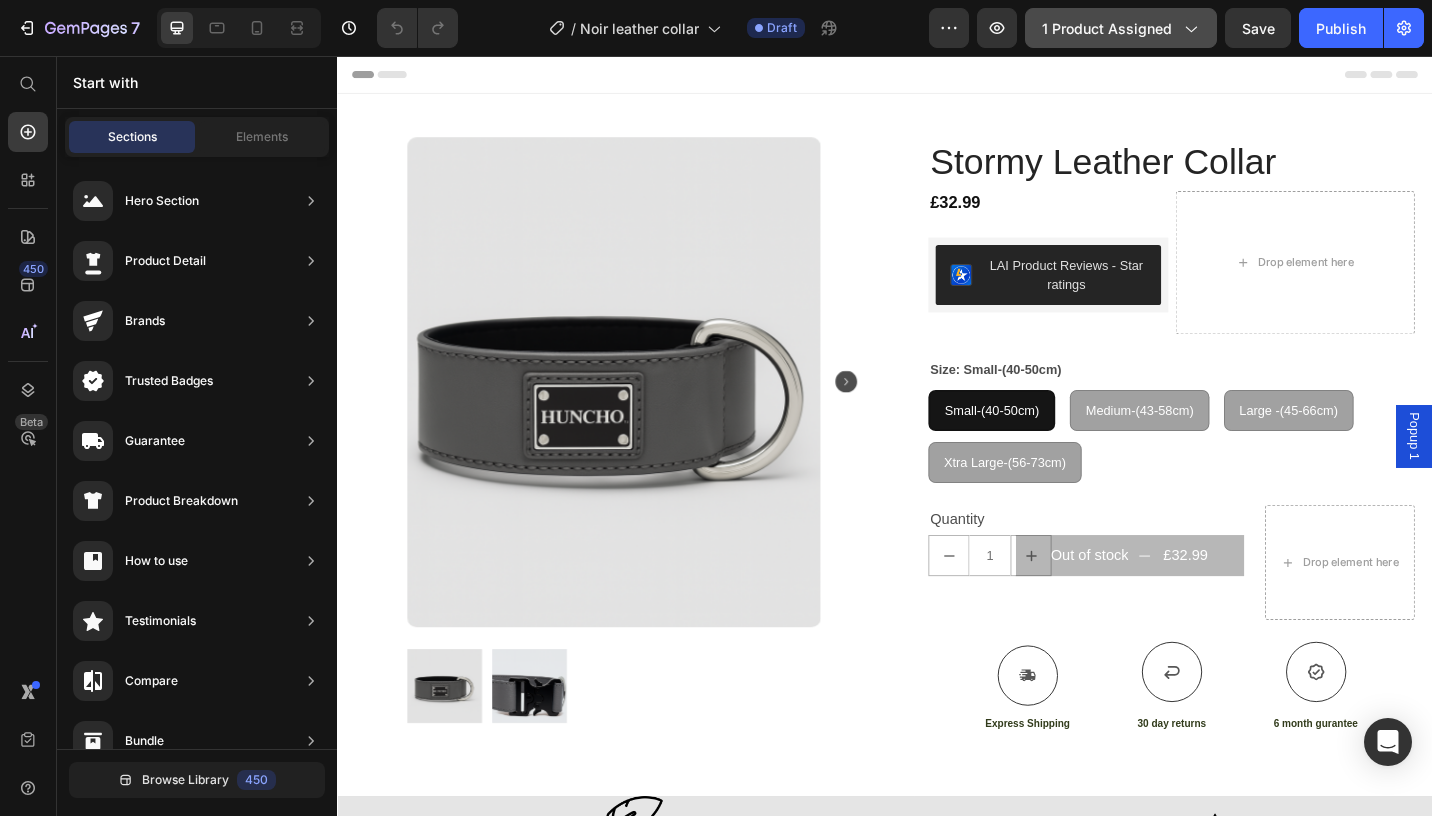 click on "1 product assigned" 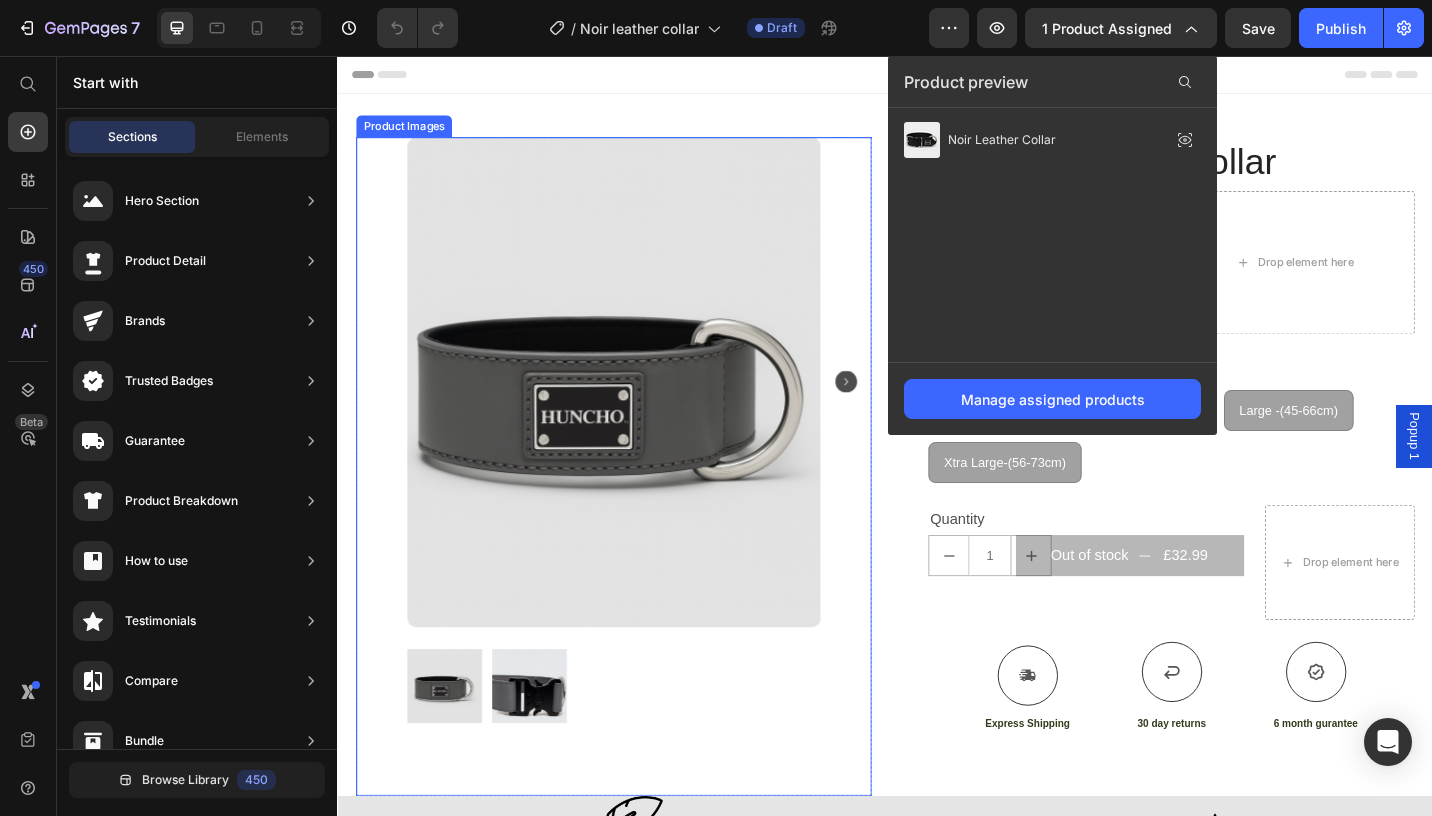 click at bounding box center [639, 413] 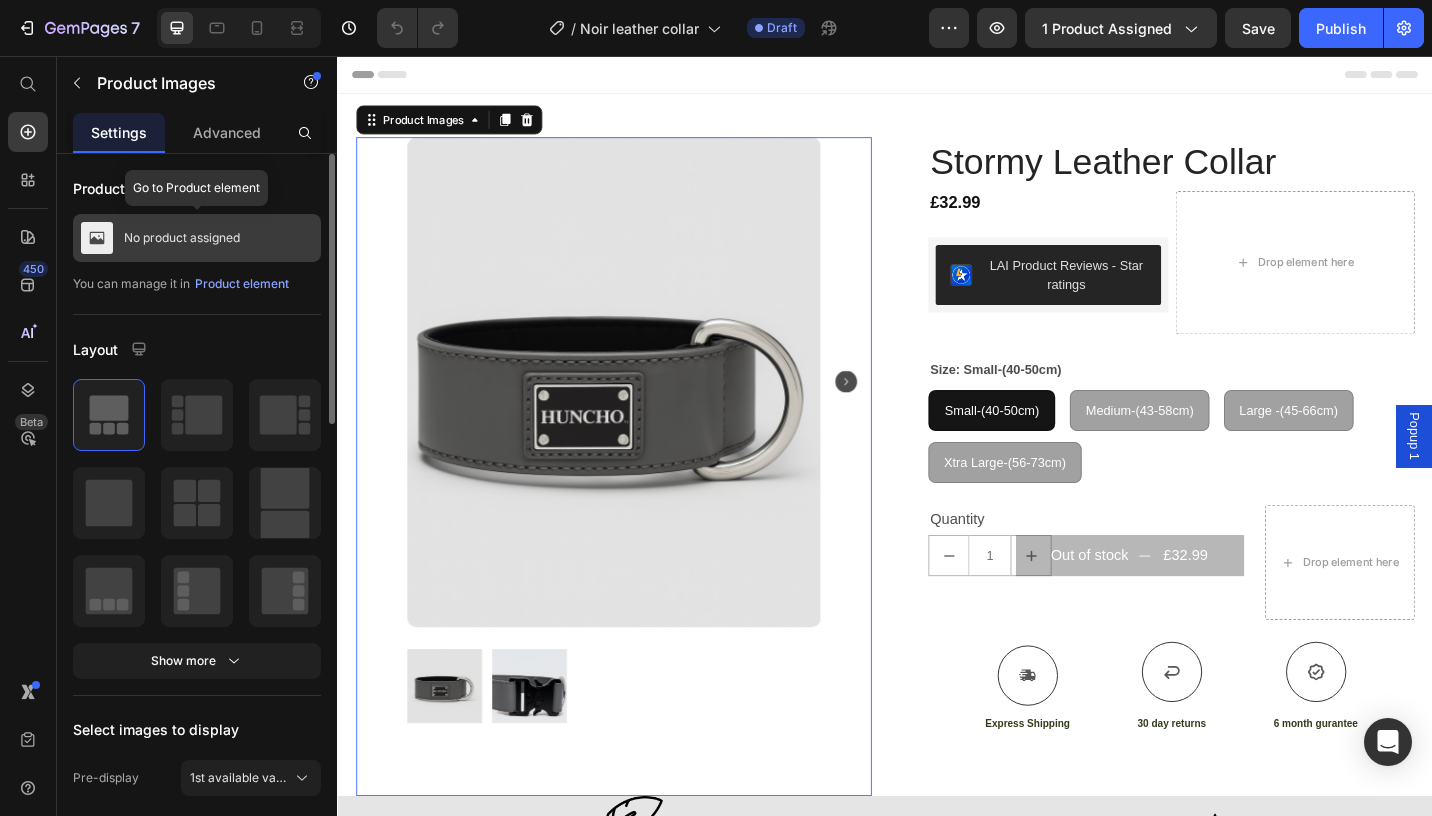 click on "No product assigned" 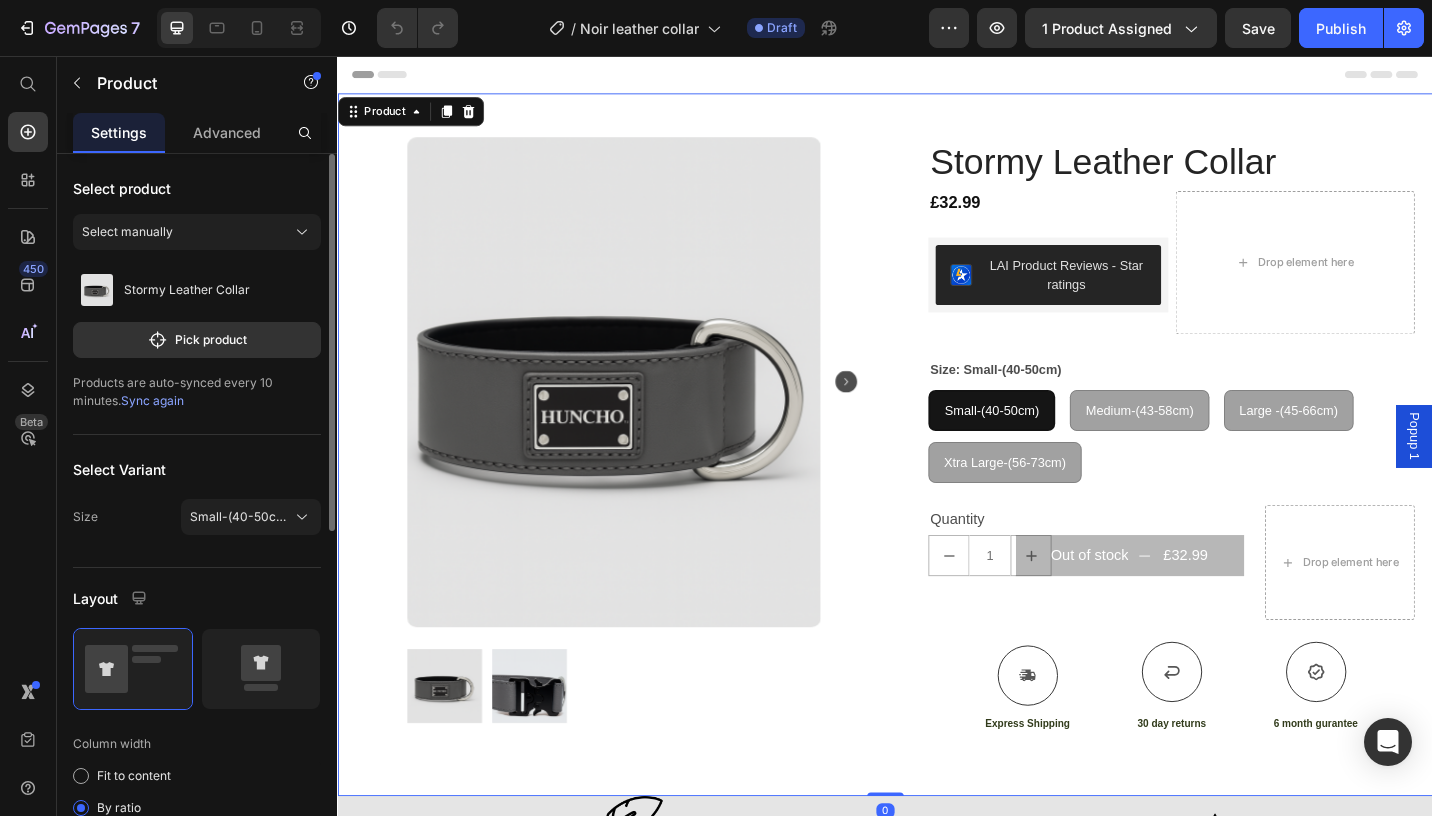 click on "Products are auto-synced every 10 minutes.  Sync again" at bounding box center (197, 392) 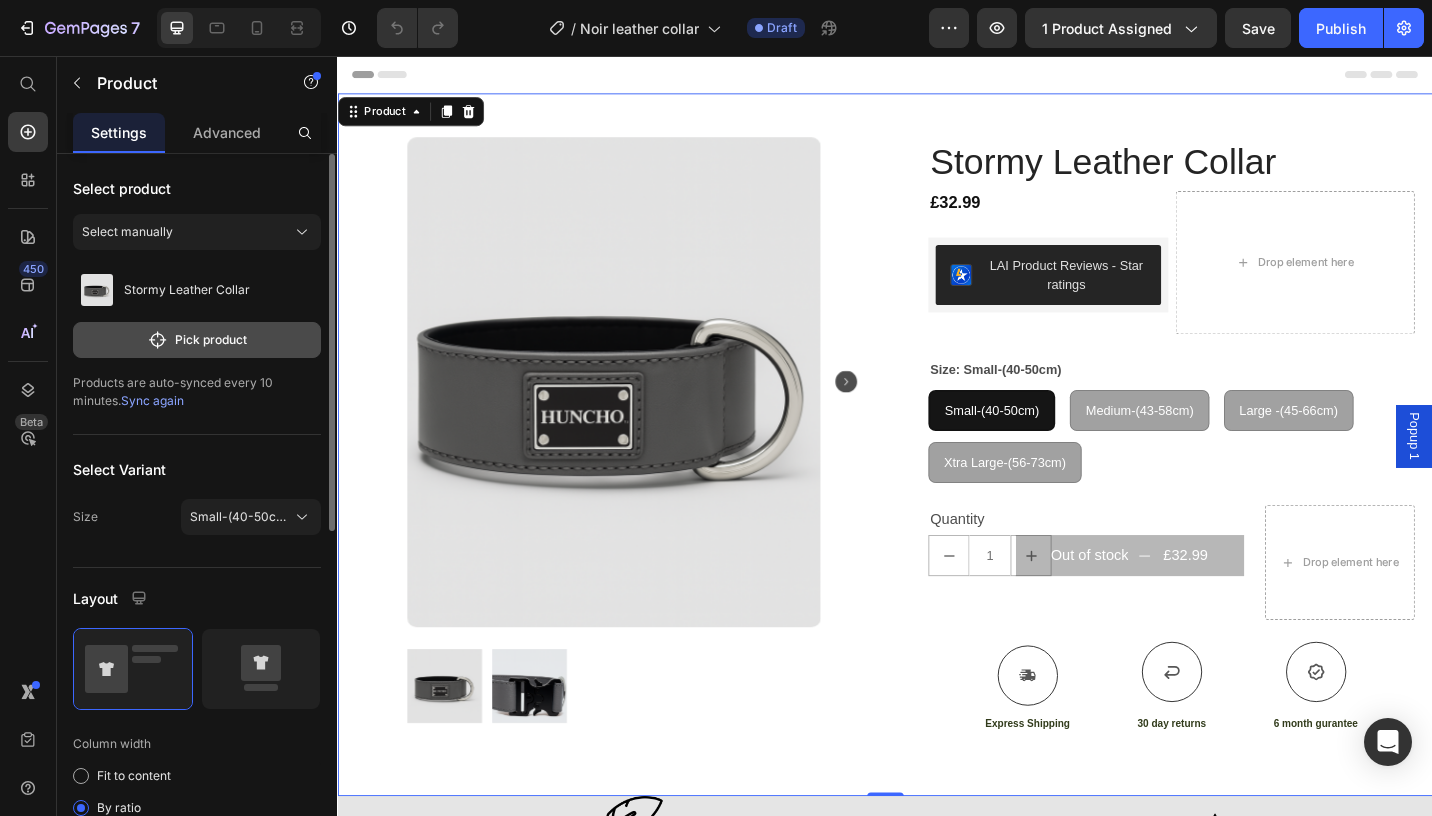 click on "Pick product" at bounding box center (197, 340) 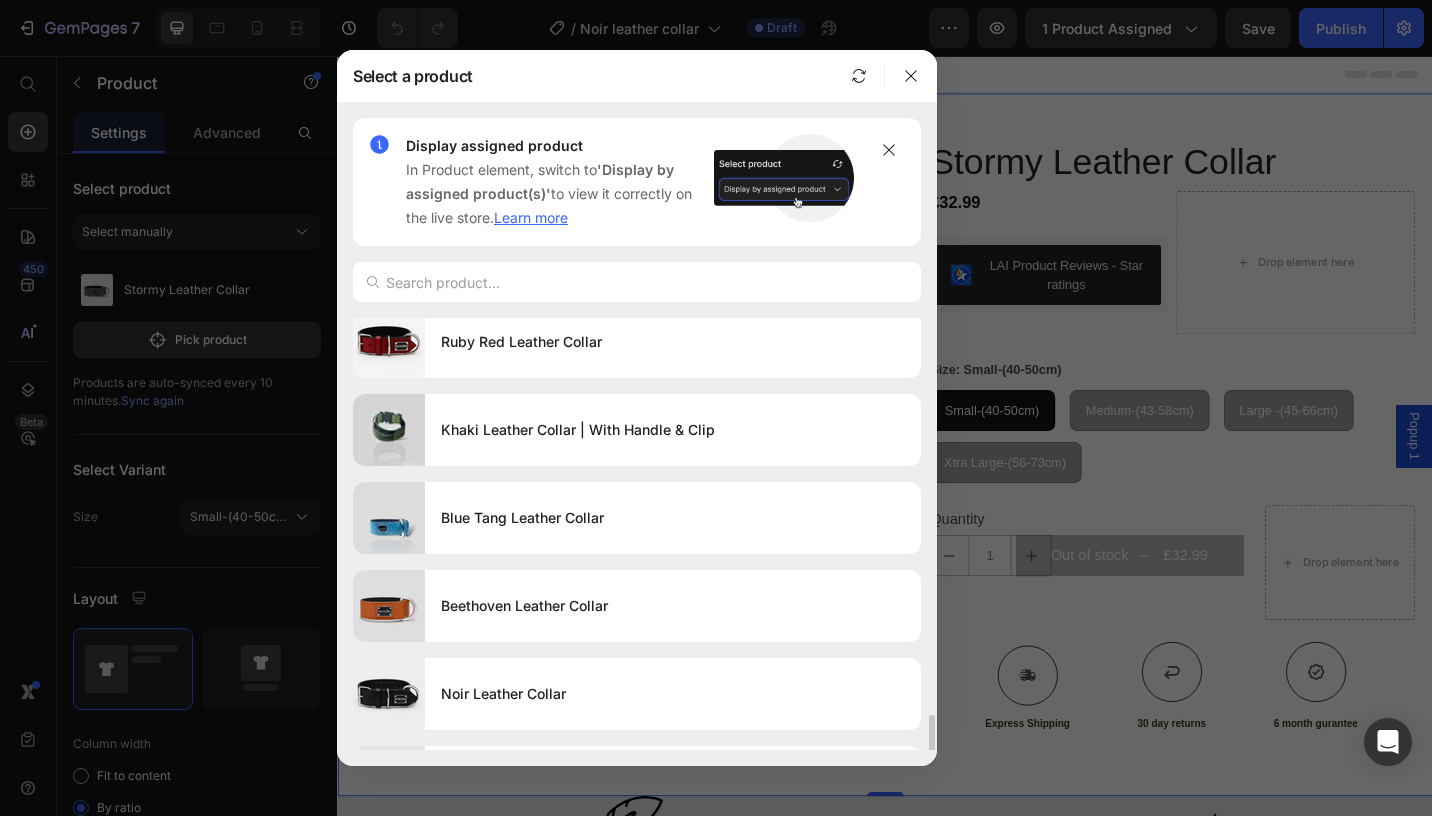 scroll, scrollTop: 1401, scrollLeft: 0, axis: vertical 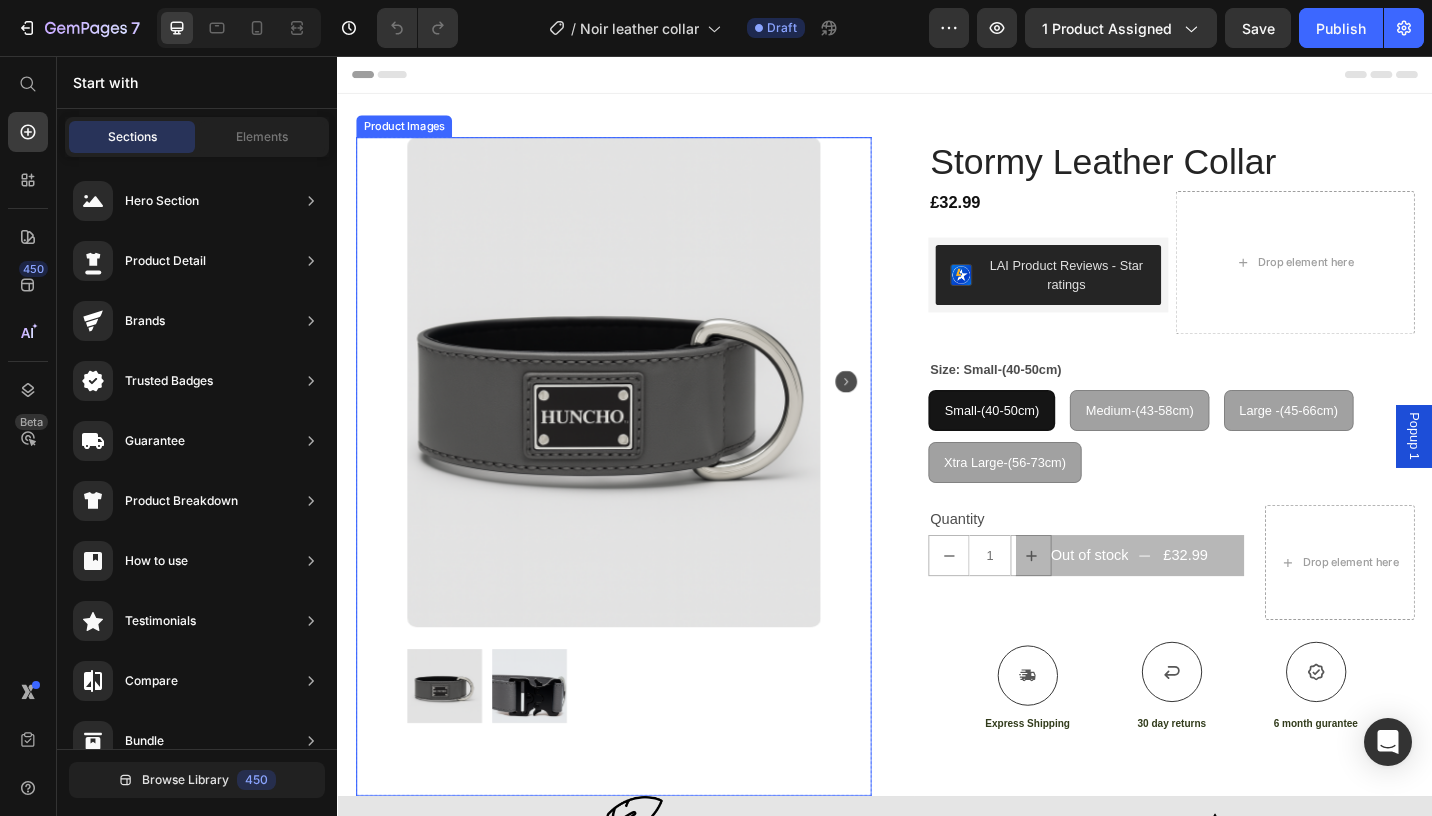 click at bounding box center (639, 413) 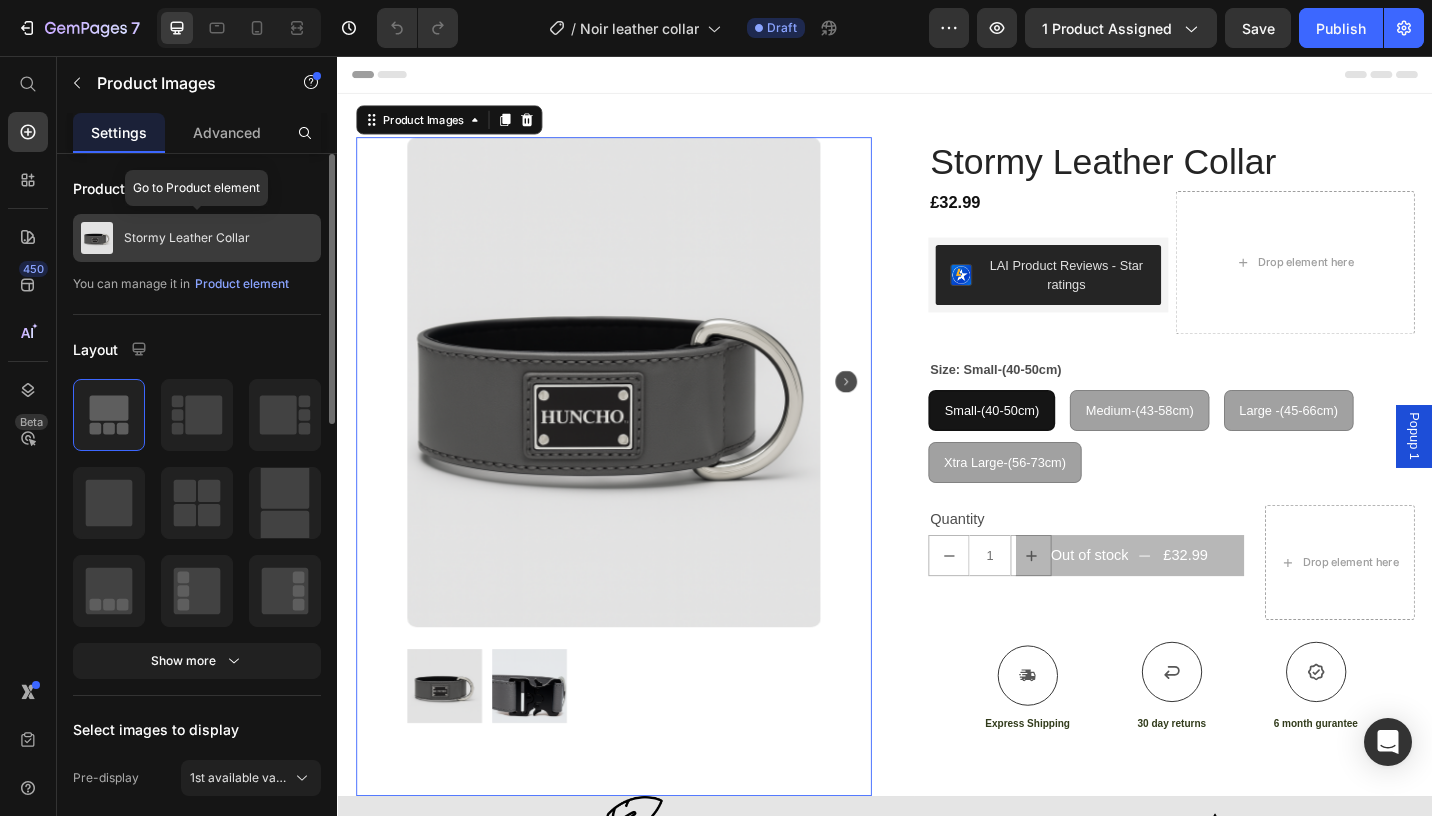 click on "Stormy Leather Collar" 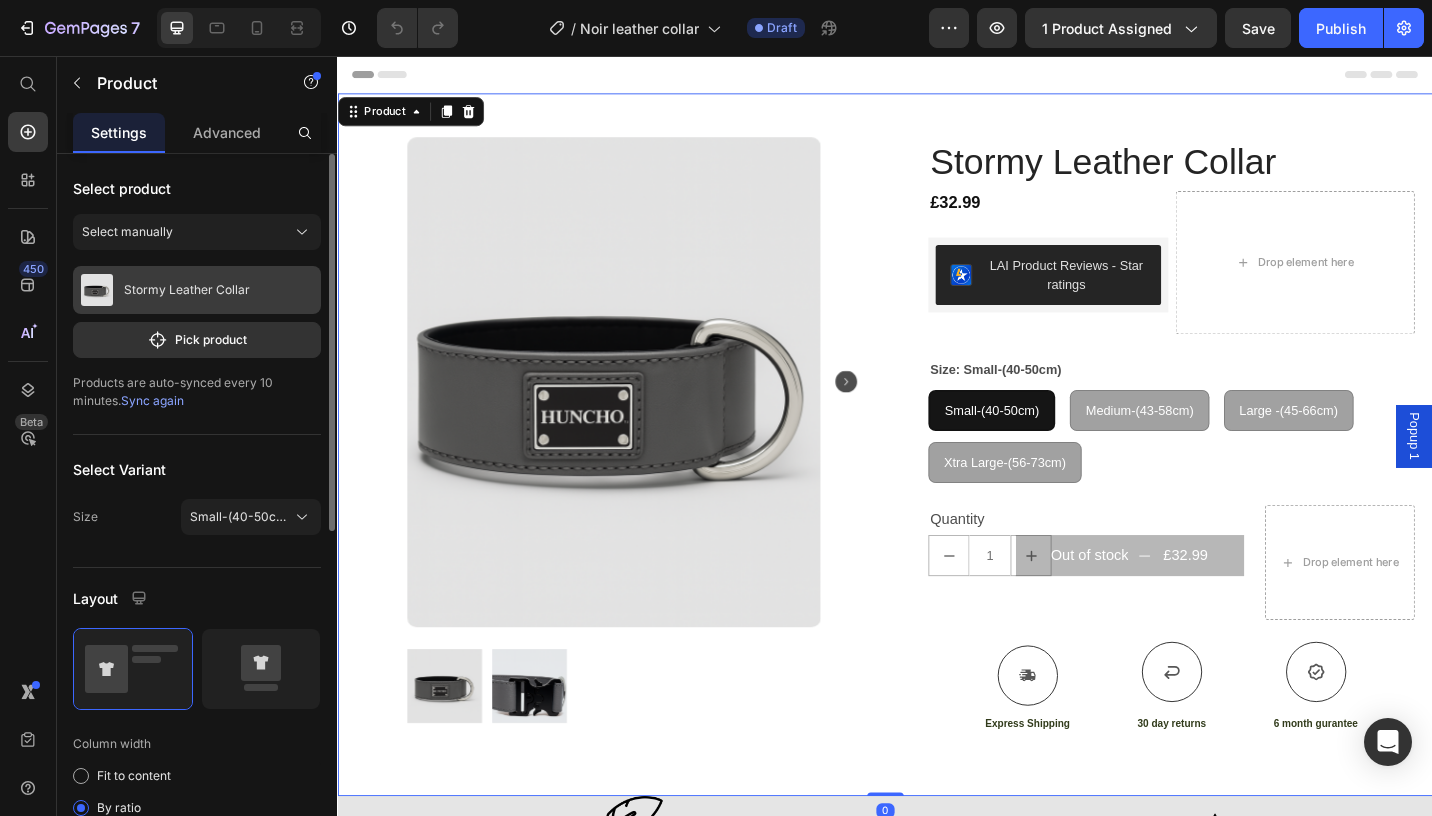click on "Stormy Leather Collar" at bounding box center (187, 290) 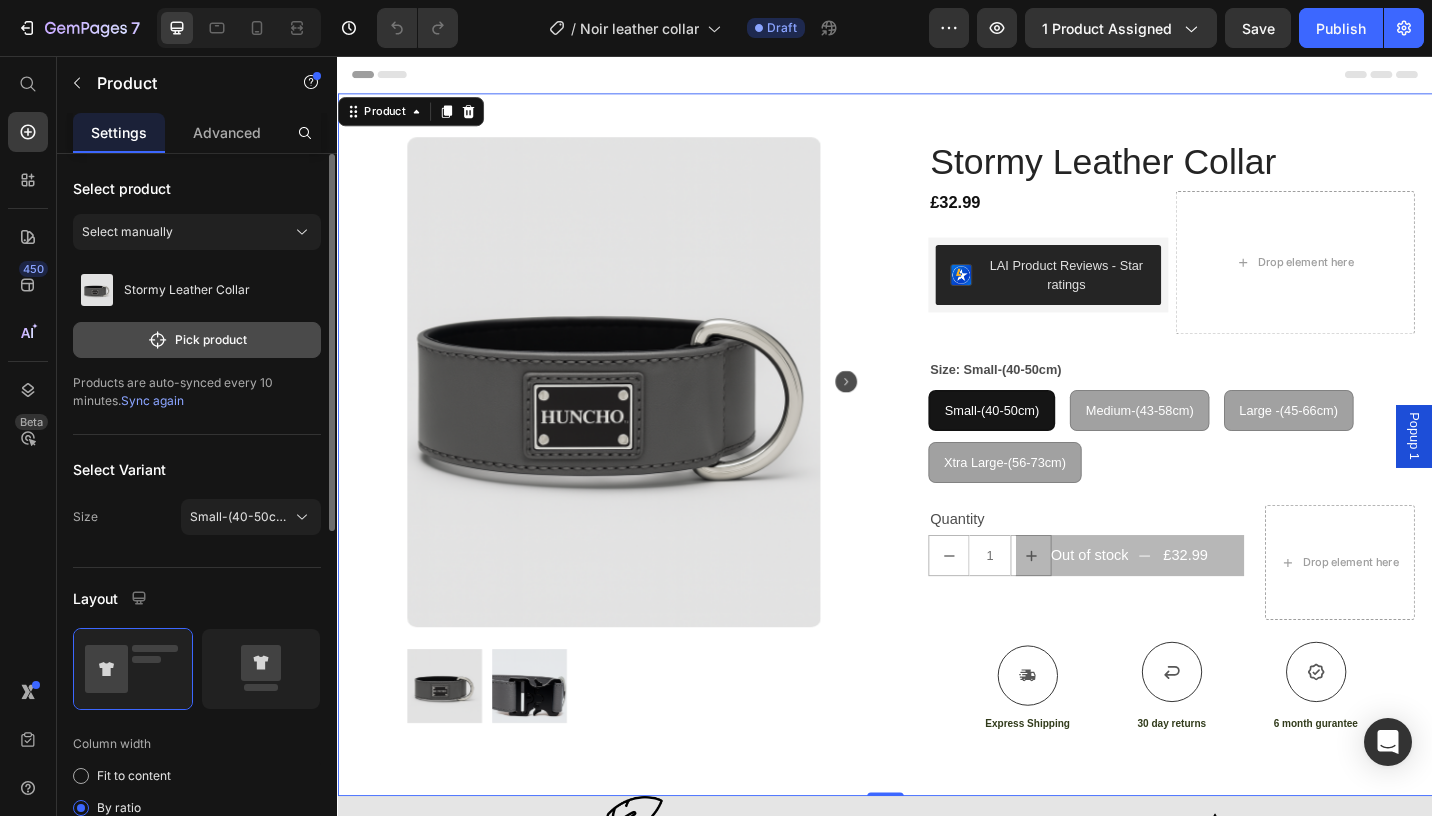 click on "Pick product" at bounding box center (197, 340) 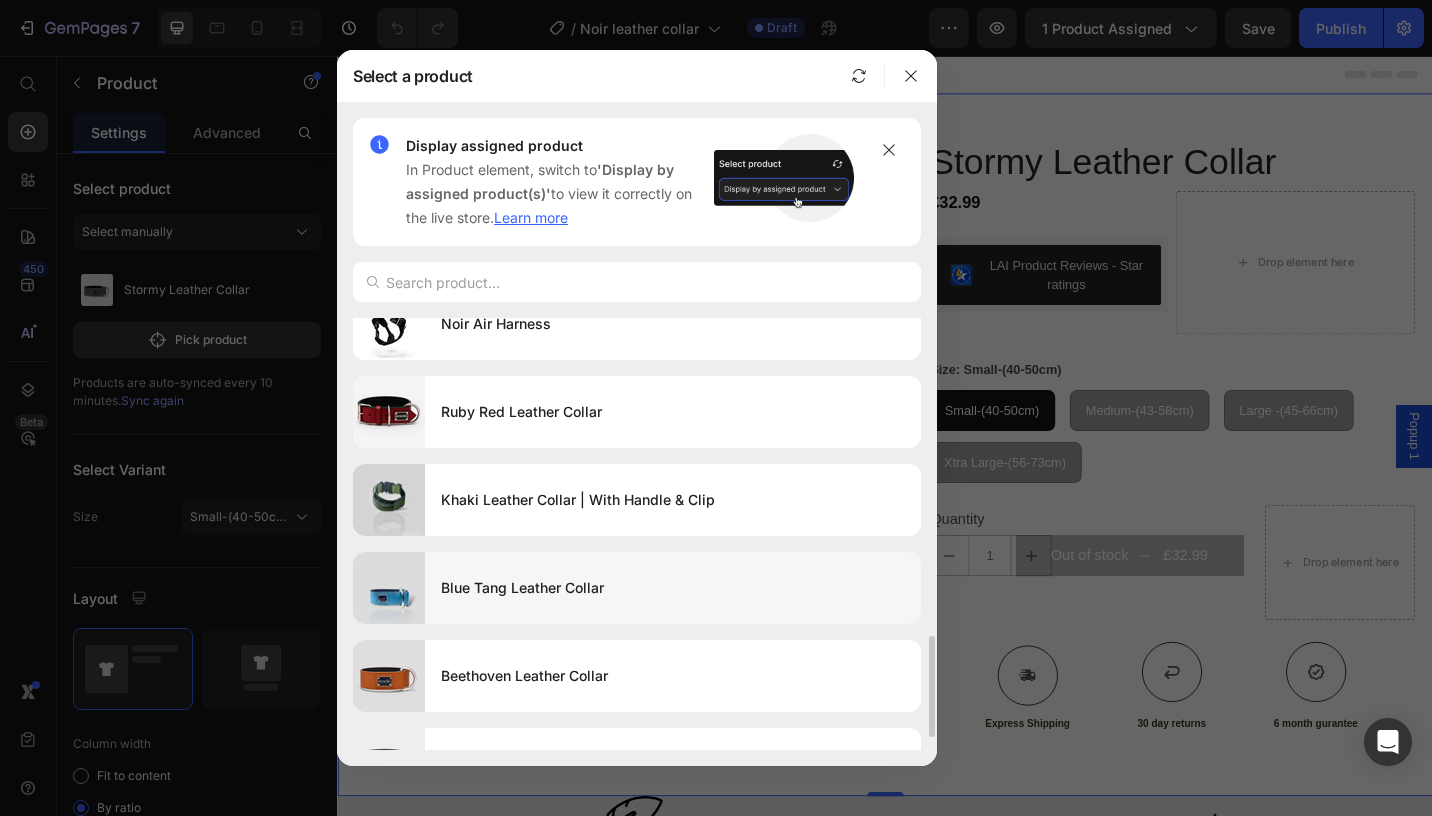 scroll, scrollTop: 1398, scrollLeft: 0, axis: vertical 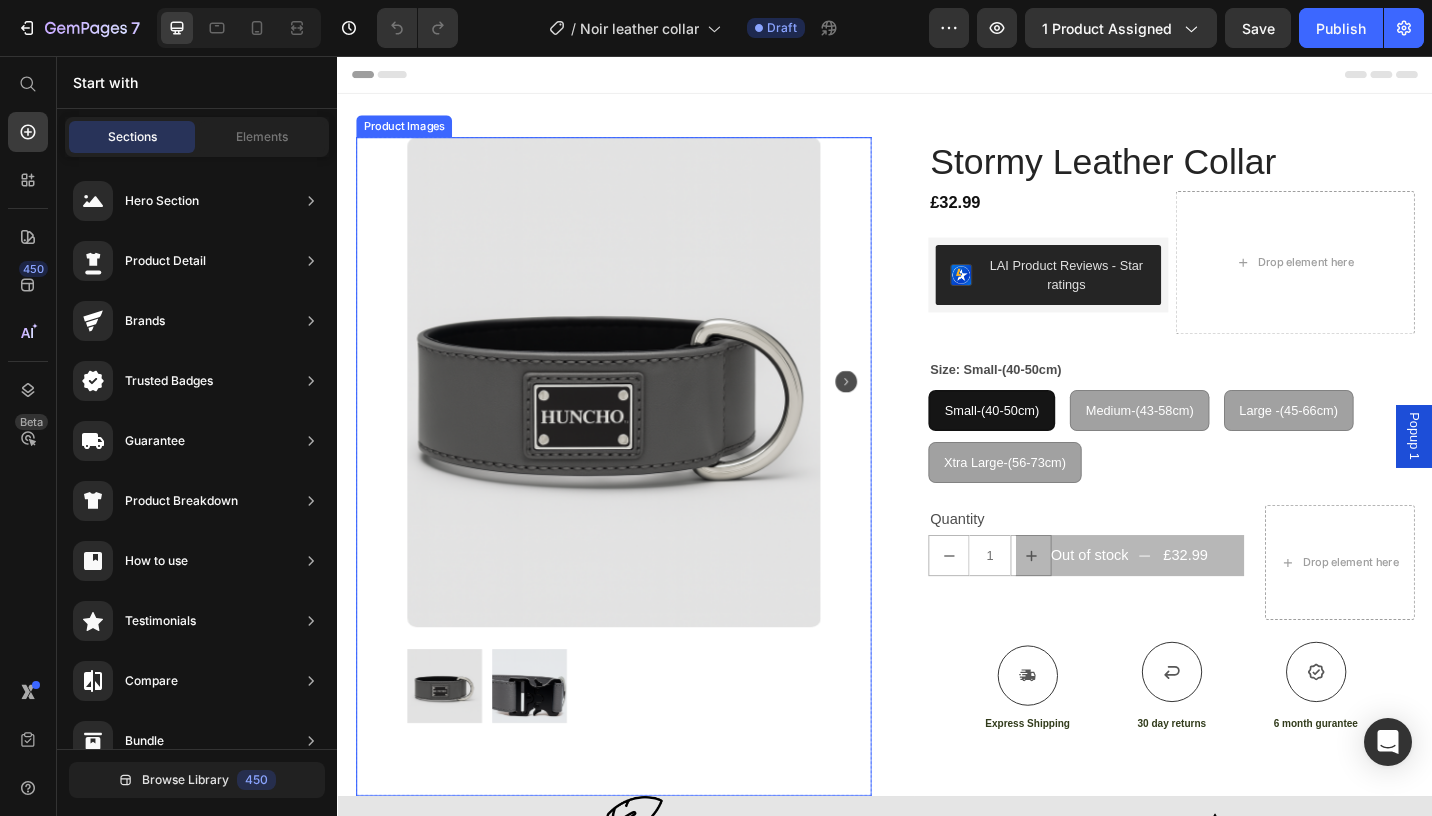 click at bounding box center (639, 413) 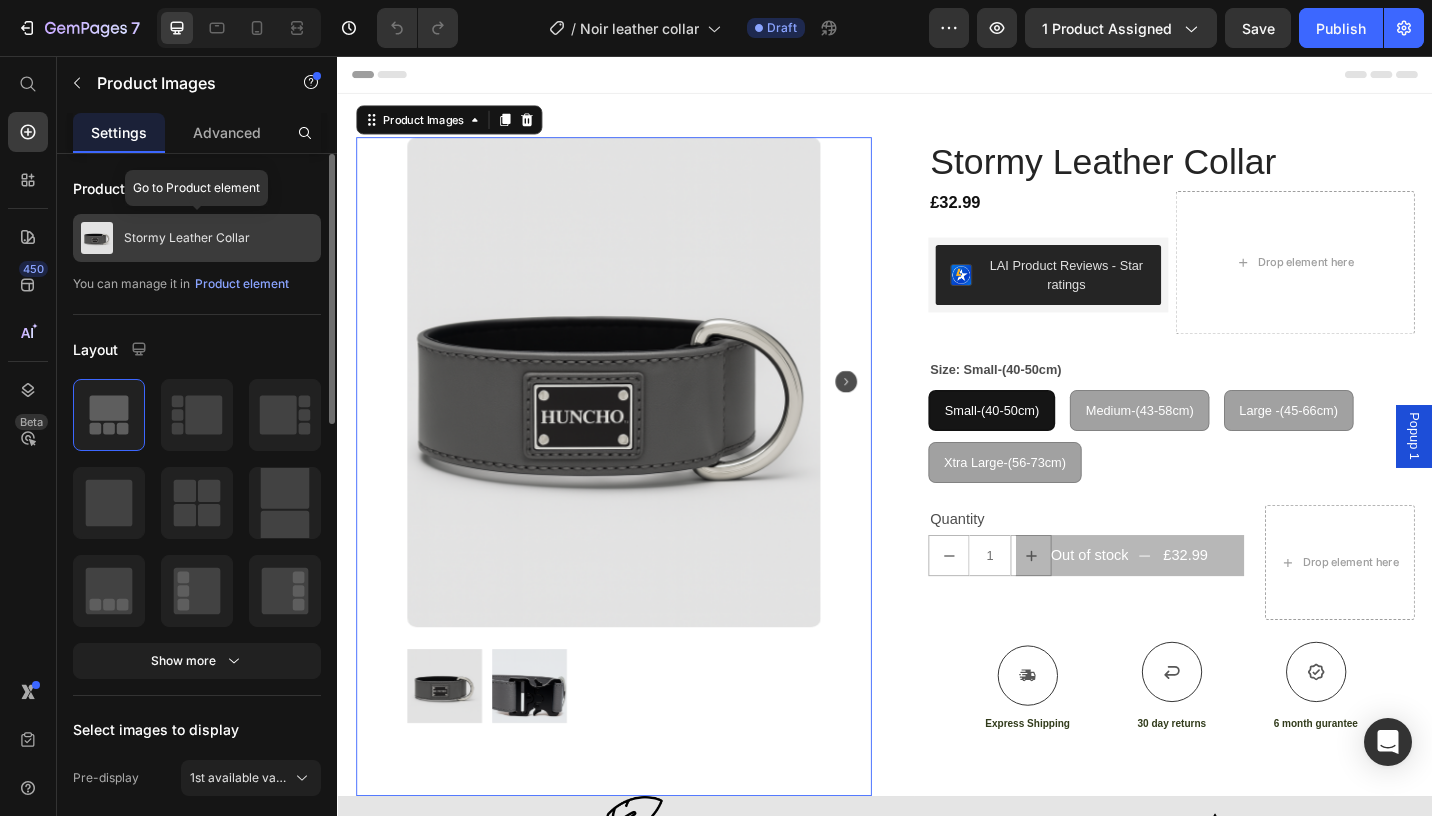 click on "Stormy Leather Collar" at bounding box center [187, 238] 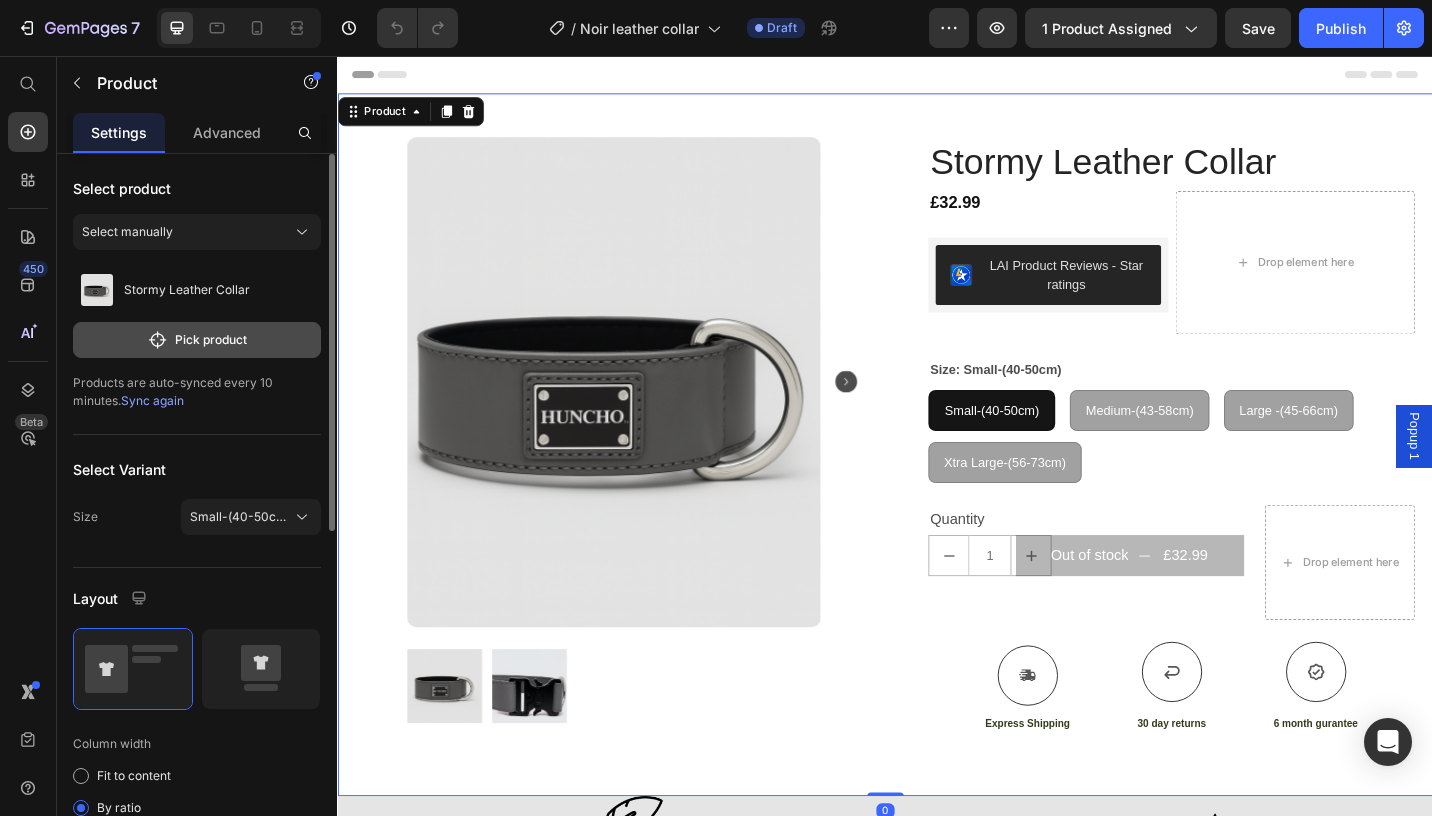 click on "Pick product" at bounding box center [197, 340] 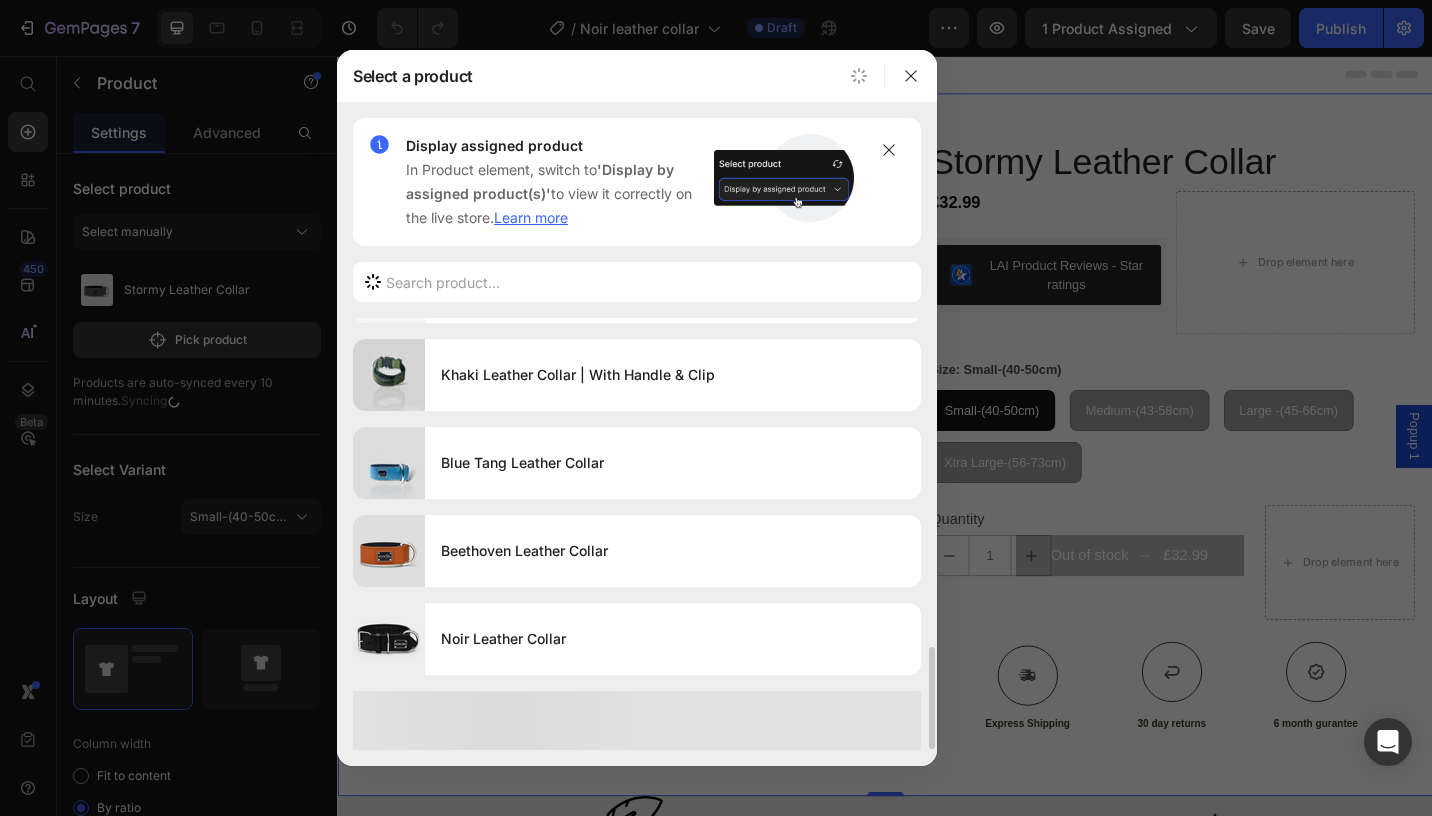 scroll, scrollTop: 1401, scrollLeft: 0, axis: vertical 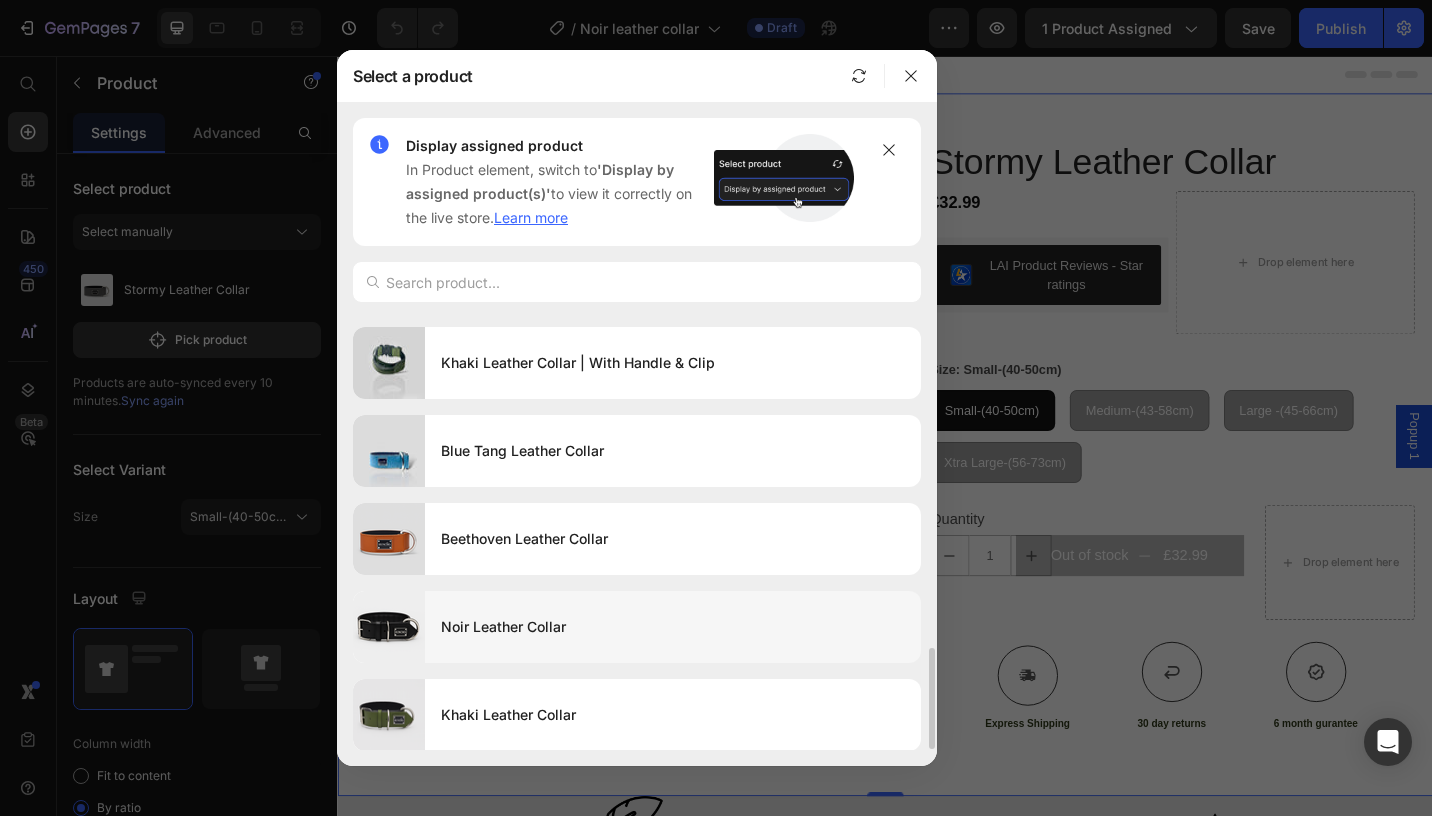 click on "Noir Leather Collar" at bounding box center [673, 627] 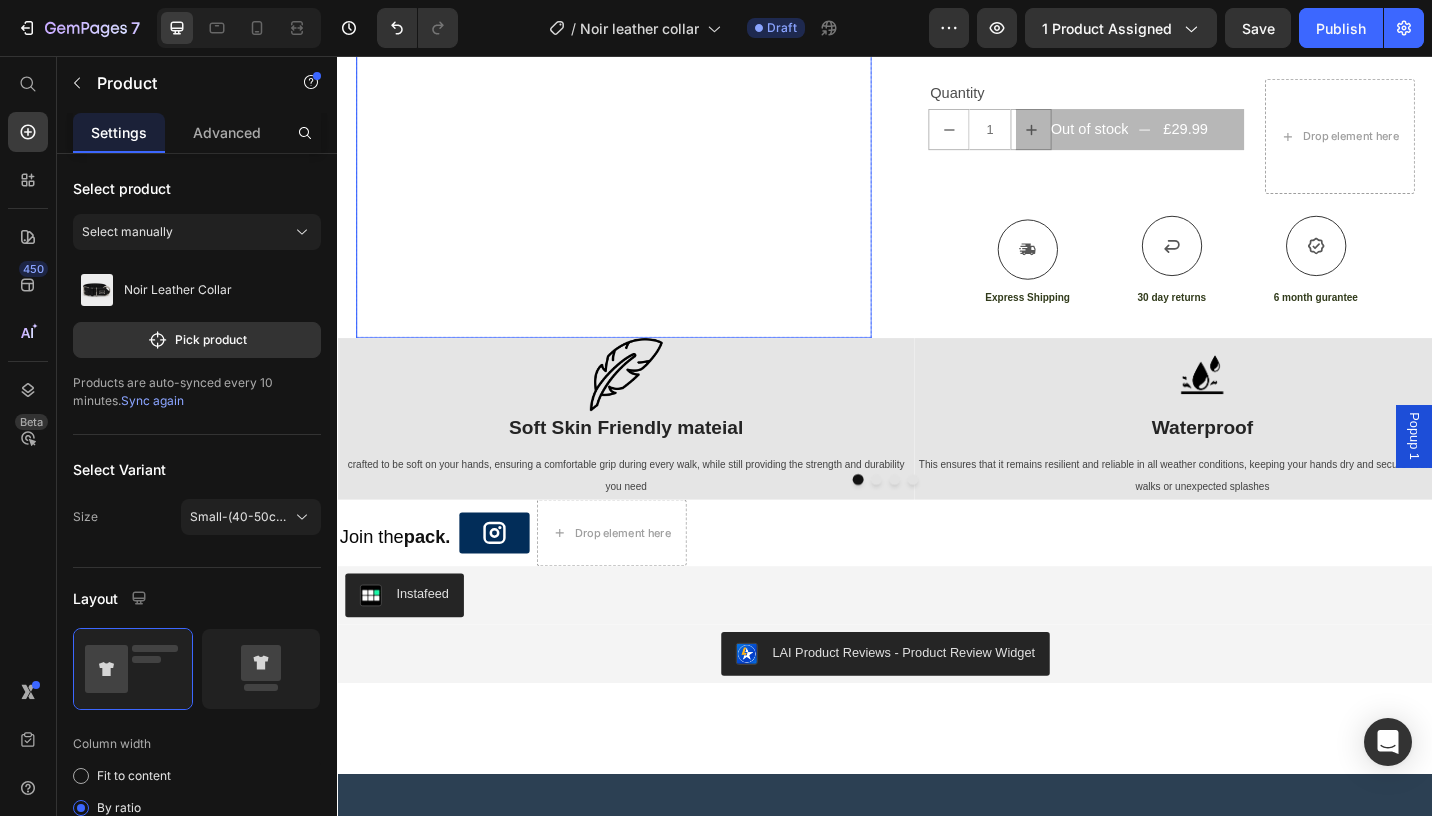 scroll, scrollTop: 537, scrollLeft: 0, axis: vertical 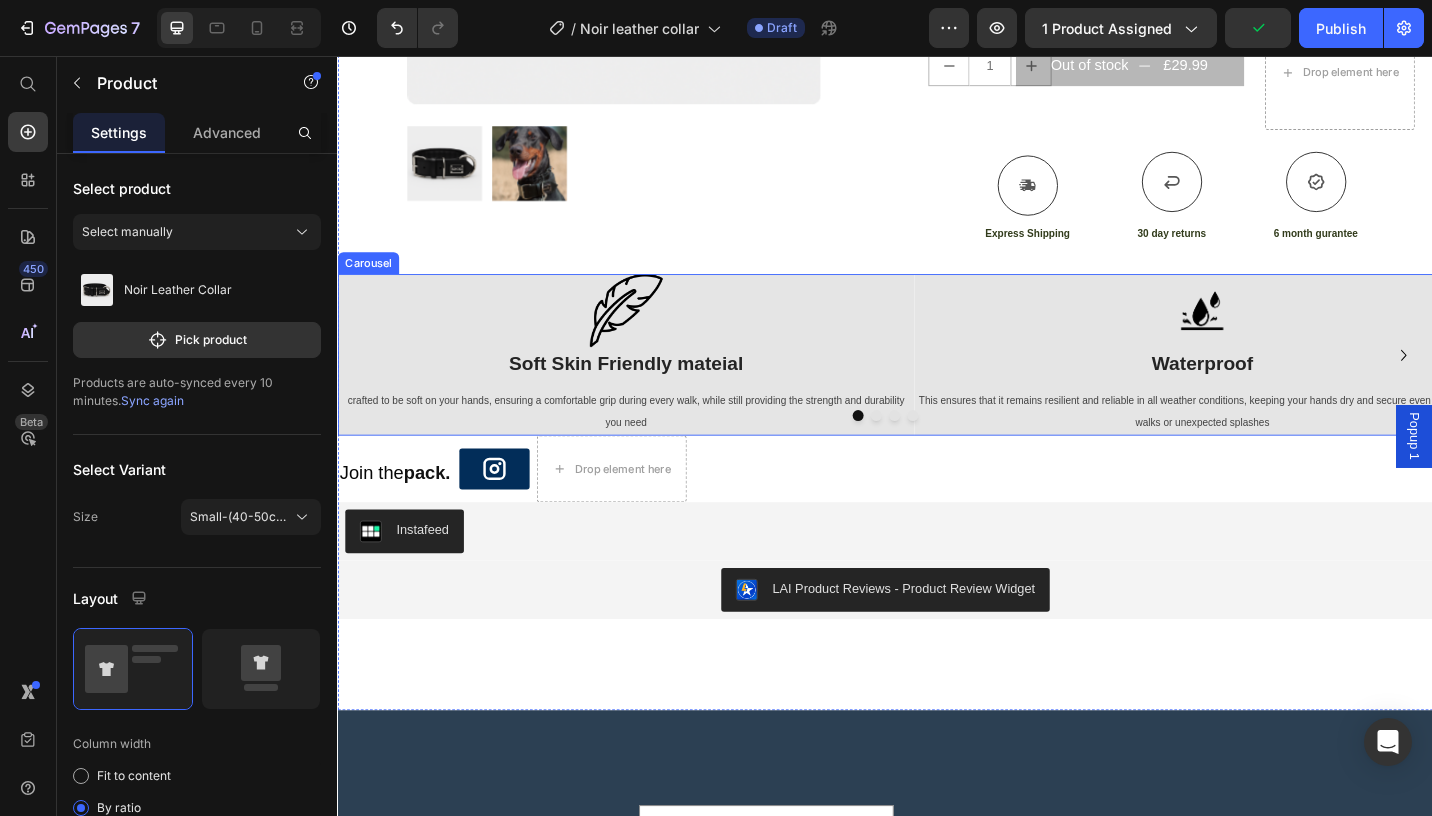 click 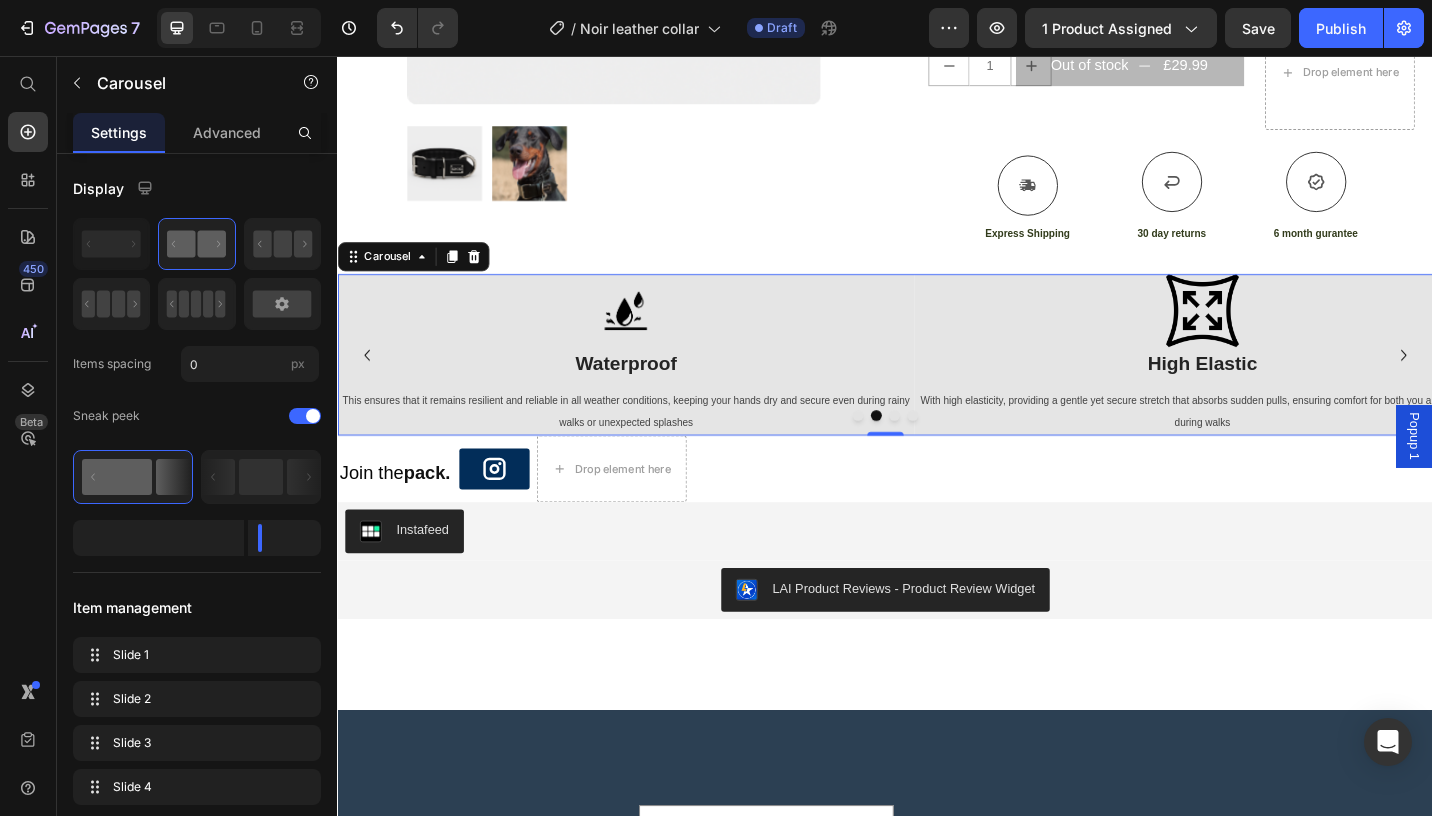 click 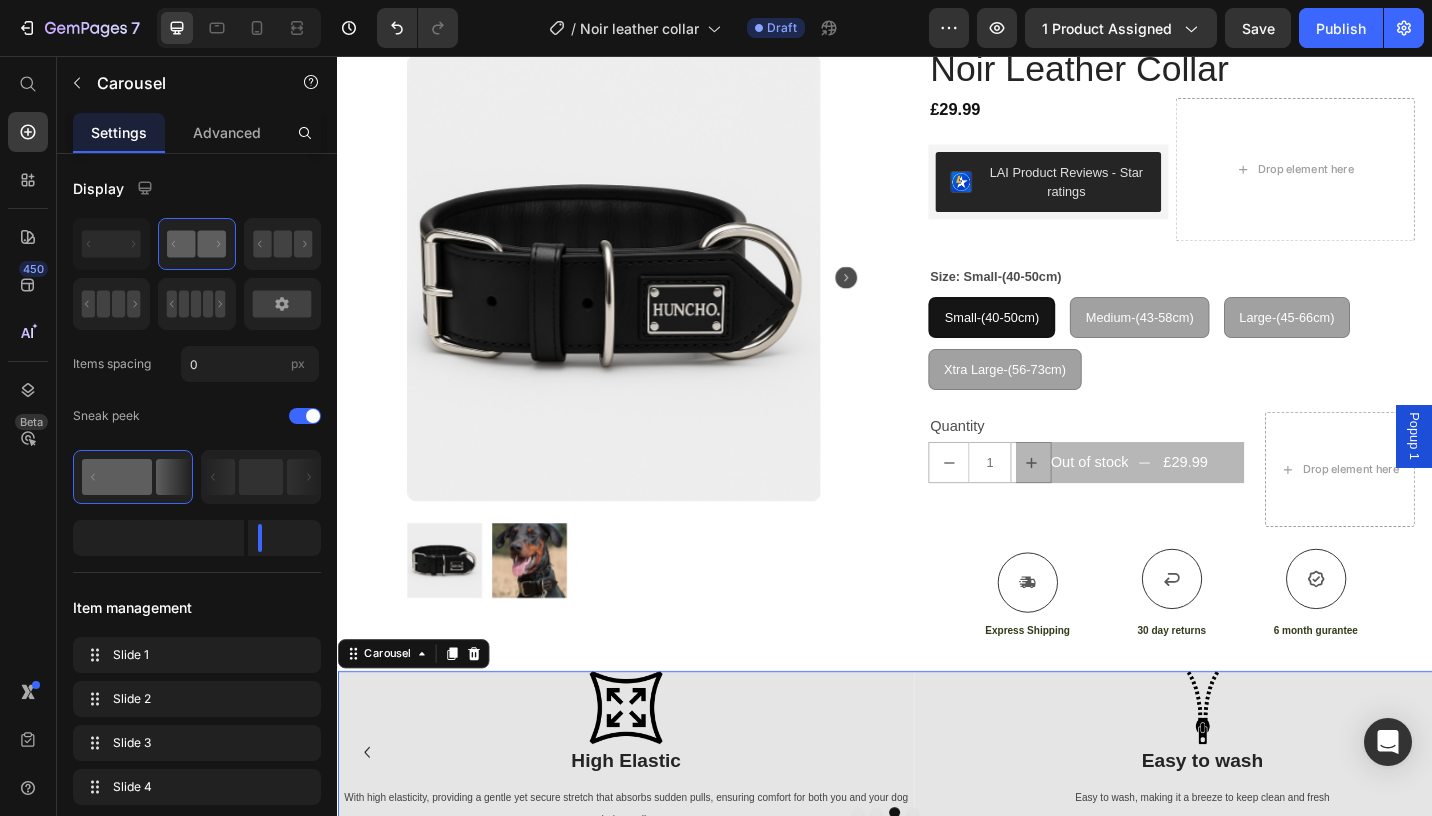 scroll, scrollTop: 0, scrollLeft: 0, axis: both 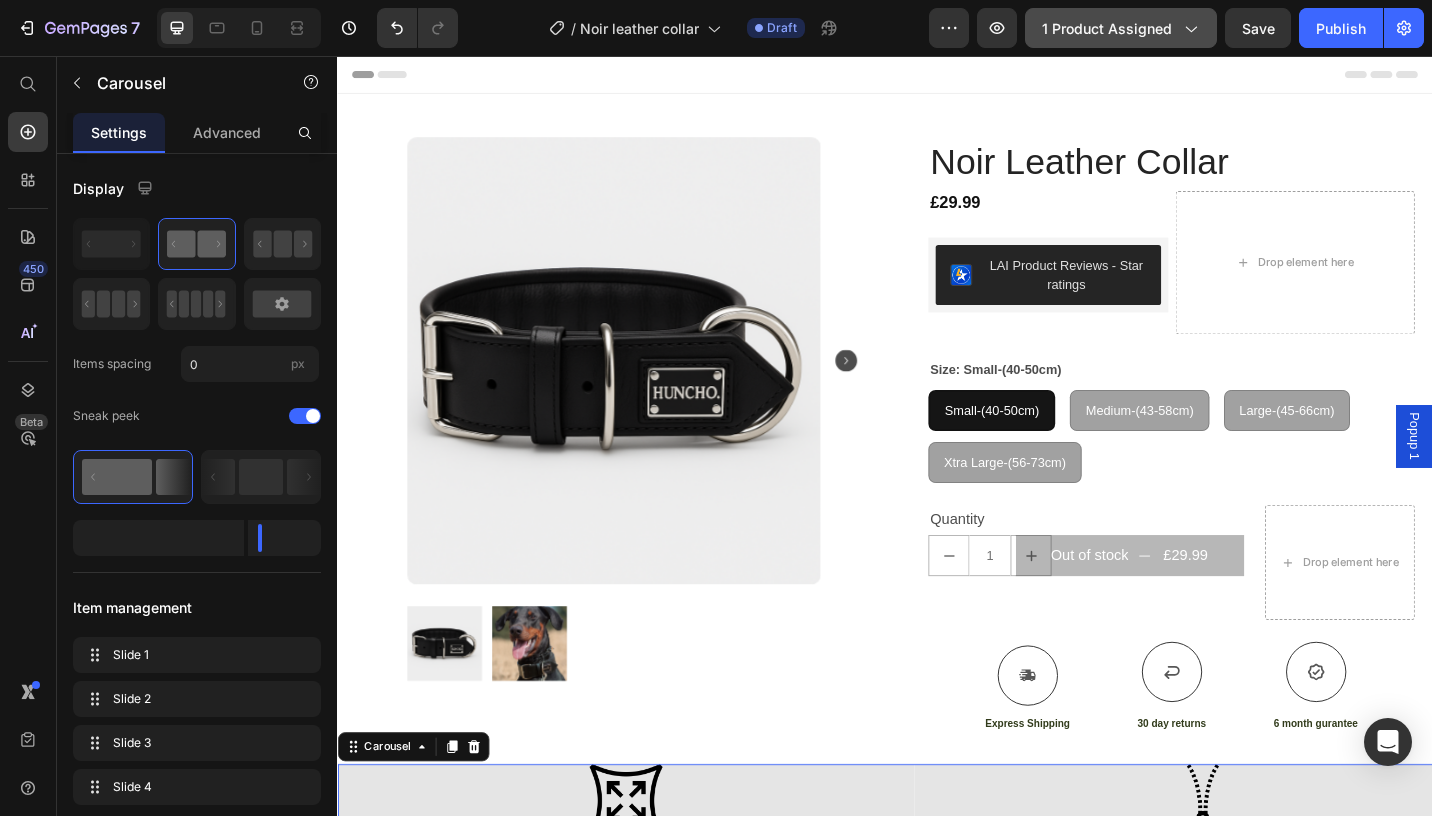 click on "1 product assigned" at bounding box center [1121, 28] 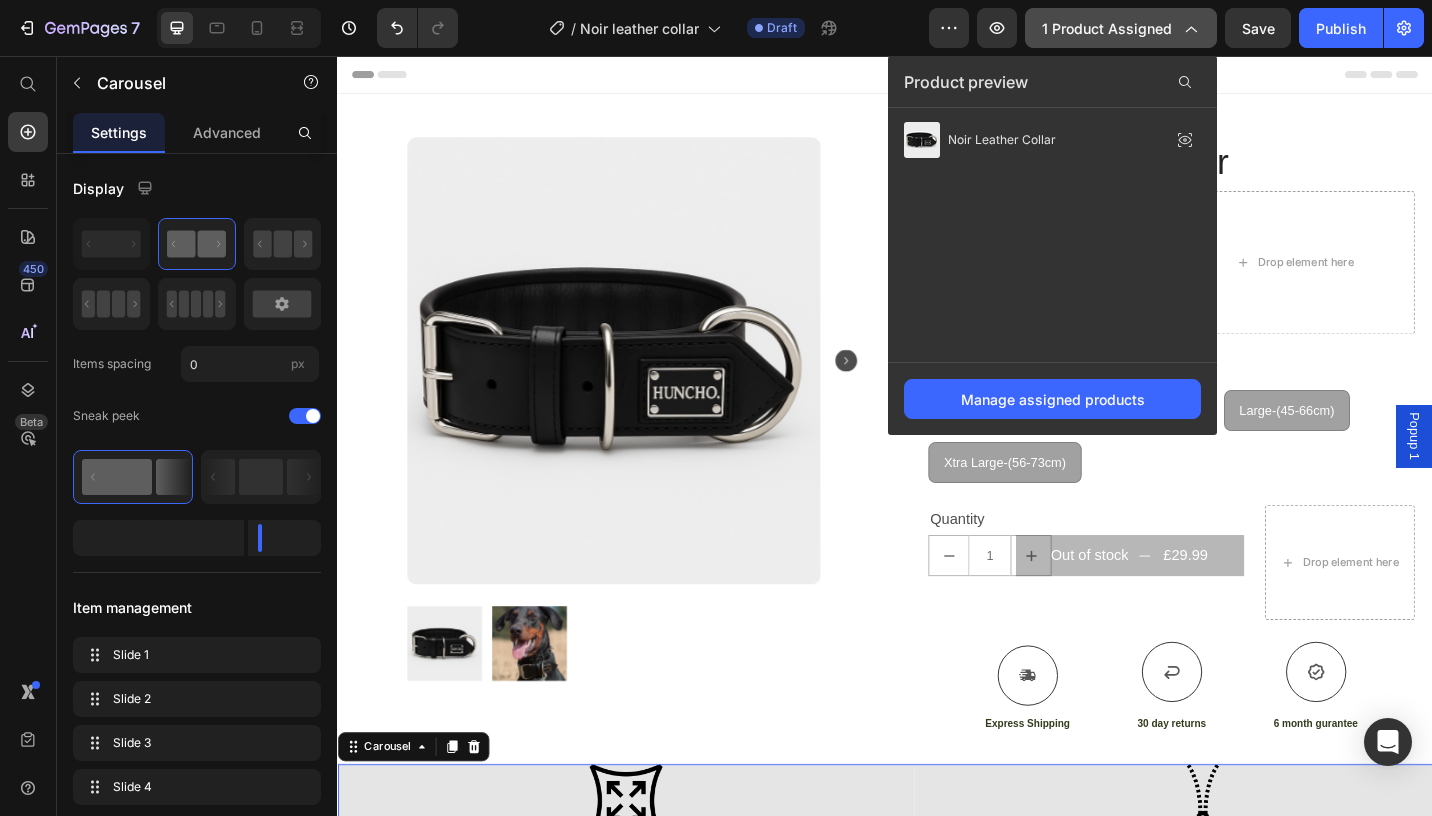 click 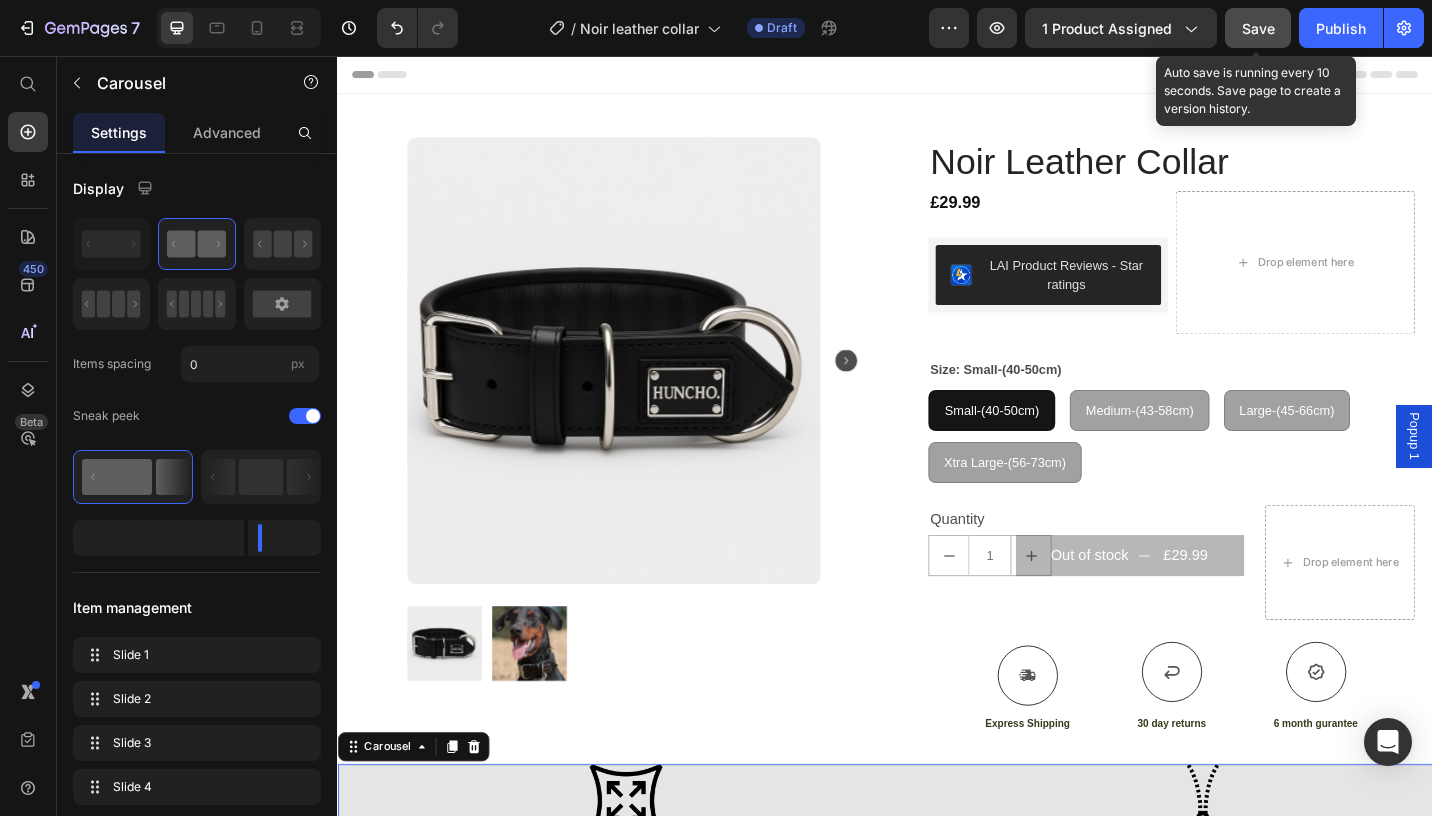 click on "Save" 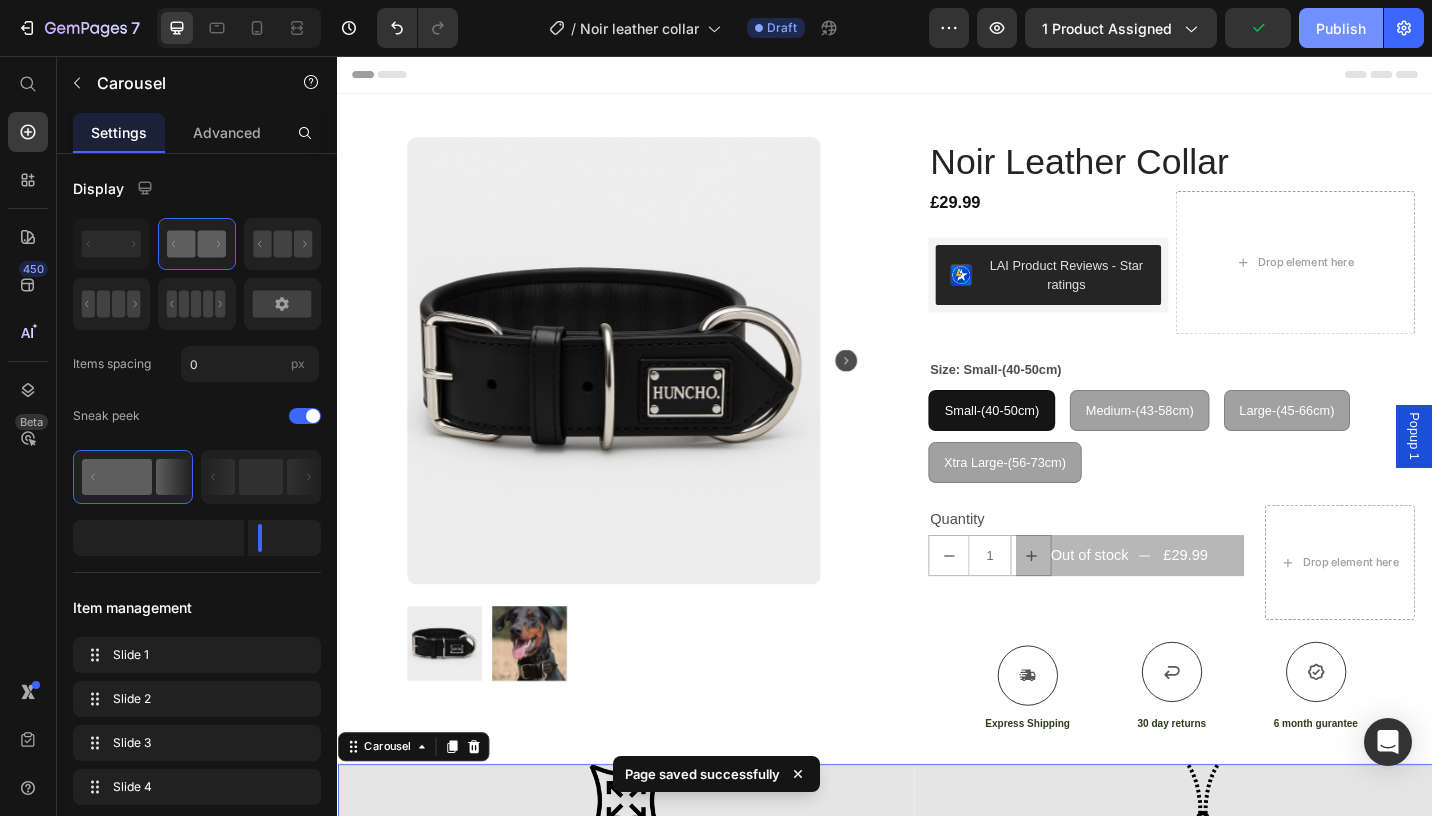 click on "Publish" 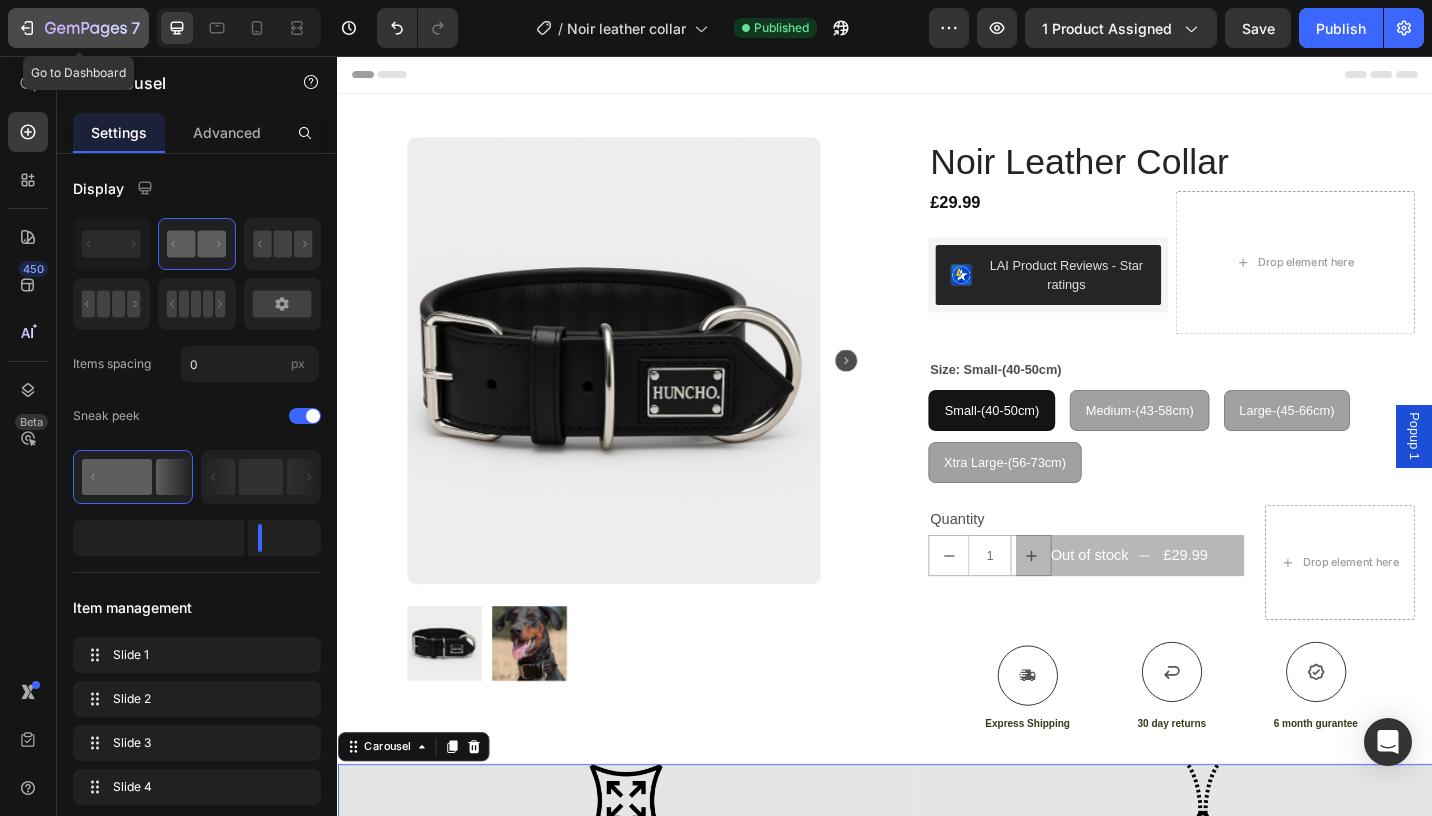 click 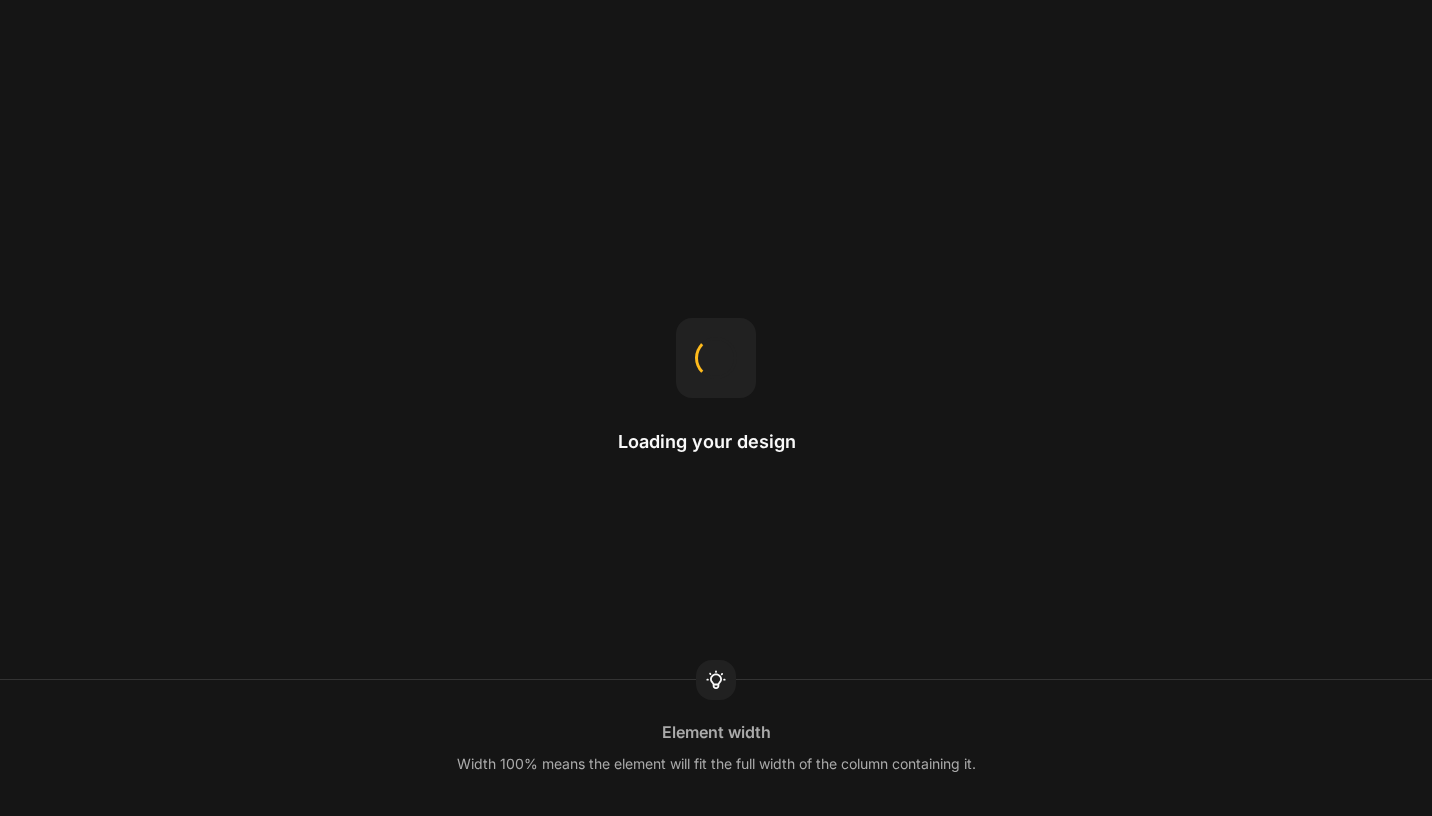scroll, scrollTop: 0, scrollLeft: 0, axis: both 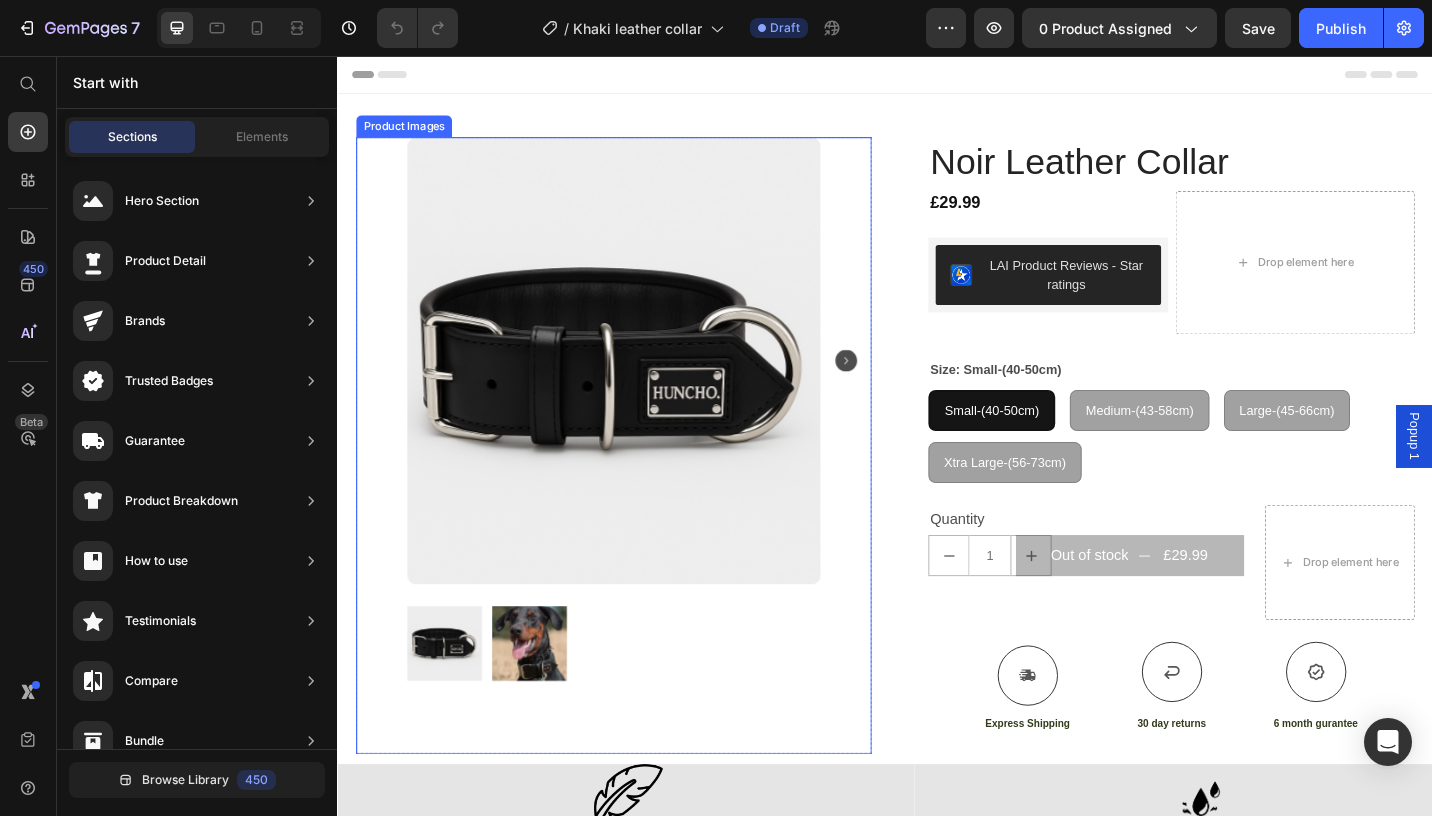 click at bounding box center (639, 390) 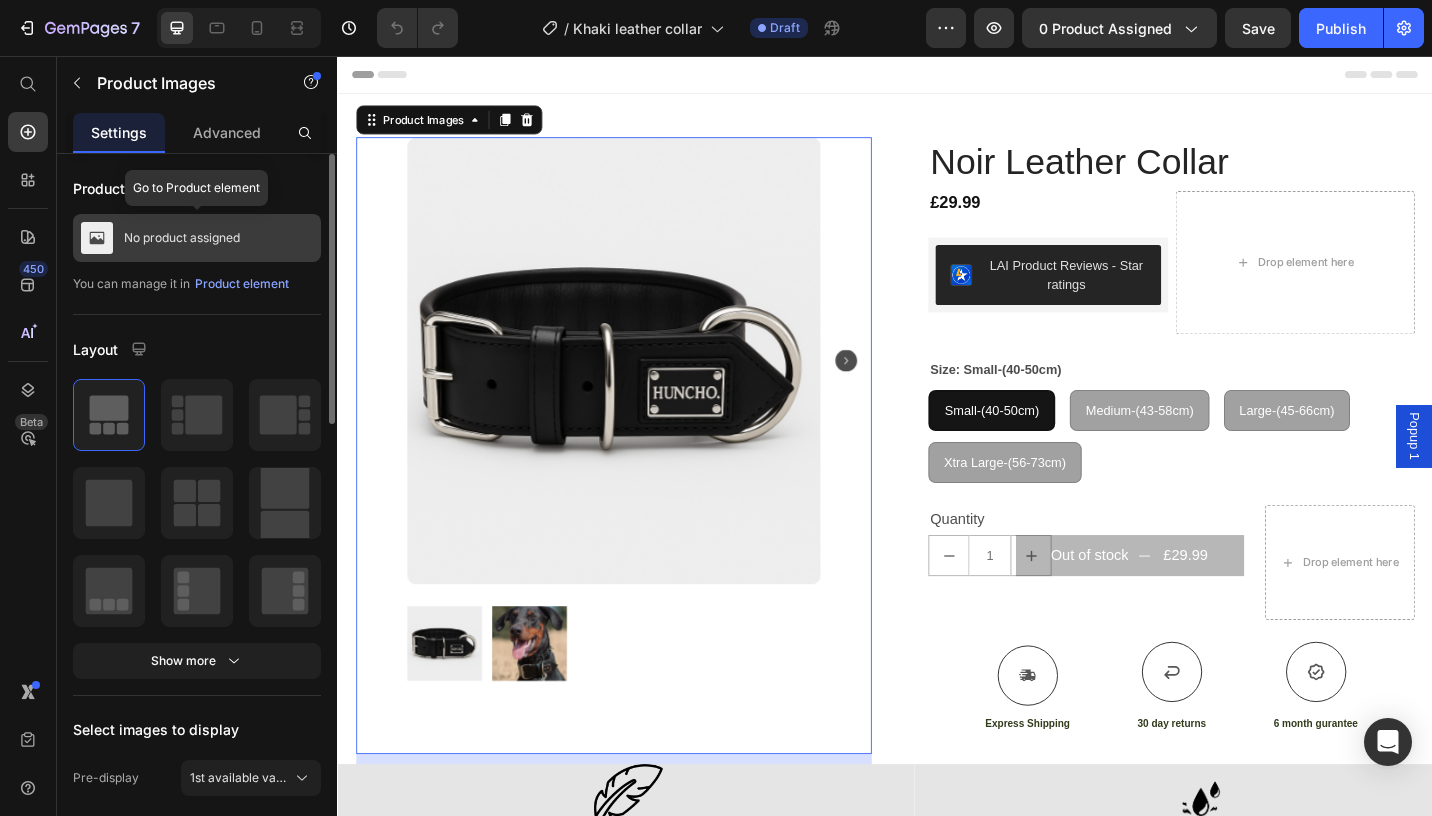 click on "No product assigned" at bounding box center (197, 238) 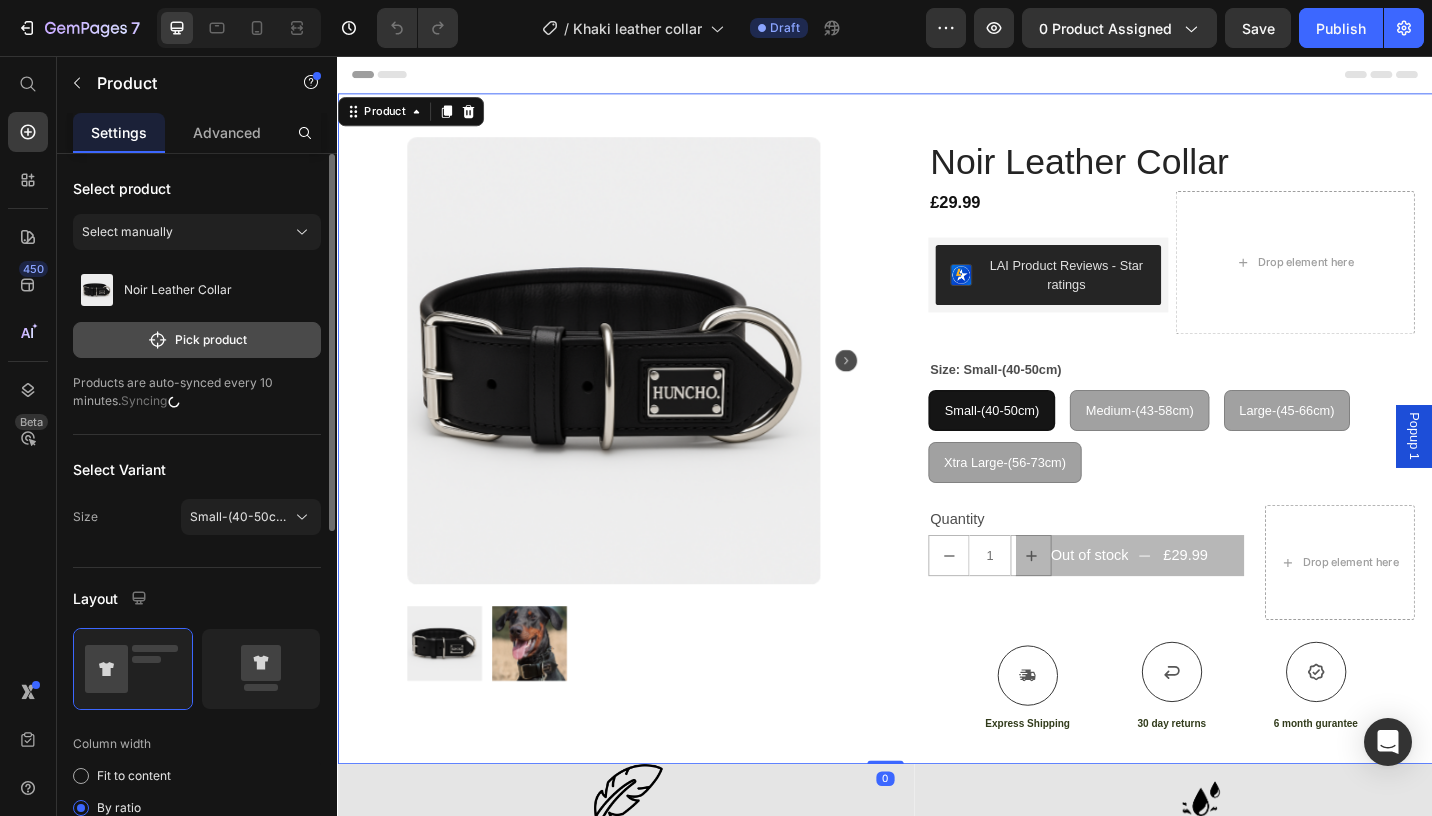 click on "Pick product" at bounding box center [197, 340] 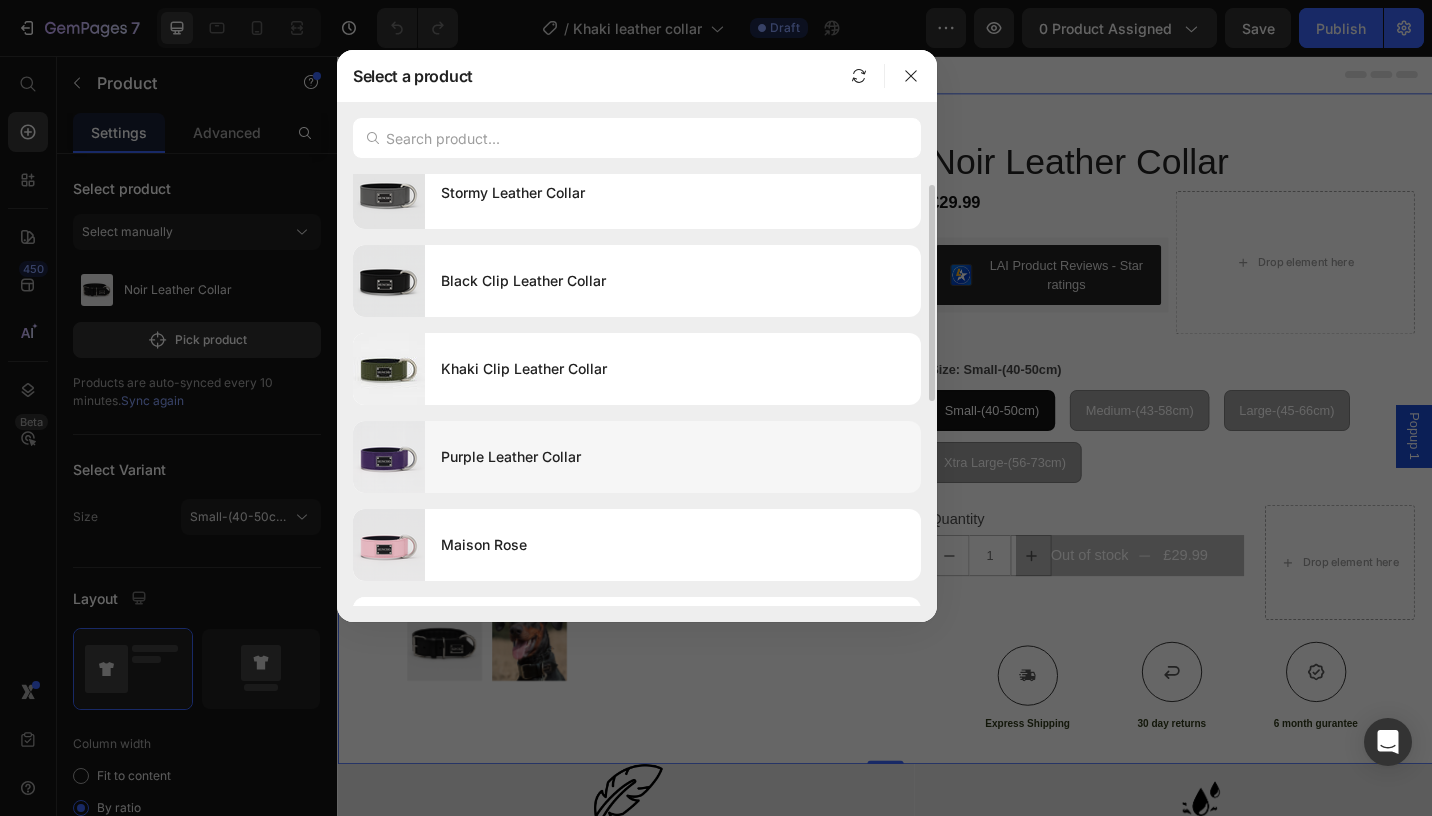 scroll, scrollTop: 19, scrollLeft: 0, axis: vertical 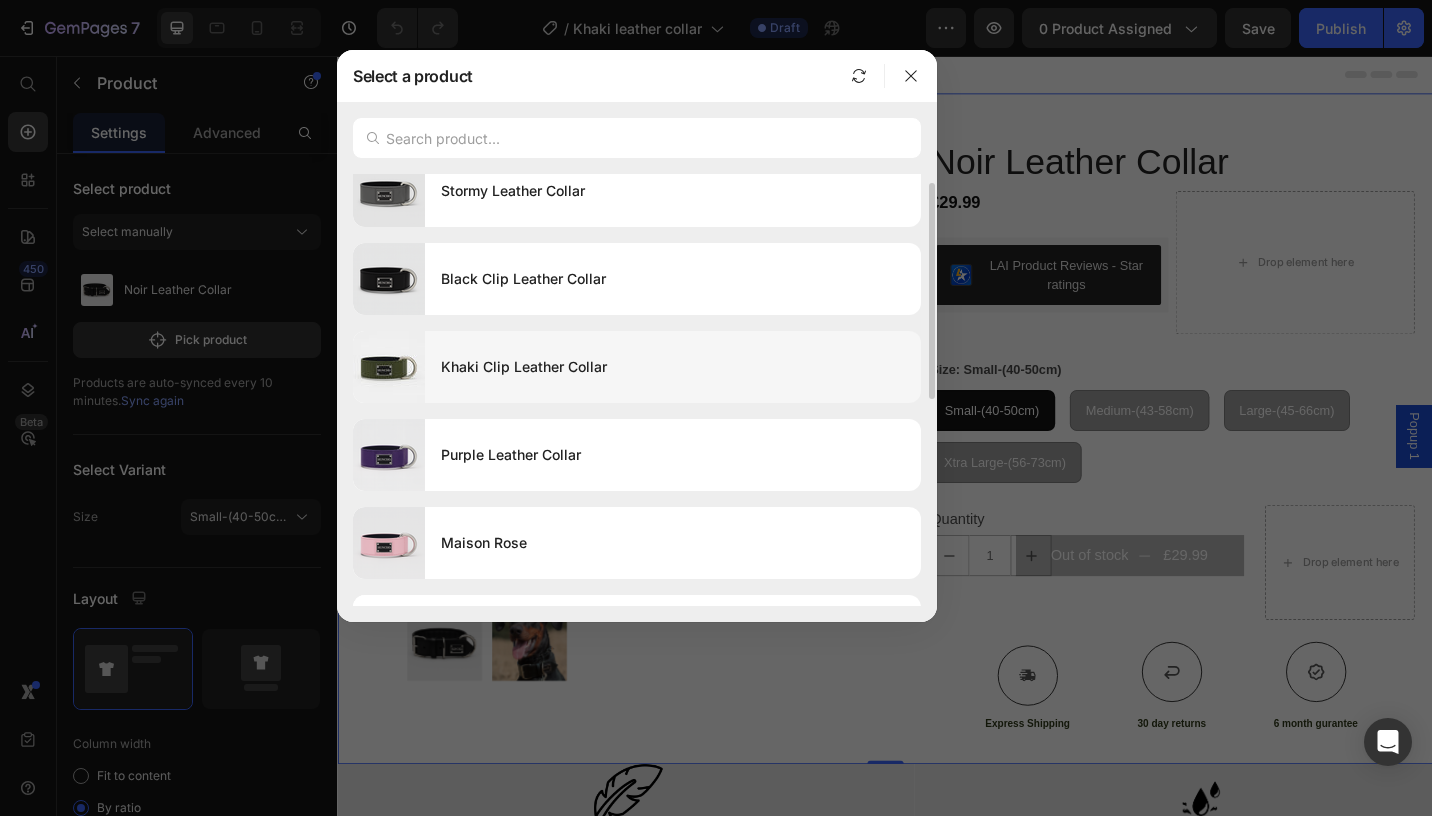 click on "Khaki Clip Leather Collar" at bounding box center [673, 367] 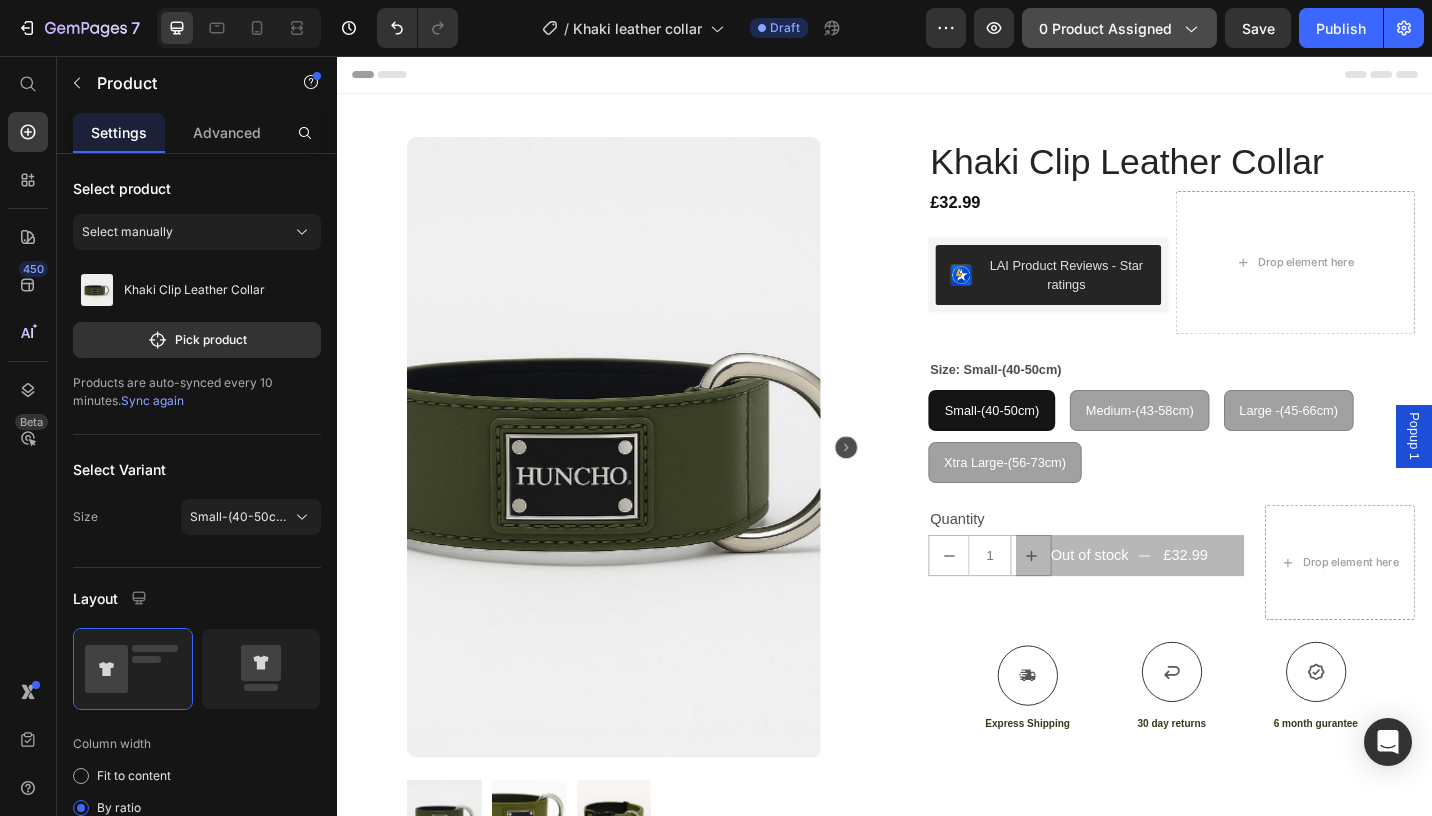 click on "0 product assigned" at bounding box center (1119, 28) 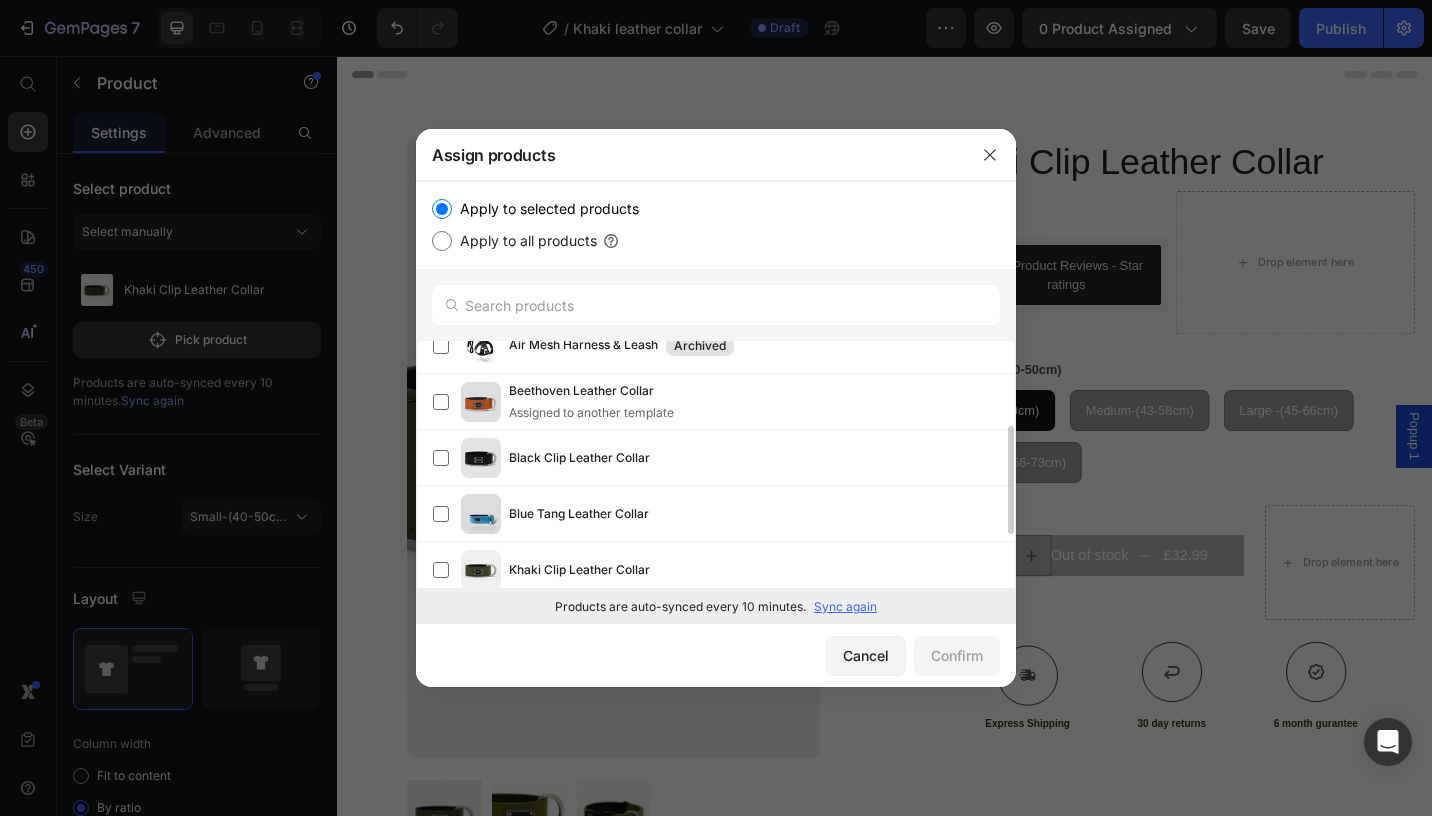 scroll, scrollTop: 346, scrollLeft: 0, axis: vertical 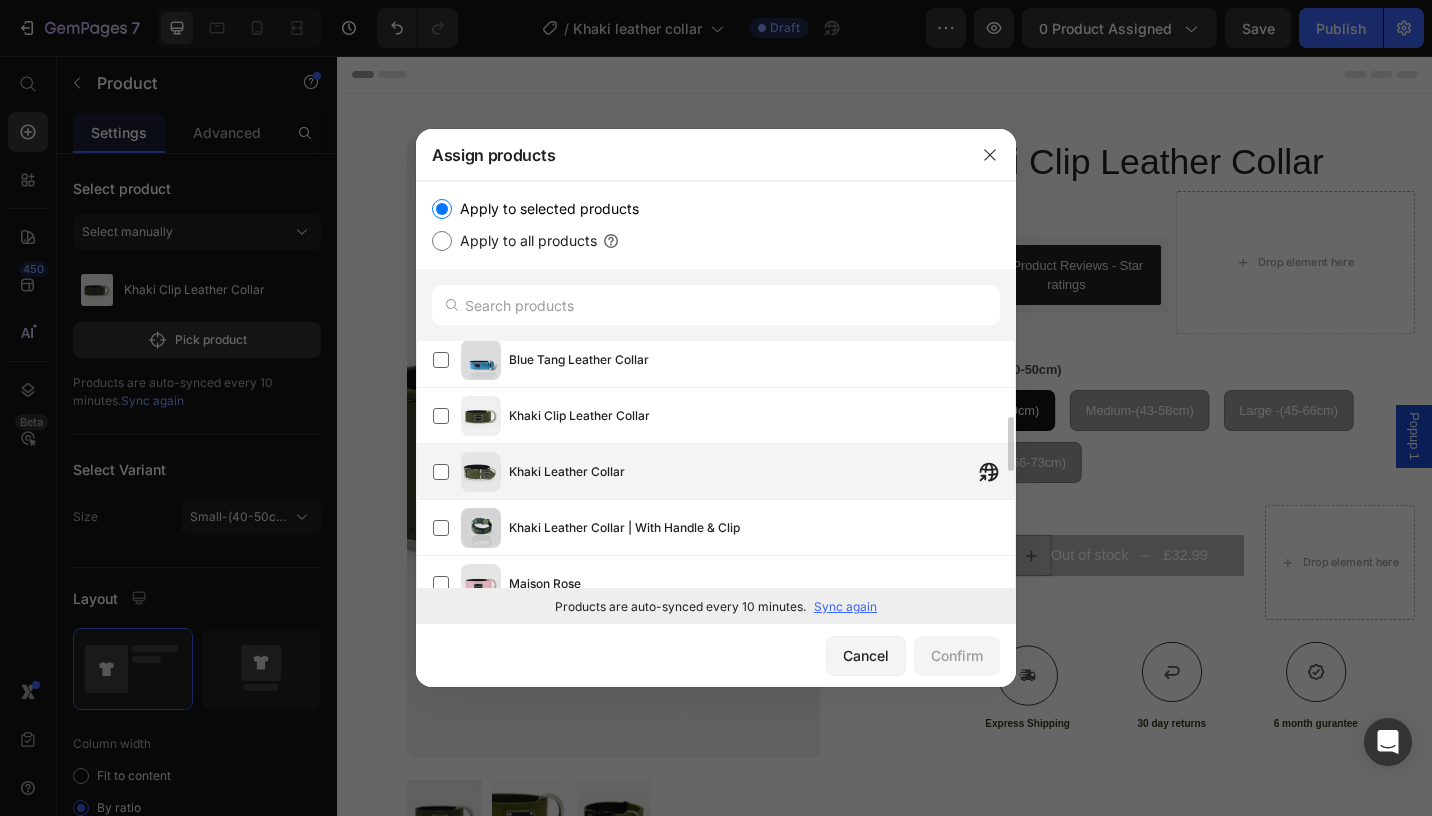 click on "Khaki Leather Collar" at bounding box center (762, 472) 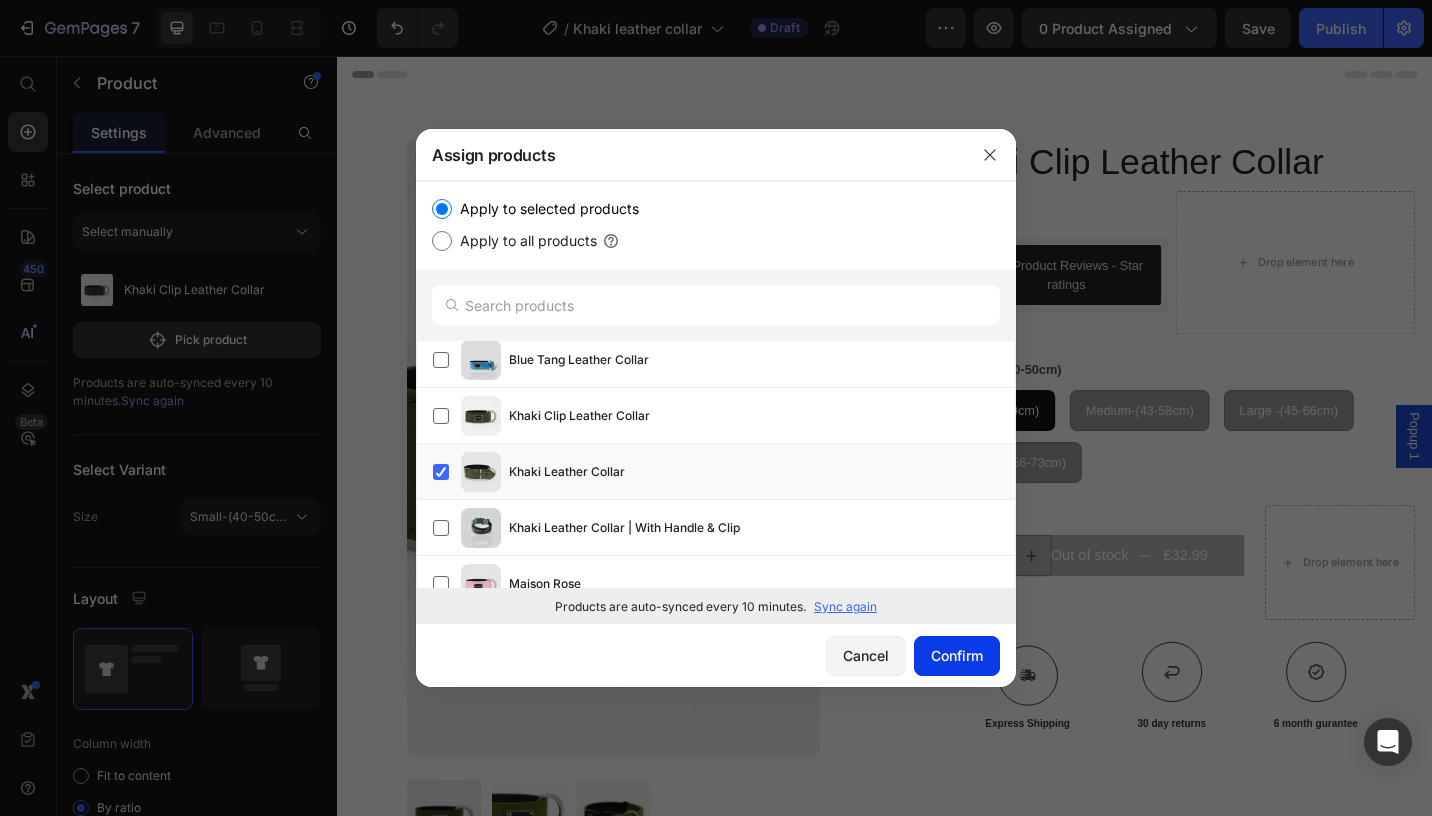 click on "Confirm" 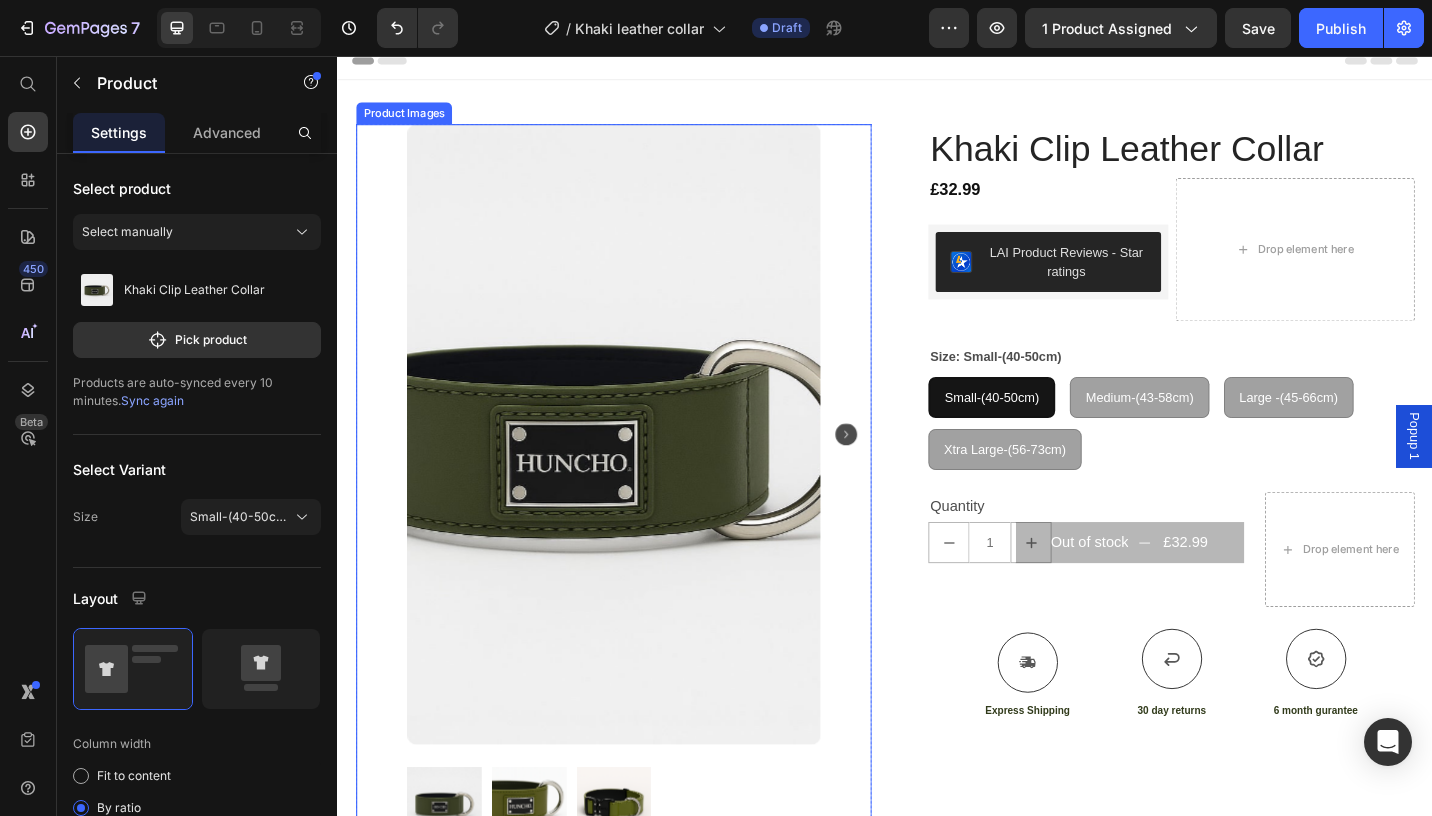 scroll, scrollTop: 0, scrollLeft: 0, axis: both 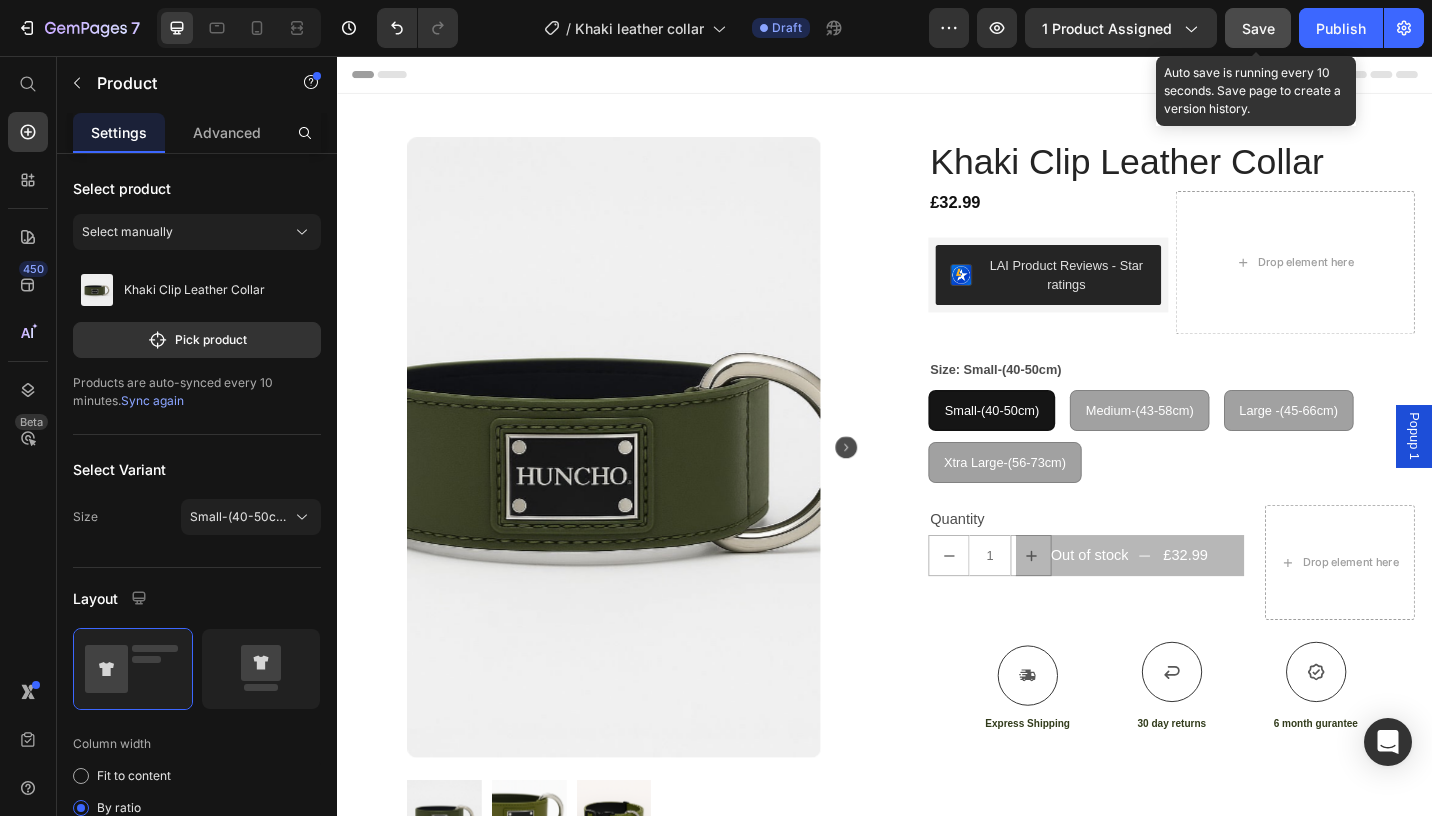 click on "Save" 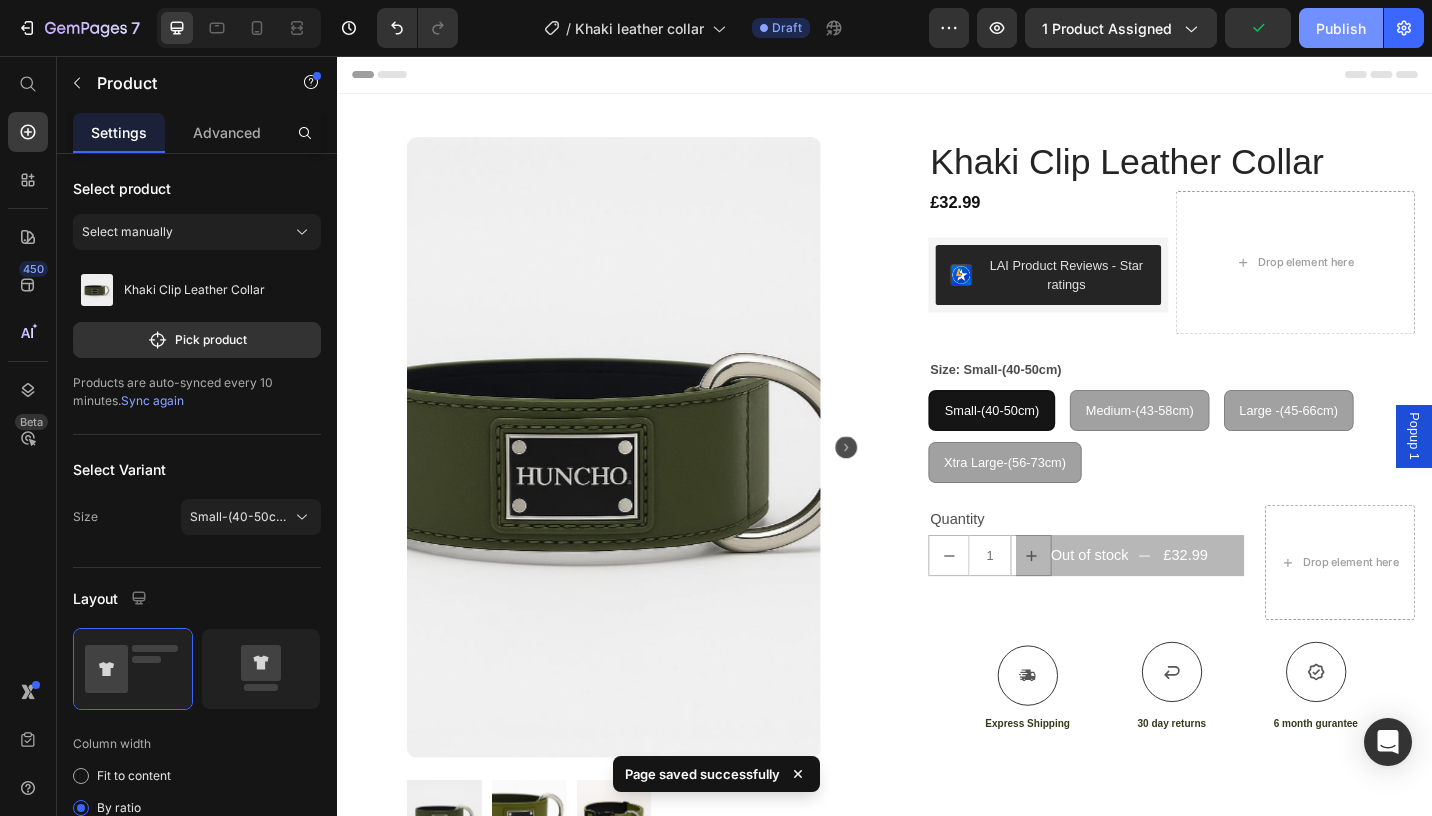click on "Publish" 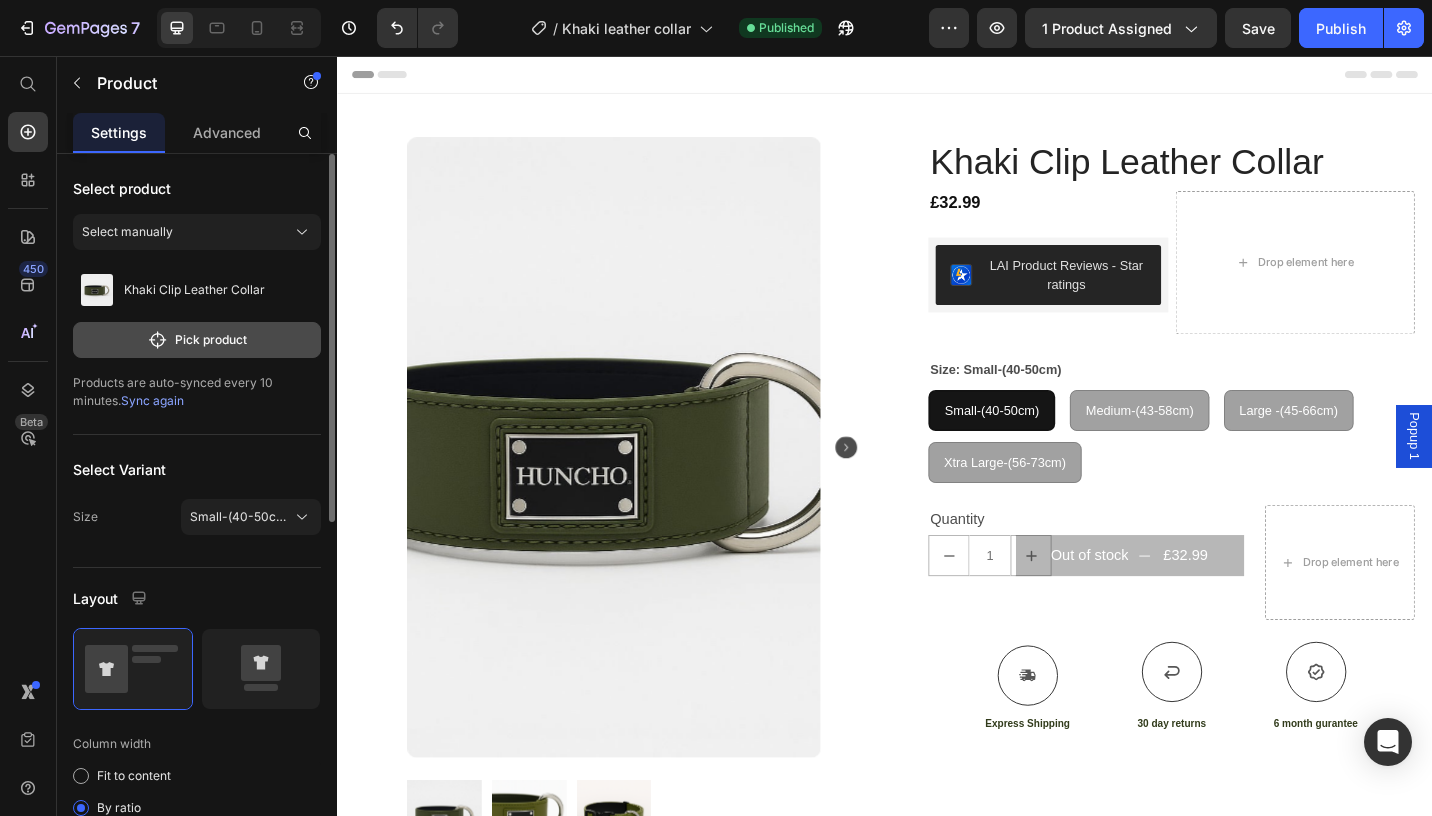 click on "Pick product" at bounding box center [197, 340] 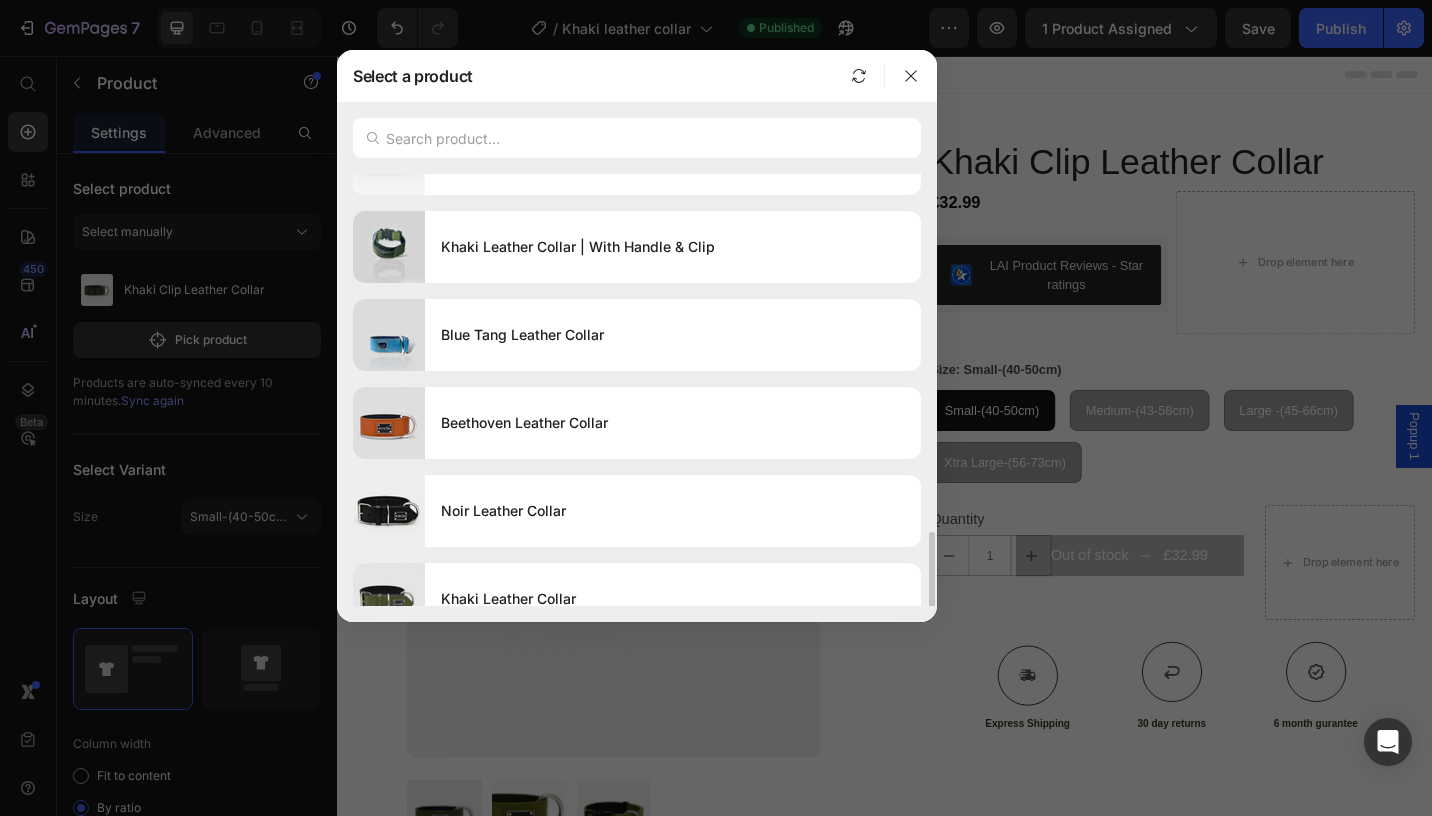 scroll, scrollTop: 1401, scrollLeft: 0, axis: vertical 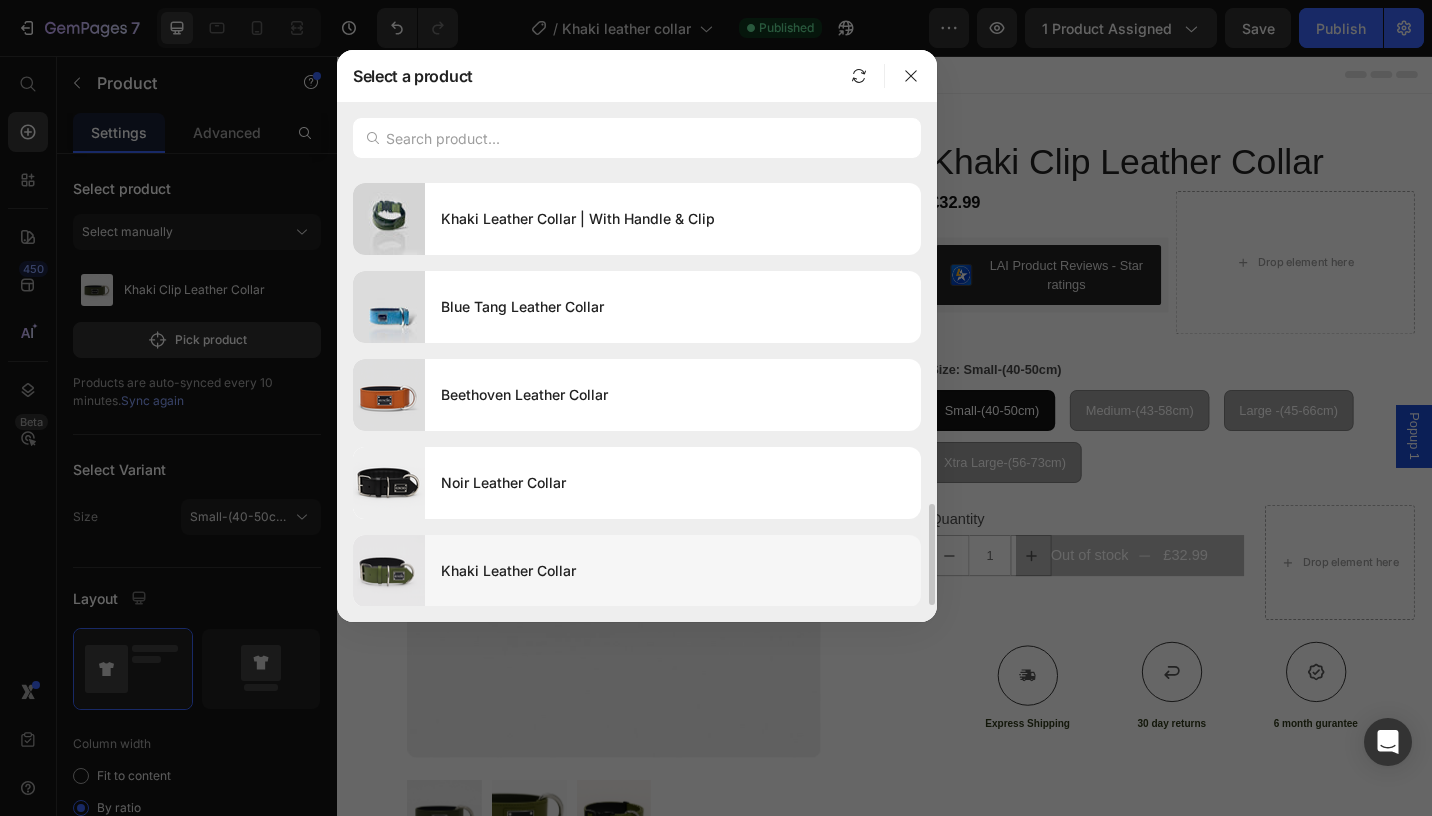 click on "Khaki Leather Collar" at bounding box center (673, 571) 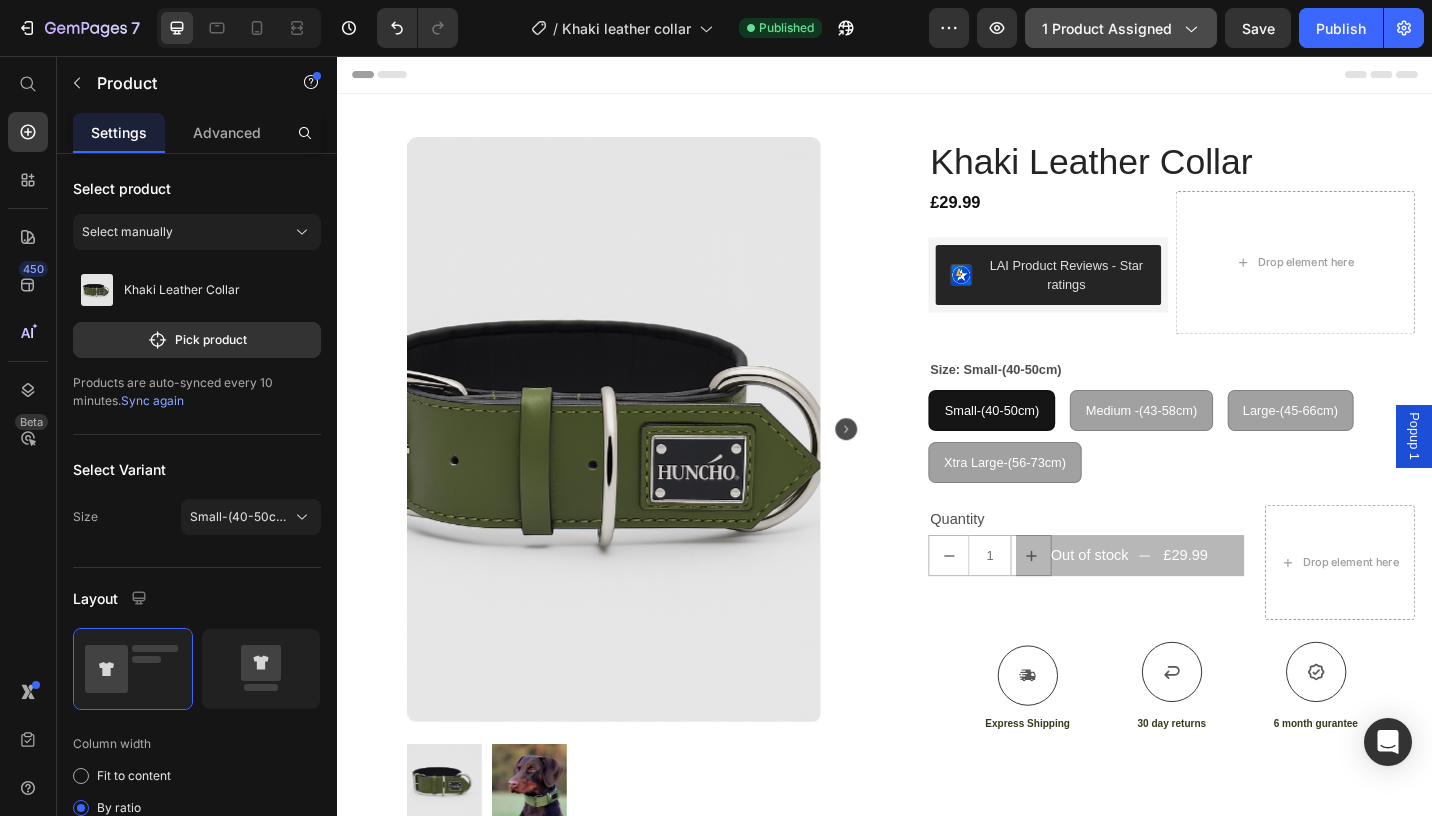 click on "1 product assigned" 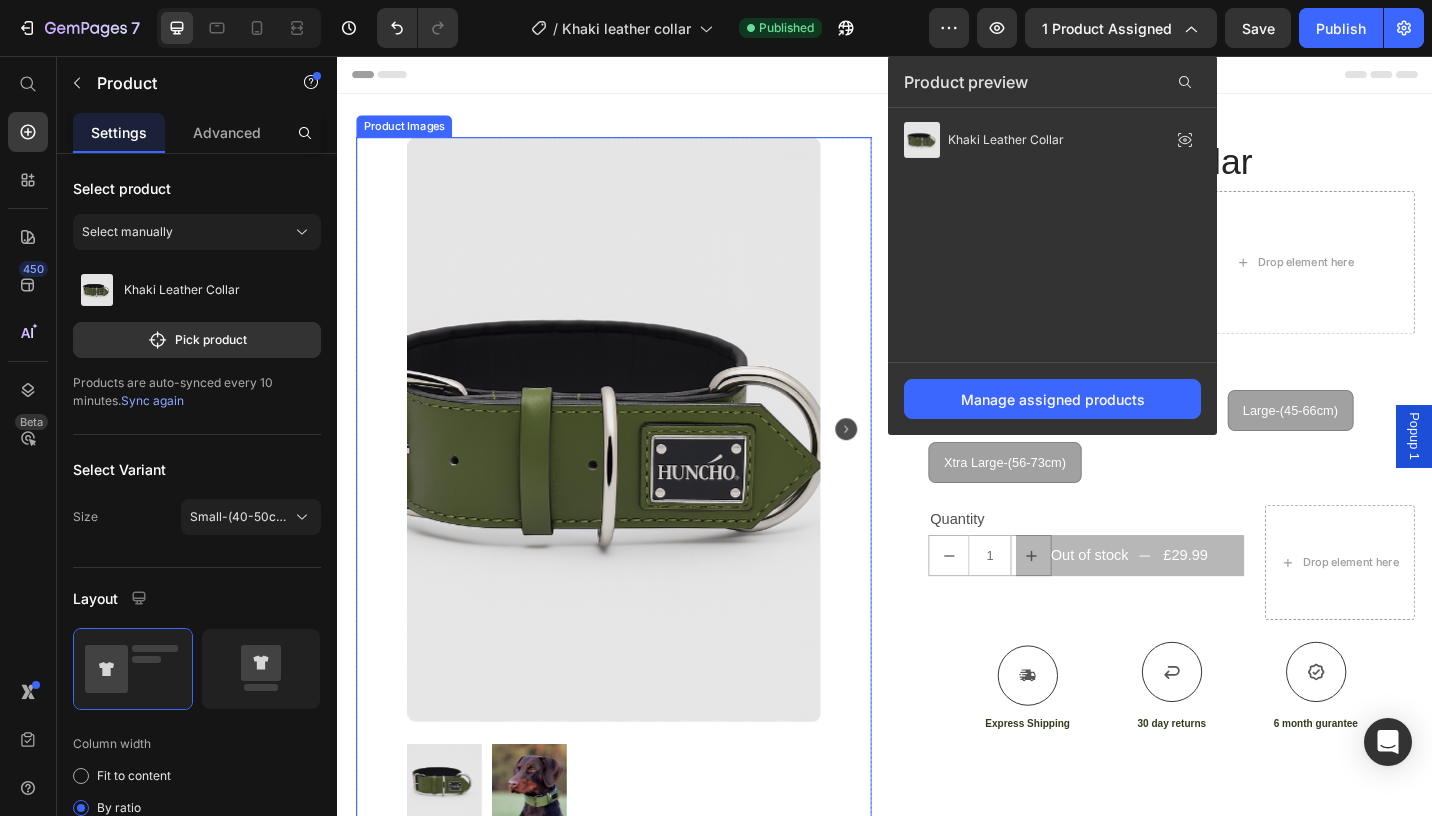 click at bounding box center (639, 465) 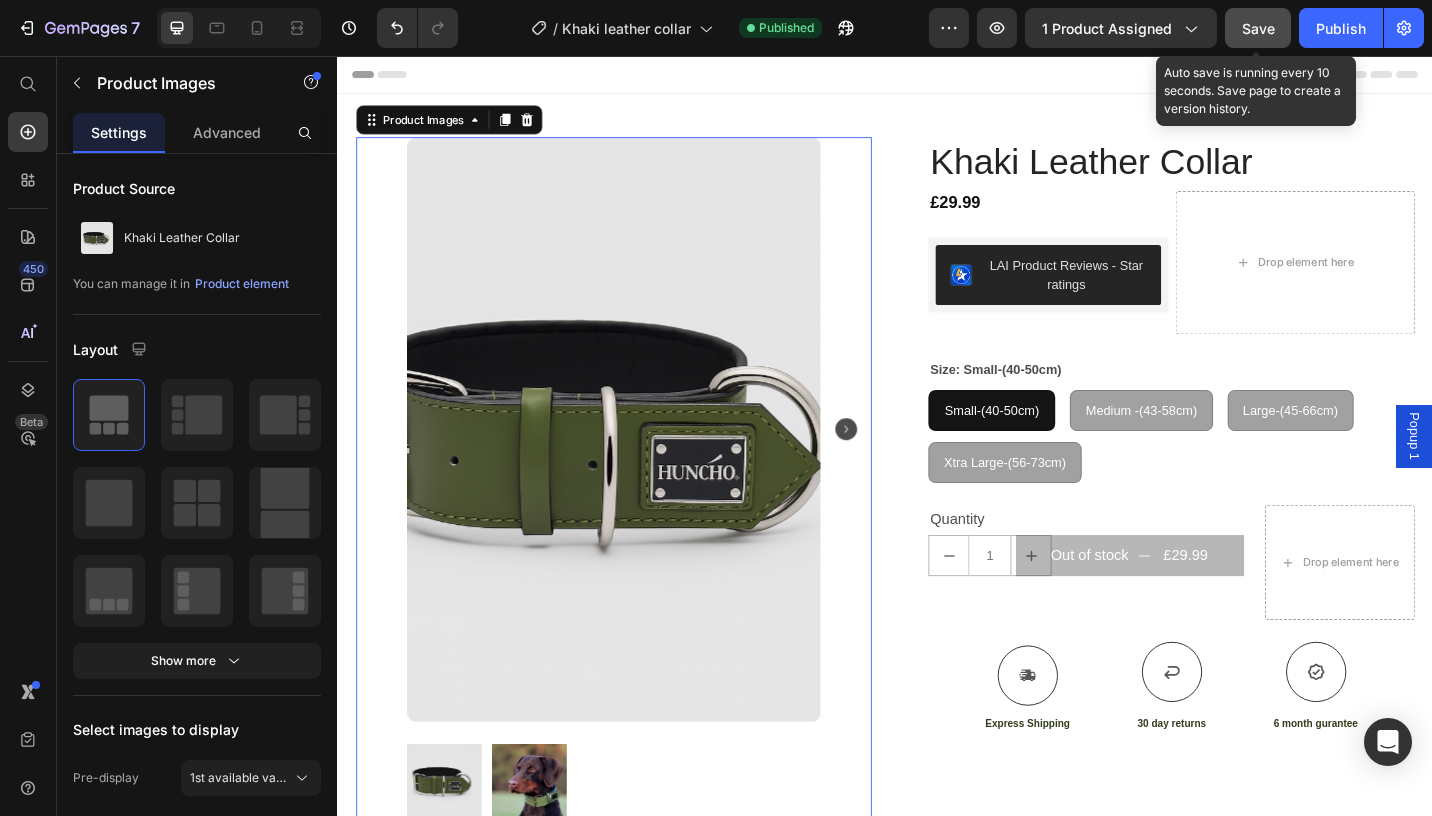 click on "Save" at bounding box center [1258, 28] 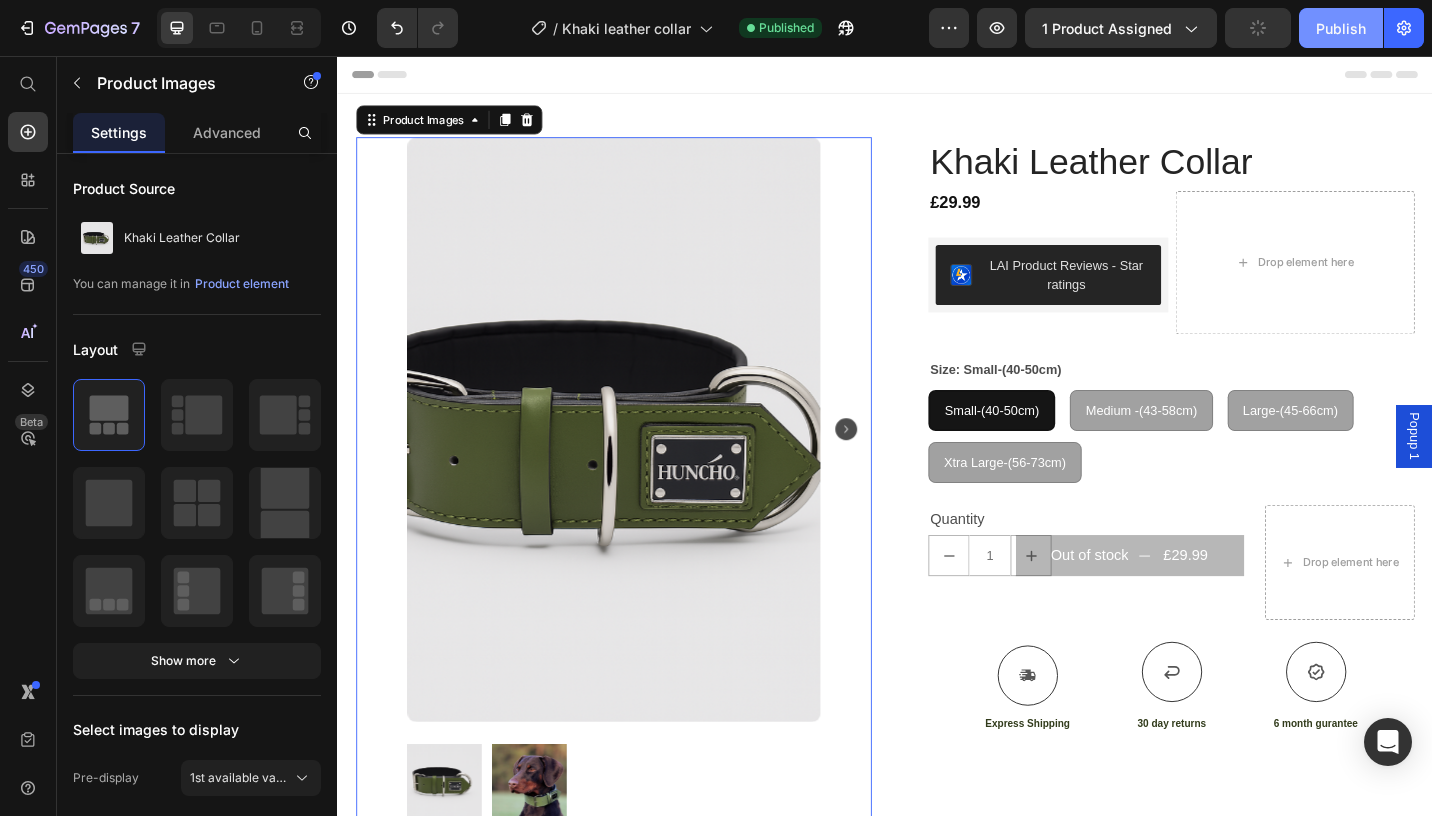 click on "Publish" at bounding box center [1341, 28] 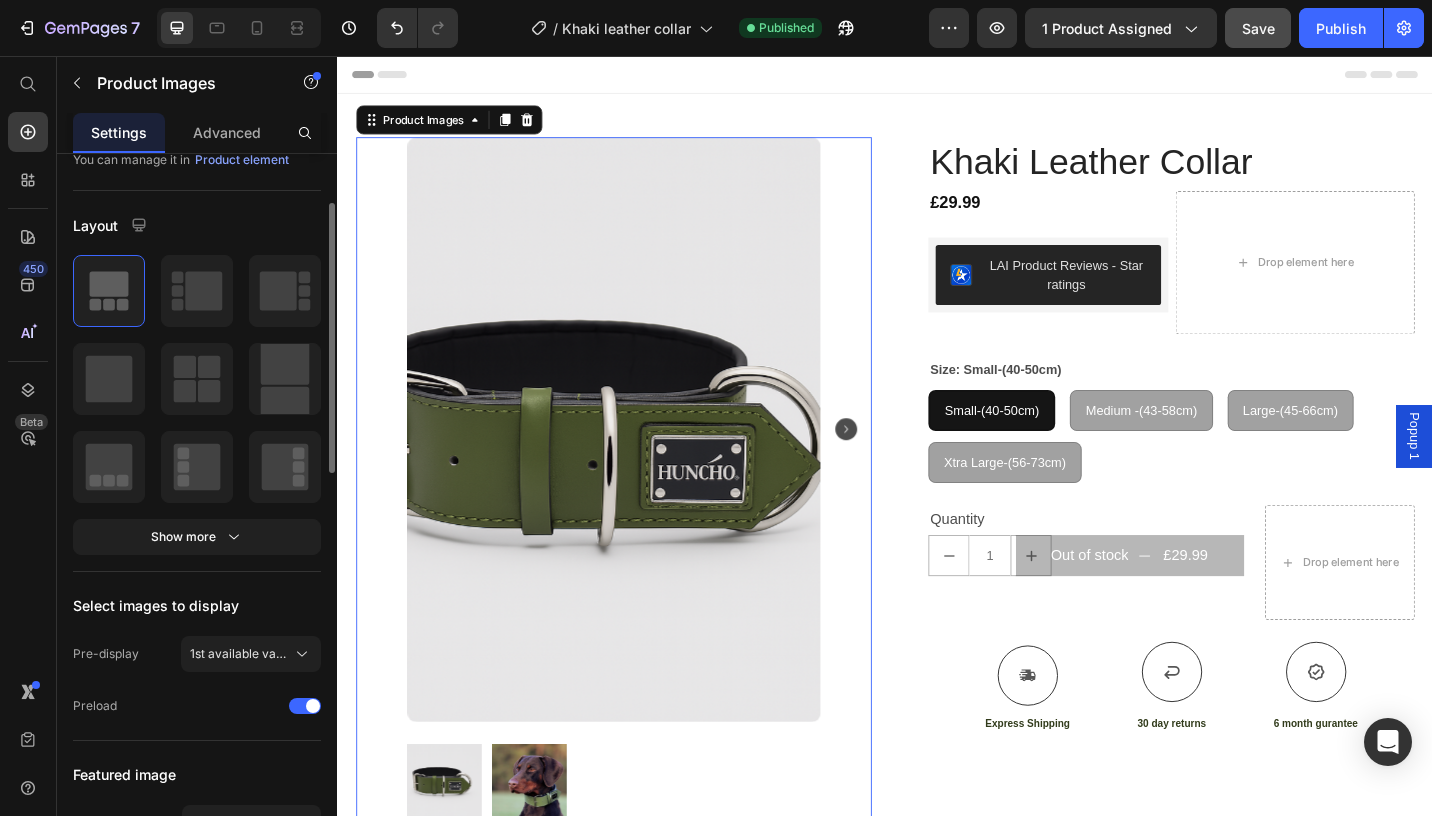 scroll, scrollTop: 126, scrollLeft: 0, axis: vertical 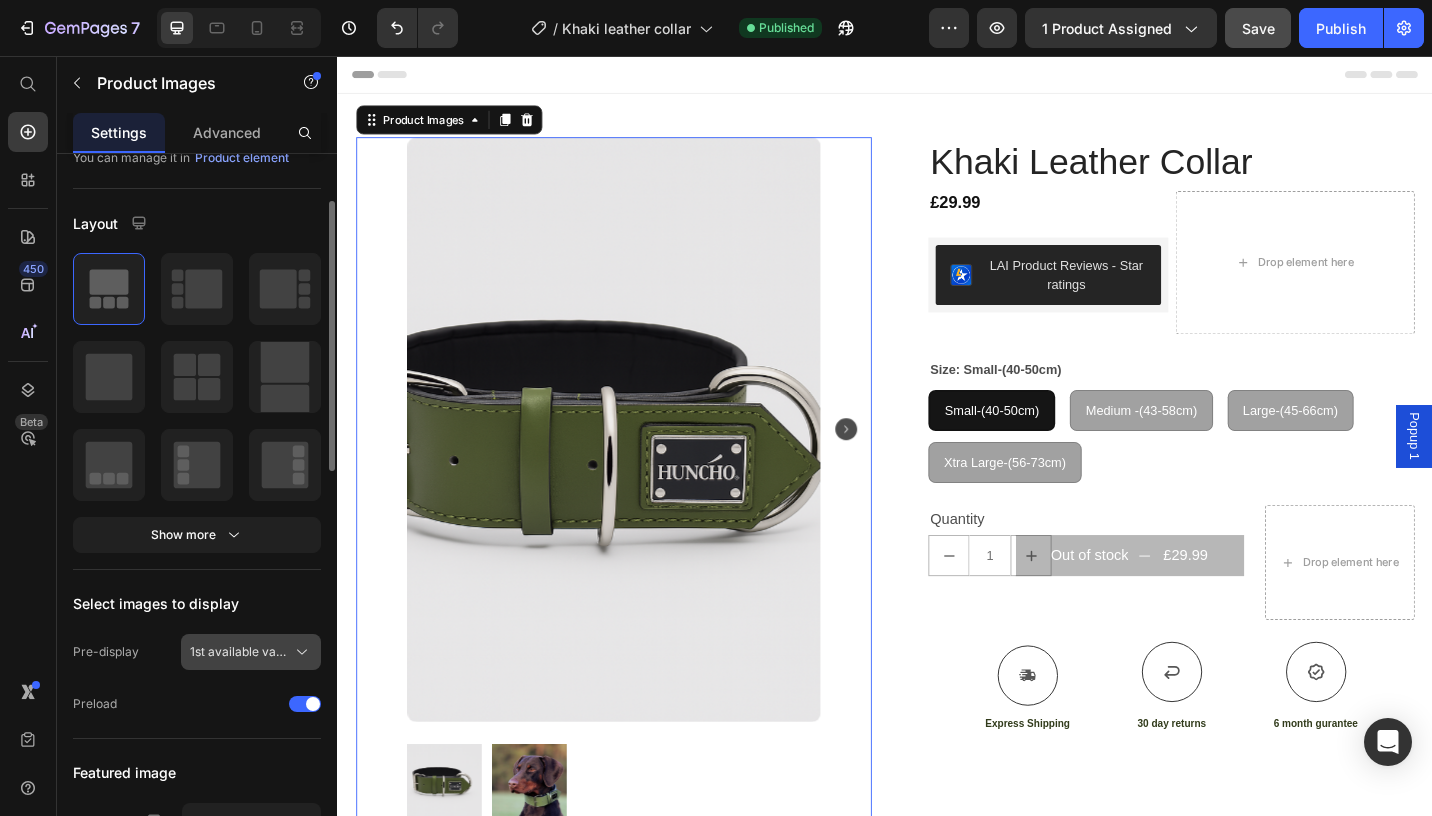 click on "1st available variant" at bounding box center (239, 652) 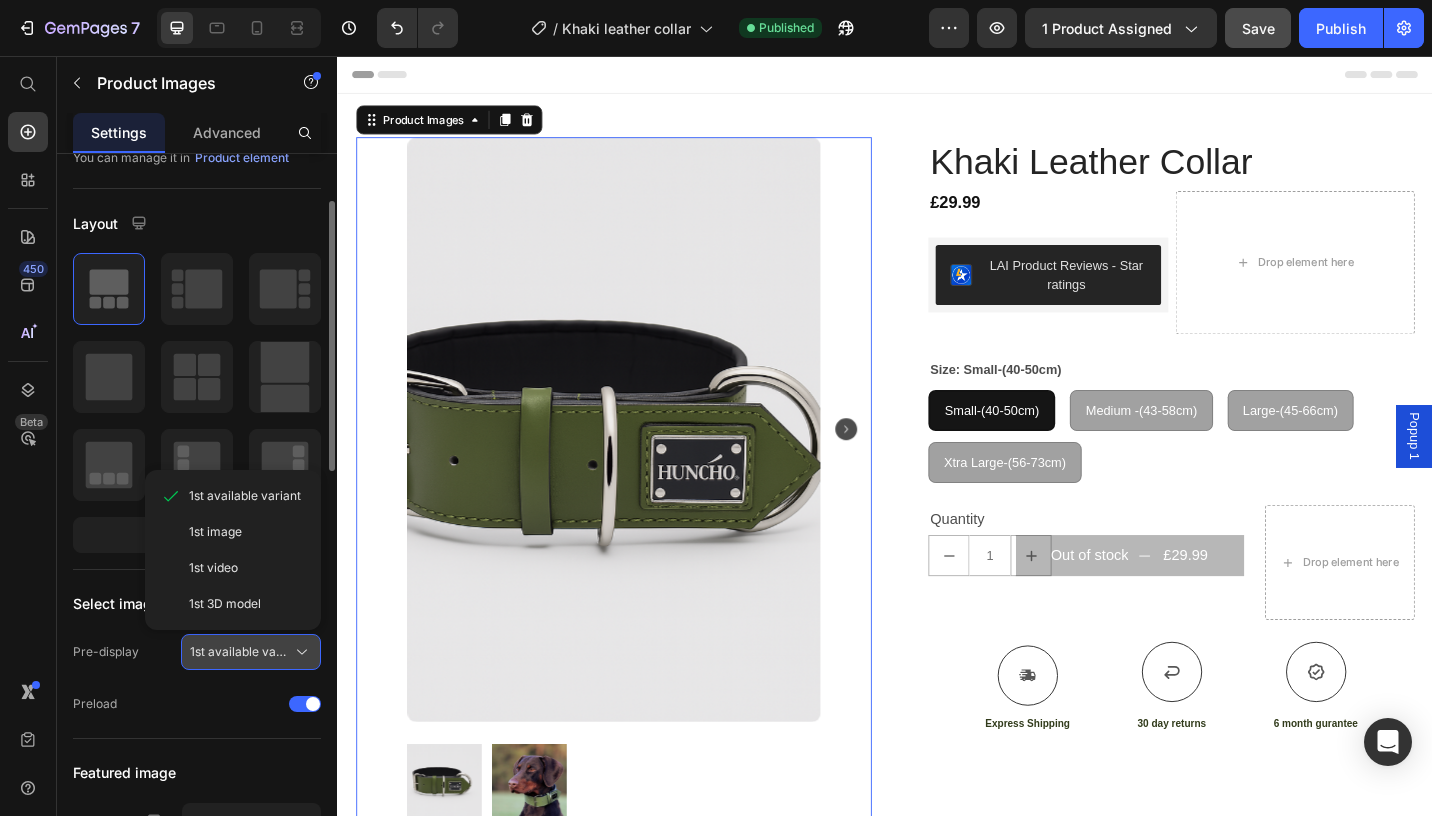 click on "1st available variant" at bounding box center [239, 652] 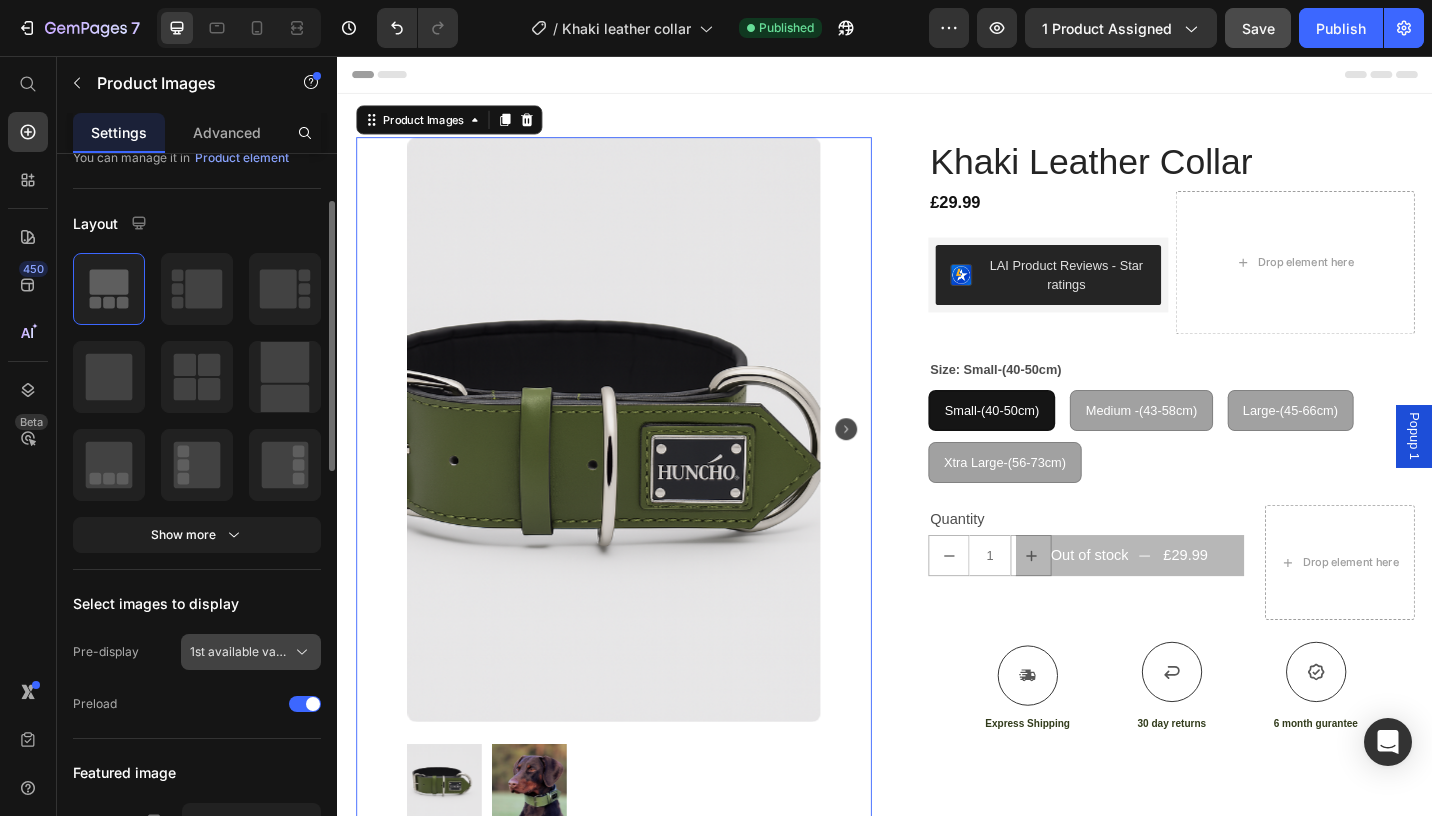 click on "1st available variant" at bounding box center [239, 652] 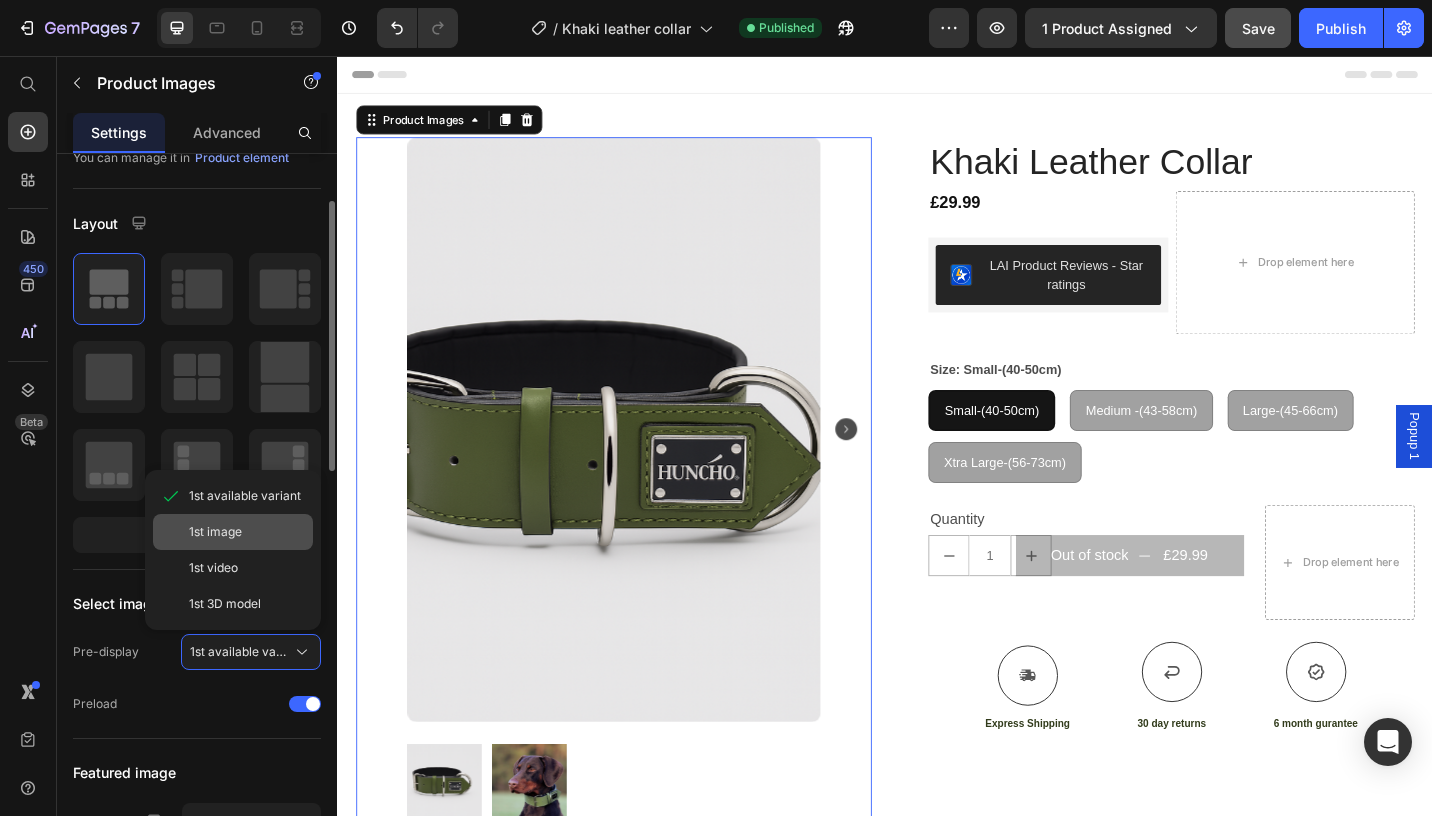 click on "1st image" at bounding box center (247, 532) 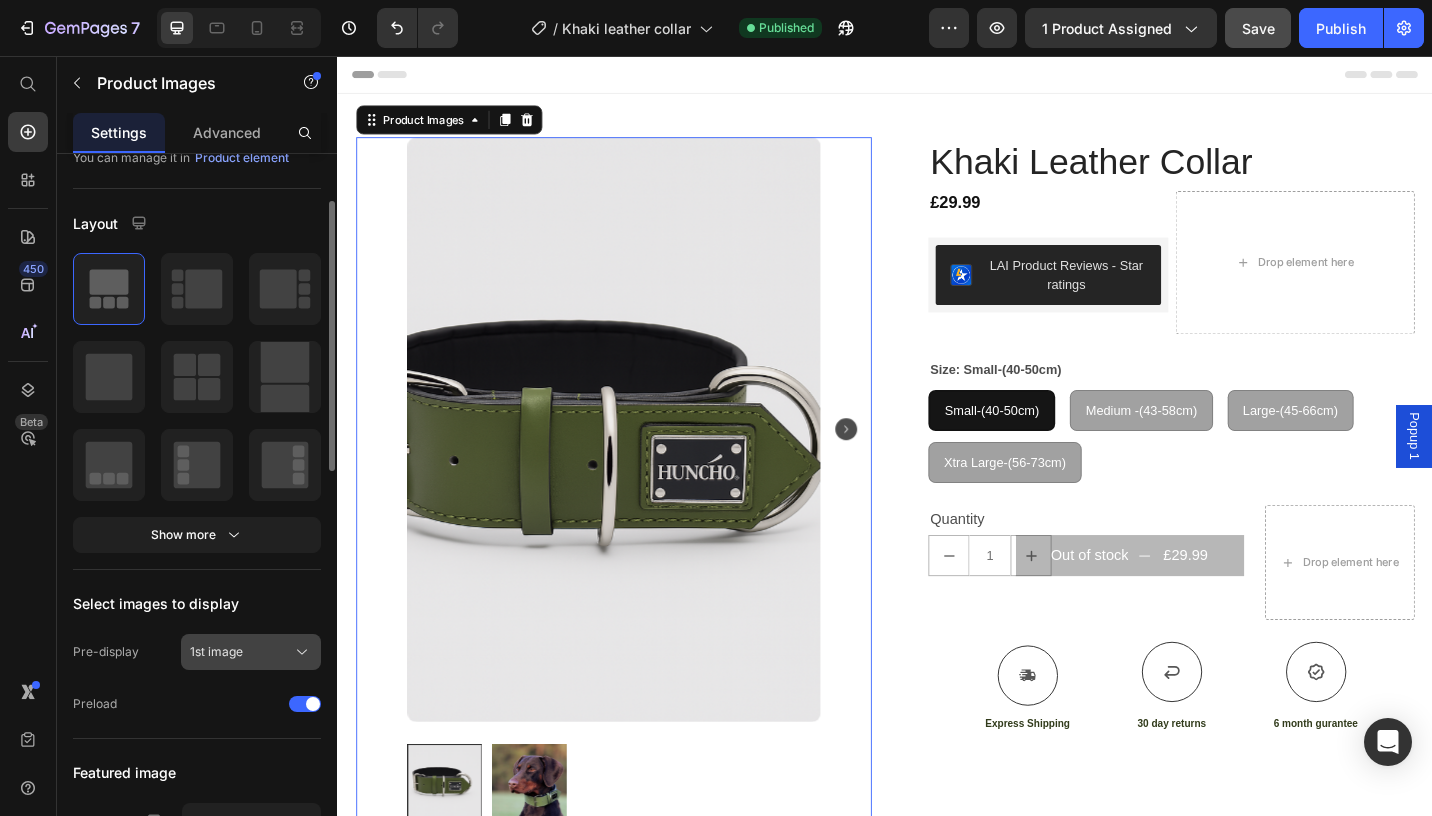 click on "1st image" at bounding box center (251, 652) 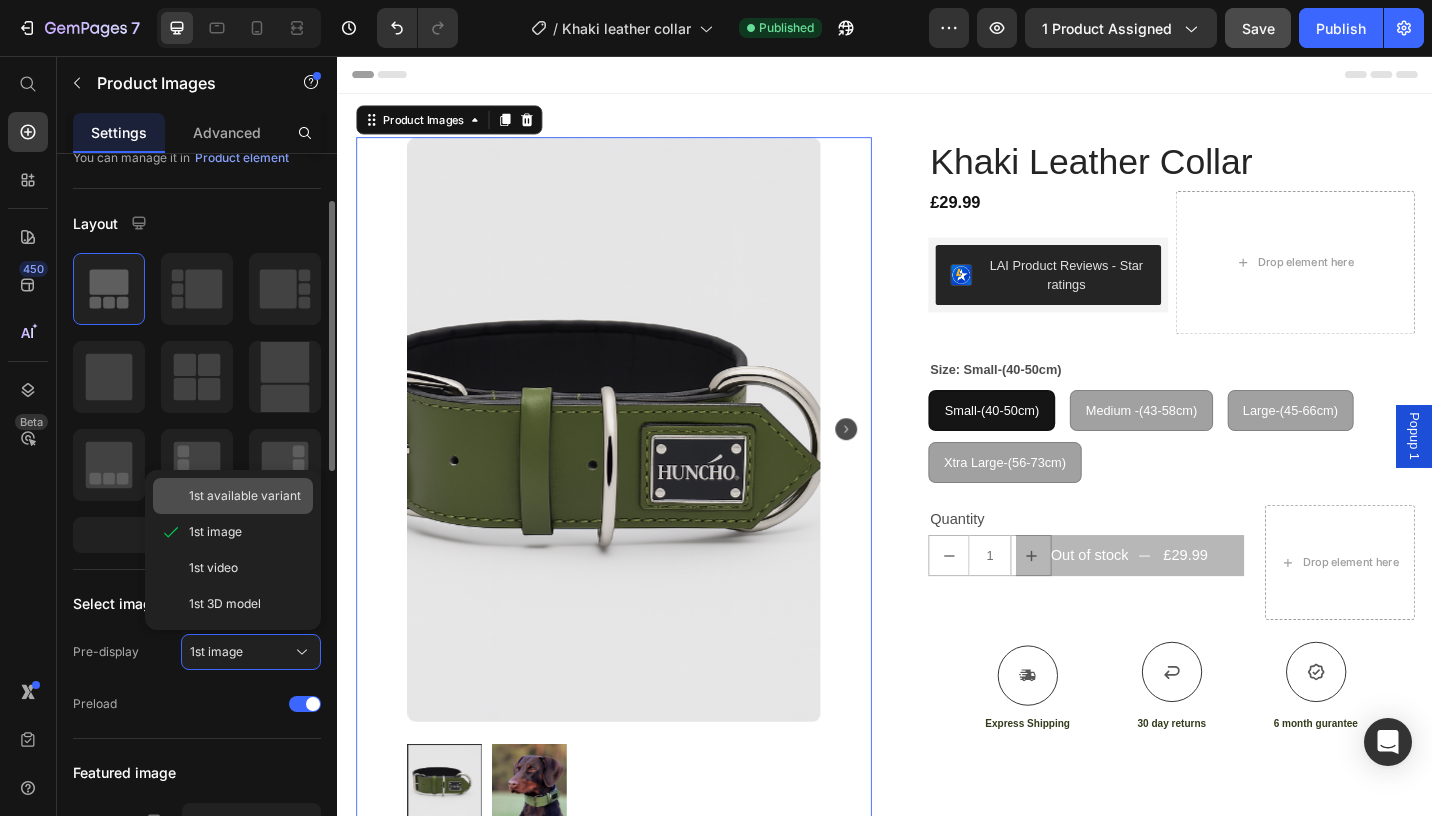 click on "1st available variant" 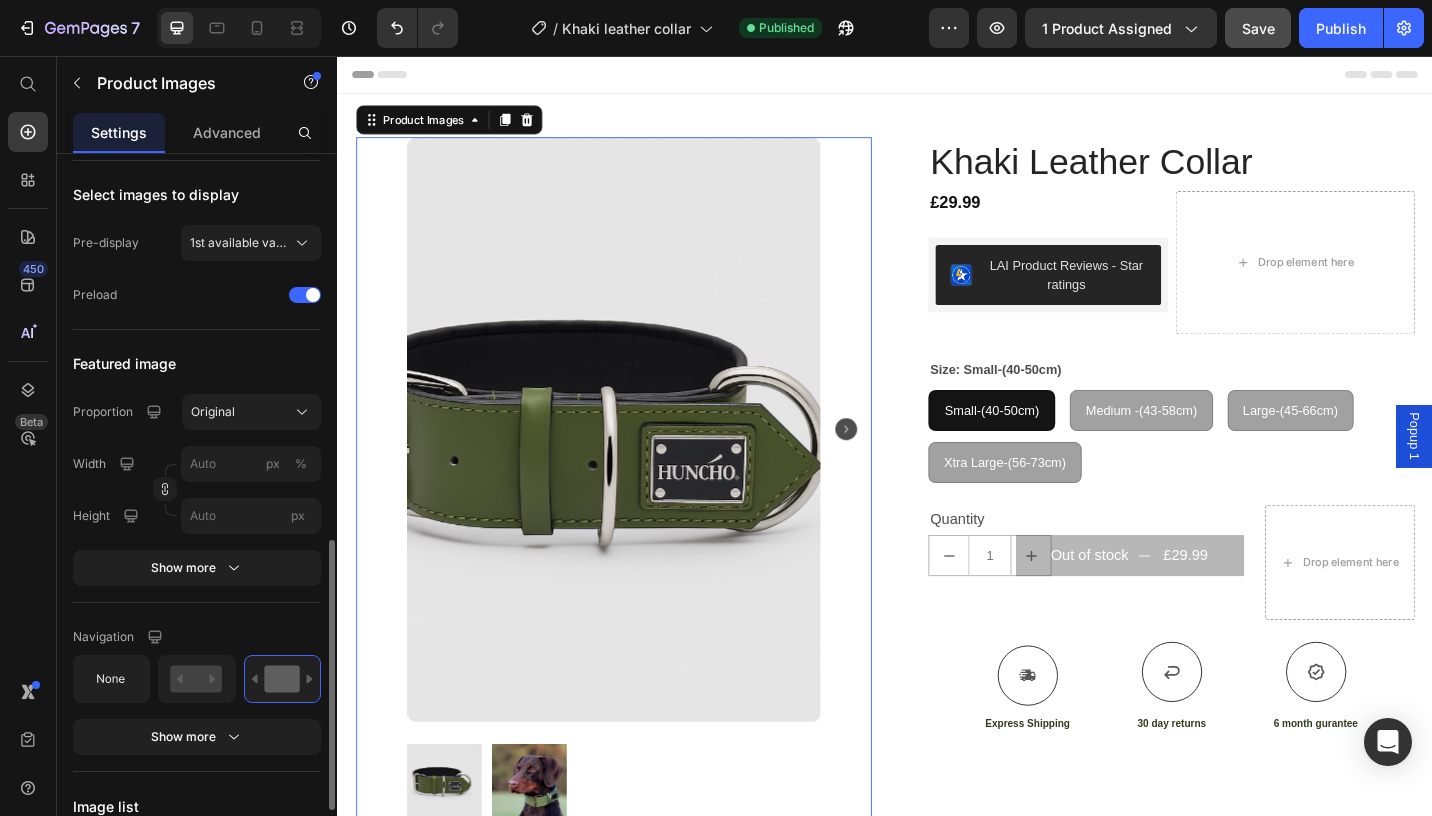 scroll, scrollTop: 788, scrollLeft: 0, axis: vertical 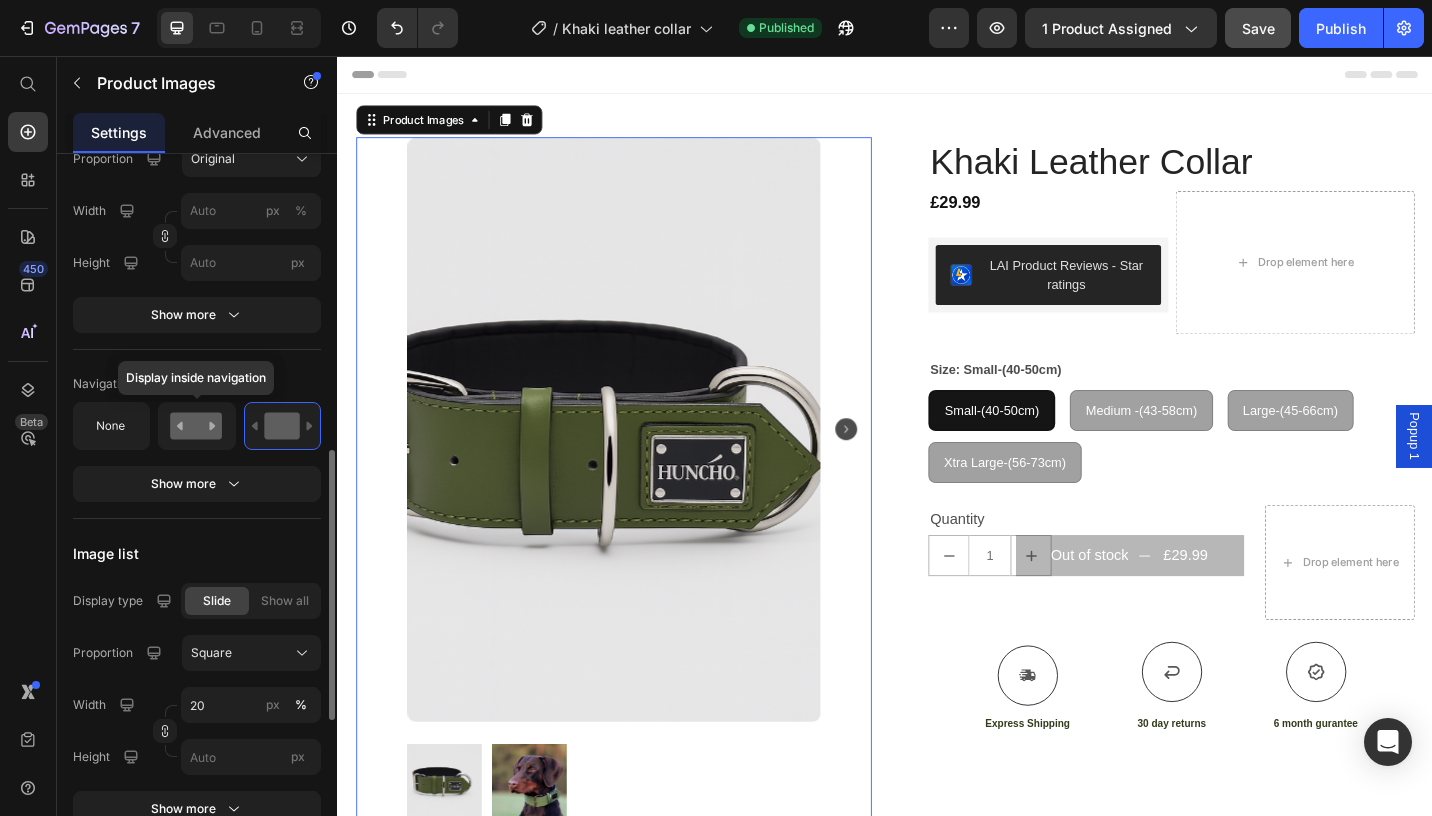 click 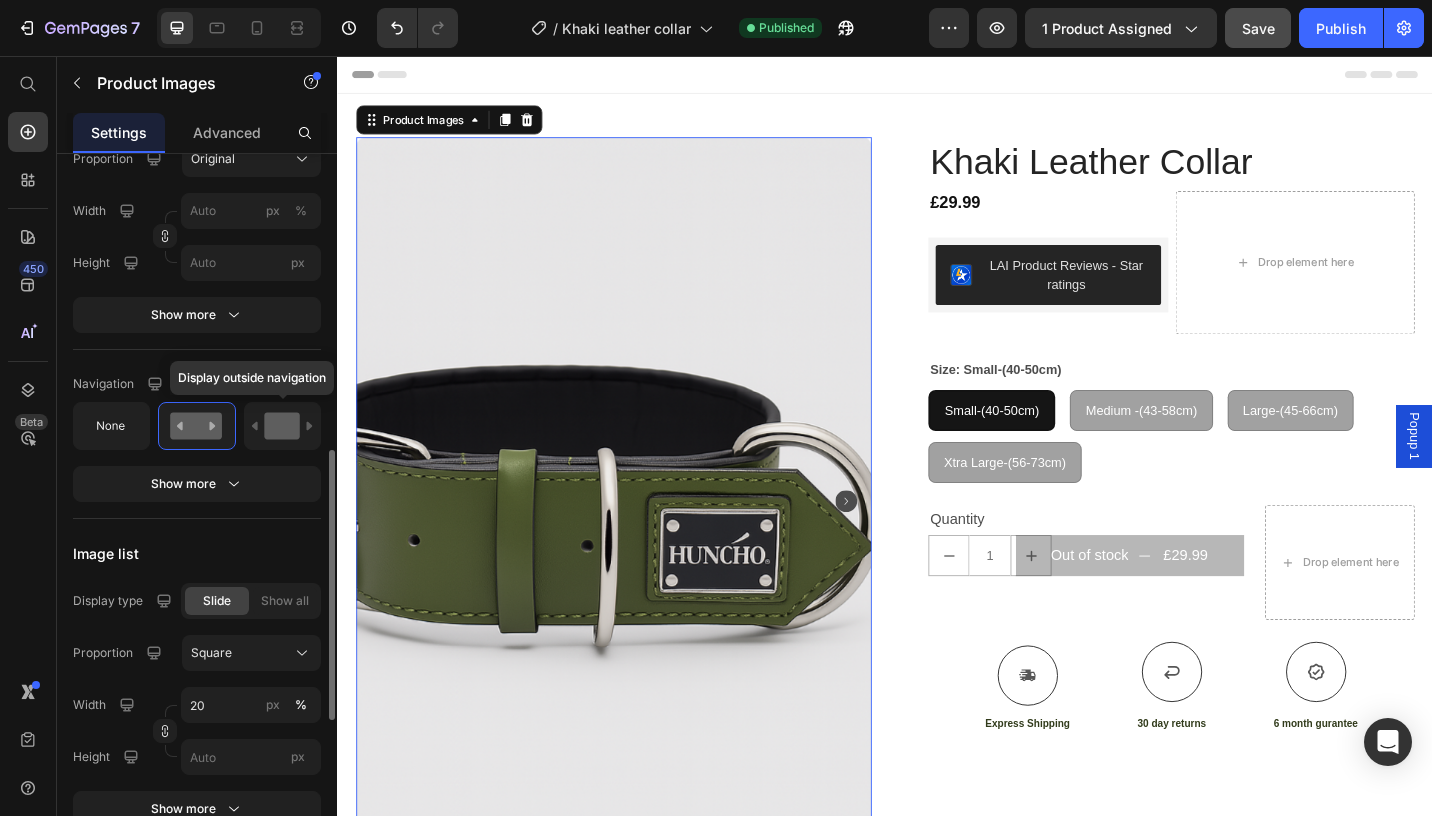 click 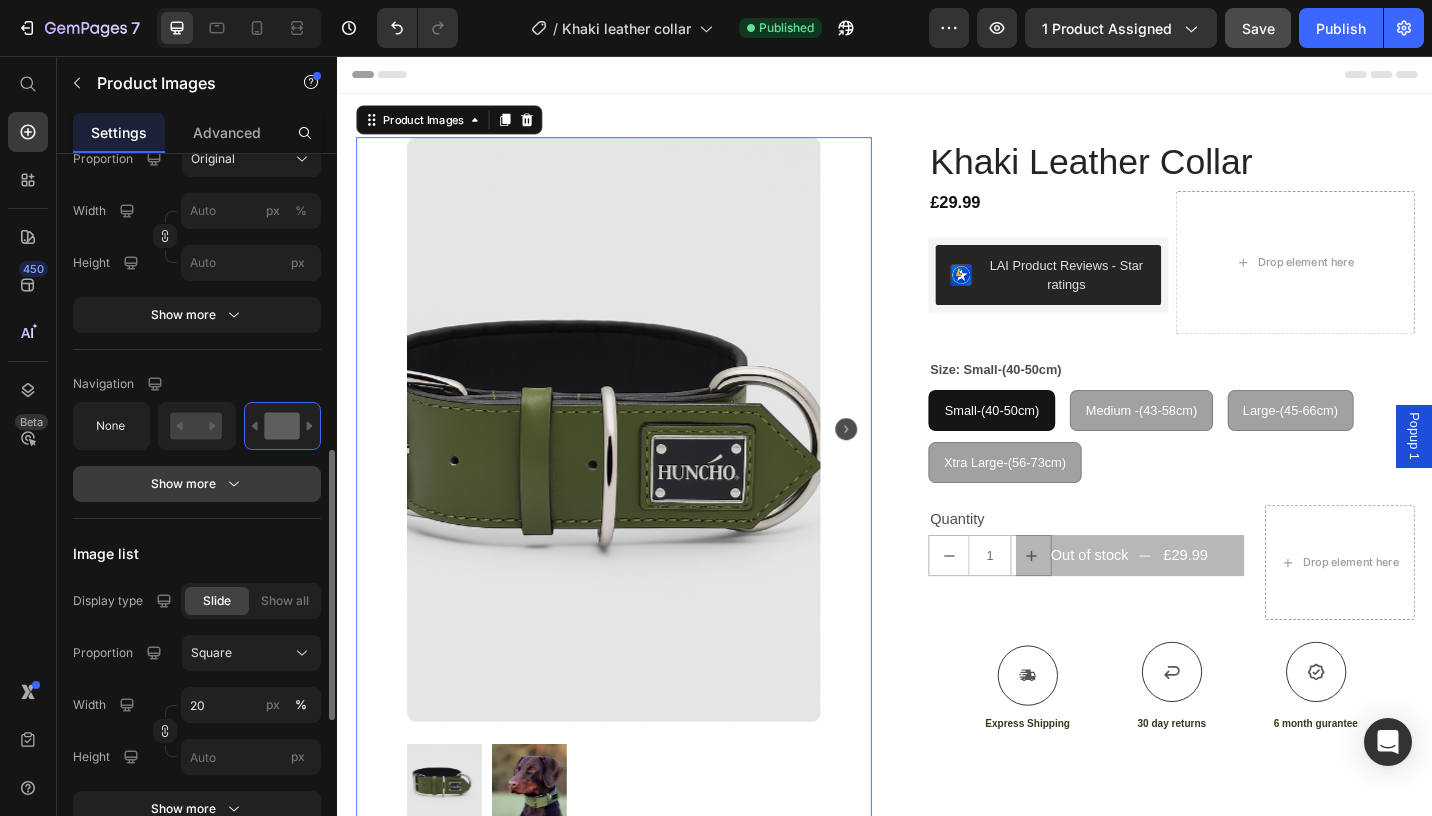 click on "Show more" at bounding box center [197, 484] 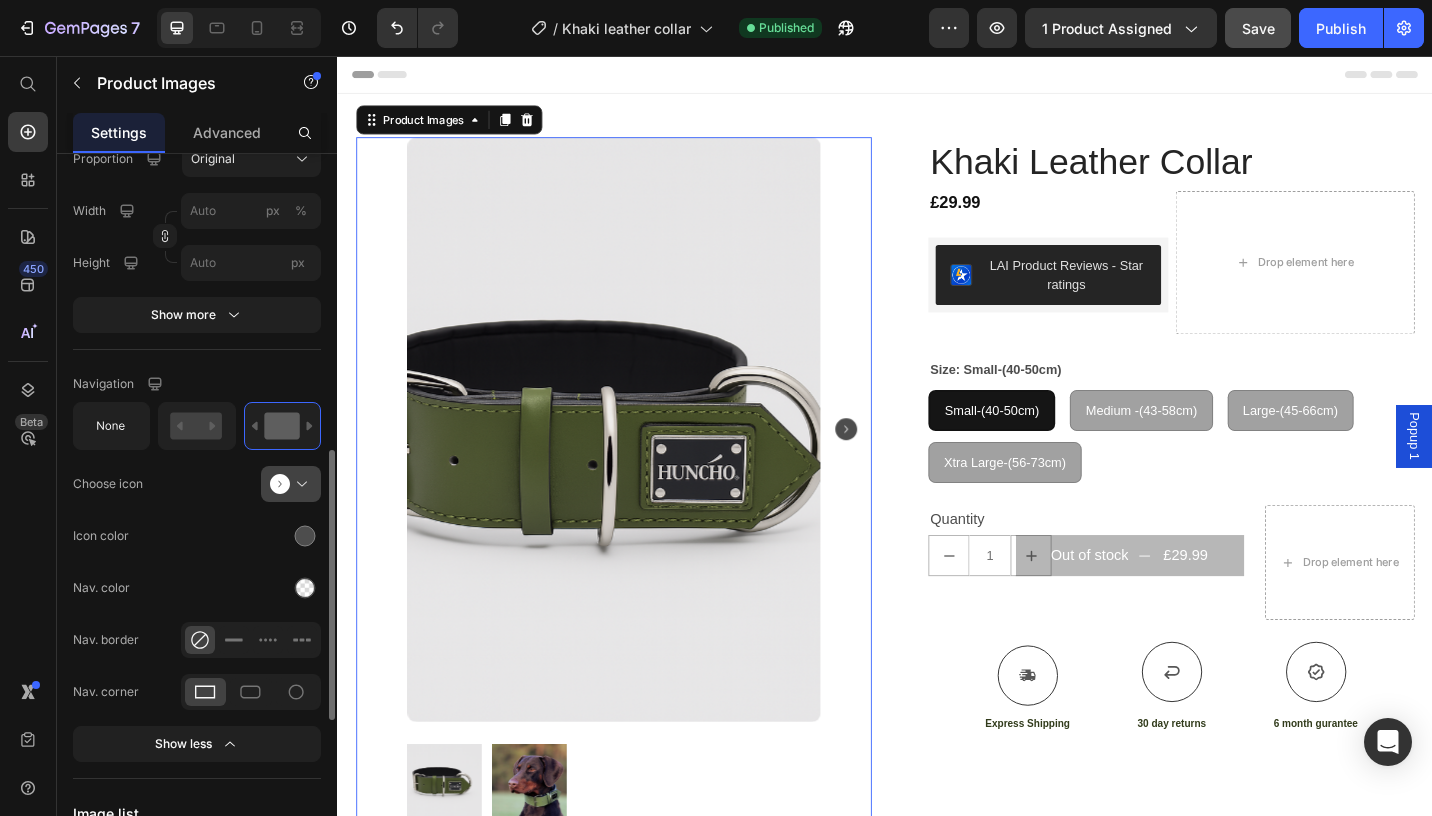 click at bounding box center [299, 484] 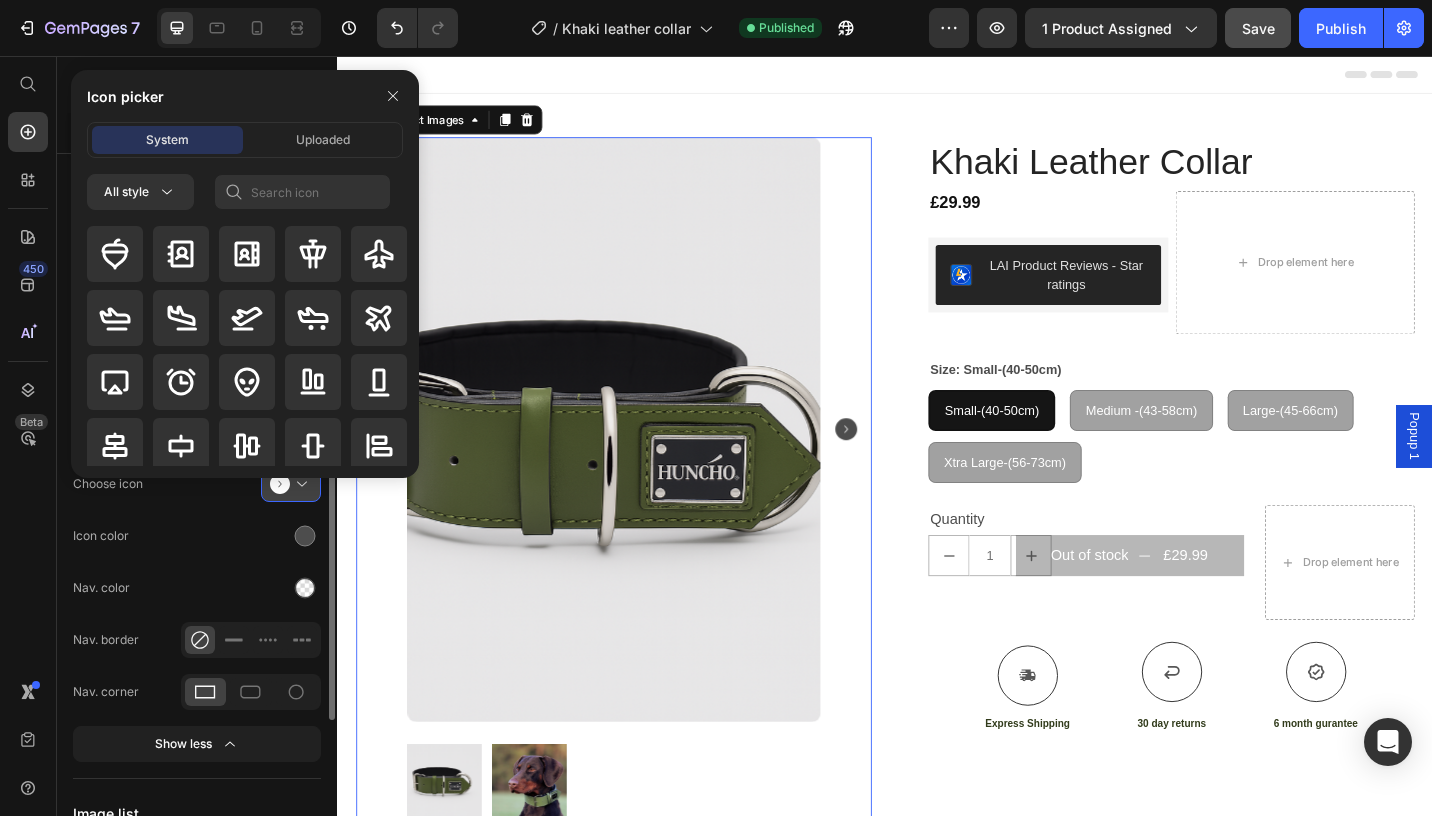 click on "Icon picker System Uploaded All style" at bounding box center (237, 274) 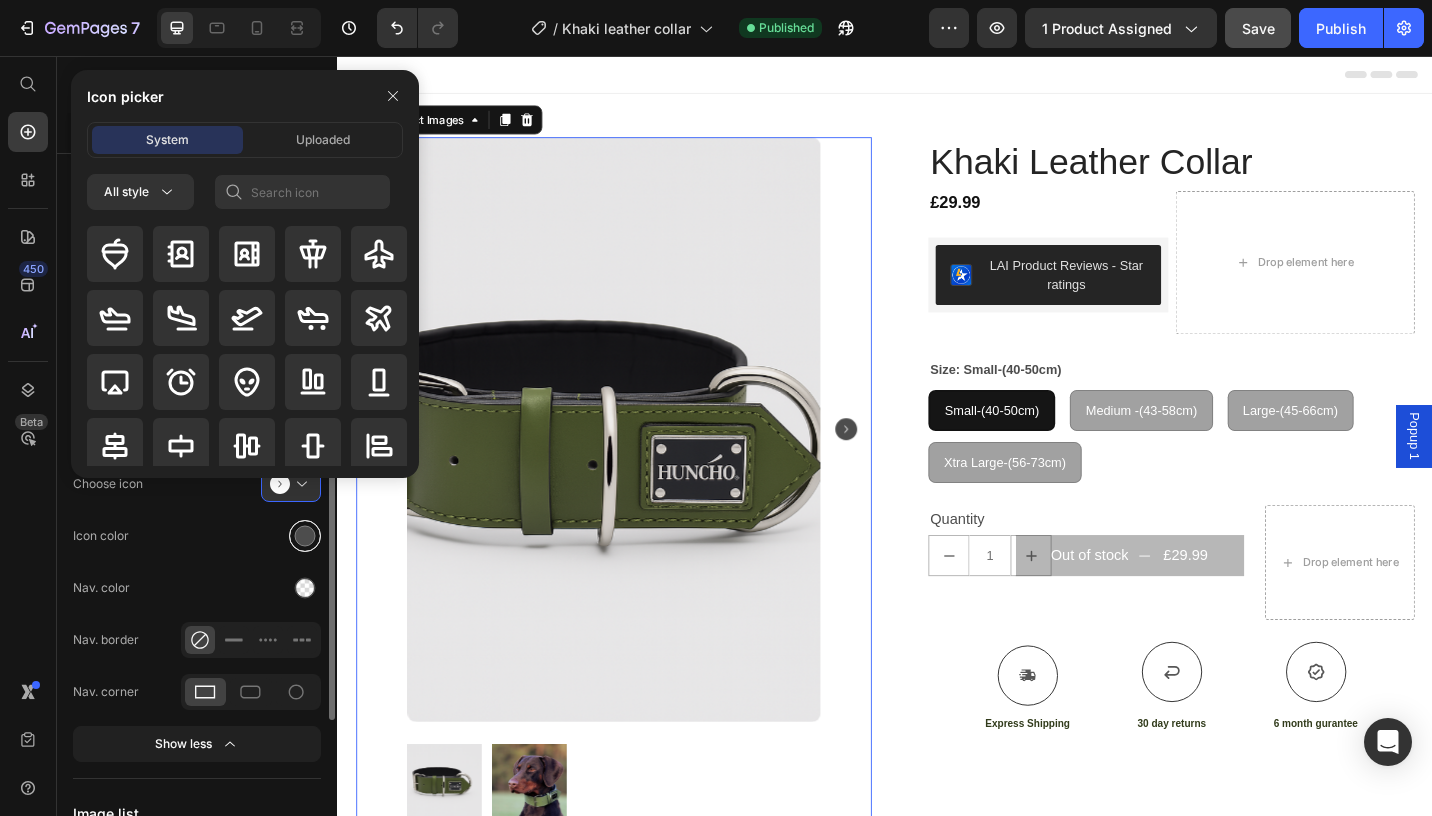 click at bounding box center (305, 536) 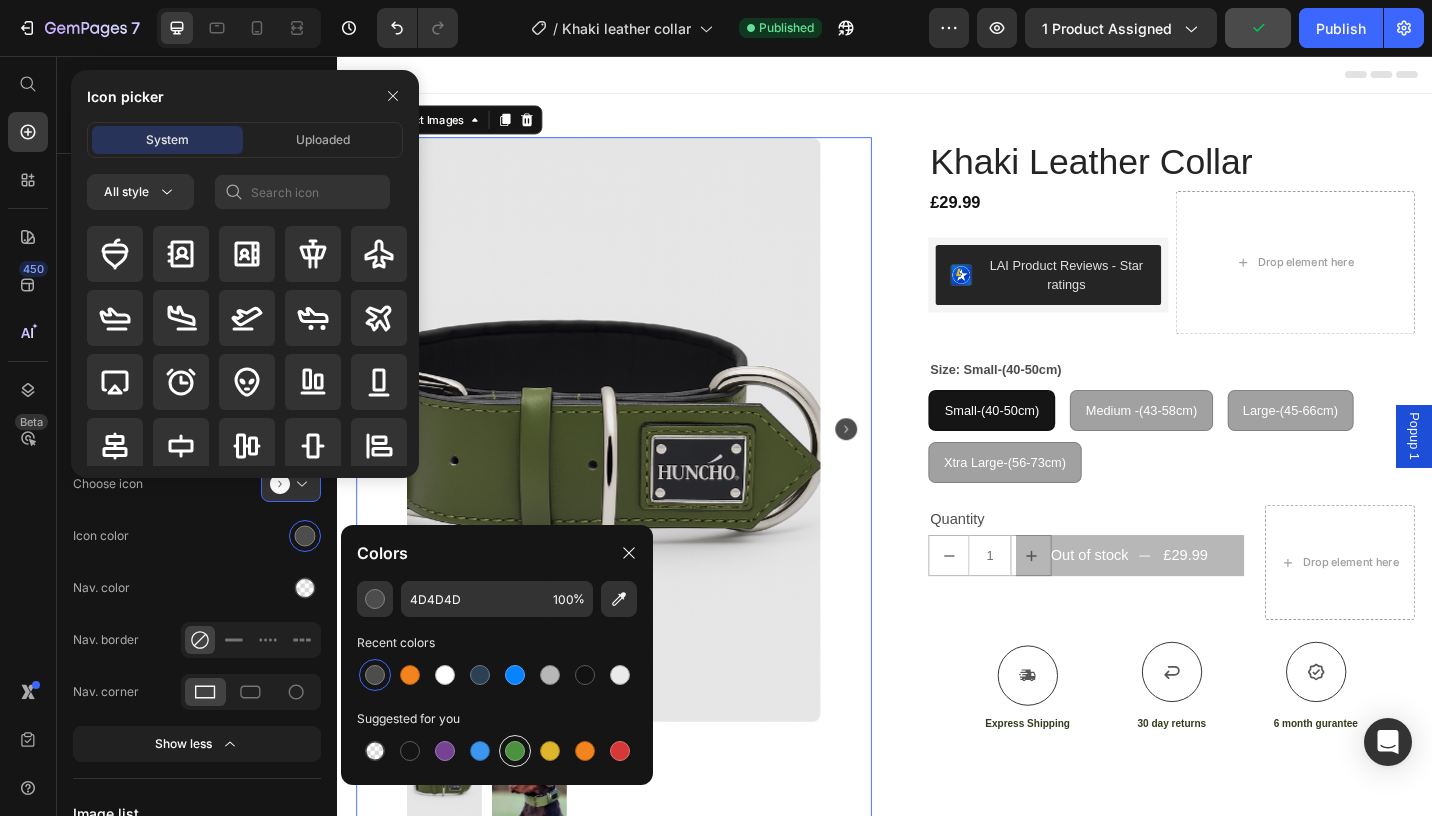 click at bounding box center (515, 751) 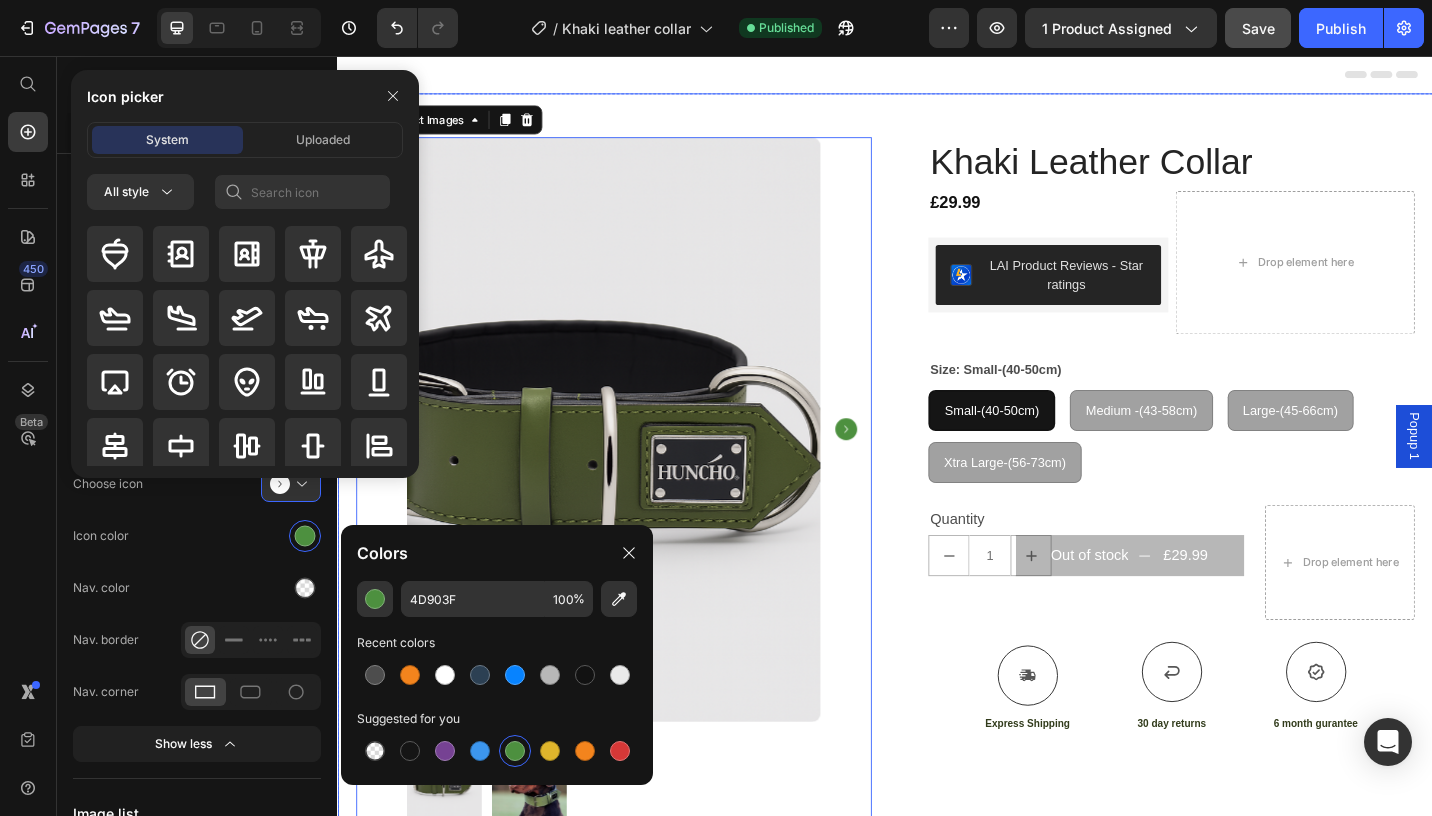 click on "Product Images   80 Row Khaki Leather Collar Product Title £29.99 Product Price LAI Product Reviews - Star ratings LAI Product Reviews
Drop element here Row Size: Small-(40-50cm) Small-(40-50cm) Small-(40-50cm) Small-(40-50cm) Medium -(43-58cm) Medium -(43-58cm) Medium -(43-58cm) Large-(45-66cm) Large-(45-66cm) Large-(45-66cm) Xtra Large-(56-73cm) Xtra Large-(56-73cm) Xtra Large-(56-73cm) Product Variants & Swatches Quantity Text Block 1 Product Quantity Out of stock
£29.99 Add to Cart Row Row
Drop element here Row
Icon Express Shipping Text Block
Icon 30 day returns Text Block
Icon 6 month gurantee Text Block Row Row Product" at bounding box center [937, 534] 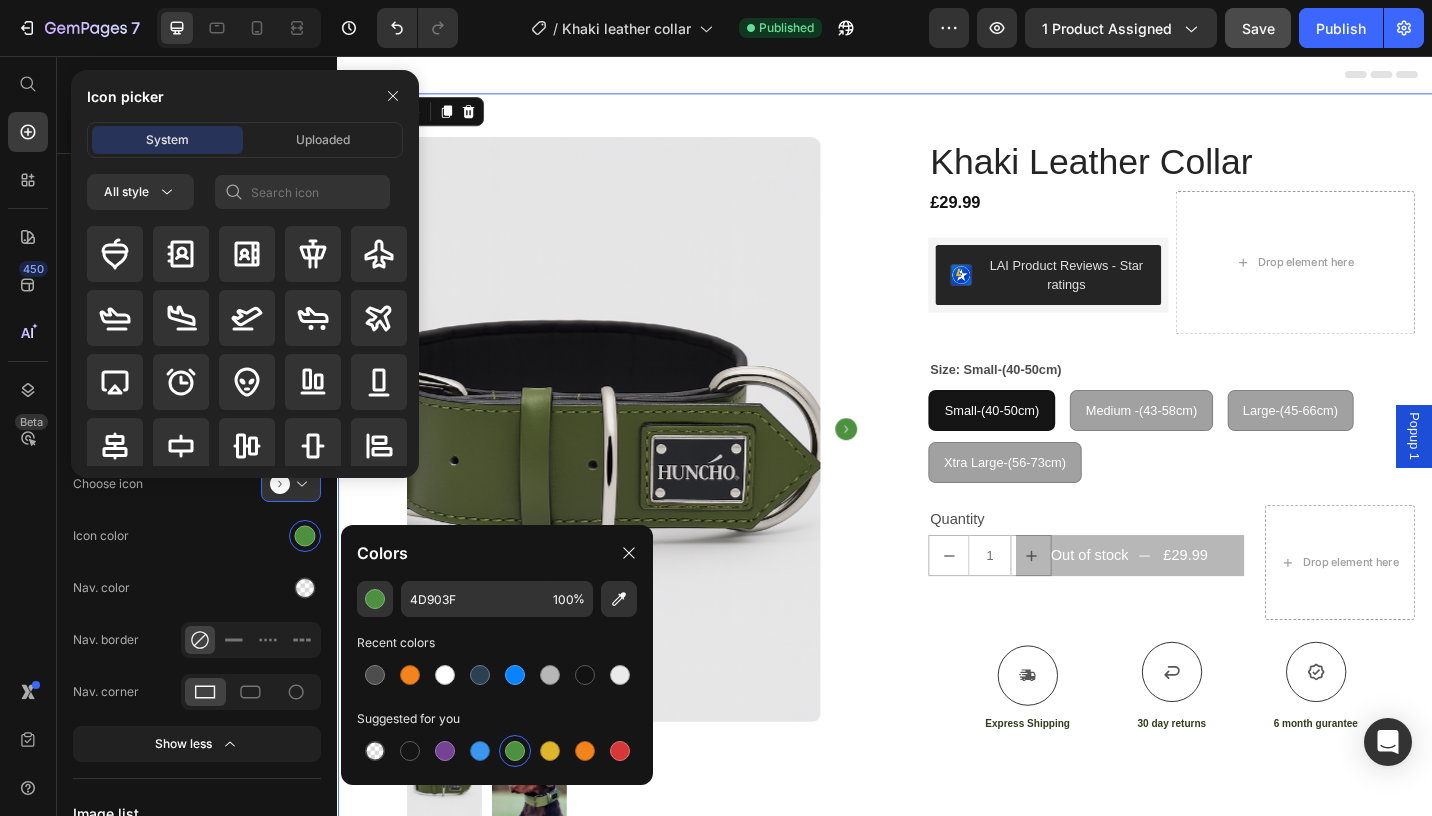 scroll, scrollTop: 0, scrollLeft: 0, axis: both 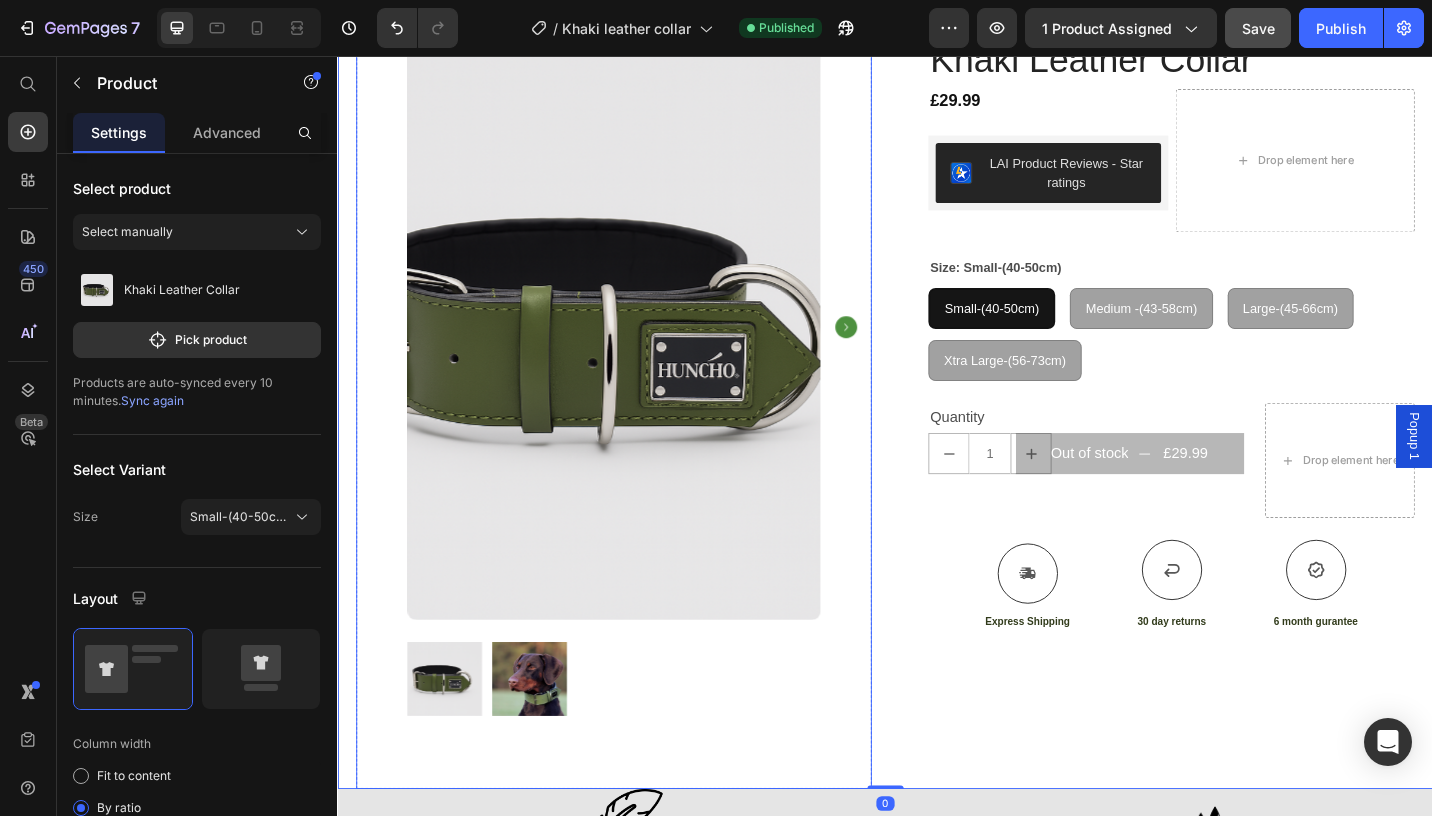 click at bounding box center [639, 739] 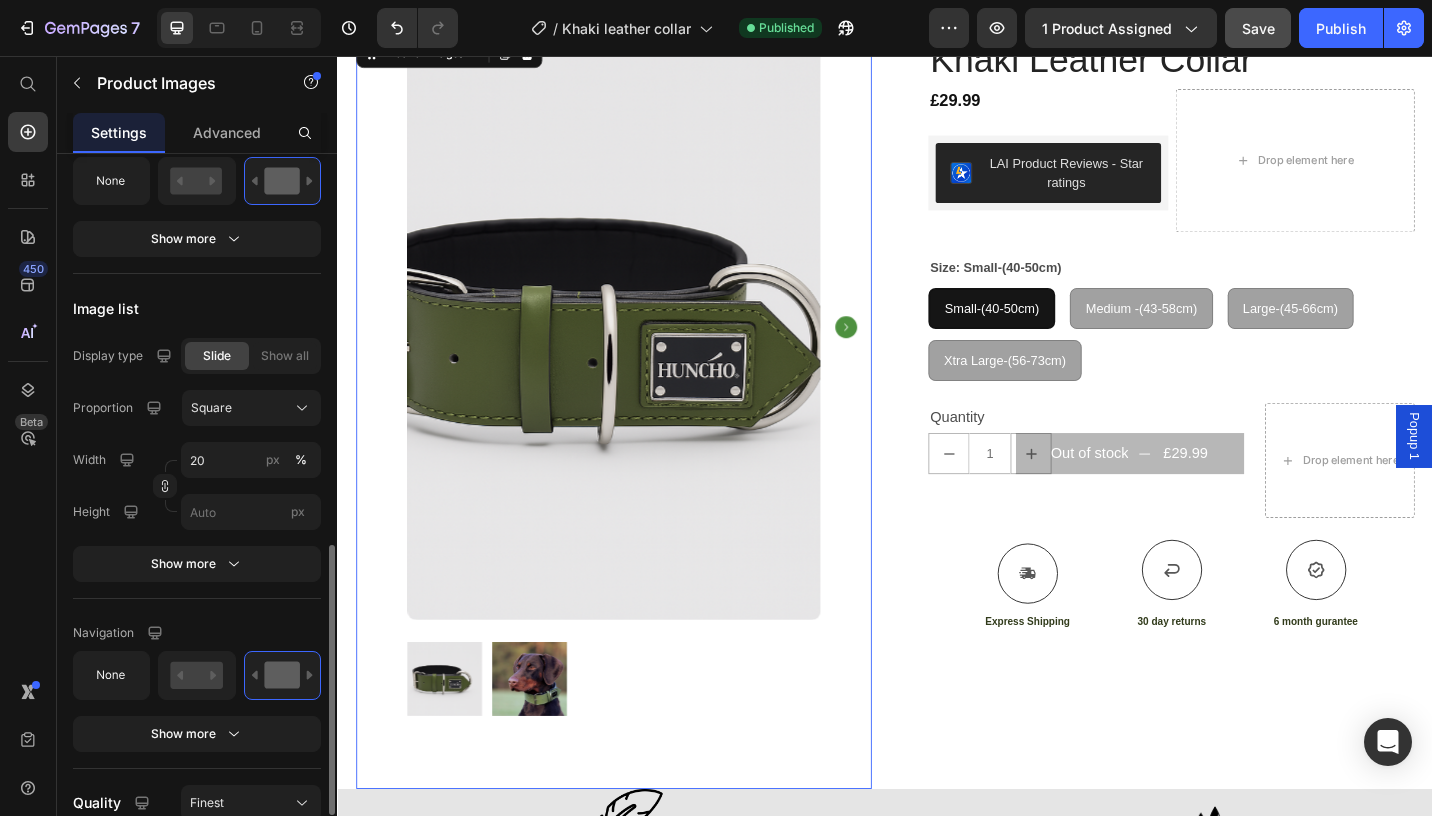 scroll, scrollTop: 1035, scrollLeft: 0, axis: vertical 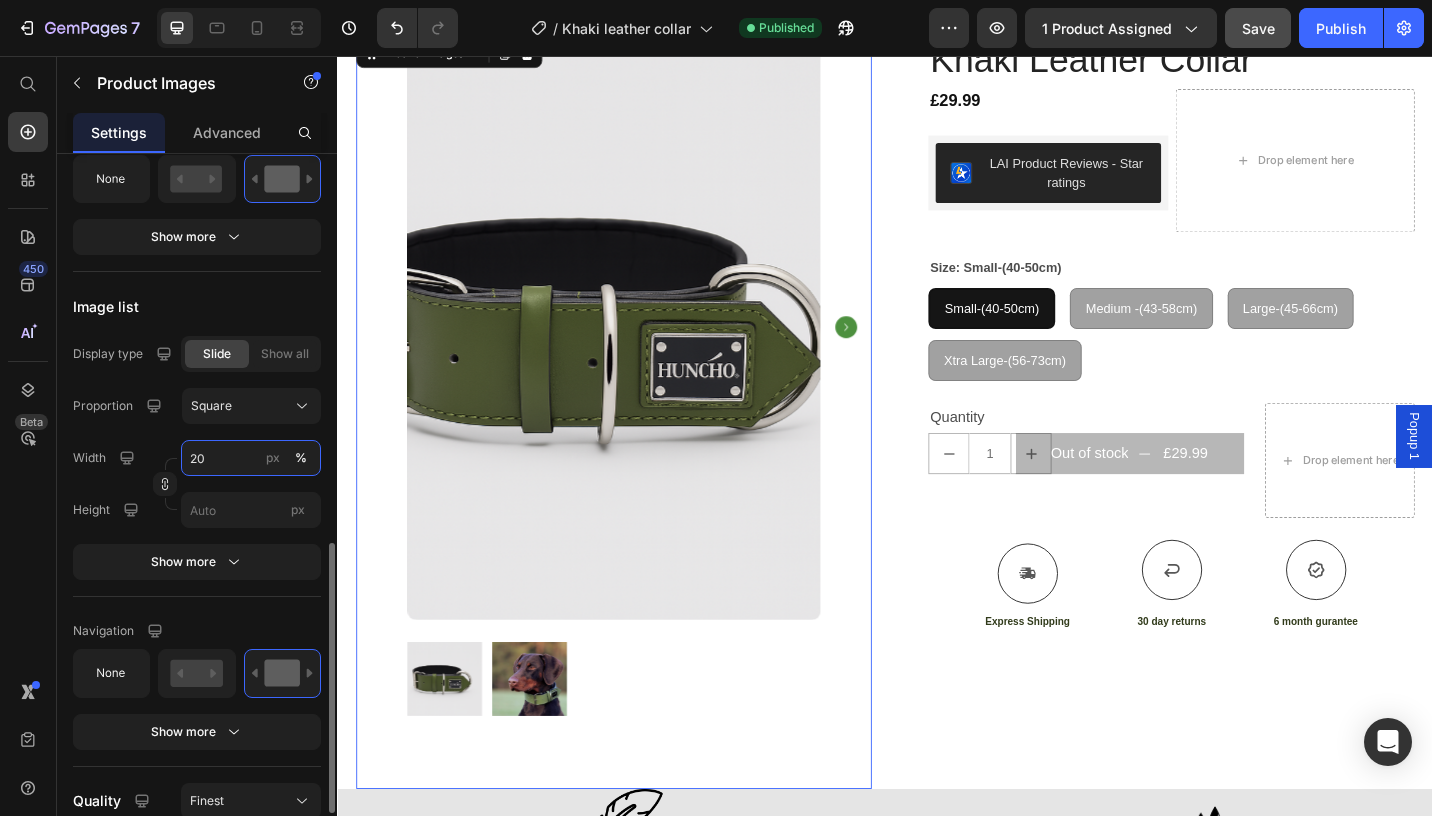 click on "20" at bounding box center [251, 458] 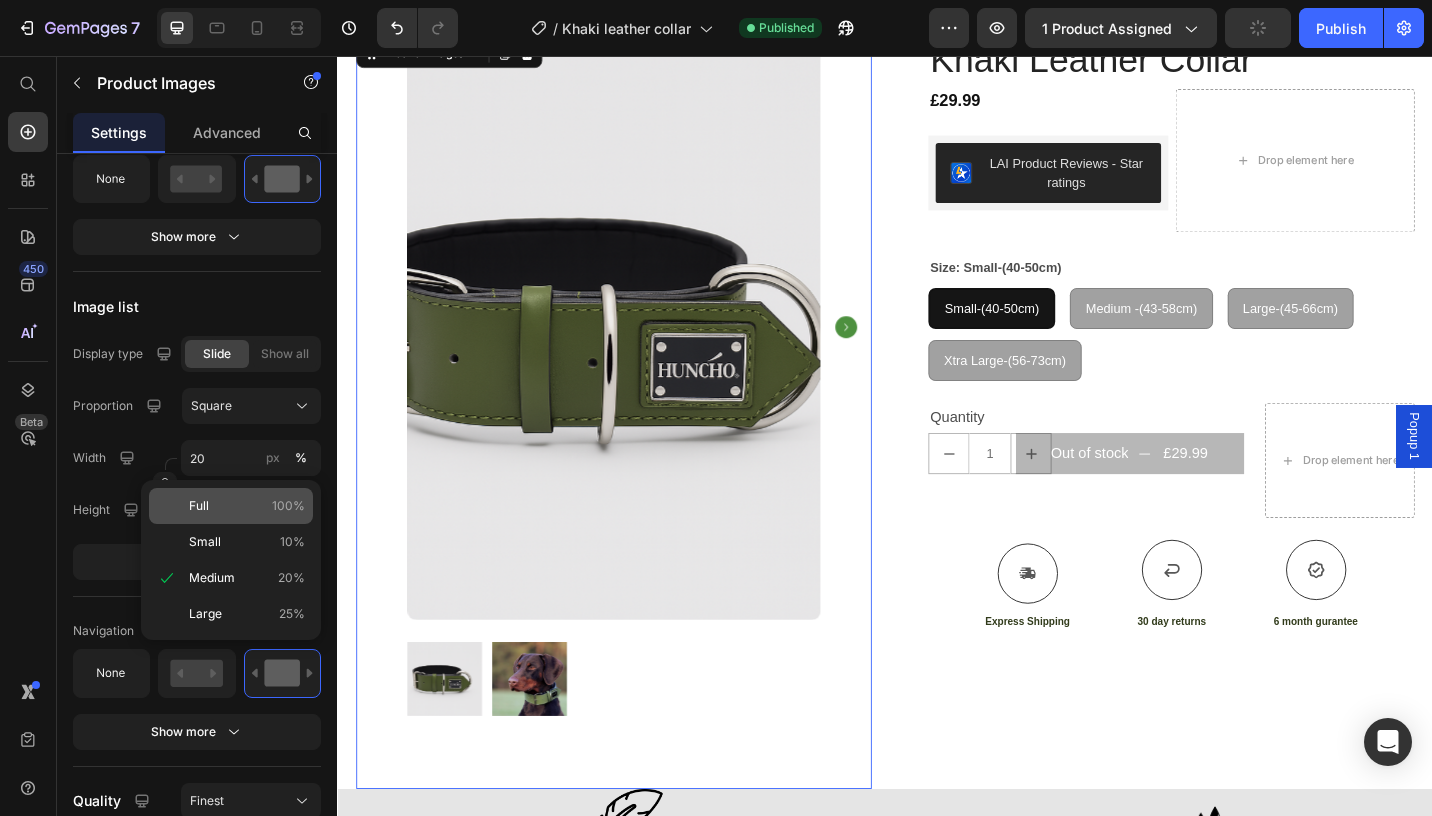 click on "Full 100%" at bounding box center [247, 506] 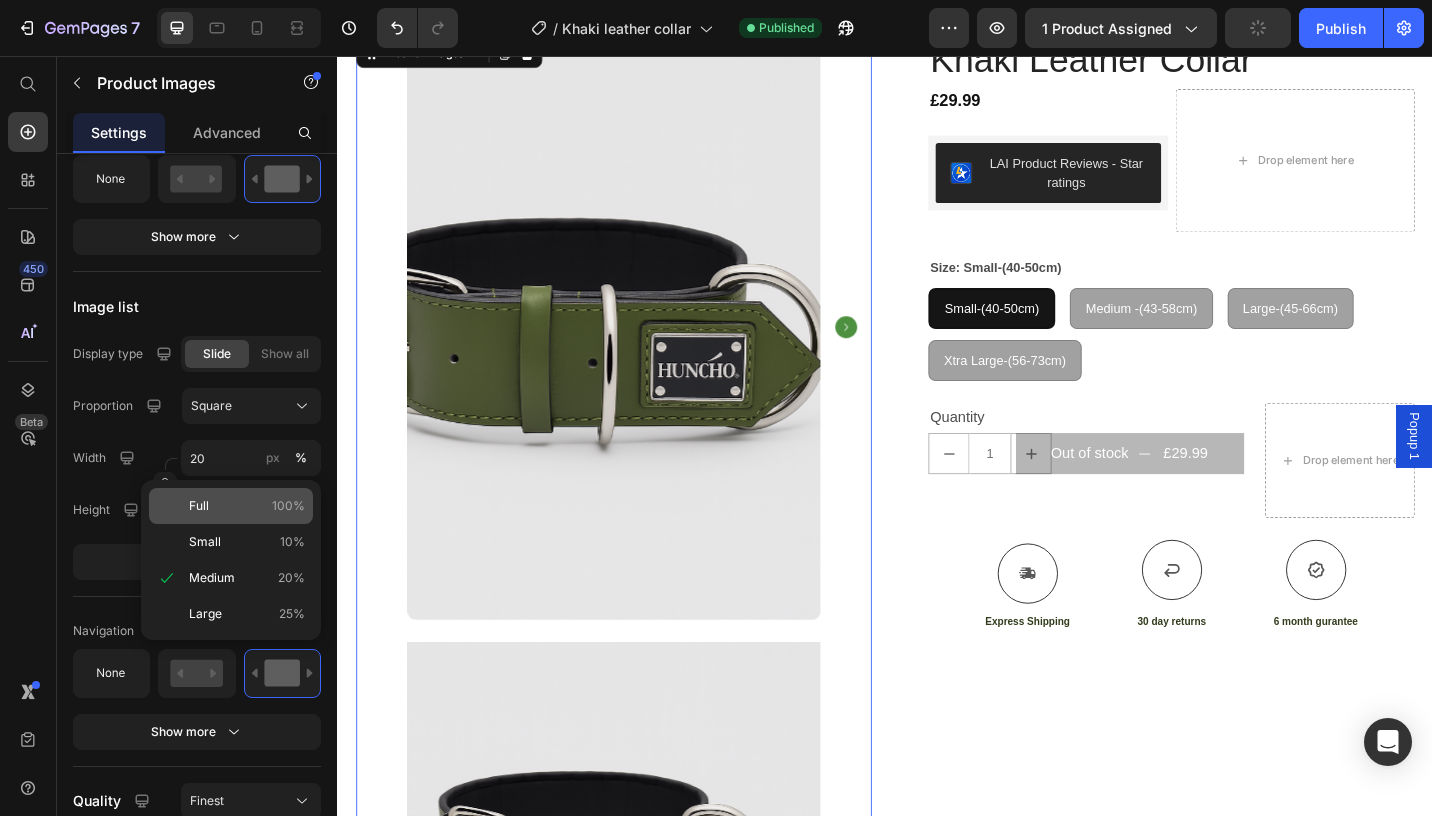type on "100" 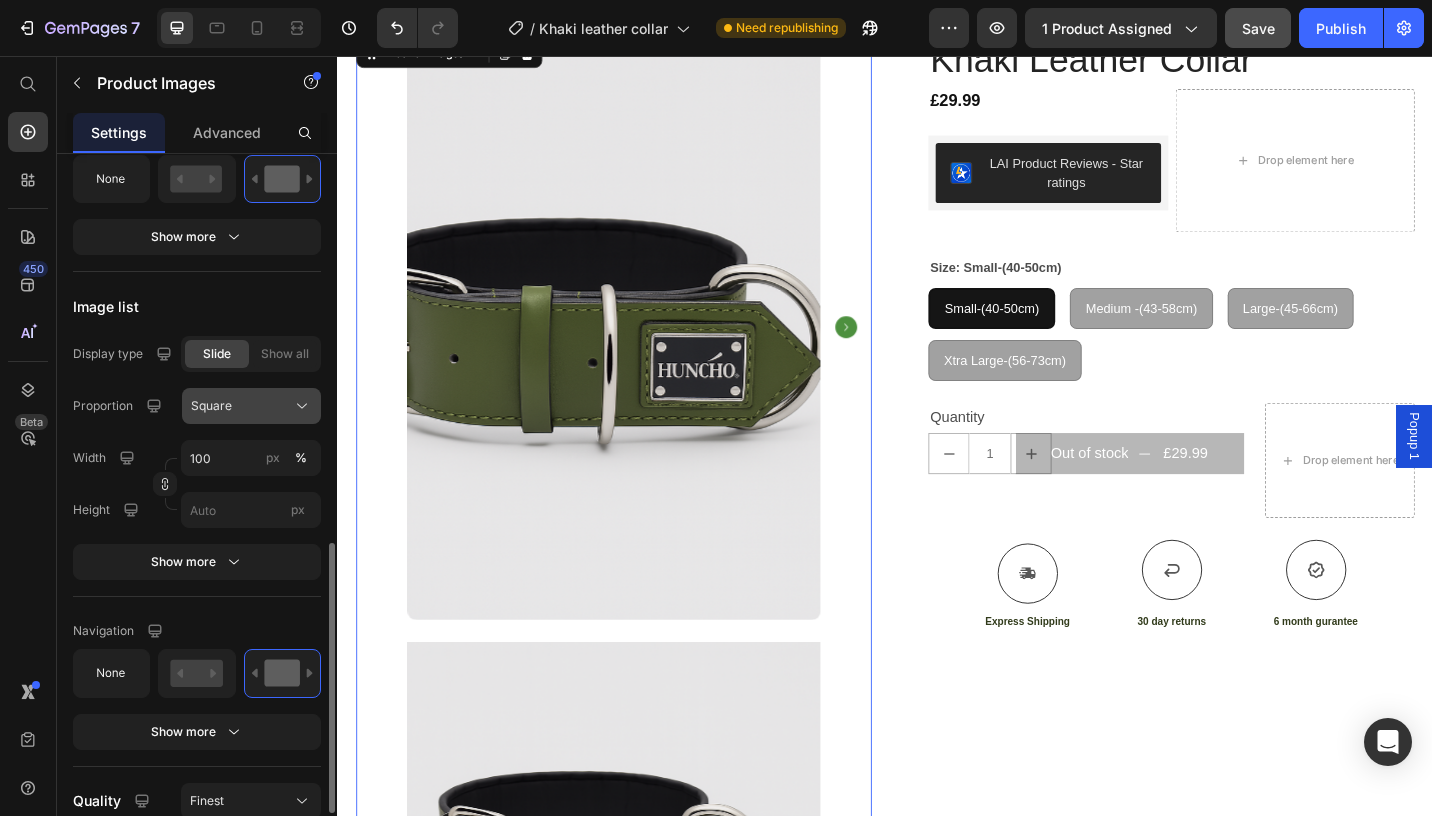 click on "Square" 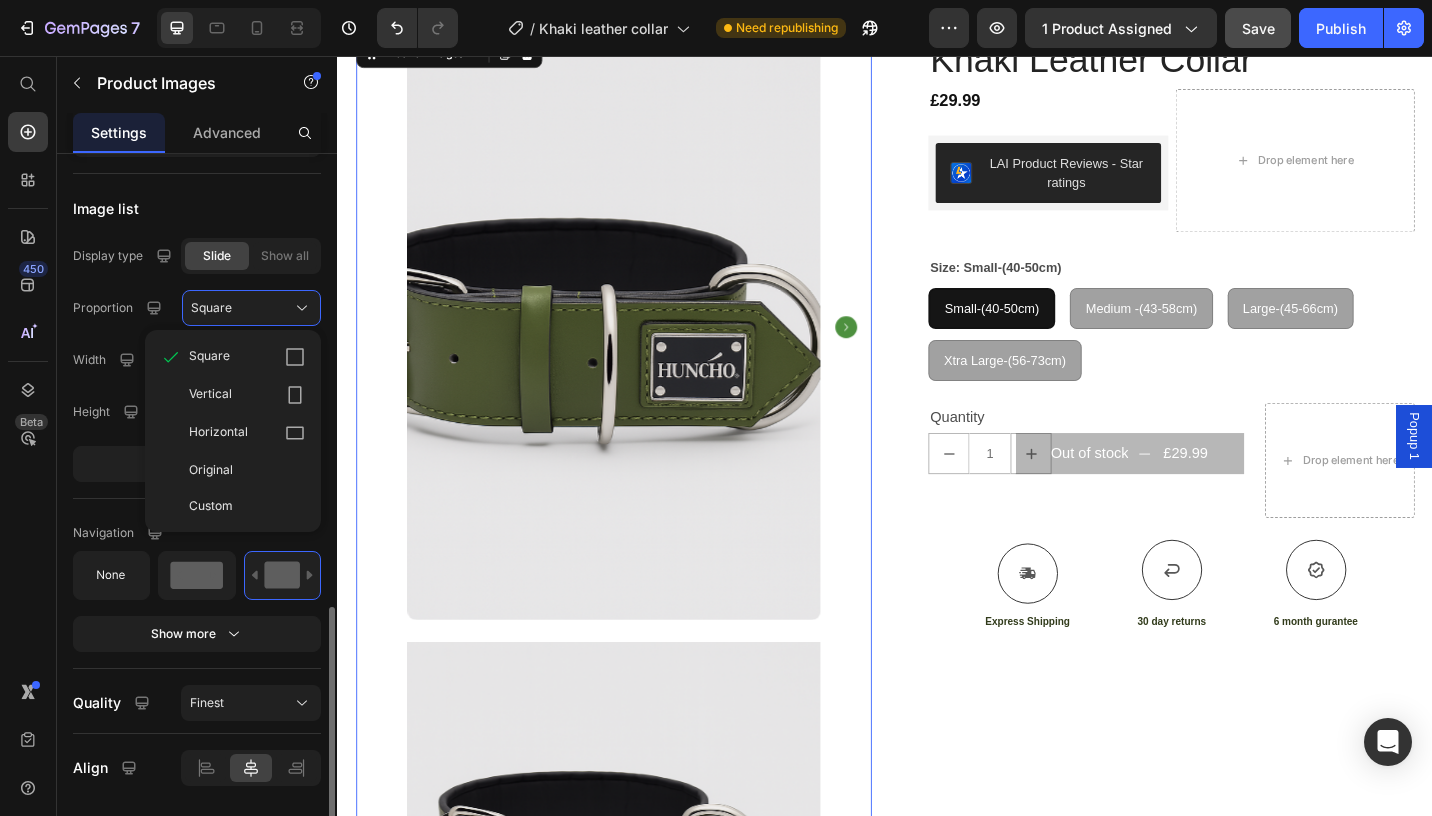 scroll, scrollTop: 1193, scrollLeft: 0, axis: vertical 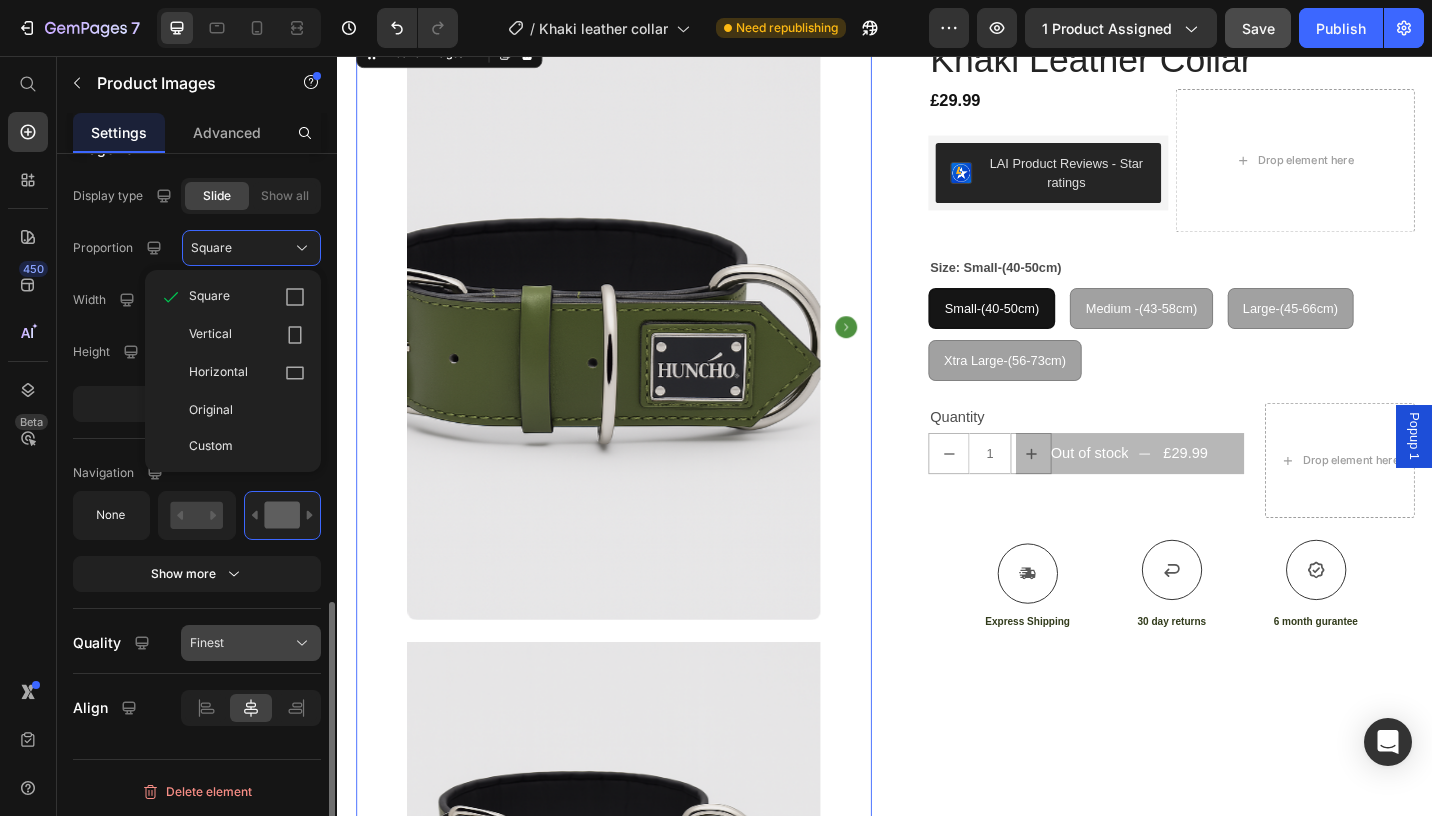 click on "Finest" at bounding box center [207, 643] 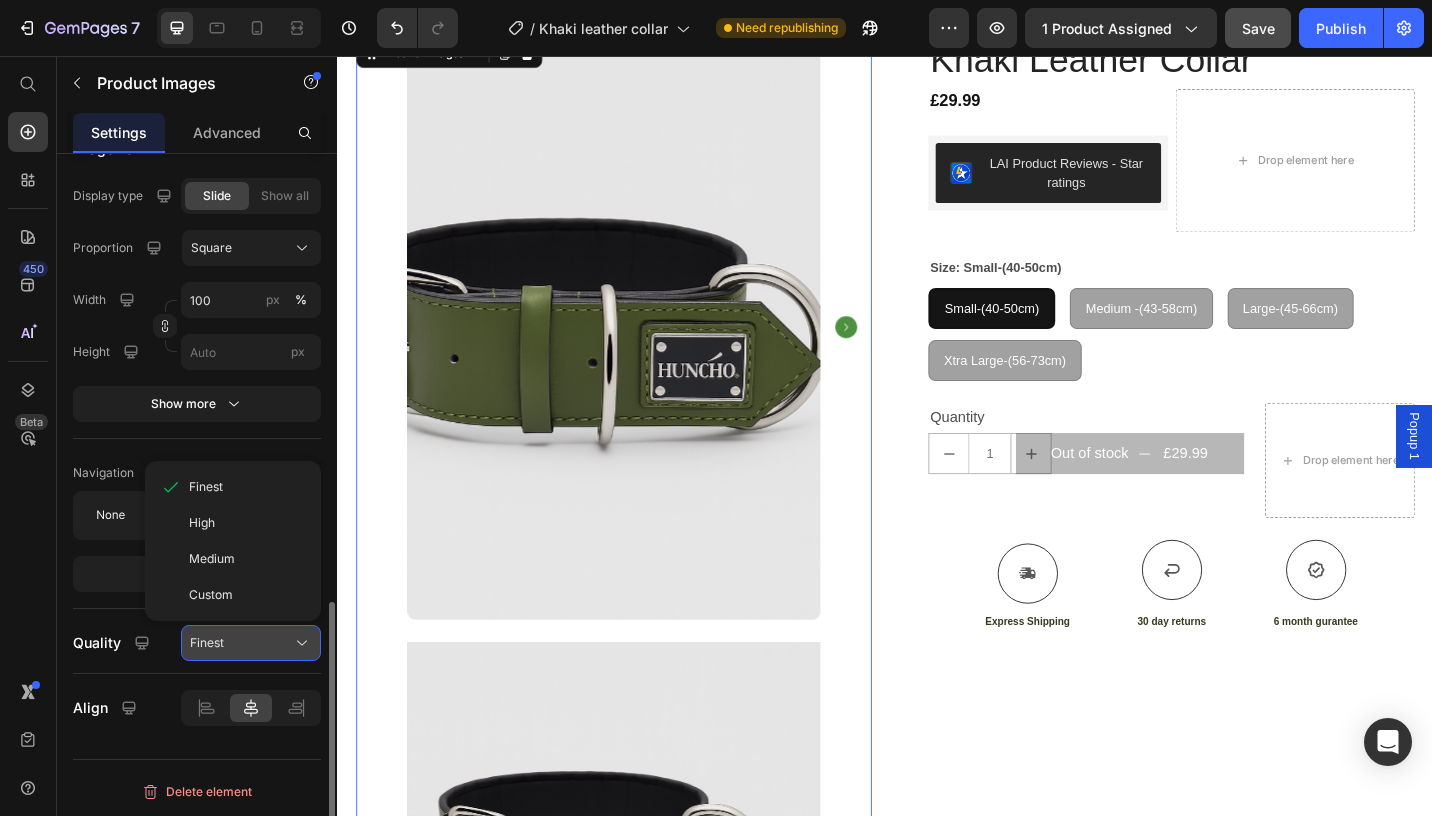 click on "Finest" at bounding box center [207, 643] 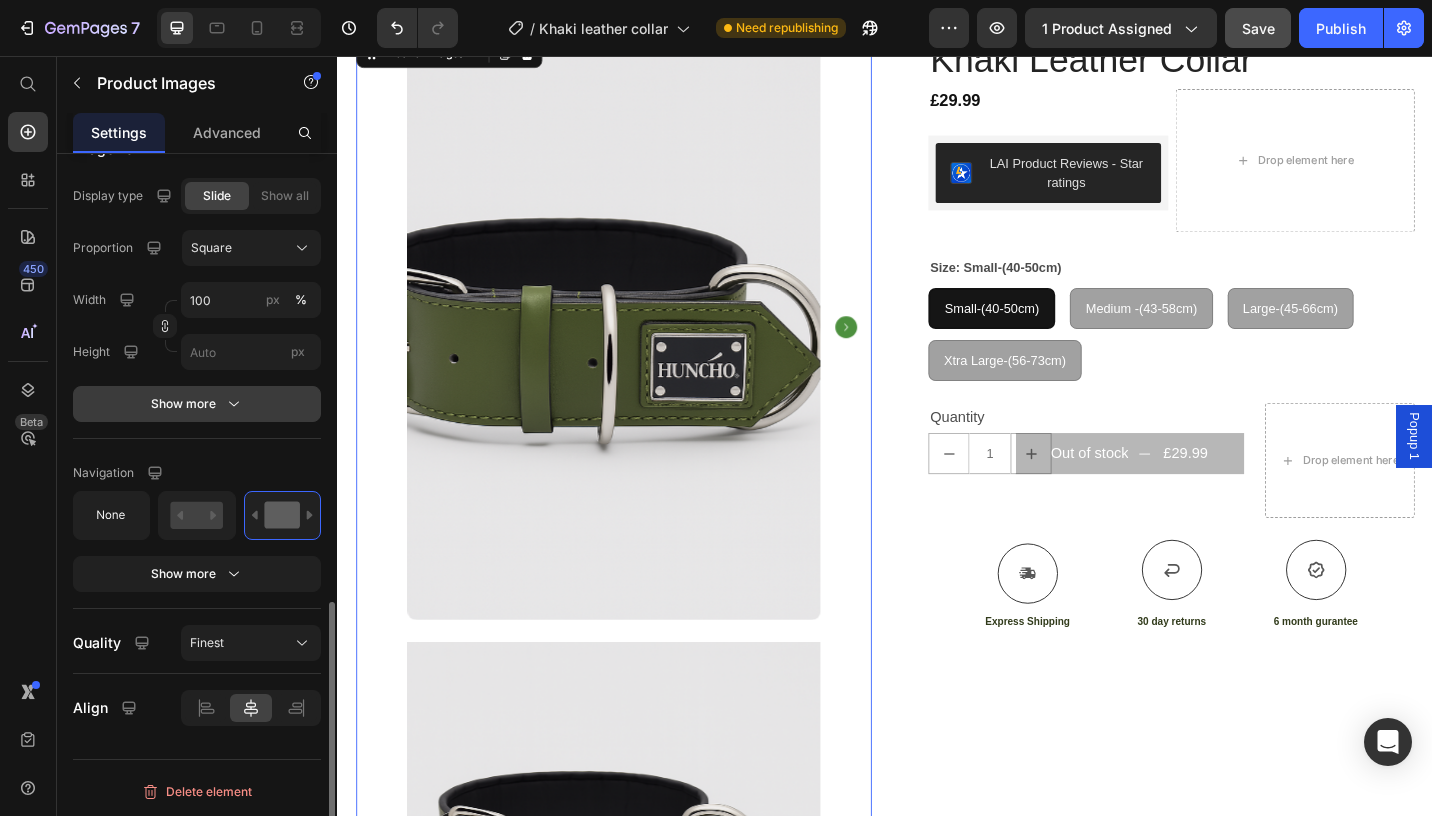 click on "Show more" at bounding box center [197, 404] 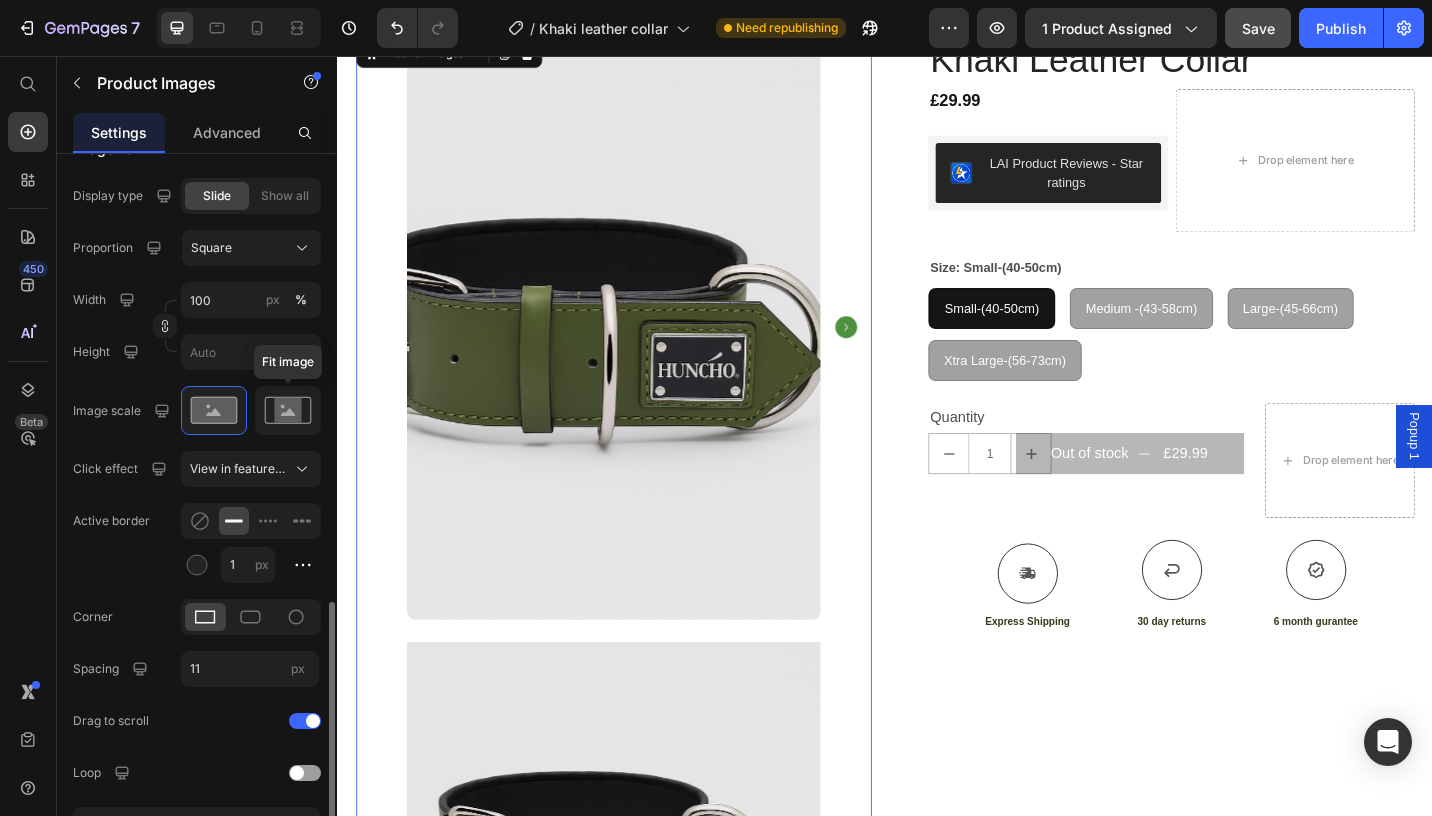 click 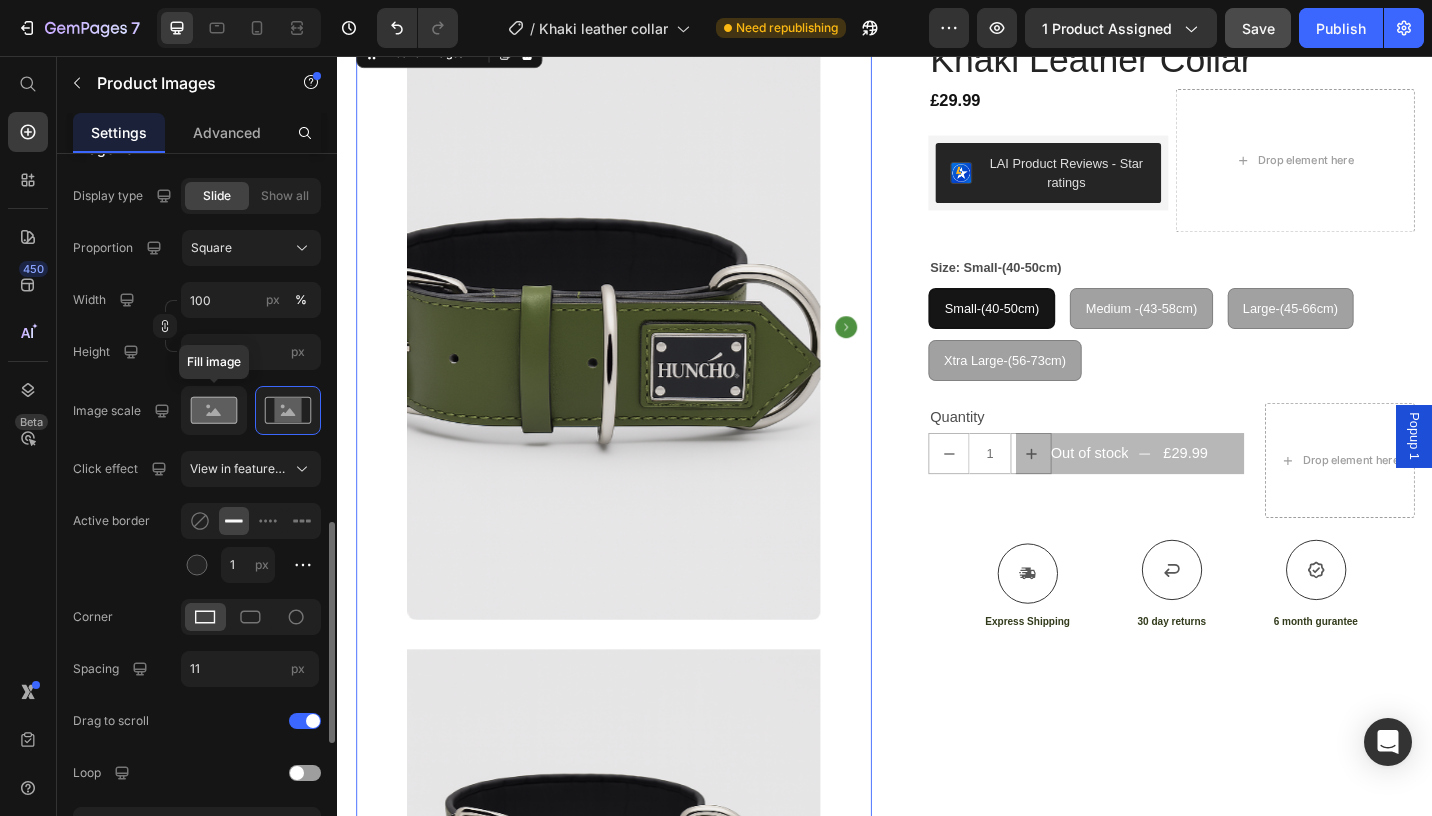 click 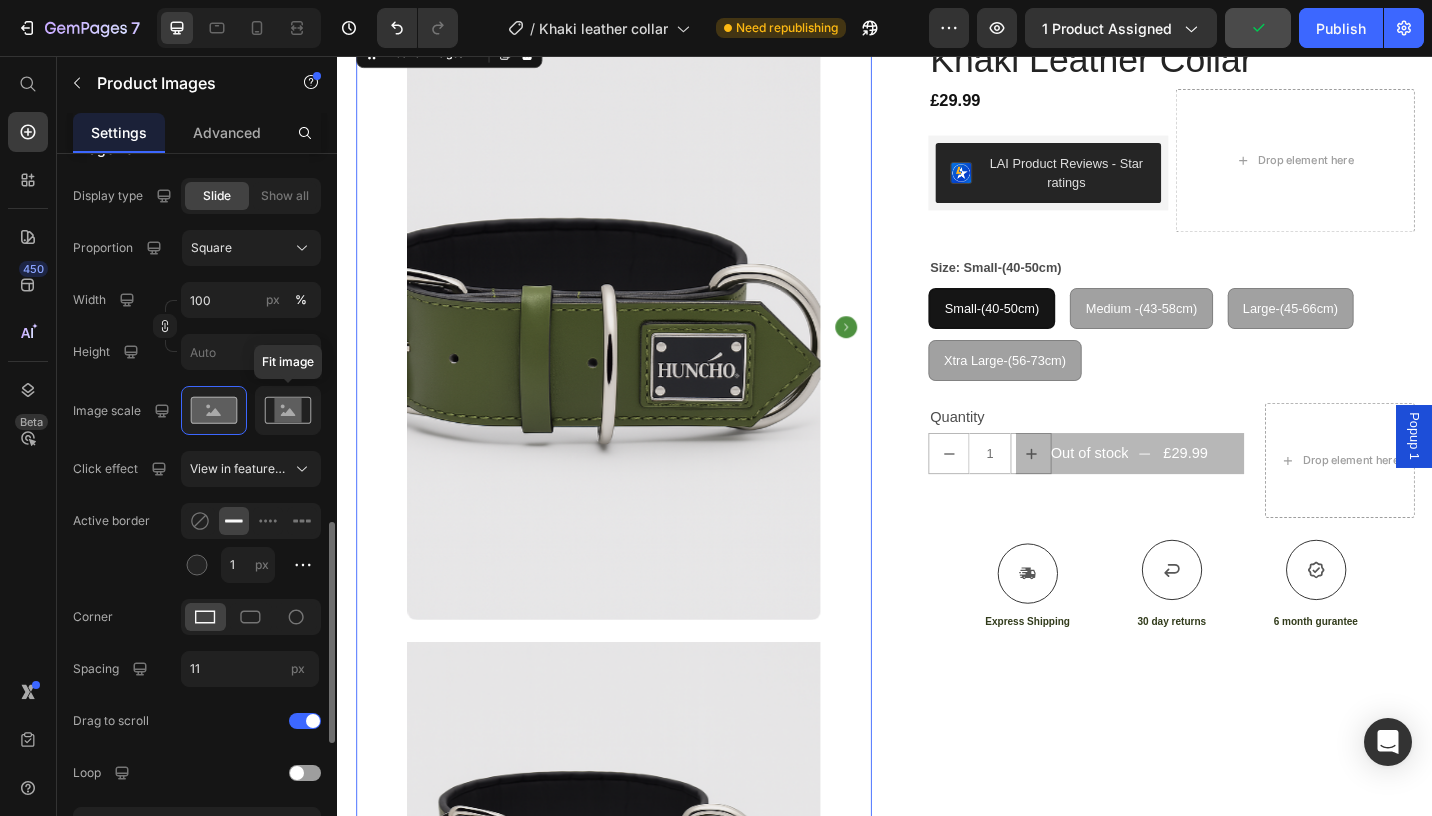 click 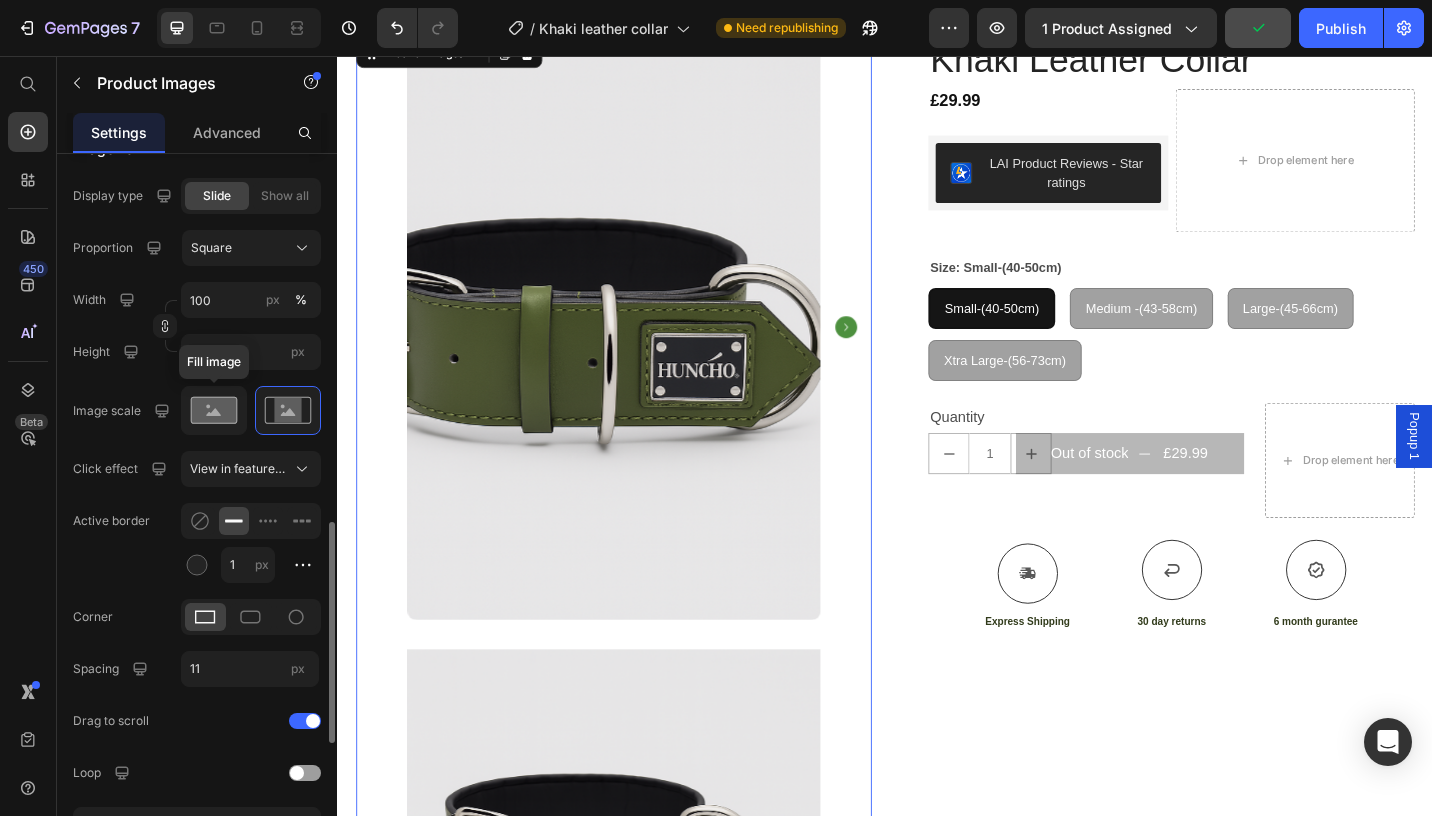 click 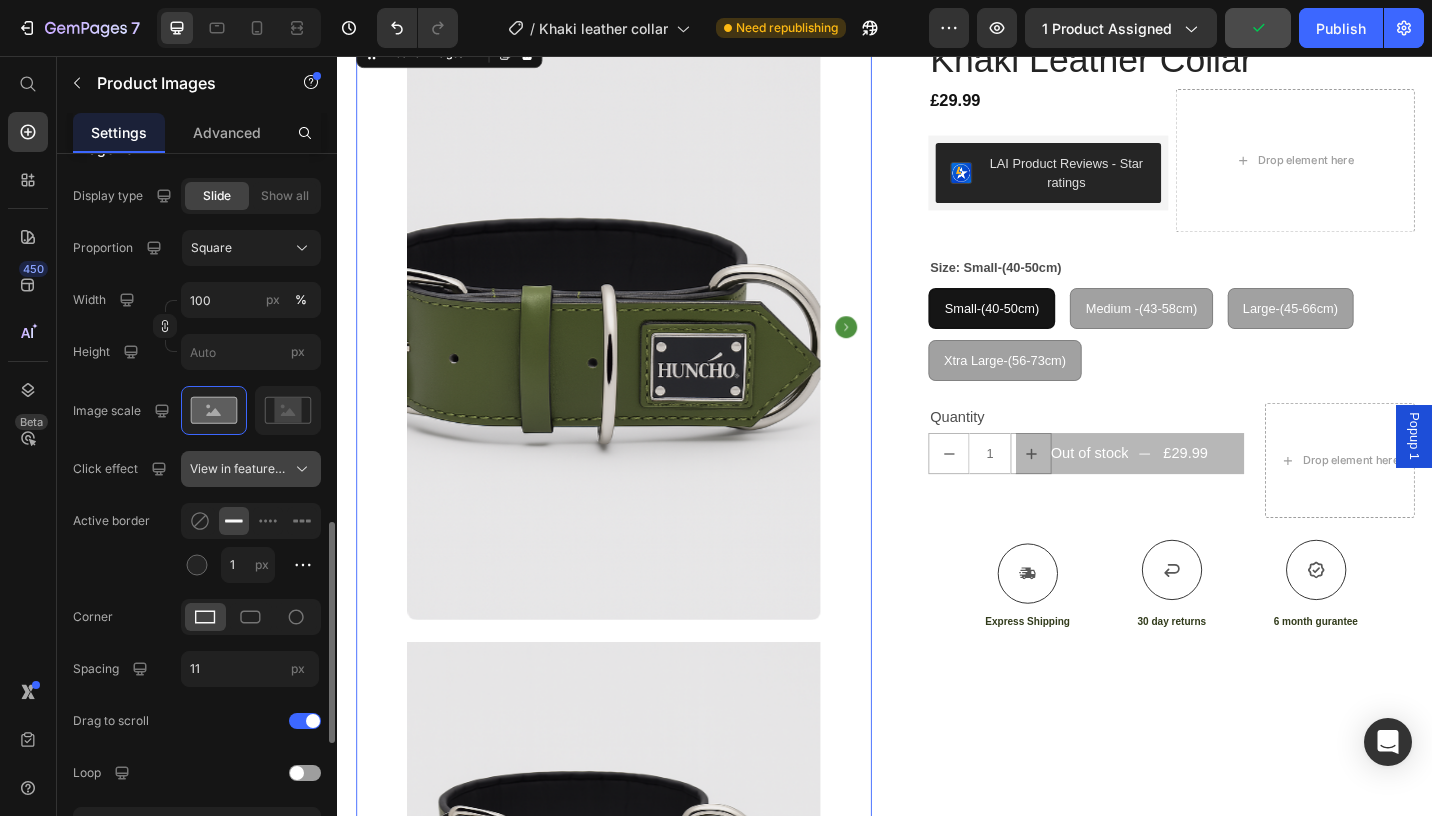 click on "View in featured image" at bounding box center [239, 469] 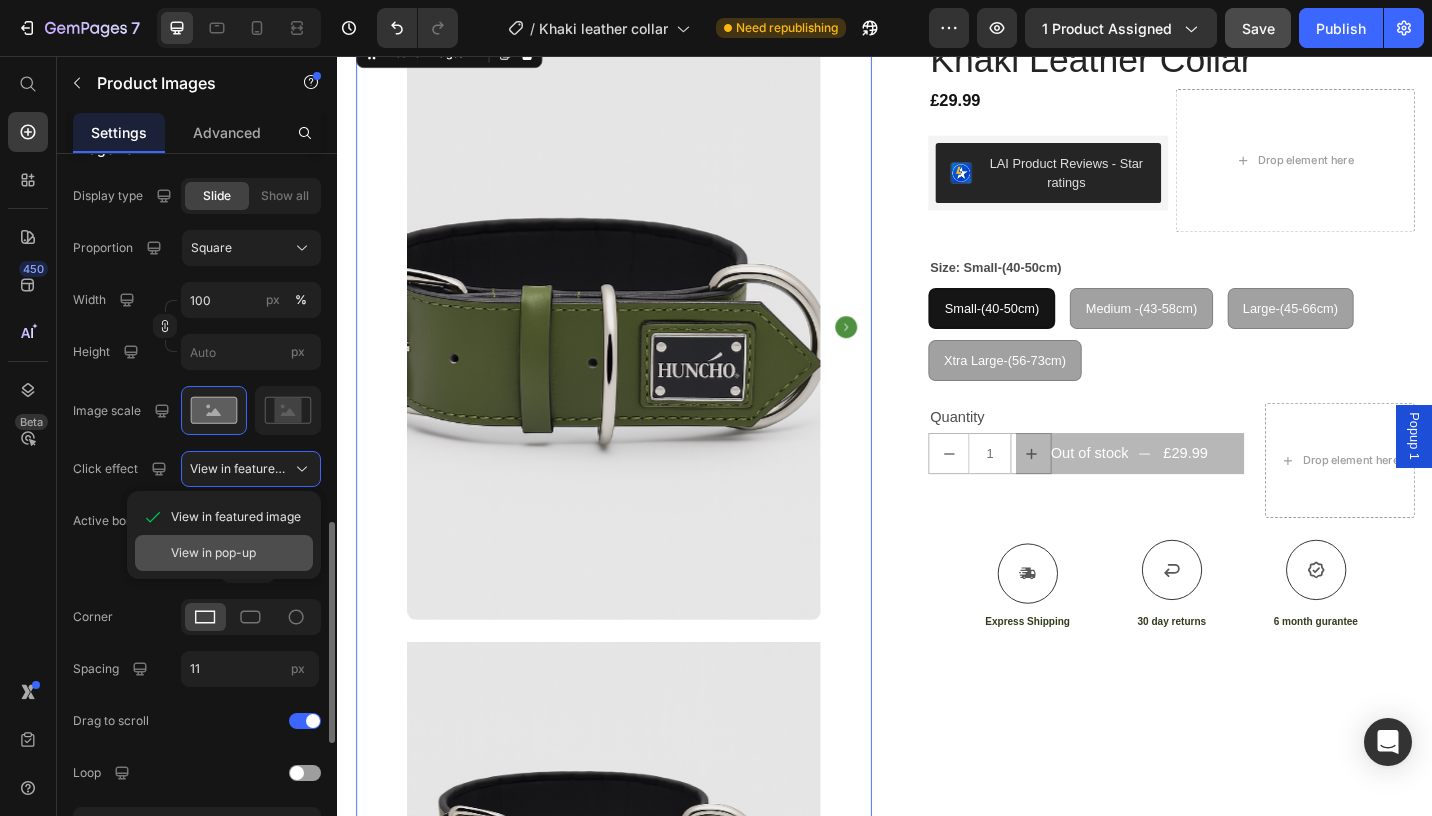click on "View in pop-up" at bounding box center (213, 553) 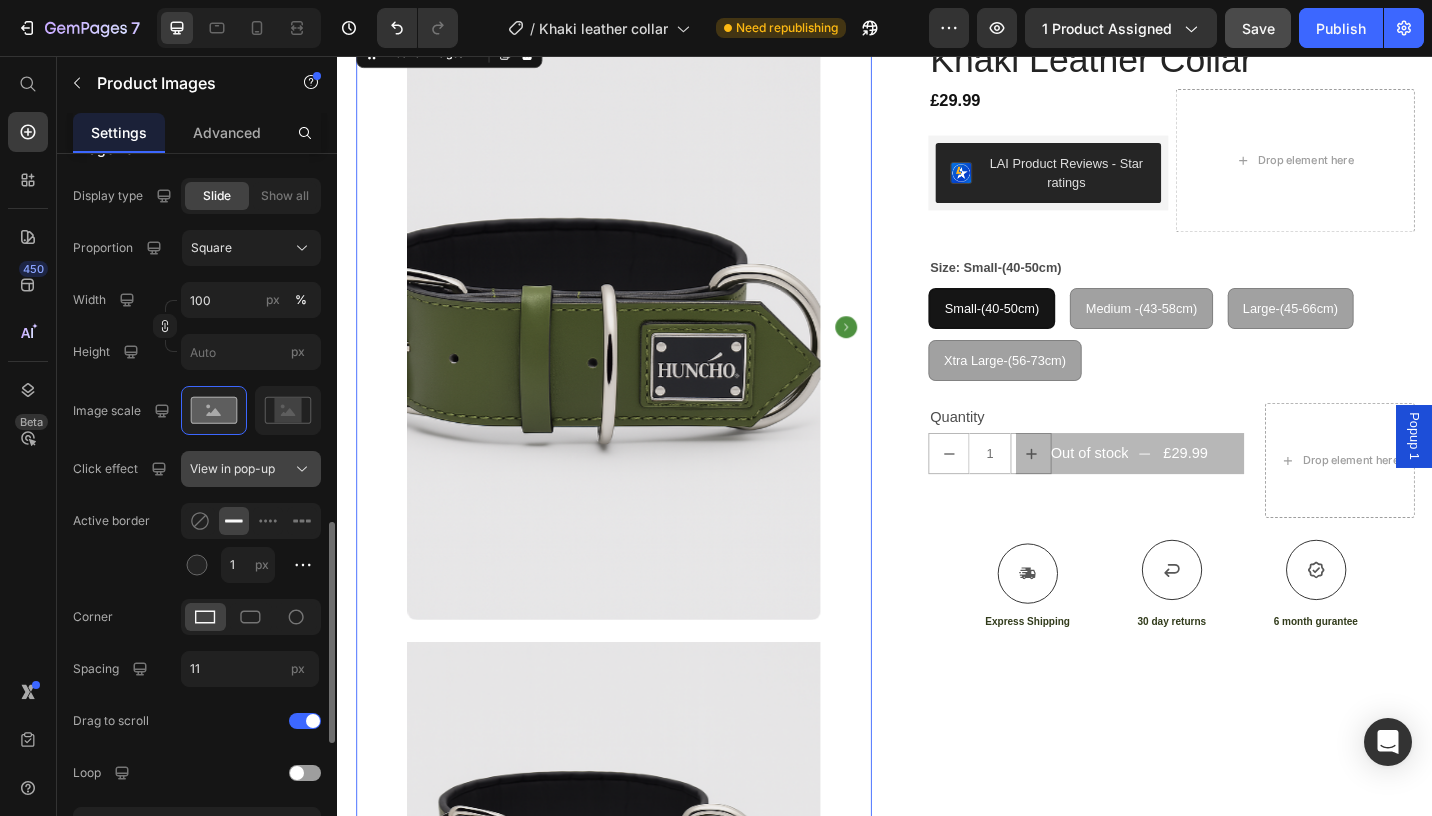 click on "View in pop-up" at bounding box center (251, 469) 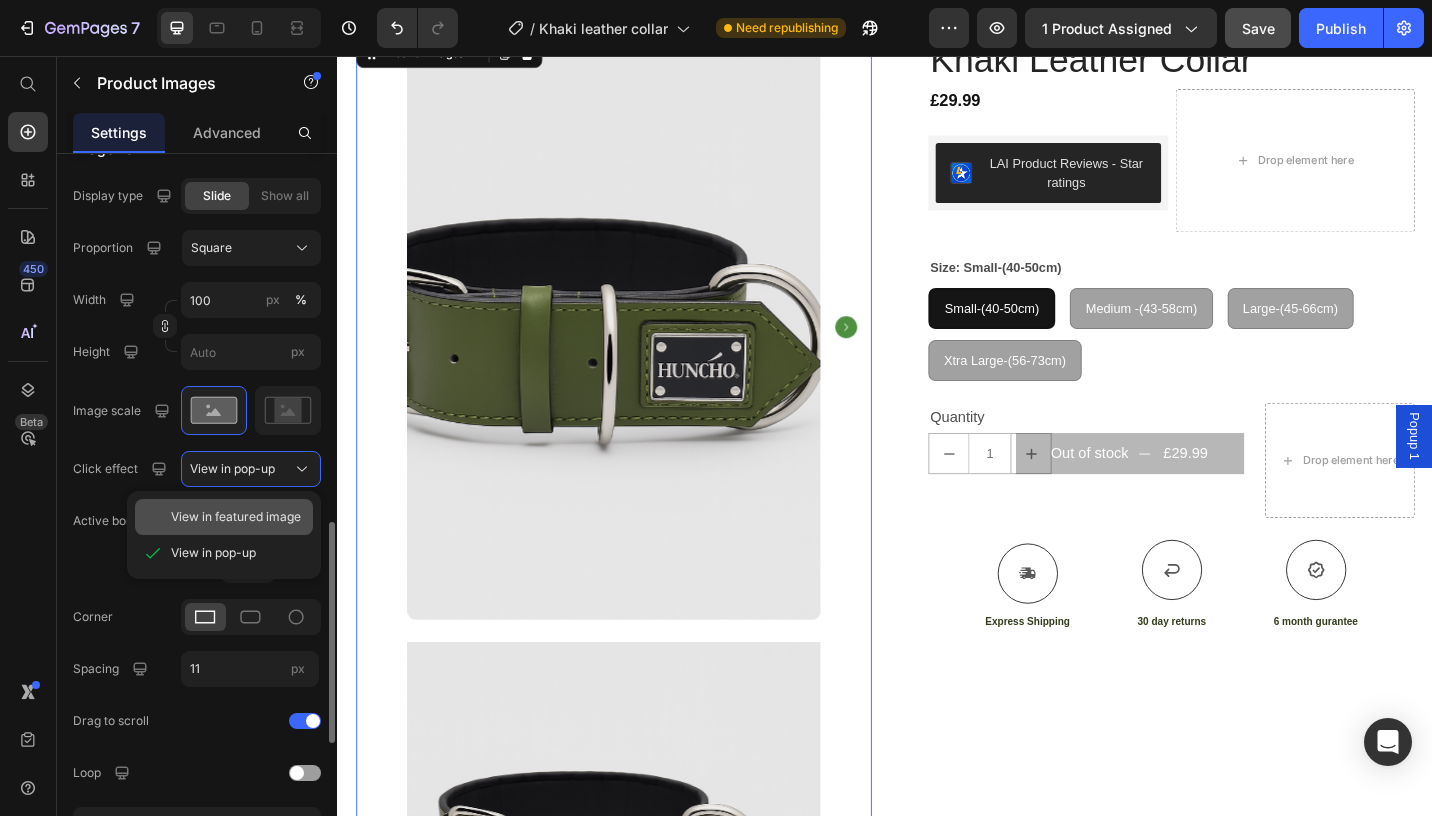 click on "View in featured image" 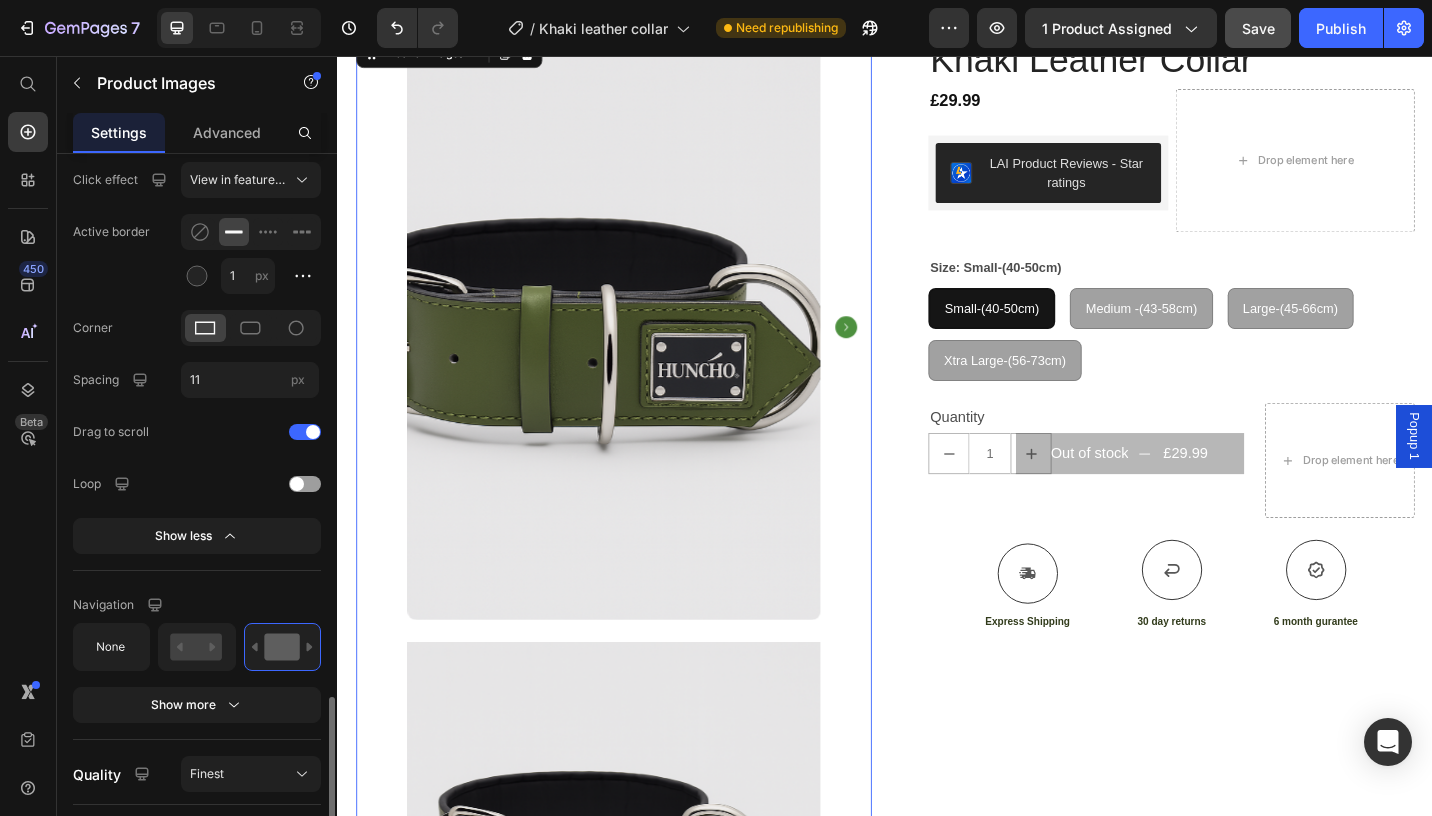 scroll, scrollTop: 1577, scrollLeft: 0, axis: vertical 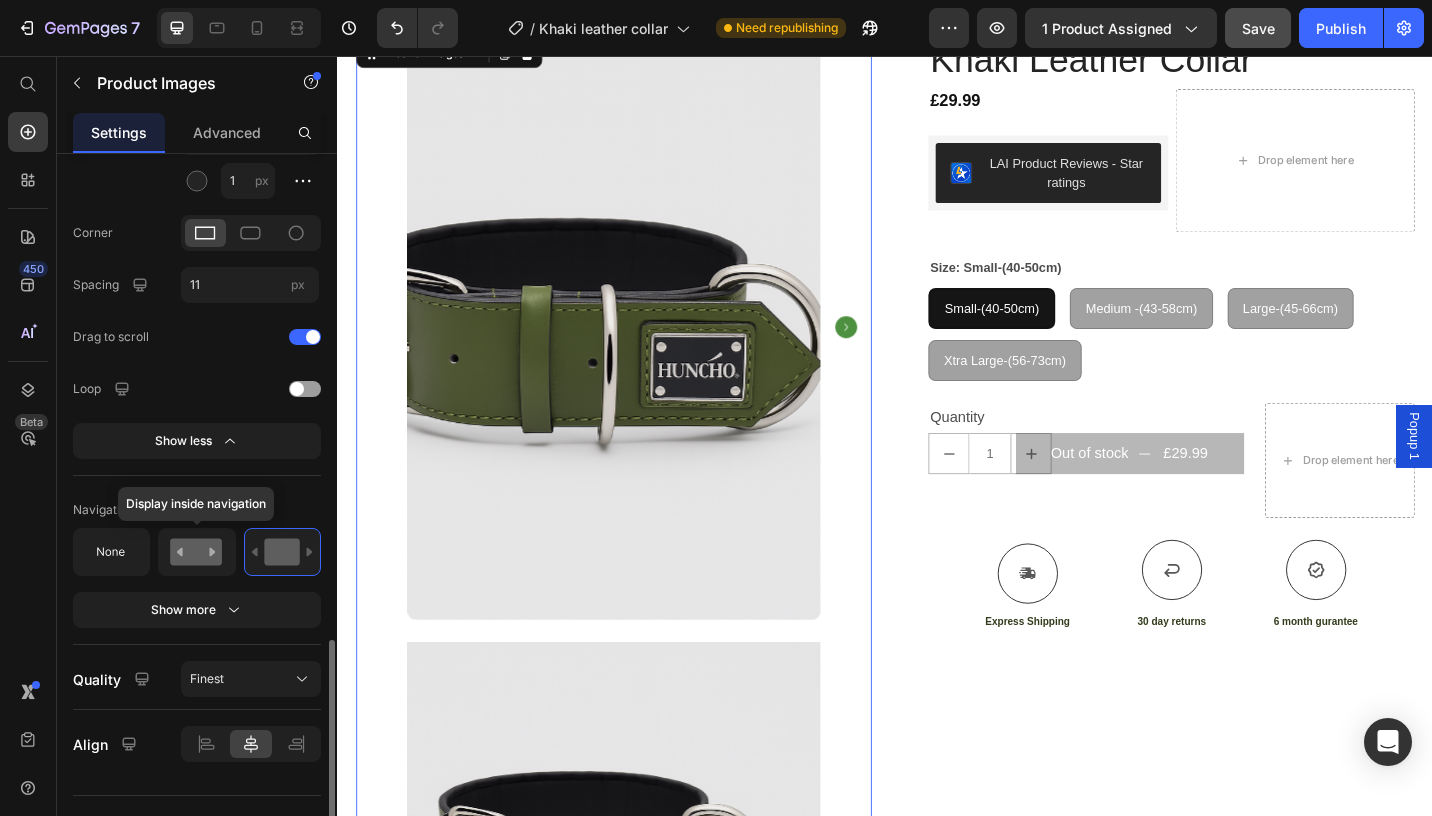 click 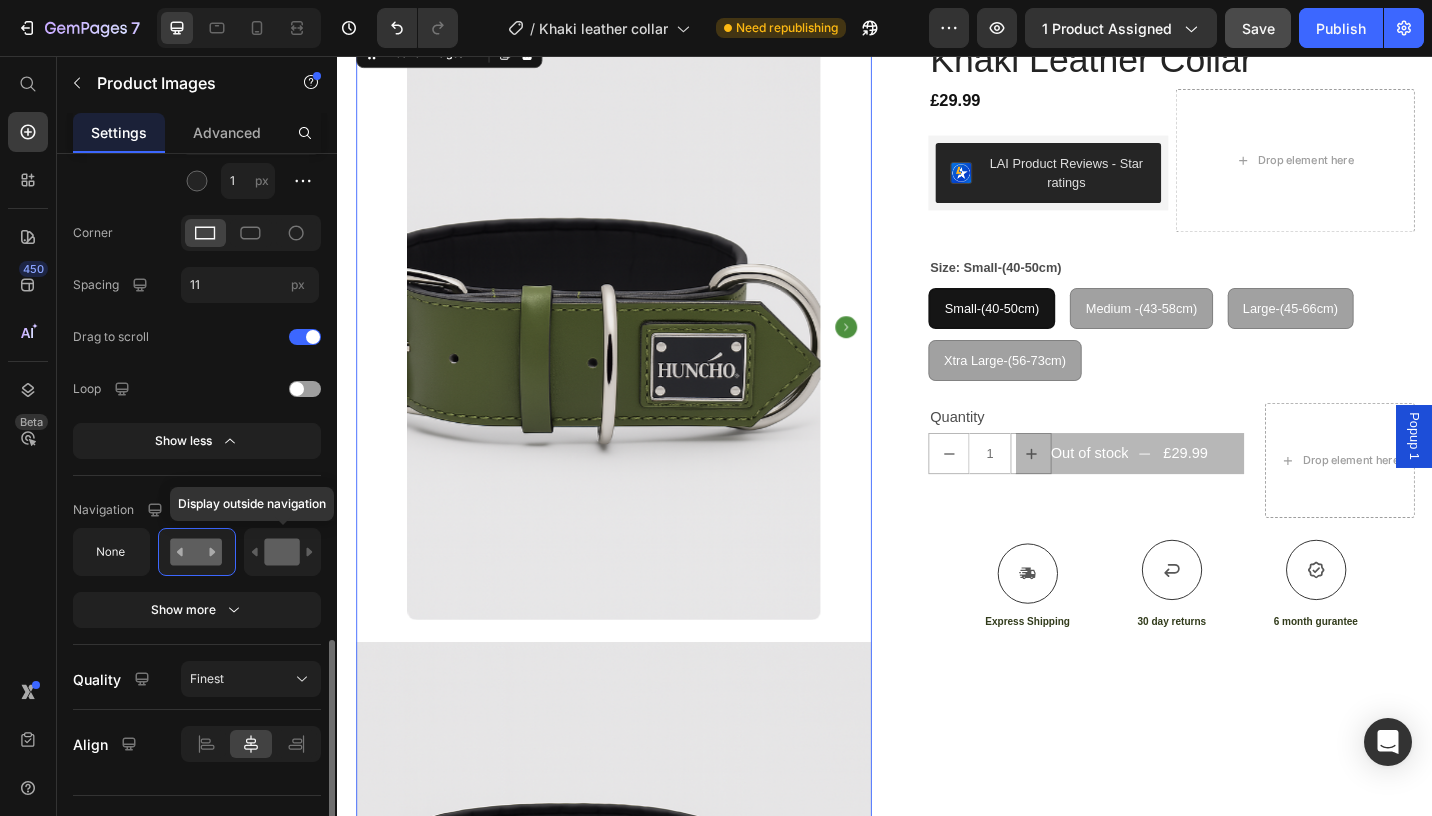 click 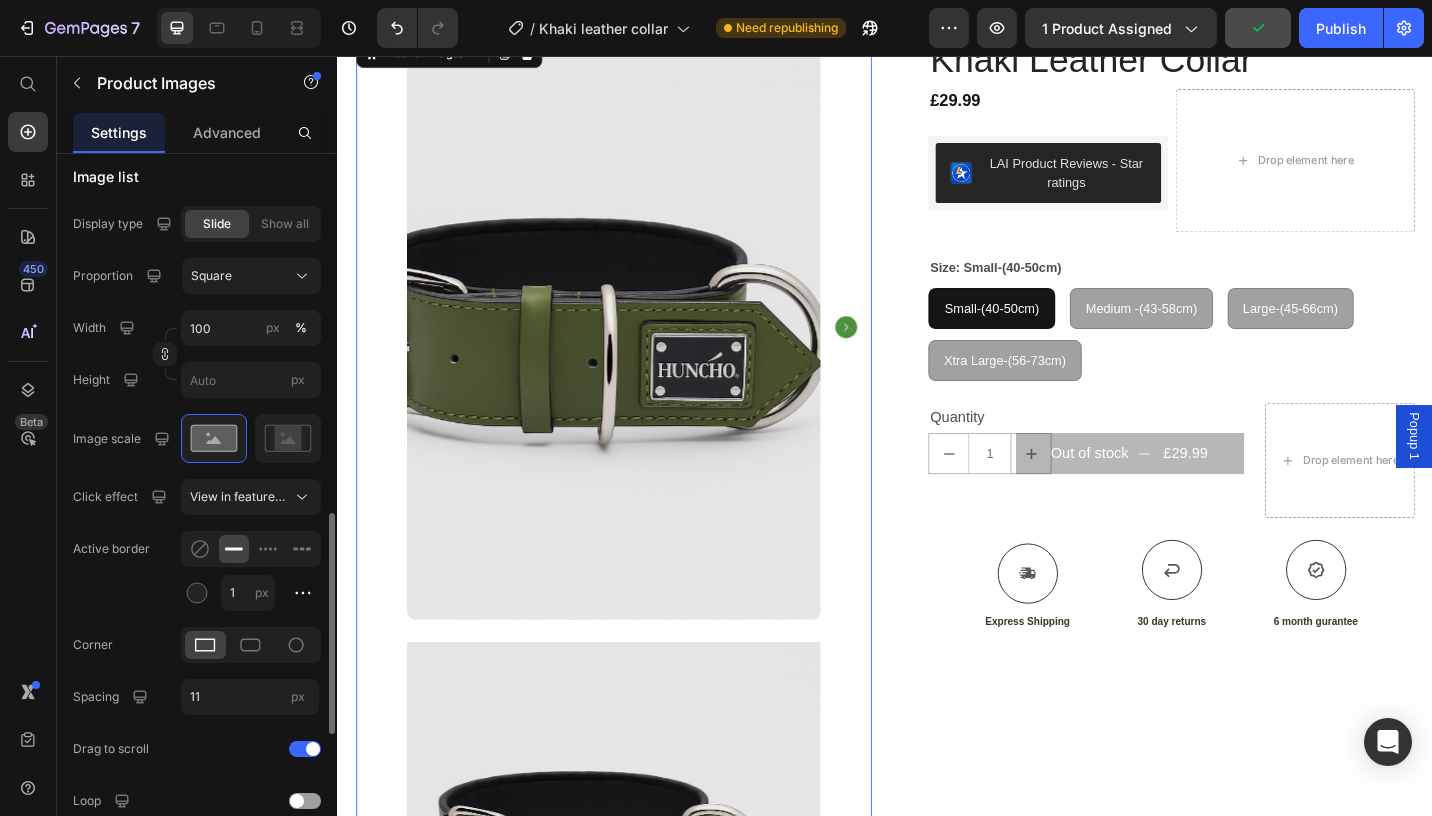 scroll, scrollTop: 1044, scrollLeft: 0, axis: vertical 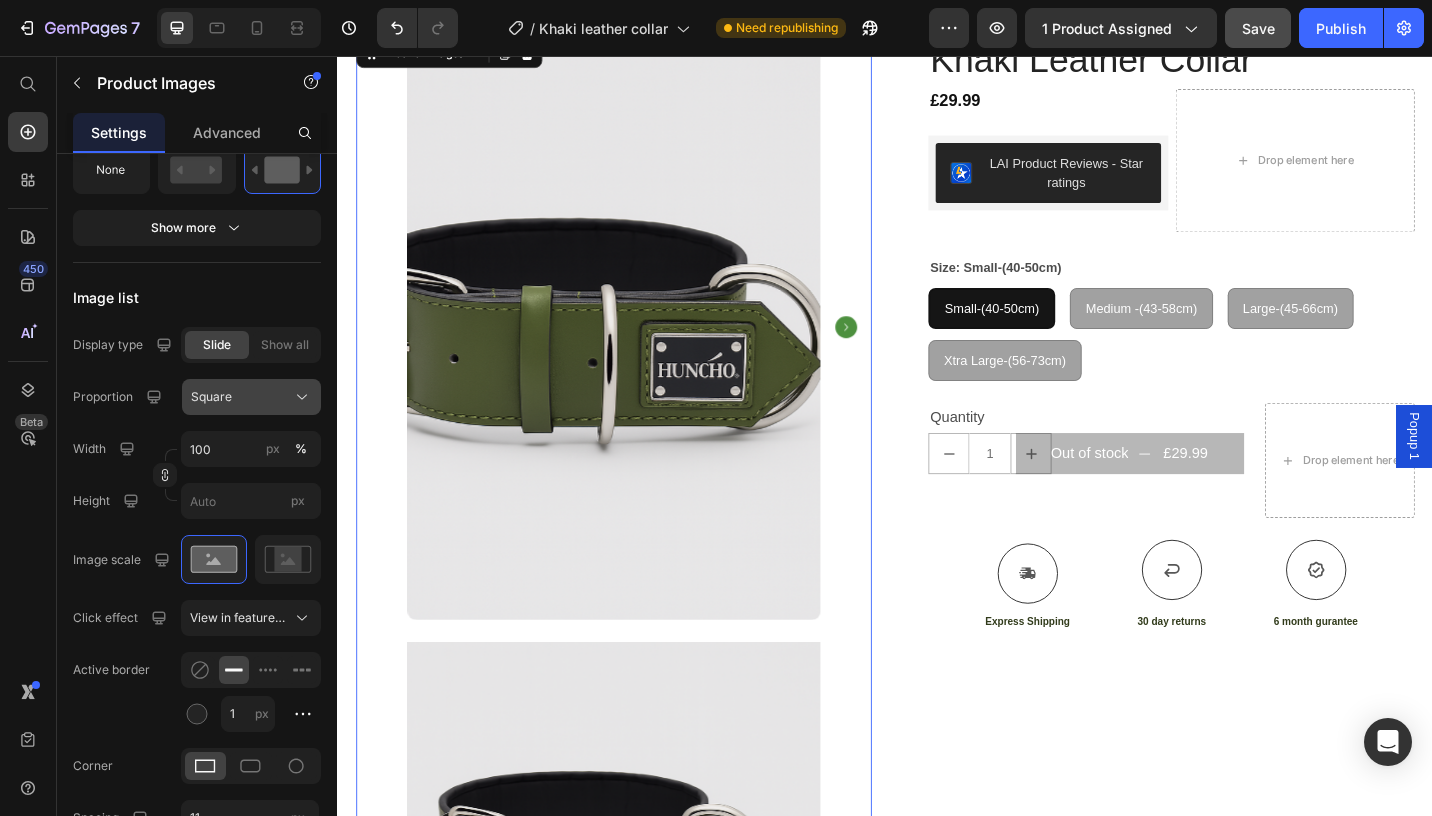 click on "Square" at bounding box center [251, 397] 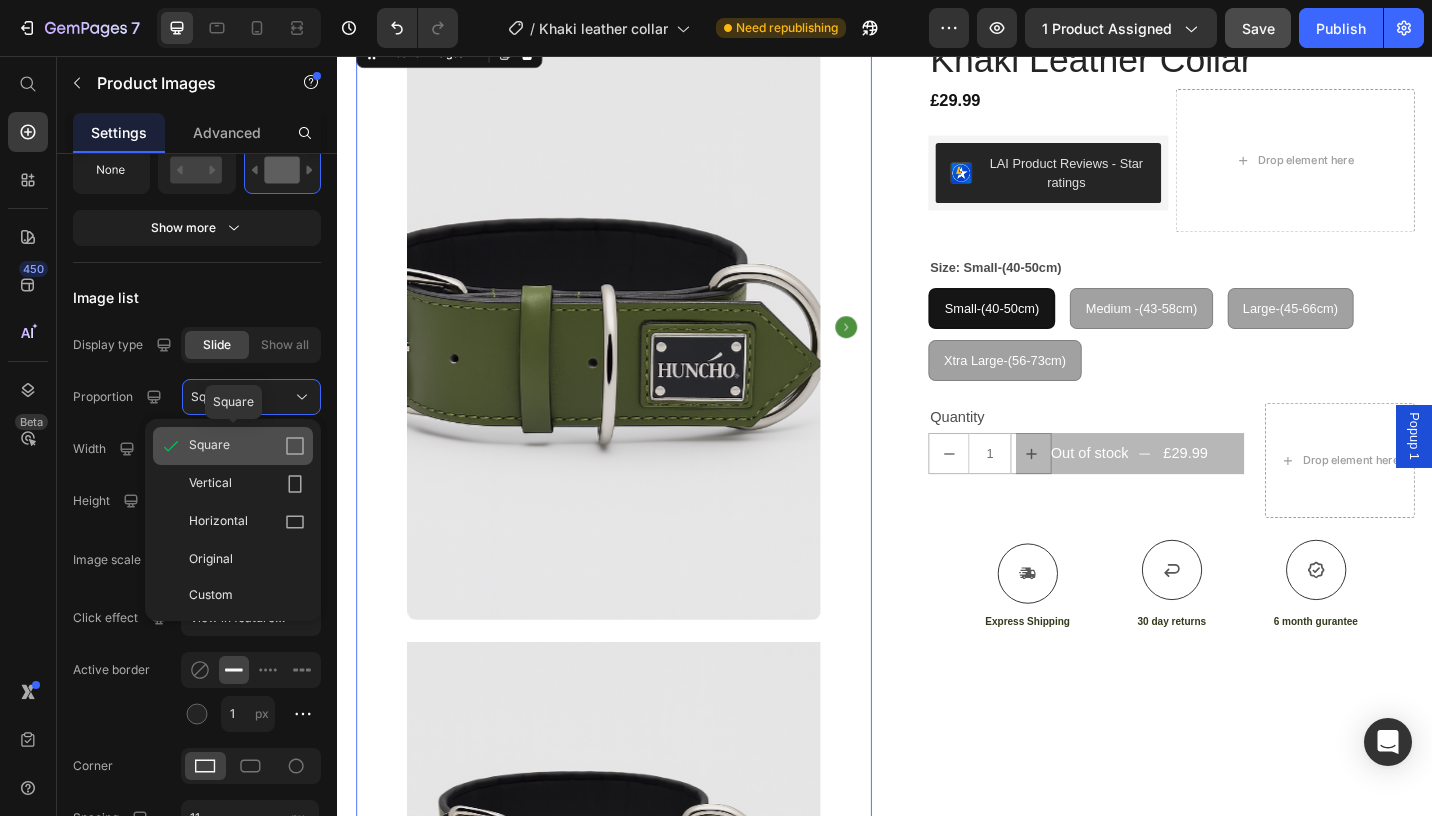 click on "Square" at bounding box center (247, 446) 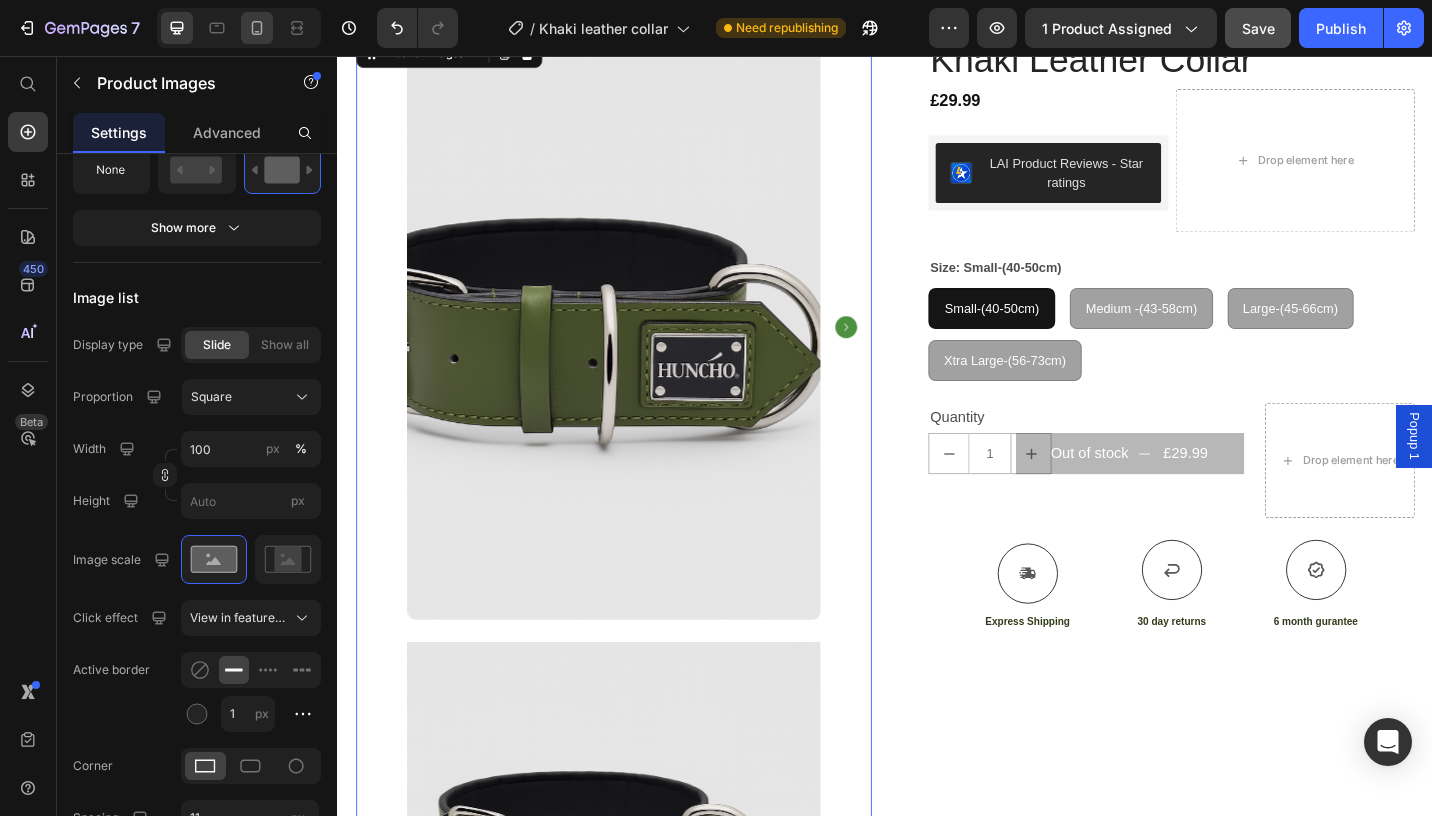 click 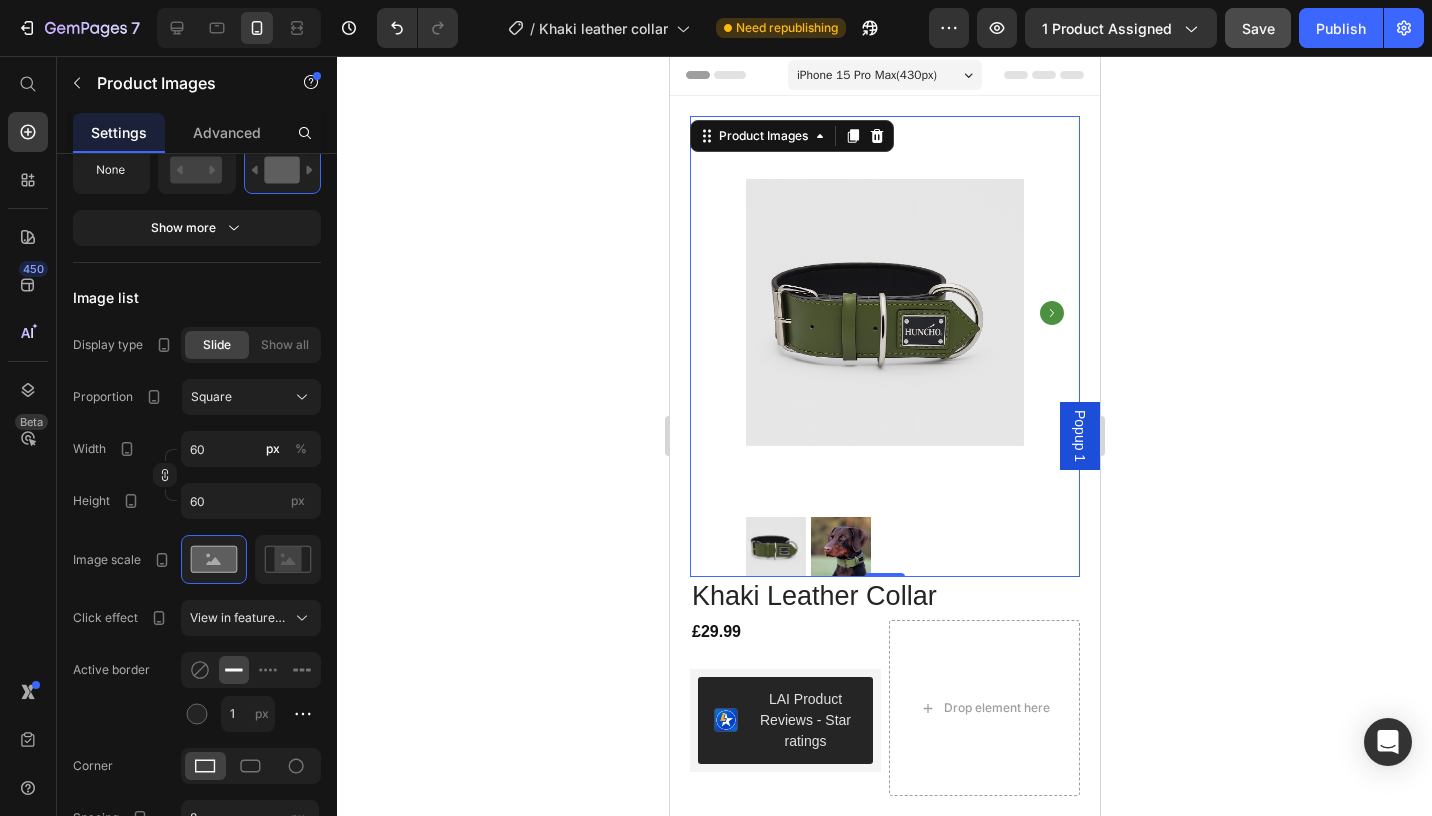 scroll, scrollTop: 0, scrollLeft: 0, axis: both 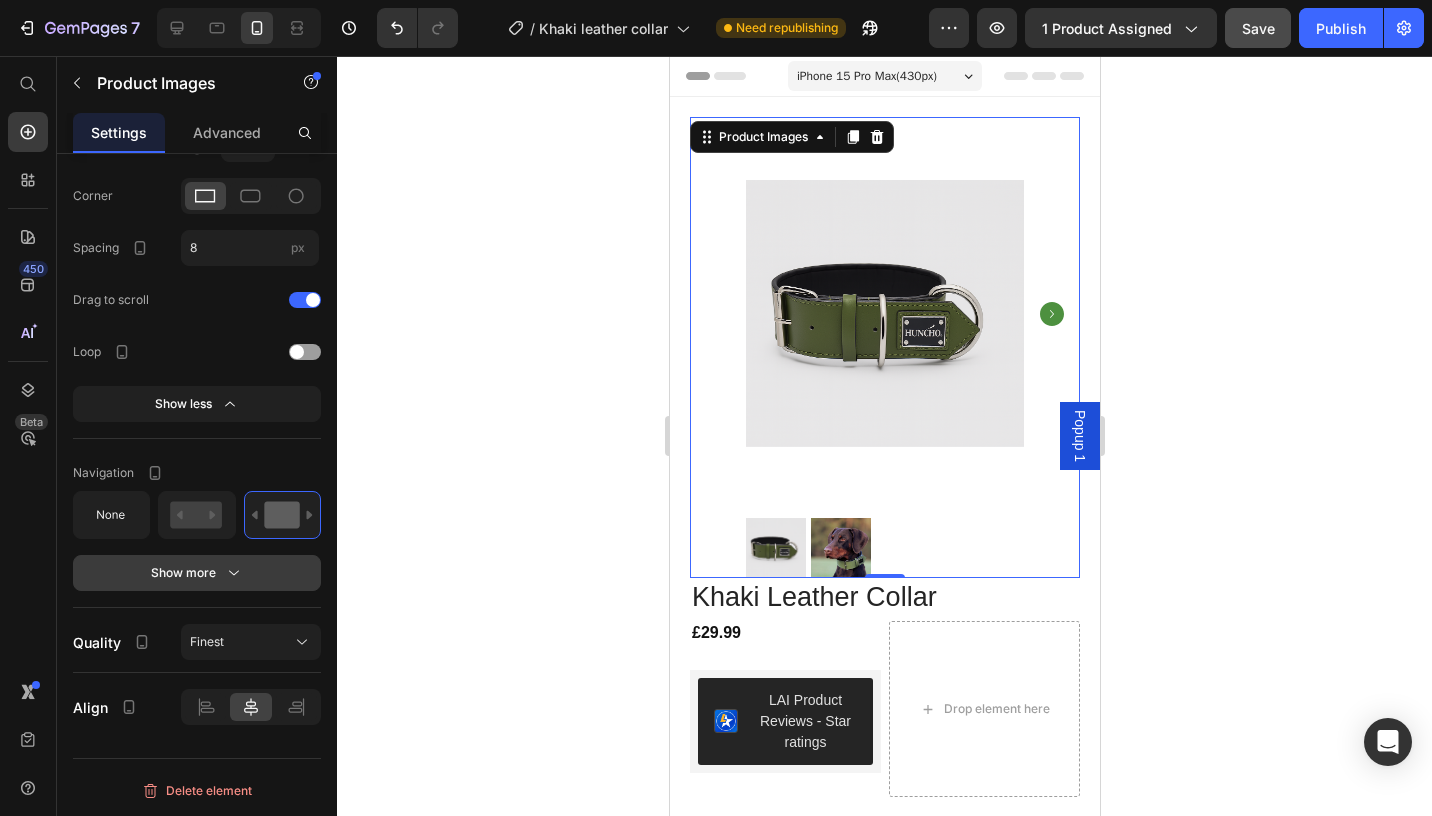 click 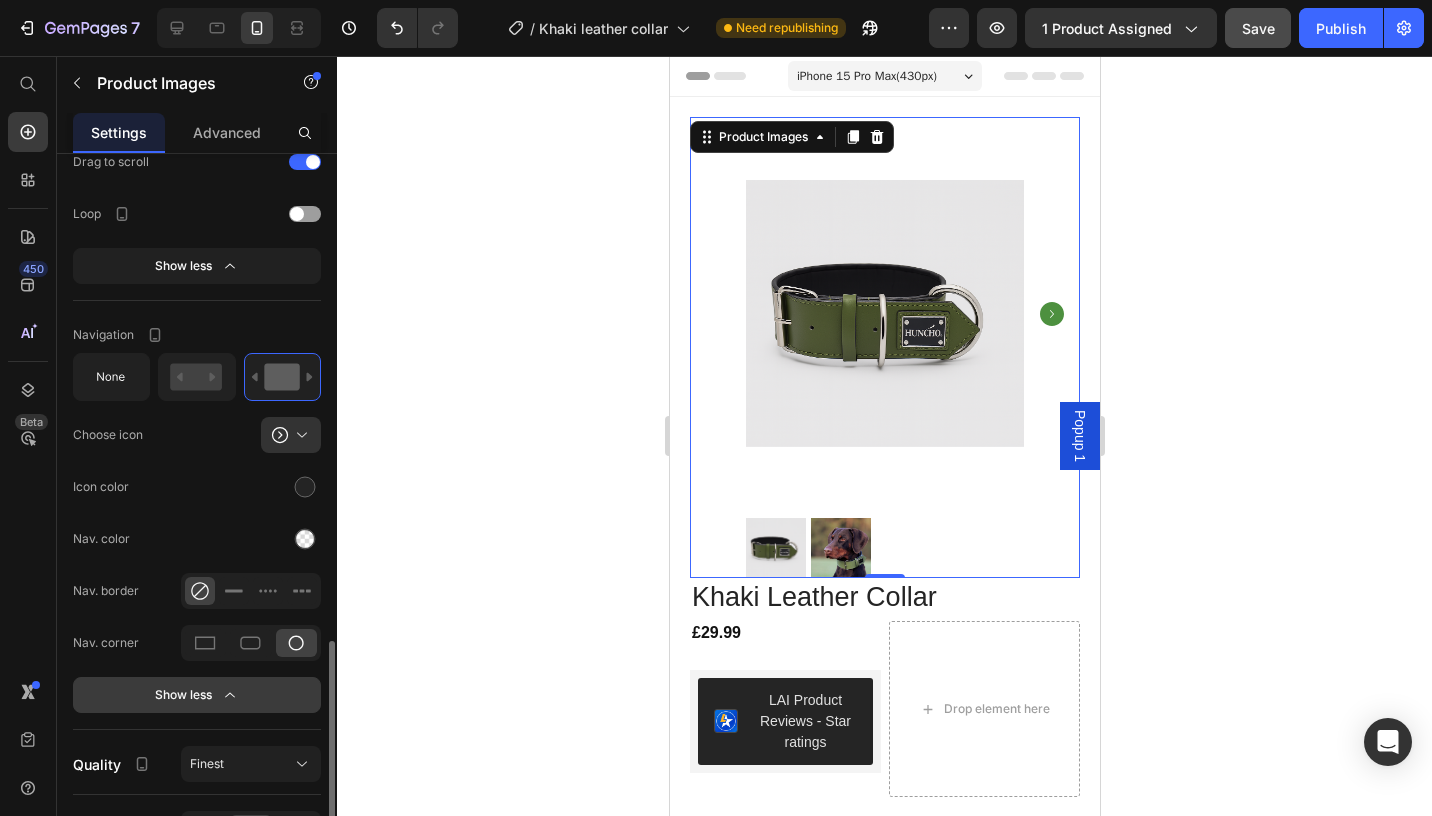 scroll, scrollTop: 1753, scrollLeft: 0, axis: vertical 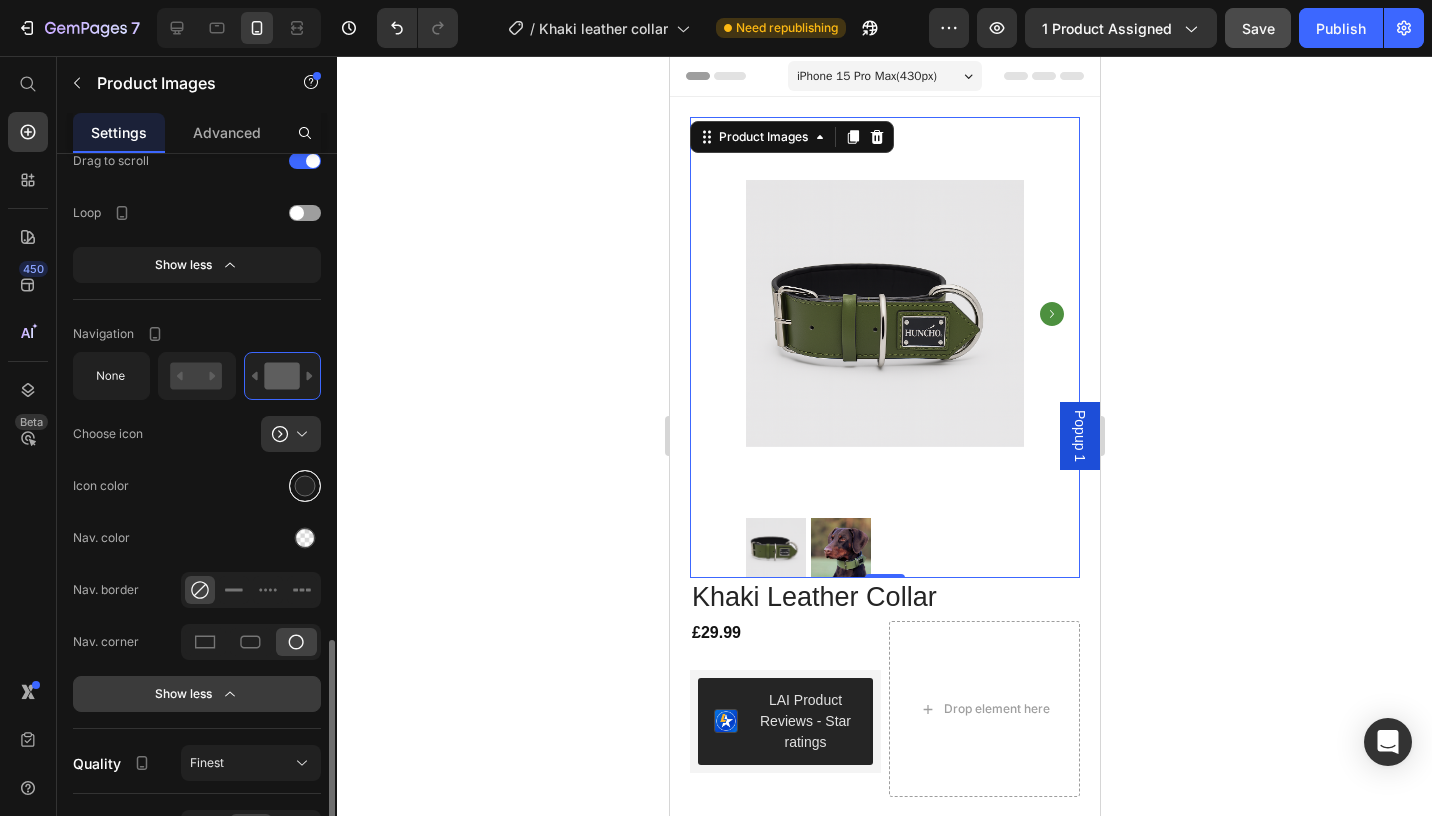 click at bounding box center [305, 486] 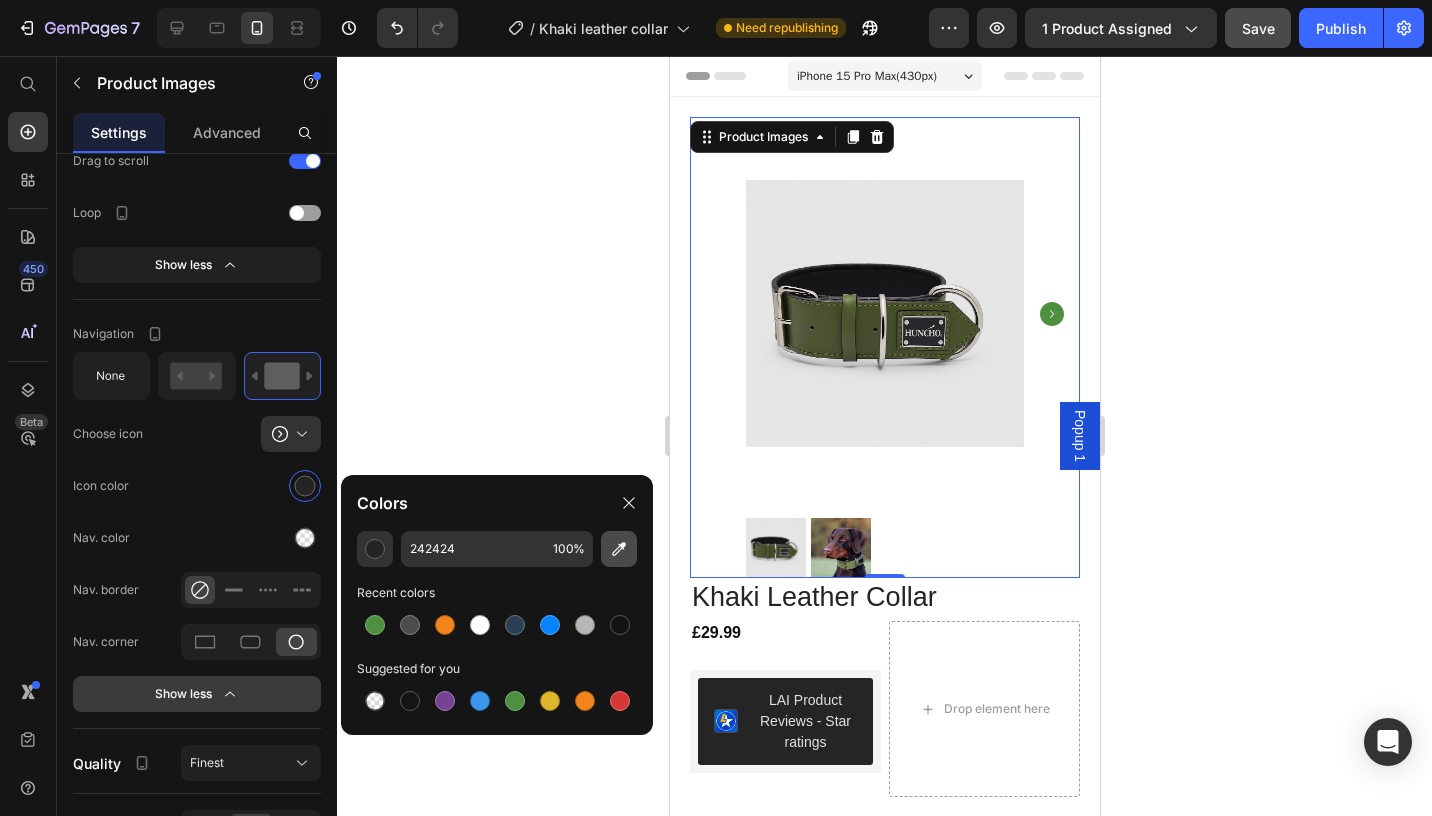 click 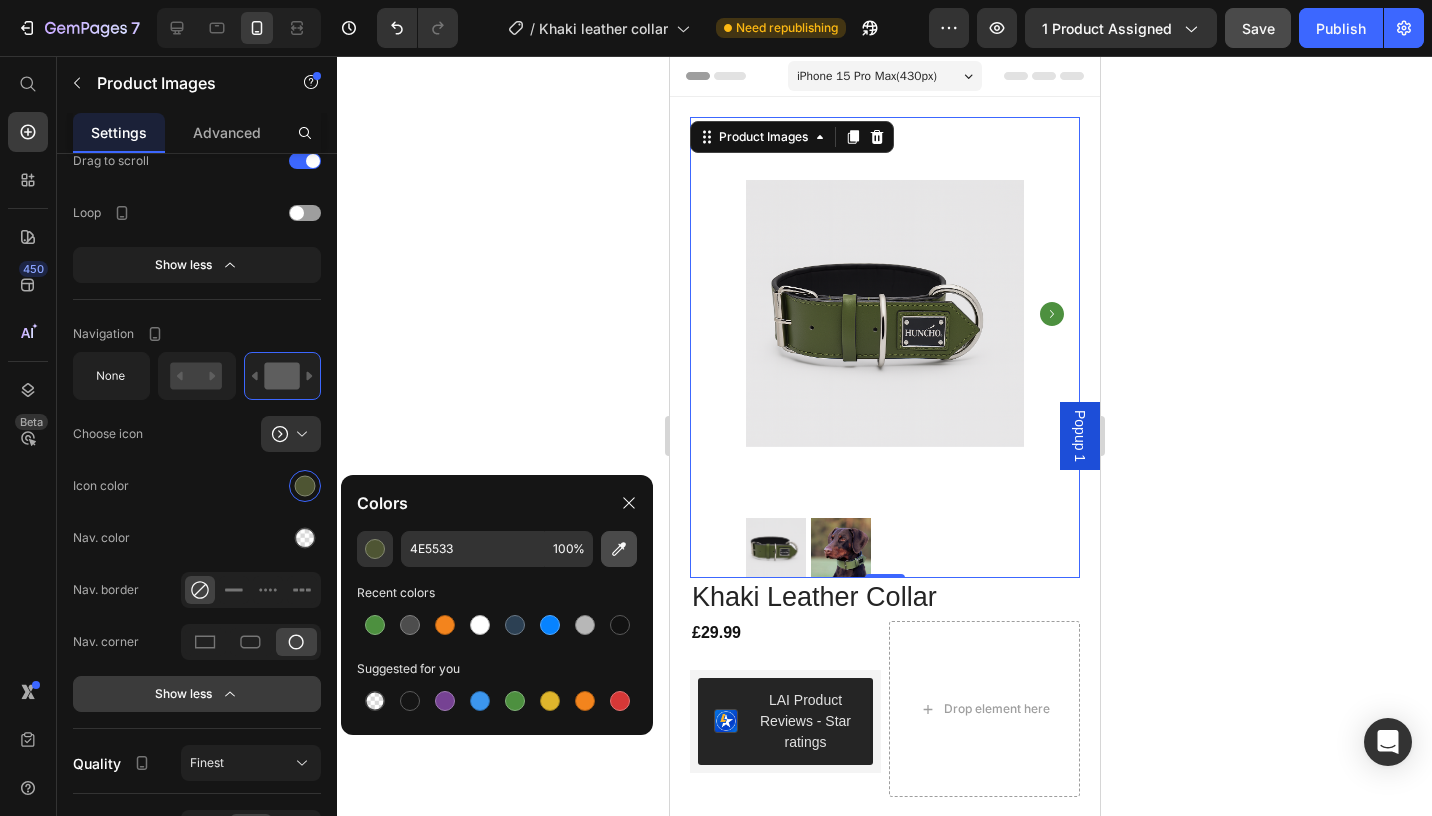 click 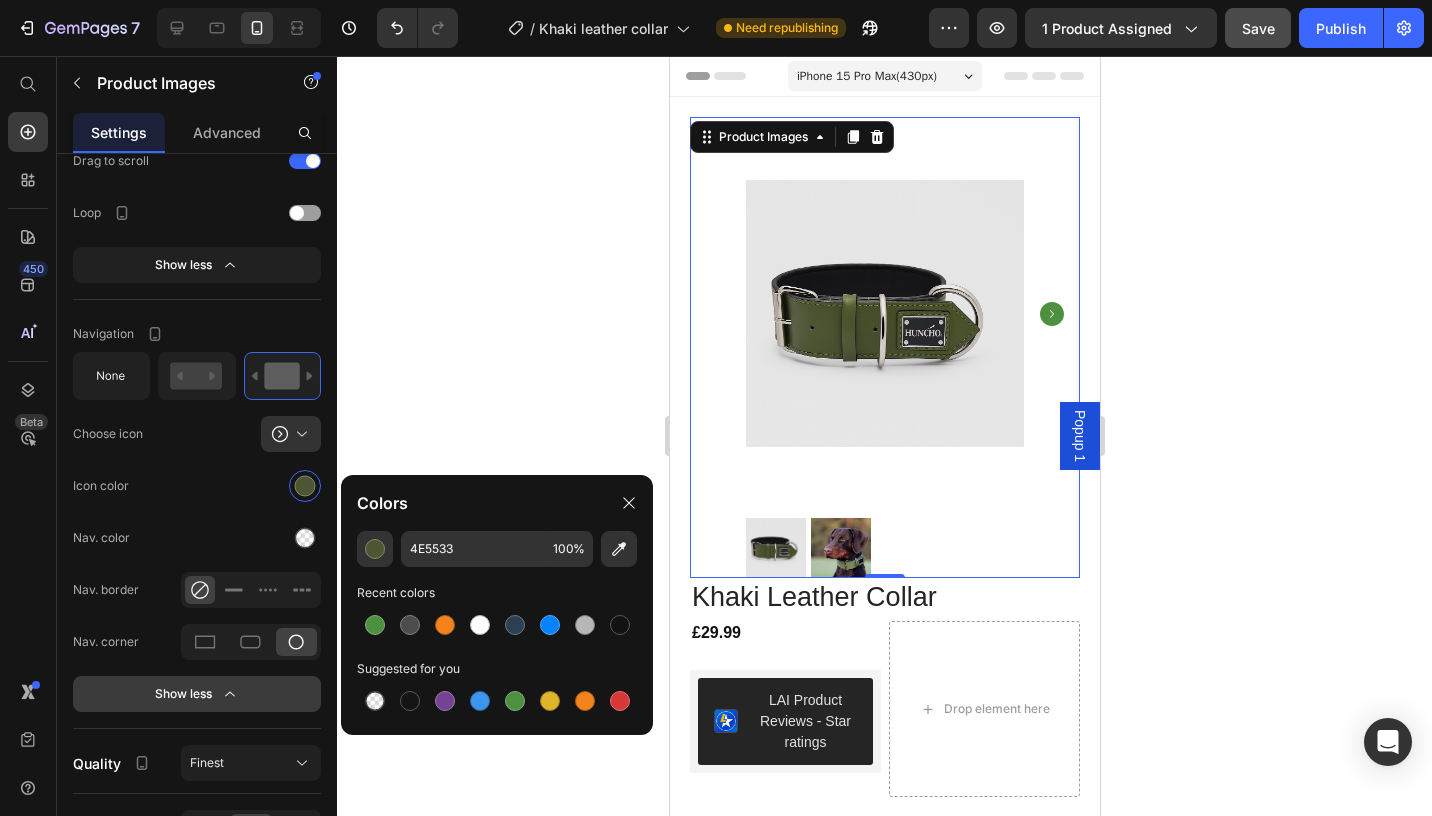 type on "4D5432" 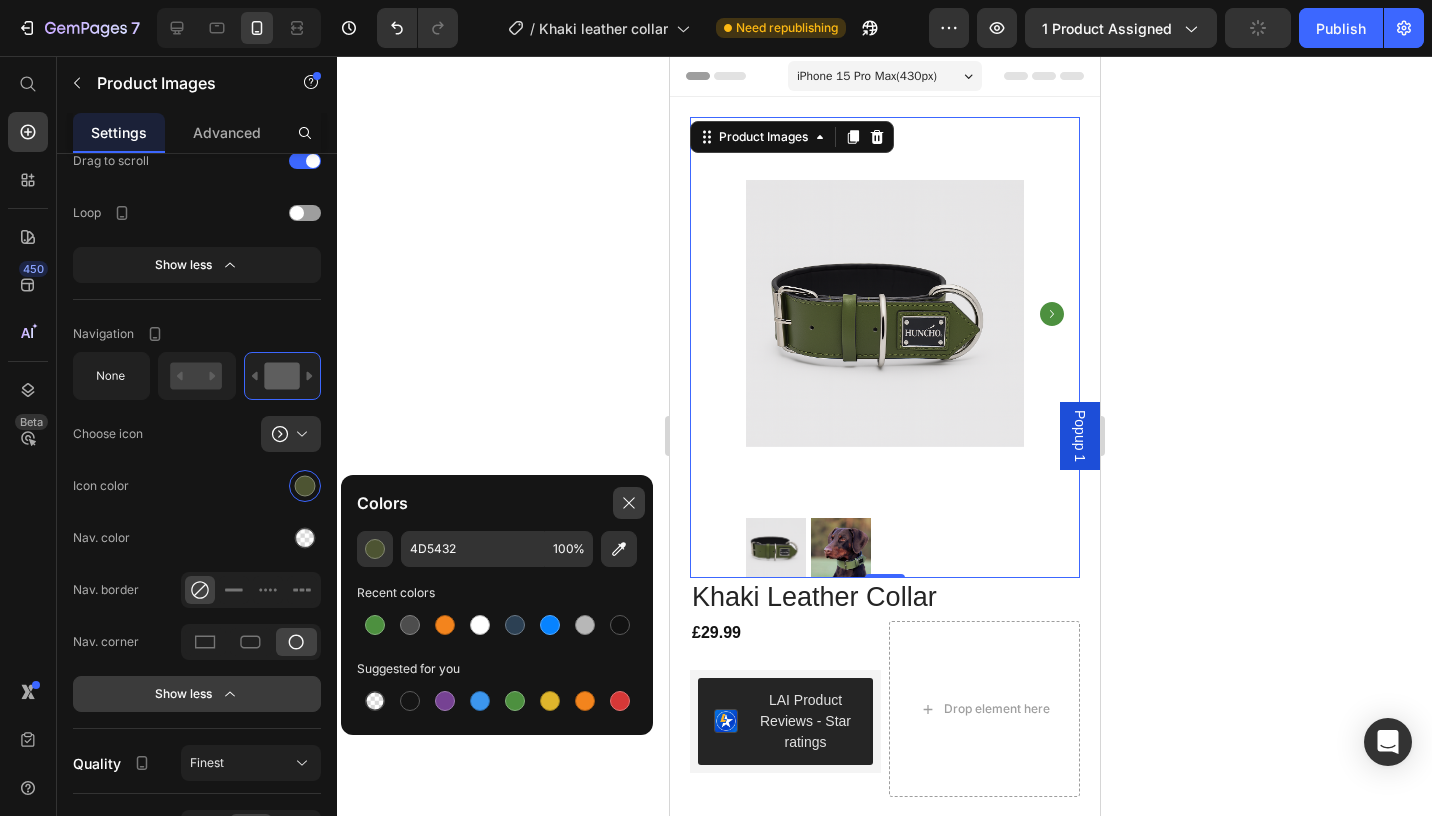 click at bounding box center [629, 503] 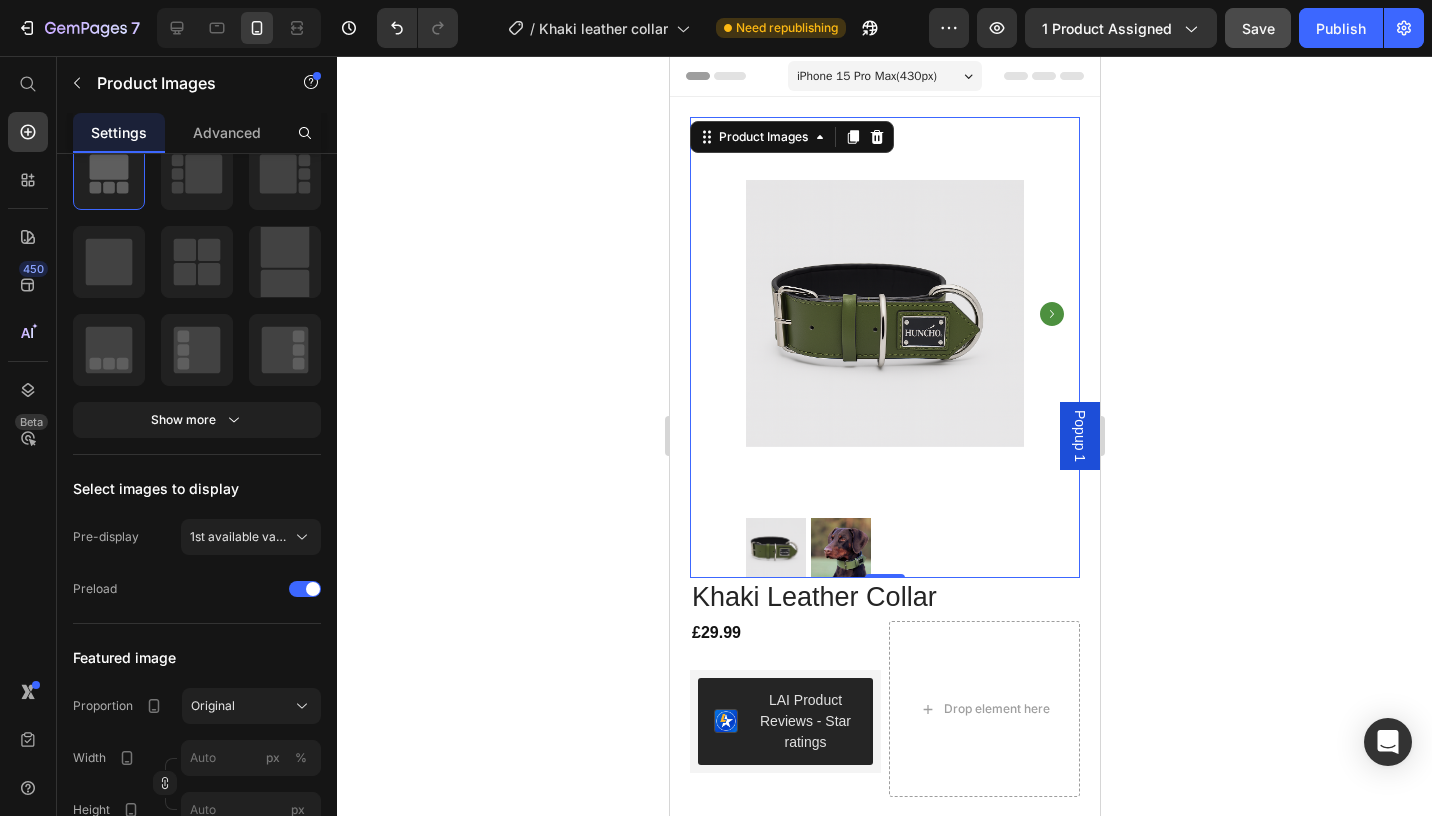 scroll, scrollTop: 0, scrollLeft: 0, axis: both 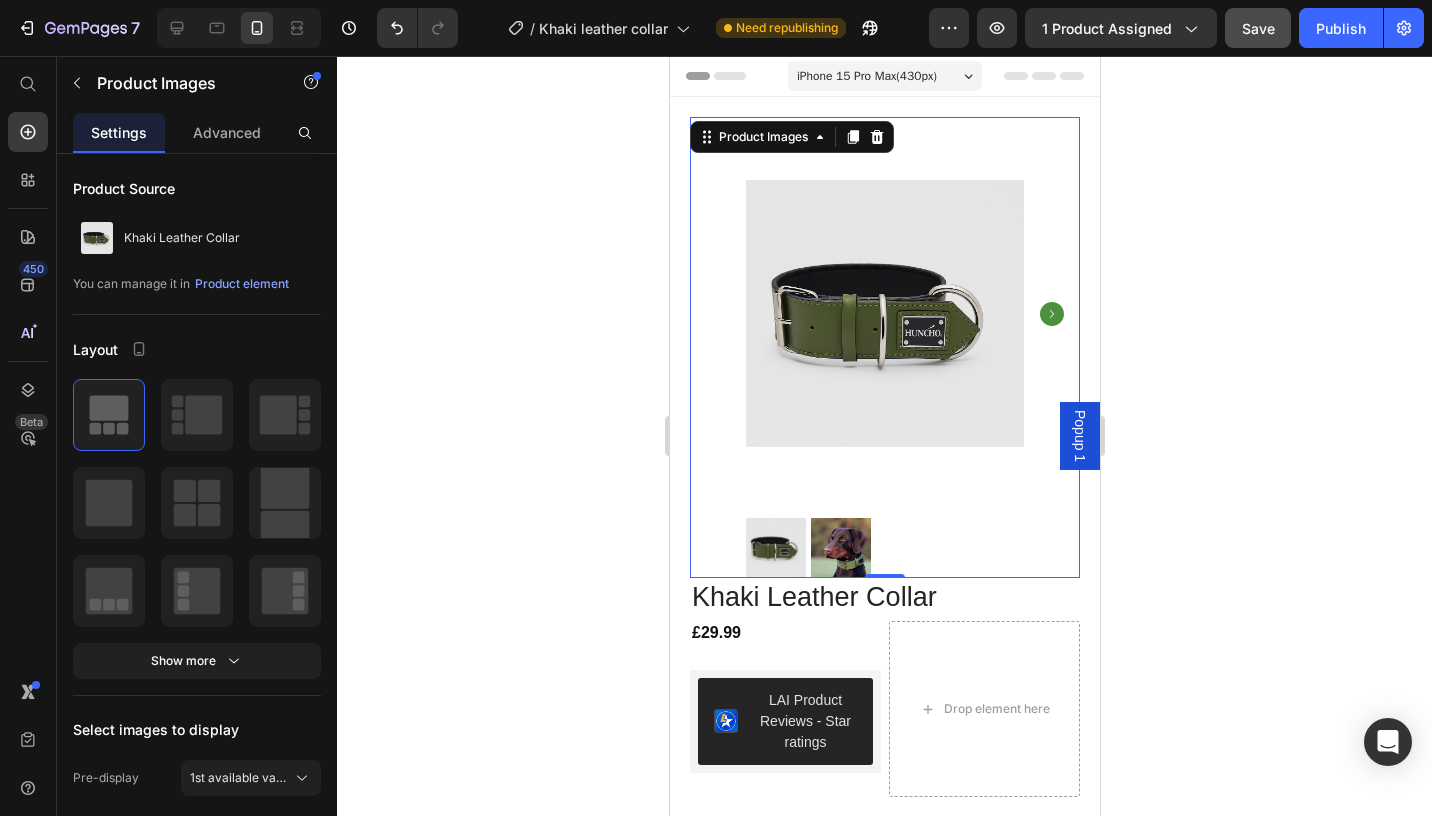 click 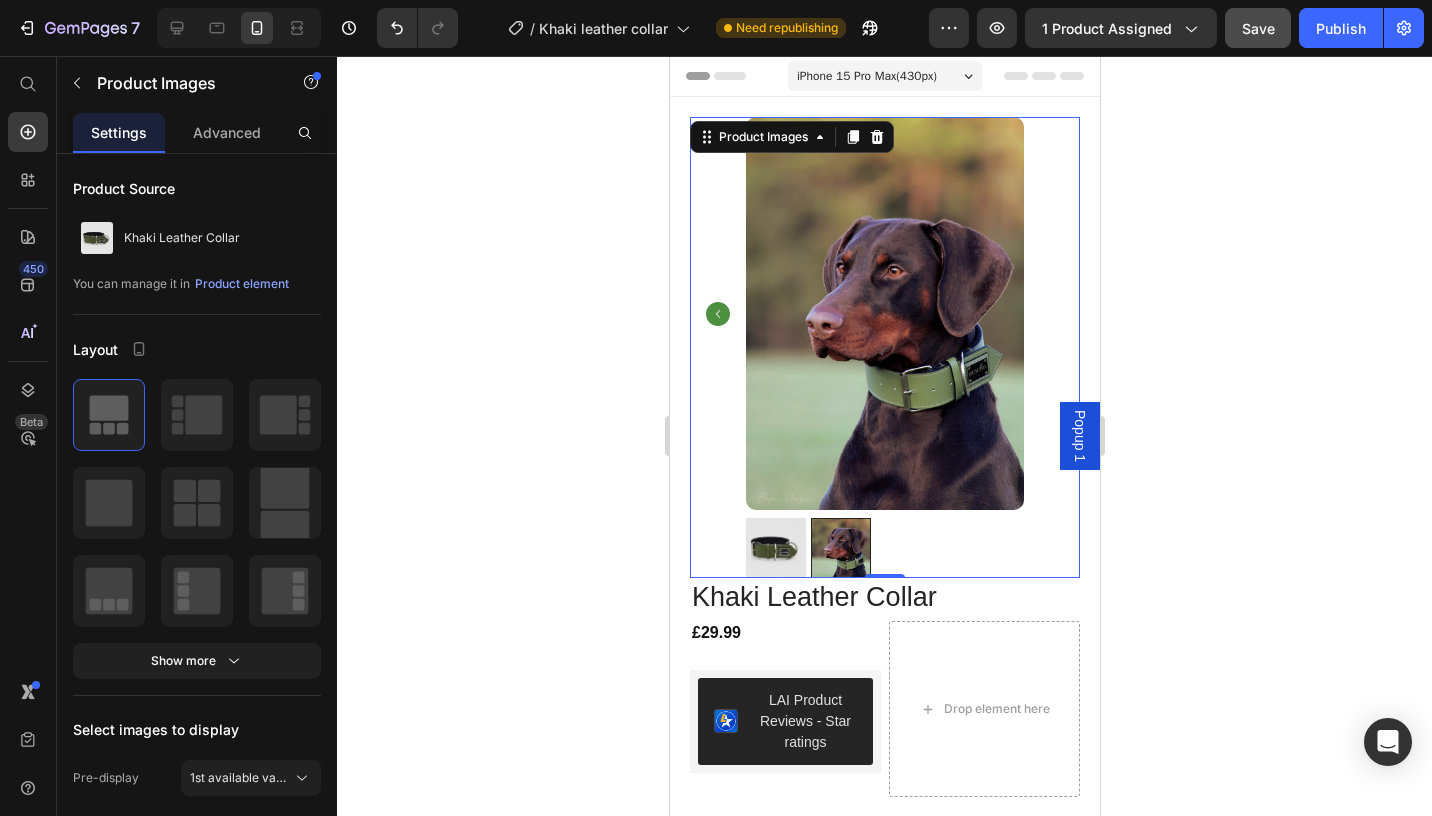 click 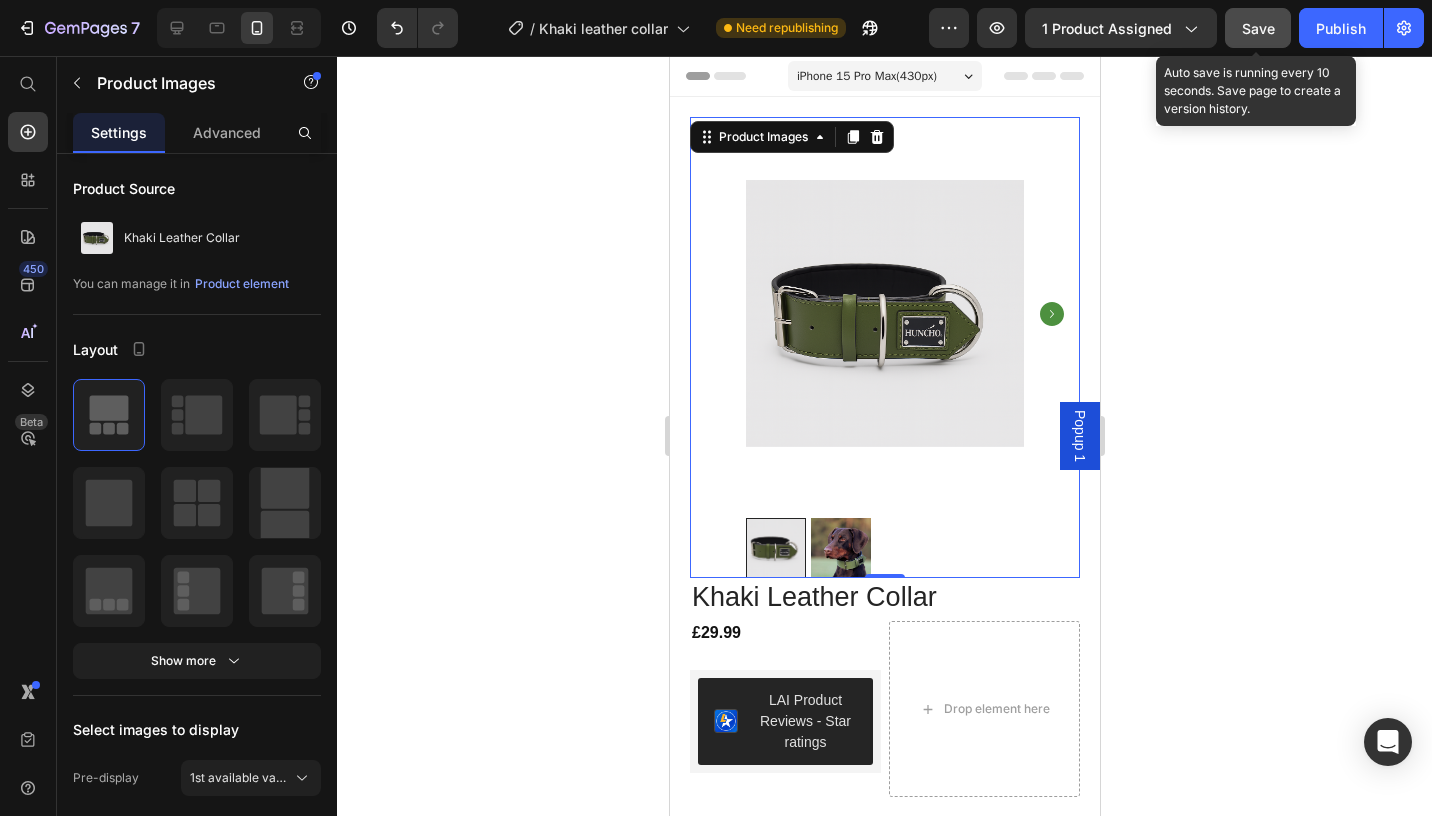 click on "Save" at bounding box center (1258, 28) 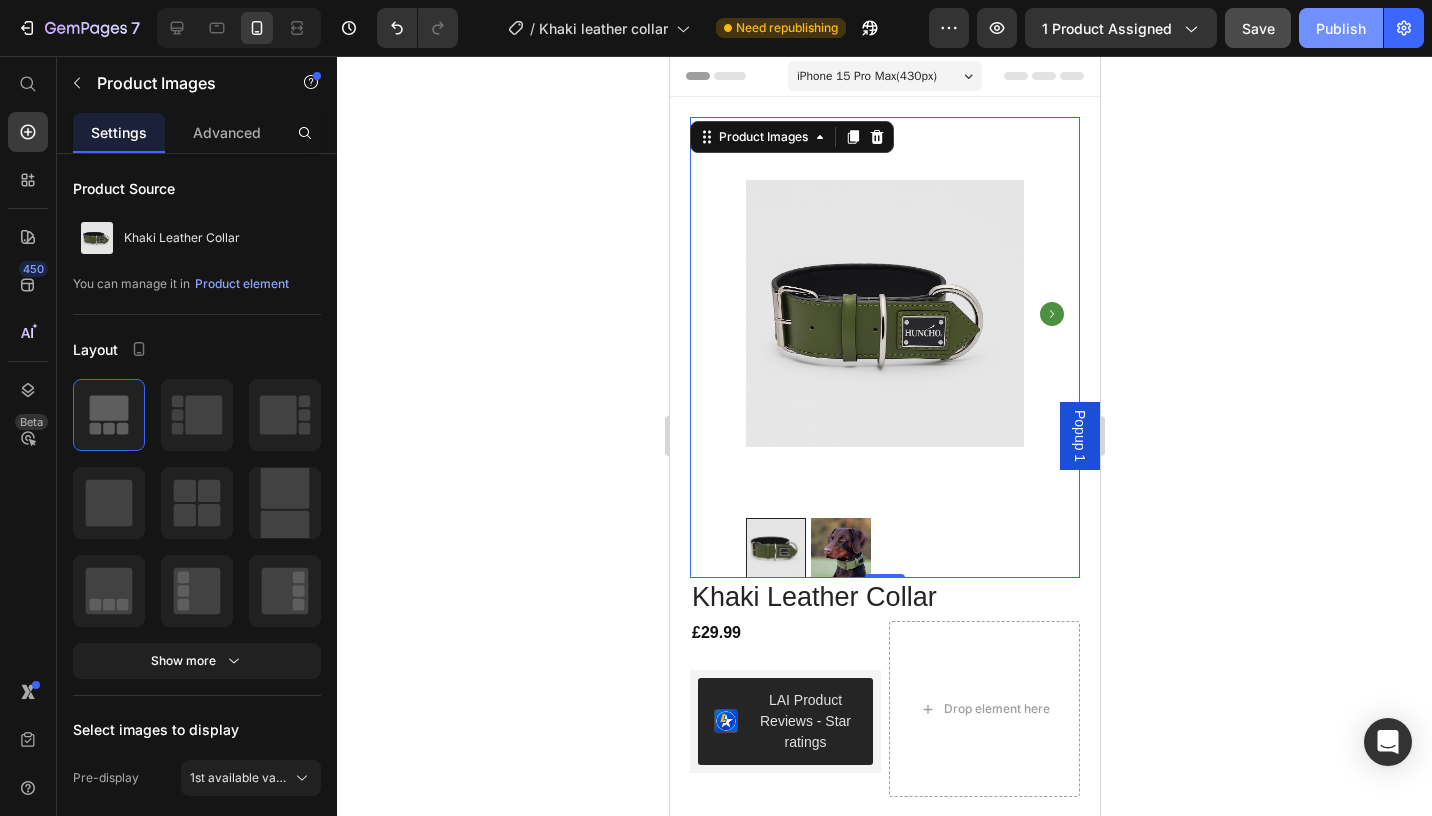 click on "Publish" 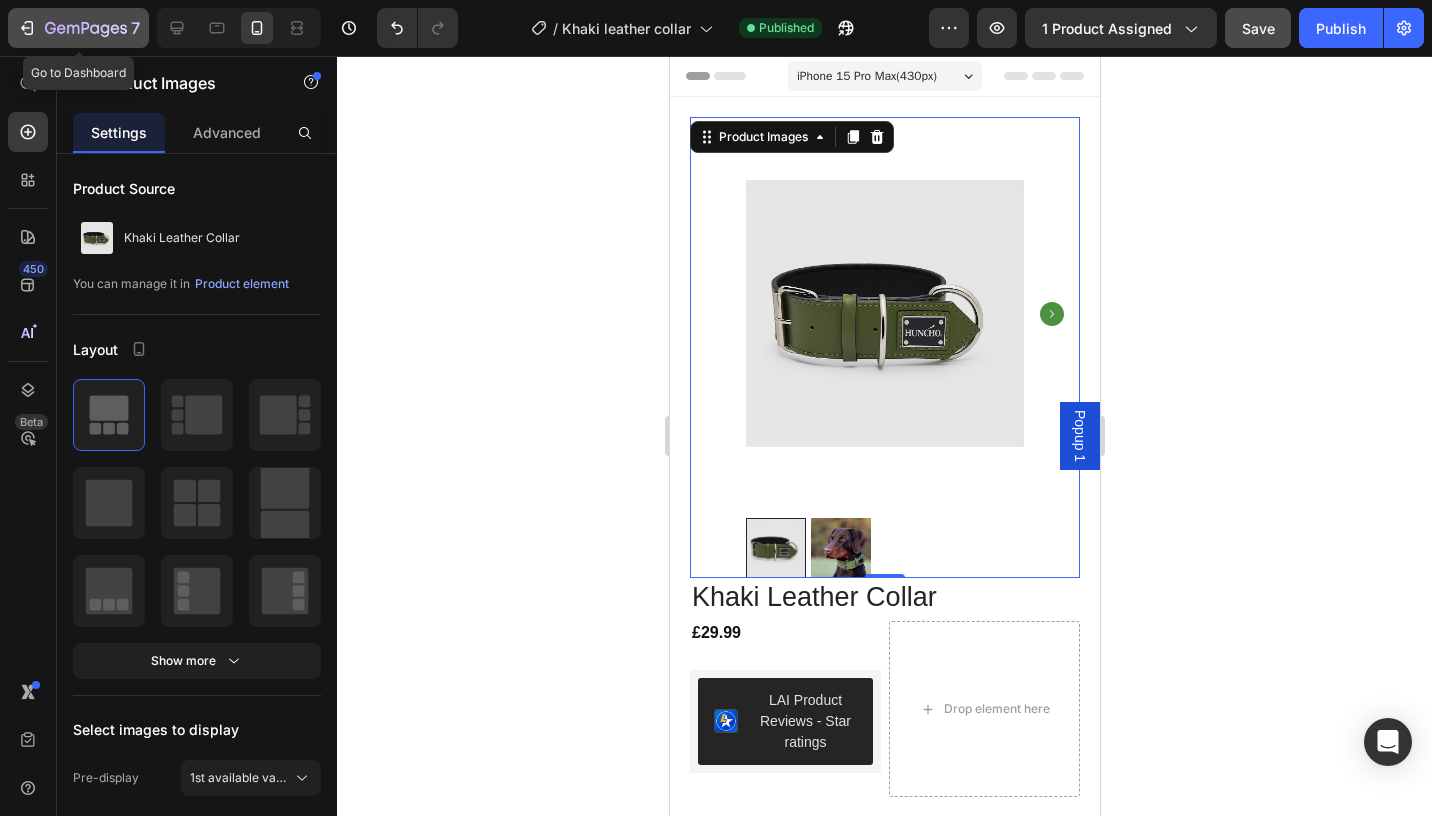 click on "7" at bounding box center (78, 28) 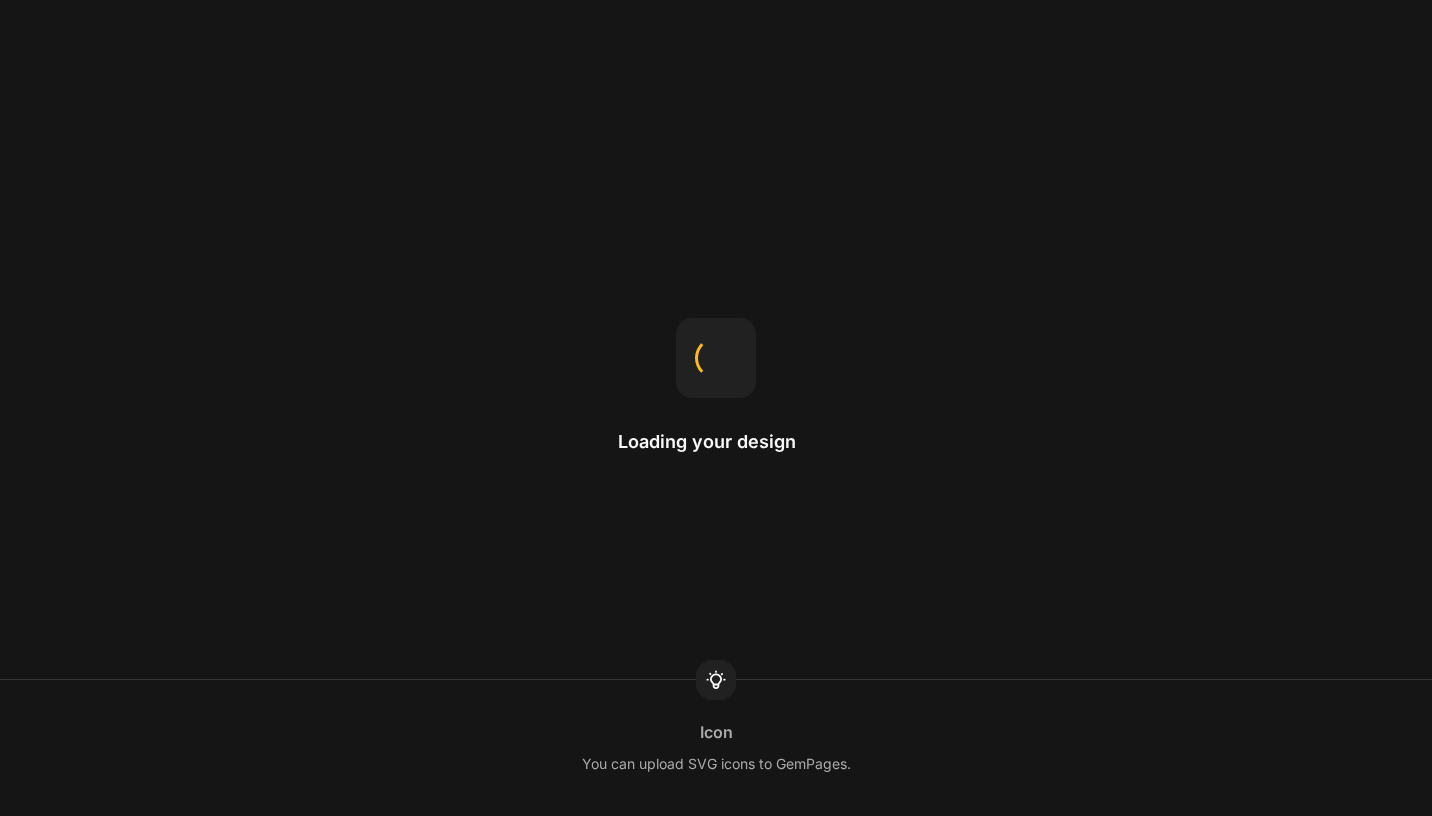 scroll, scrollTop: 0, scrollLeft: 0, axis: both 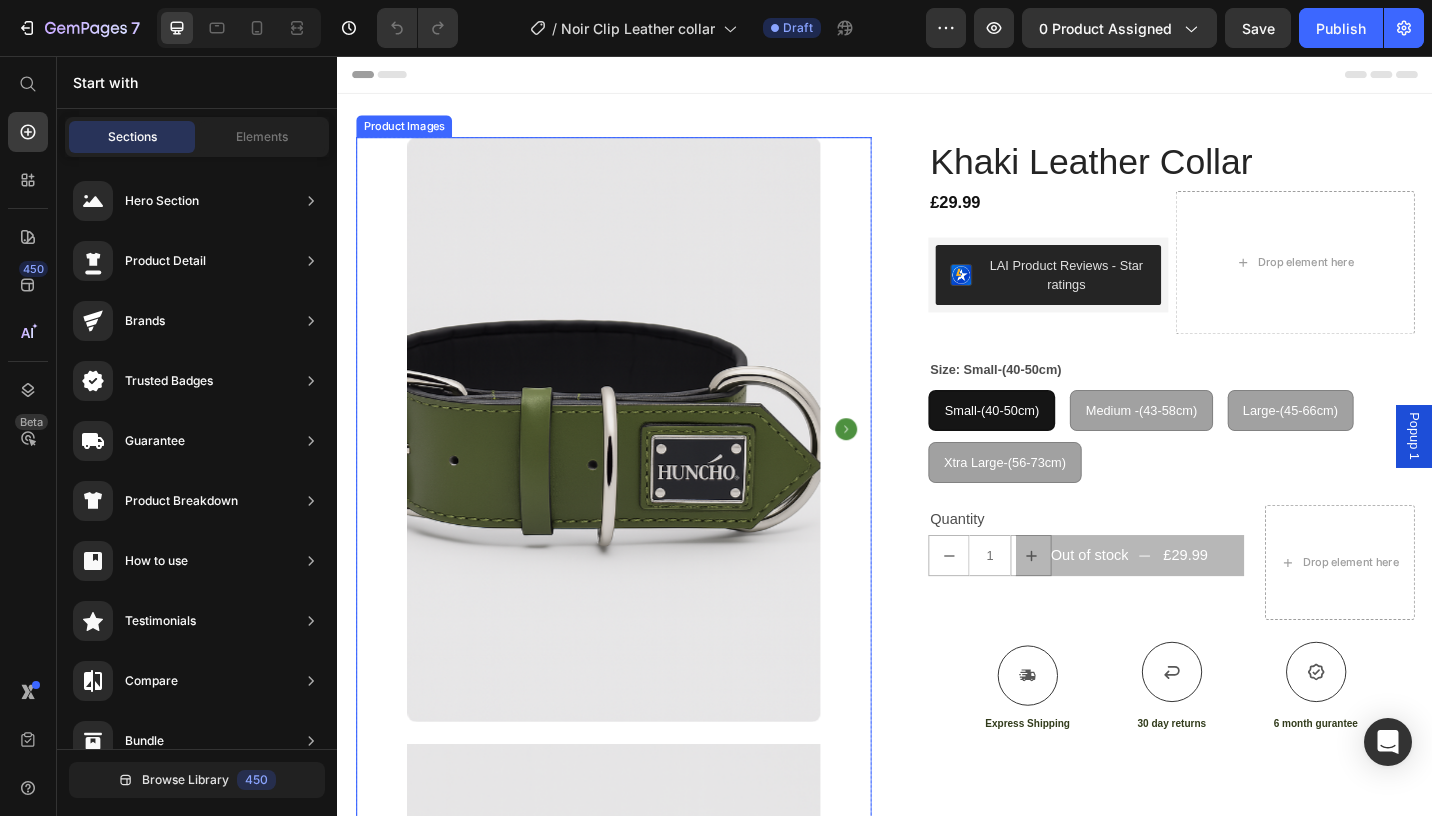 click at bounding box center (639, 465) 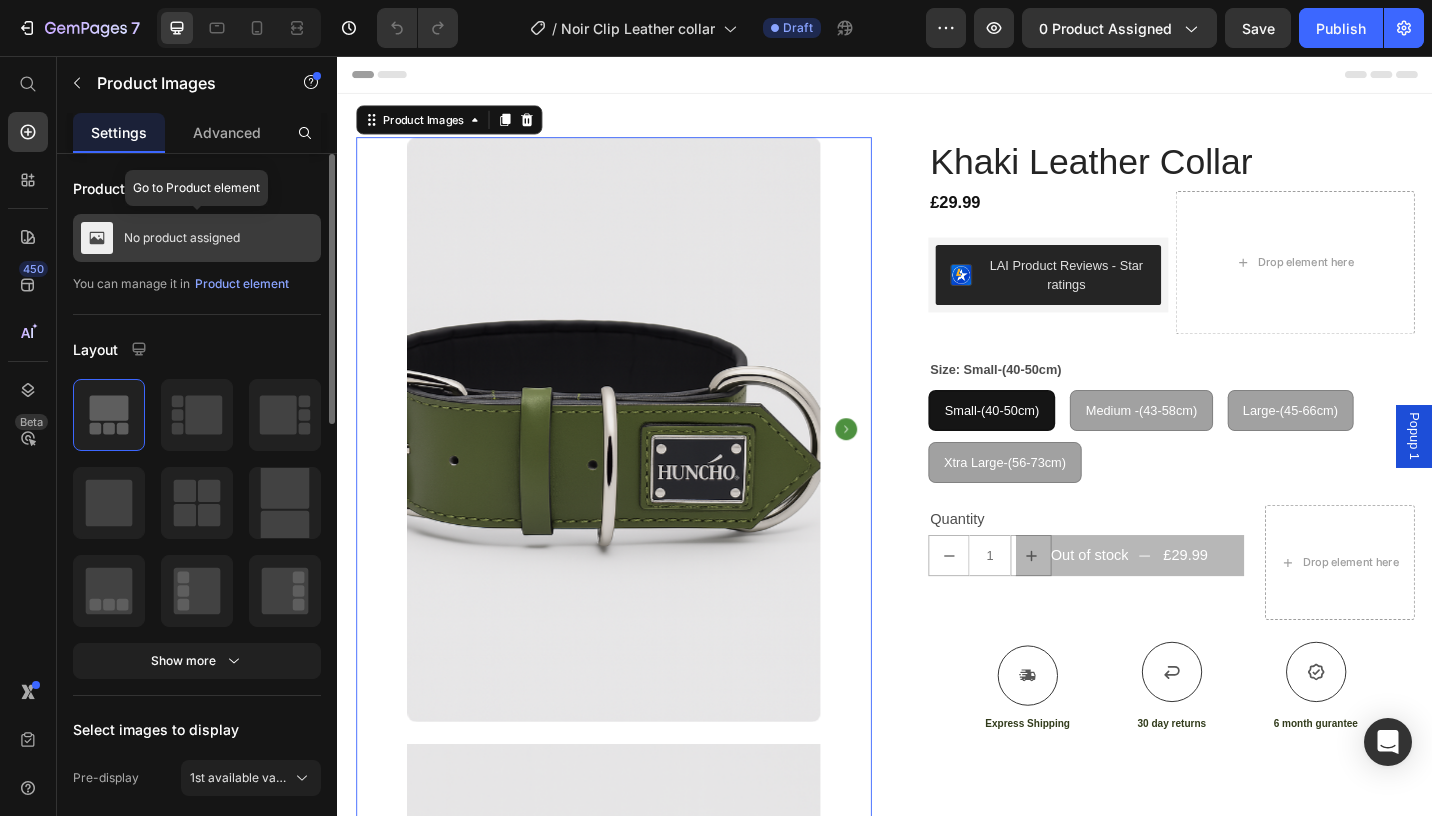 click on "No product assigned" at bounding box center [197, 238] 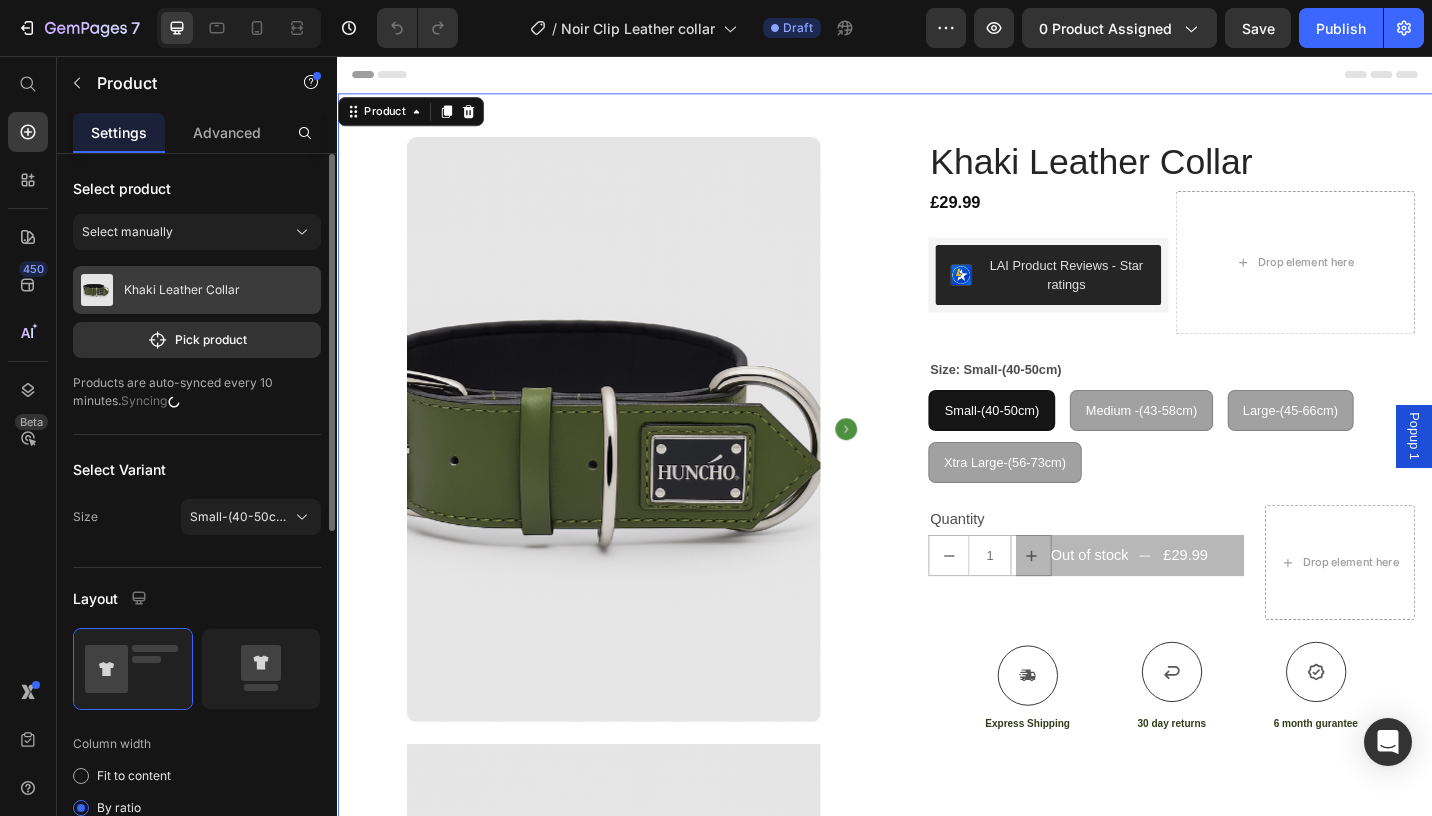 click on "Khaki Leather Collar" at bounding box center (197, 290) 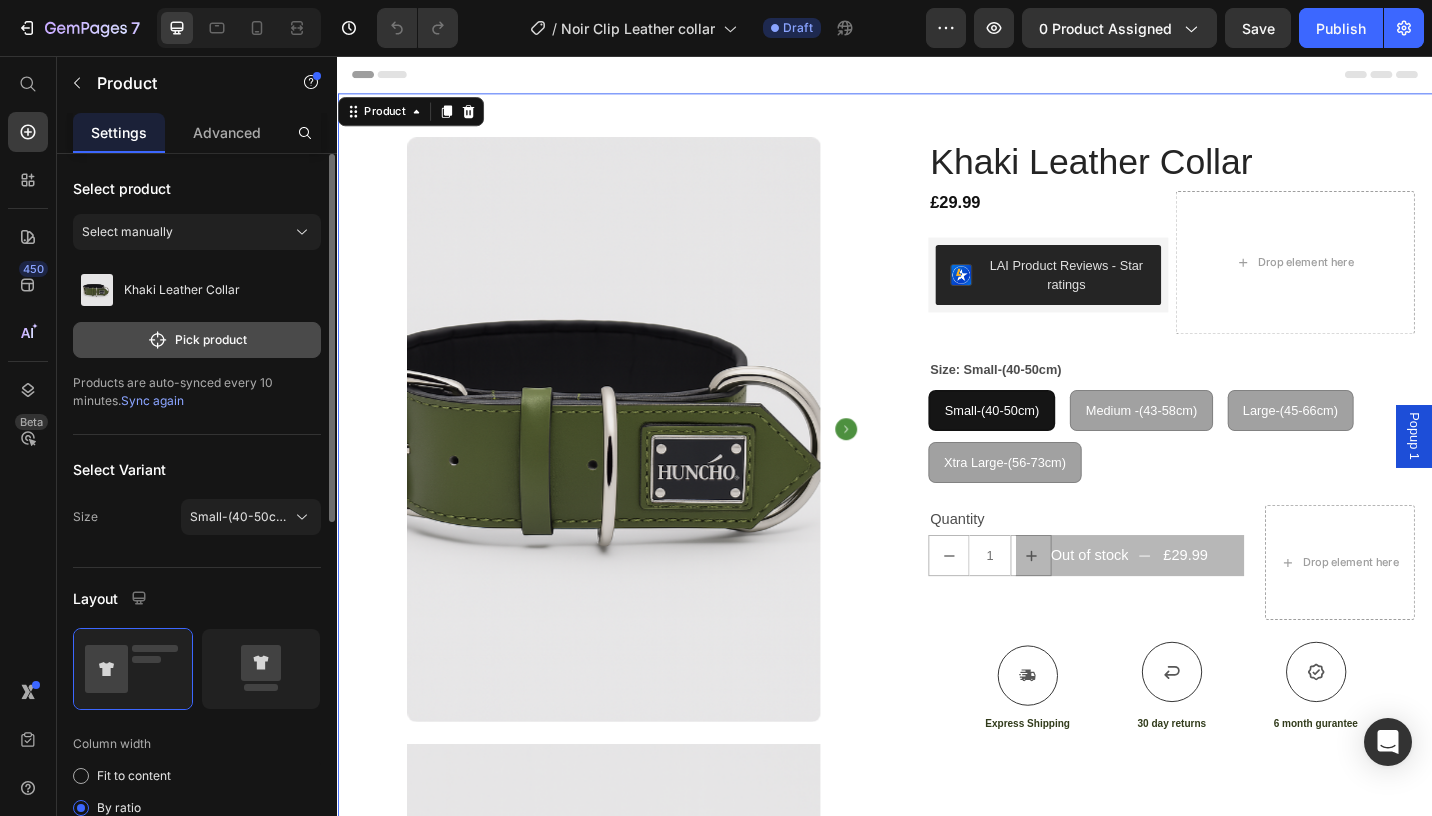 click on "Pick product" 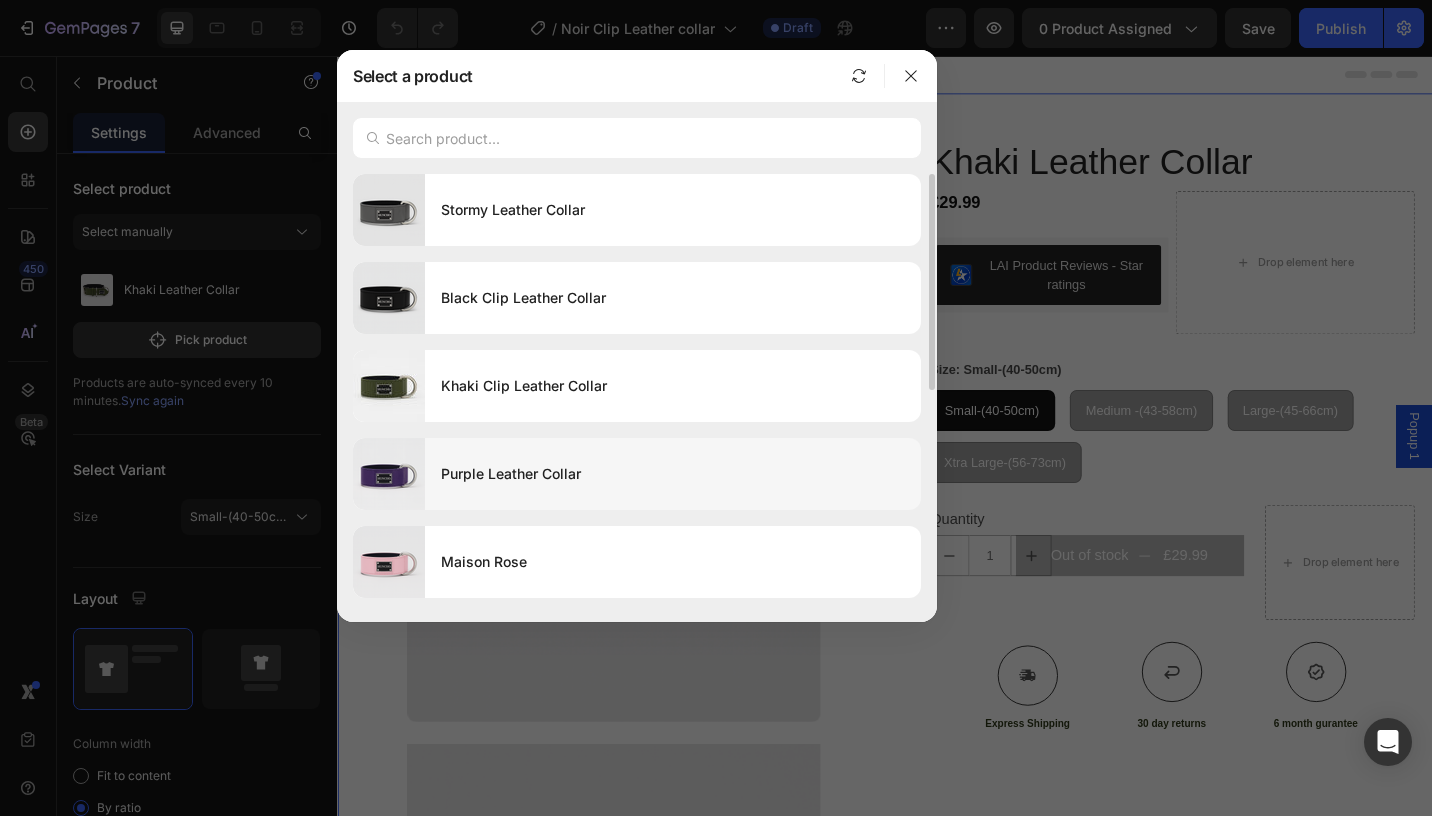scroll, scrollTop: 24, scrollLeft: 0, axis: vertical 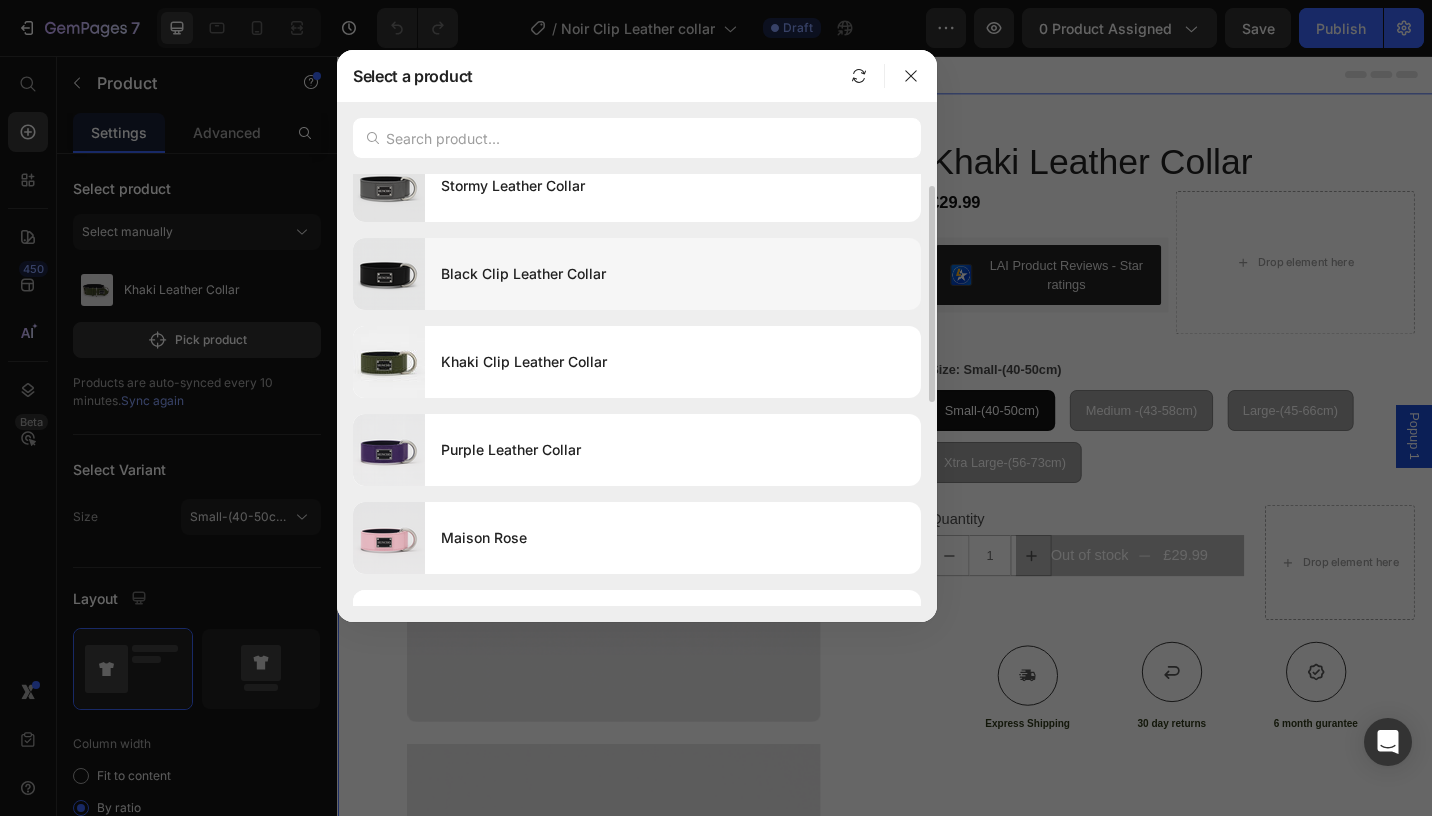 click on "Black Clip Leather Collar" at bounding box center [673, 274] 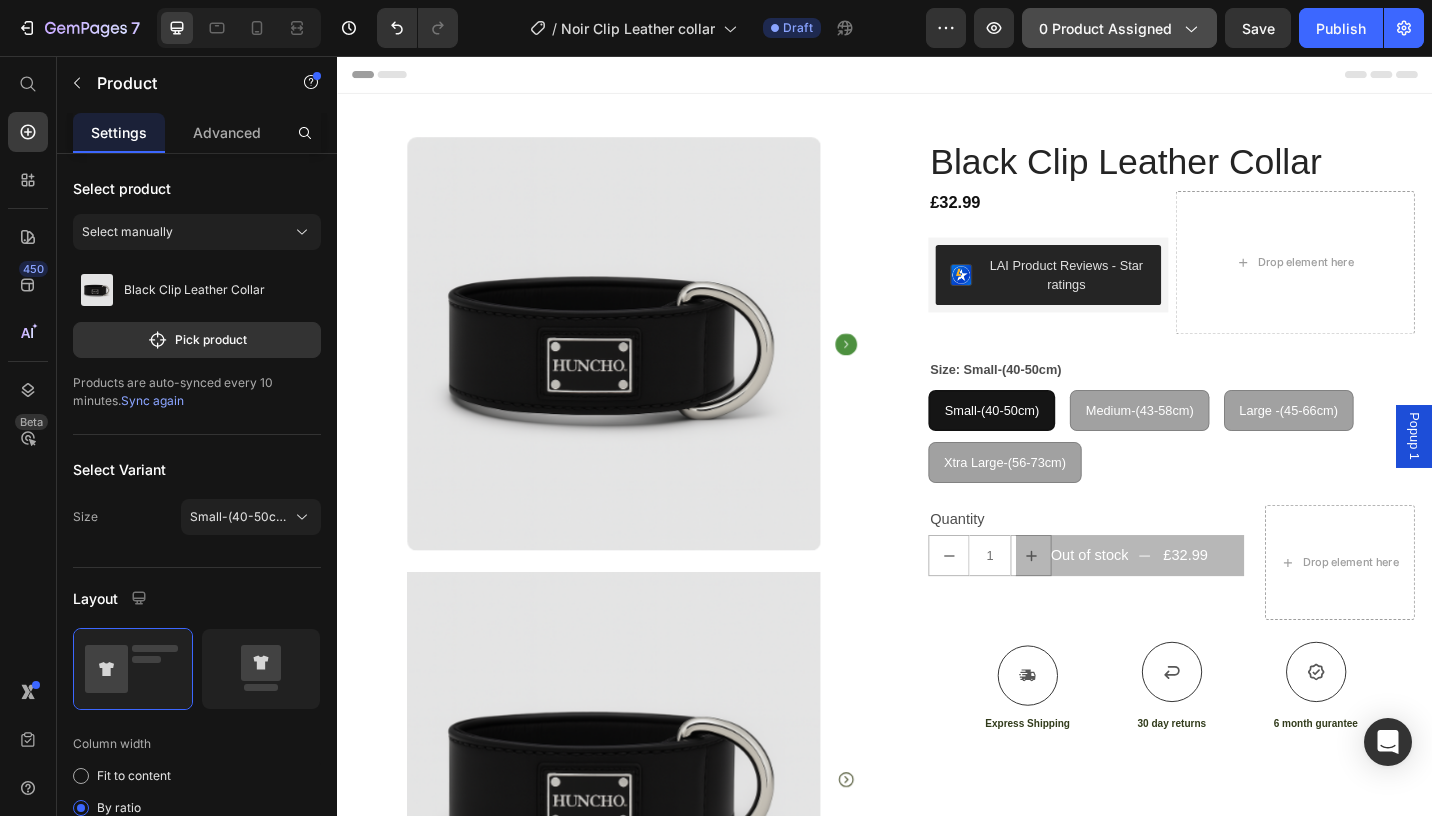 click on "0 product assigned" 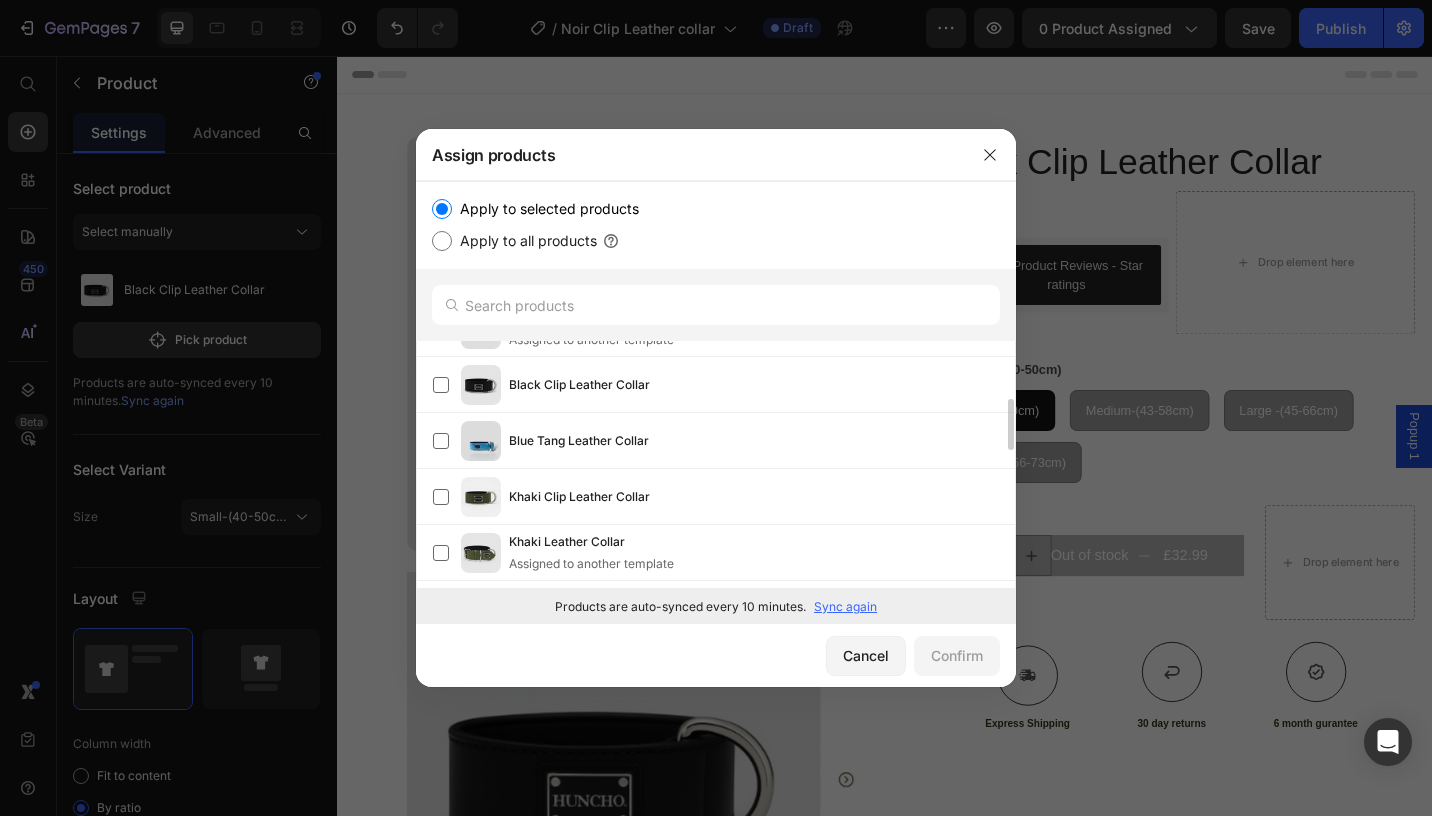 scroll, scrollTop: 251, scrollLeft: 0, axis: vertical 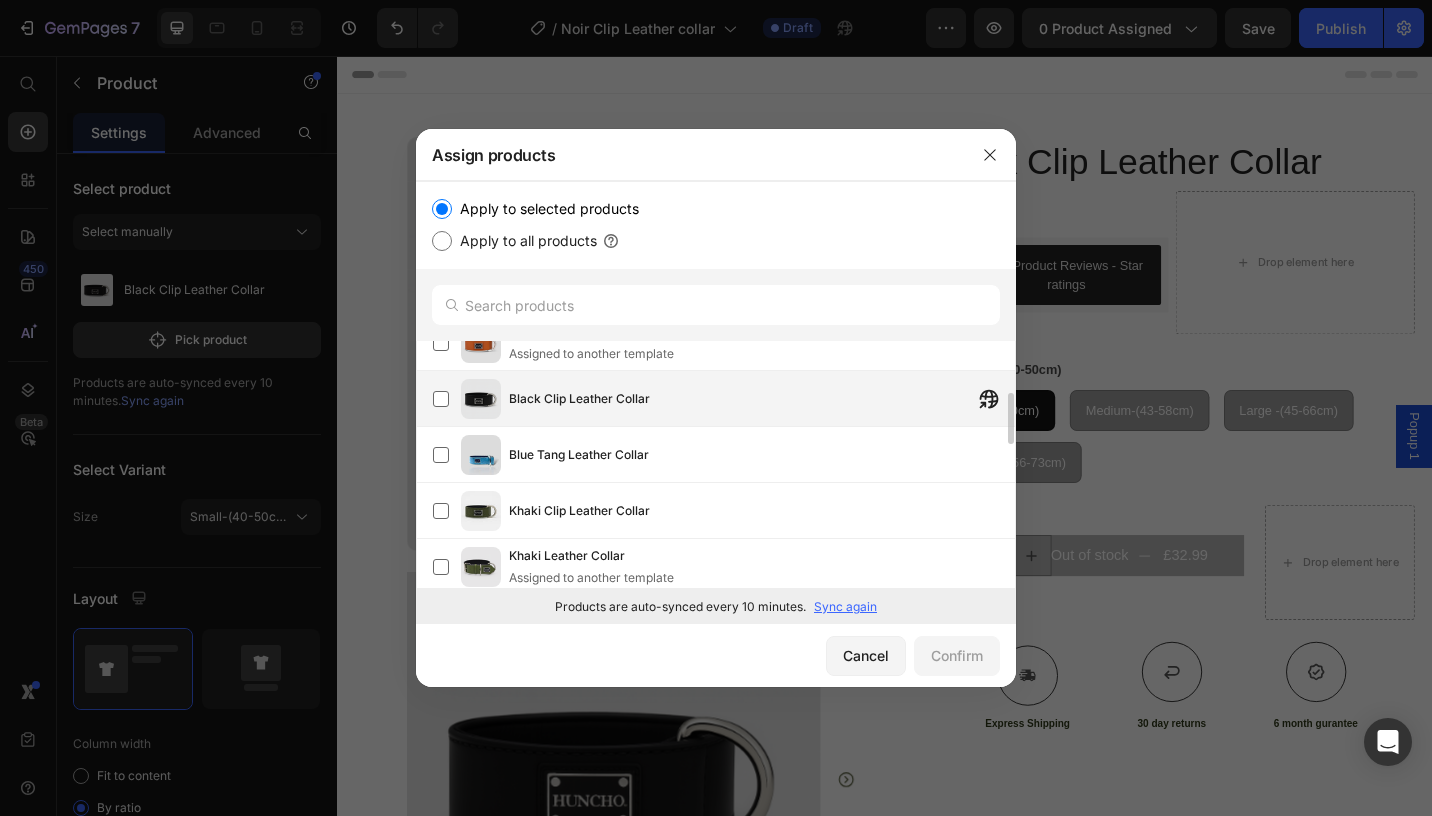 click on "Black Clip Leather Collar" at bounding box center [579, 399] 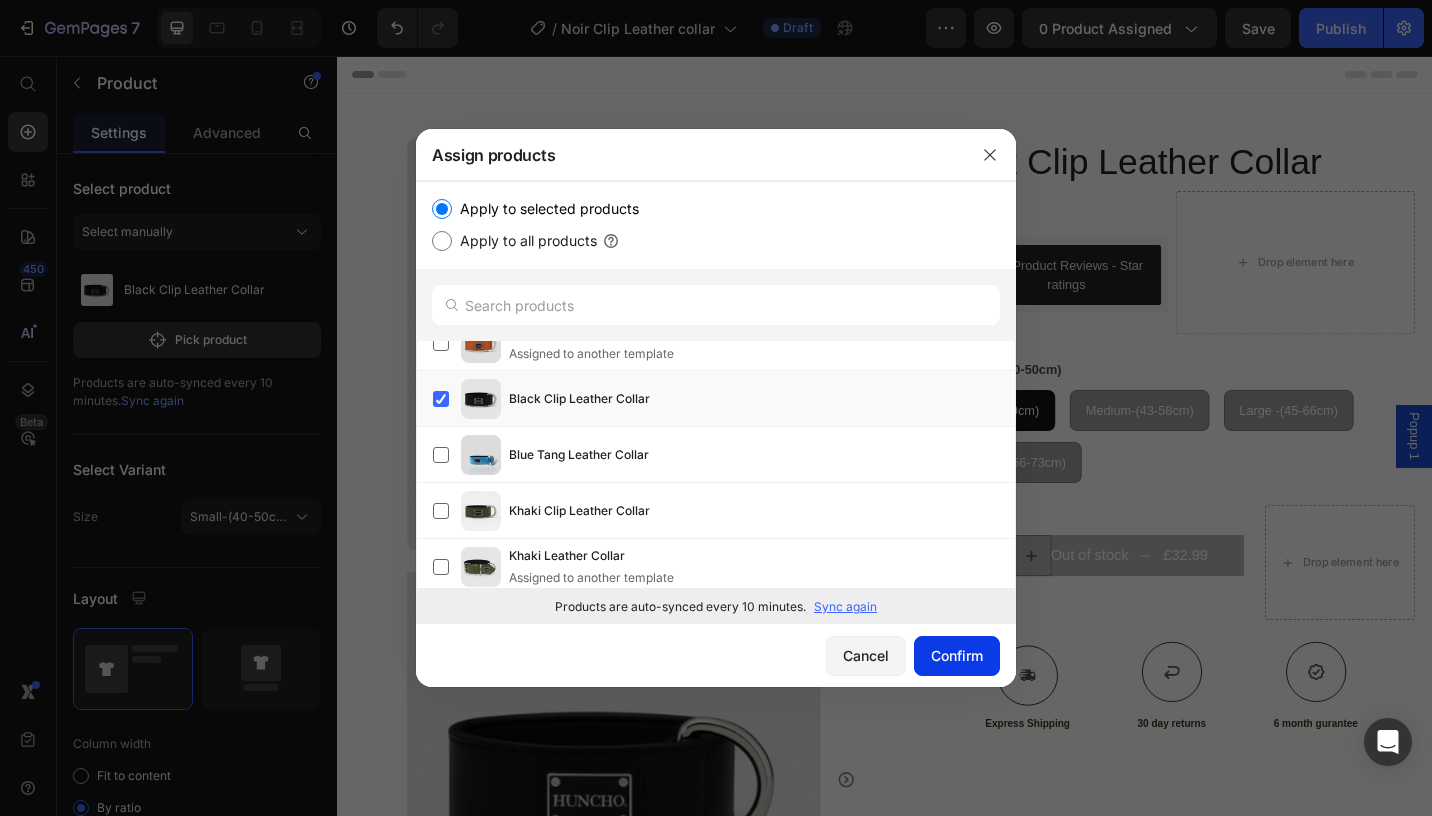 click on "Confirm" at bounding box center (957, 655) 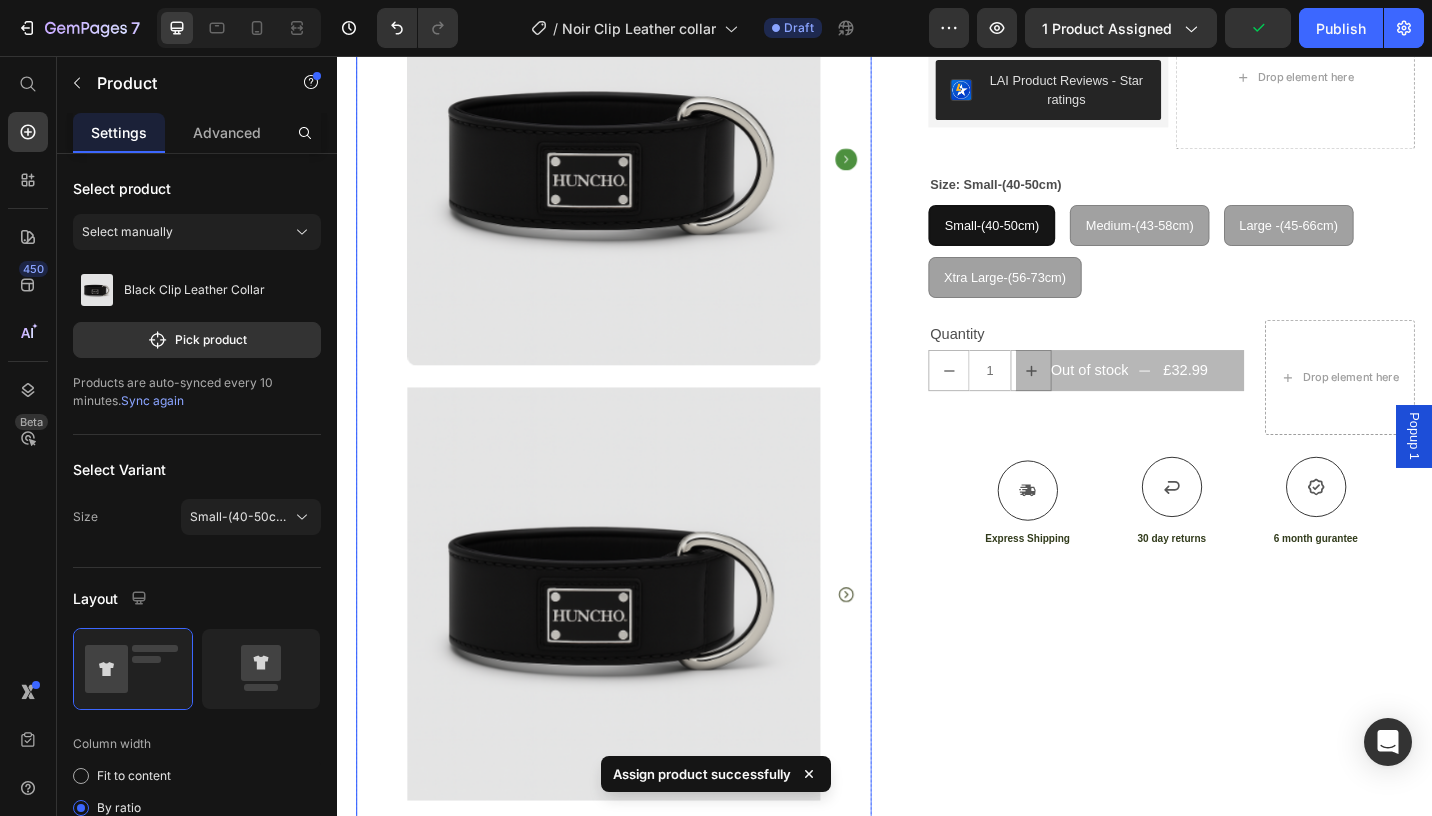 scroll, scrollTop: 0, scrollLeft: 0, axis: both 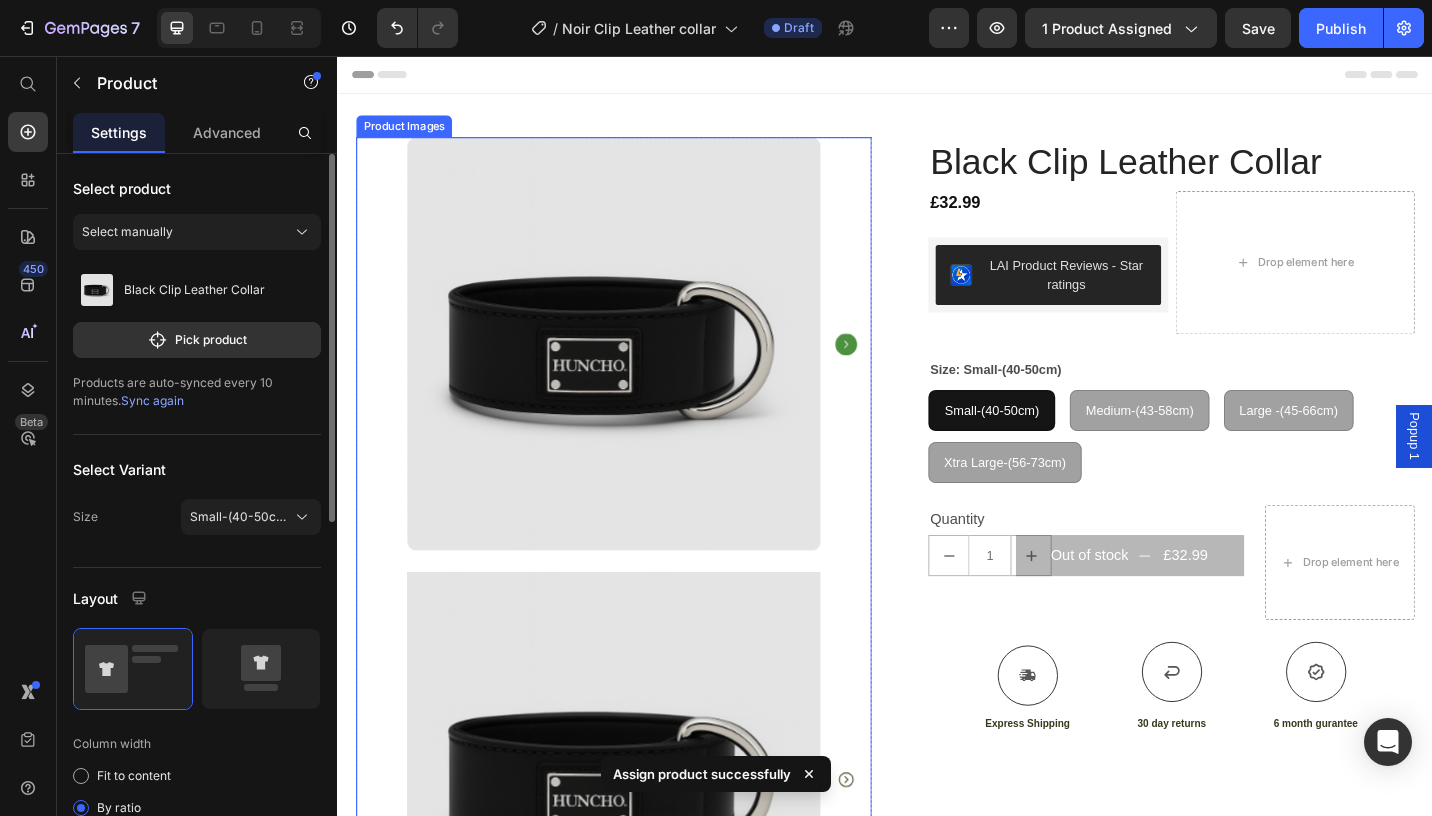 click at bounding box center [639, 371] 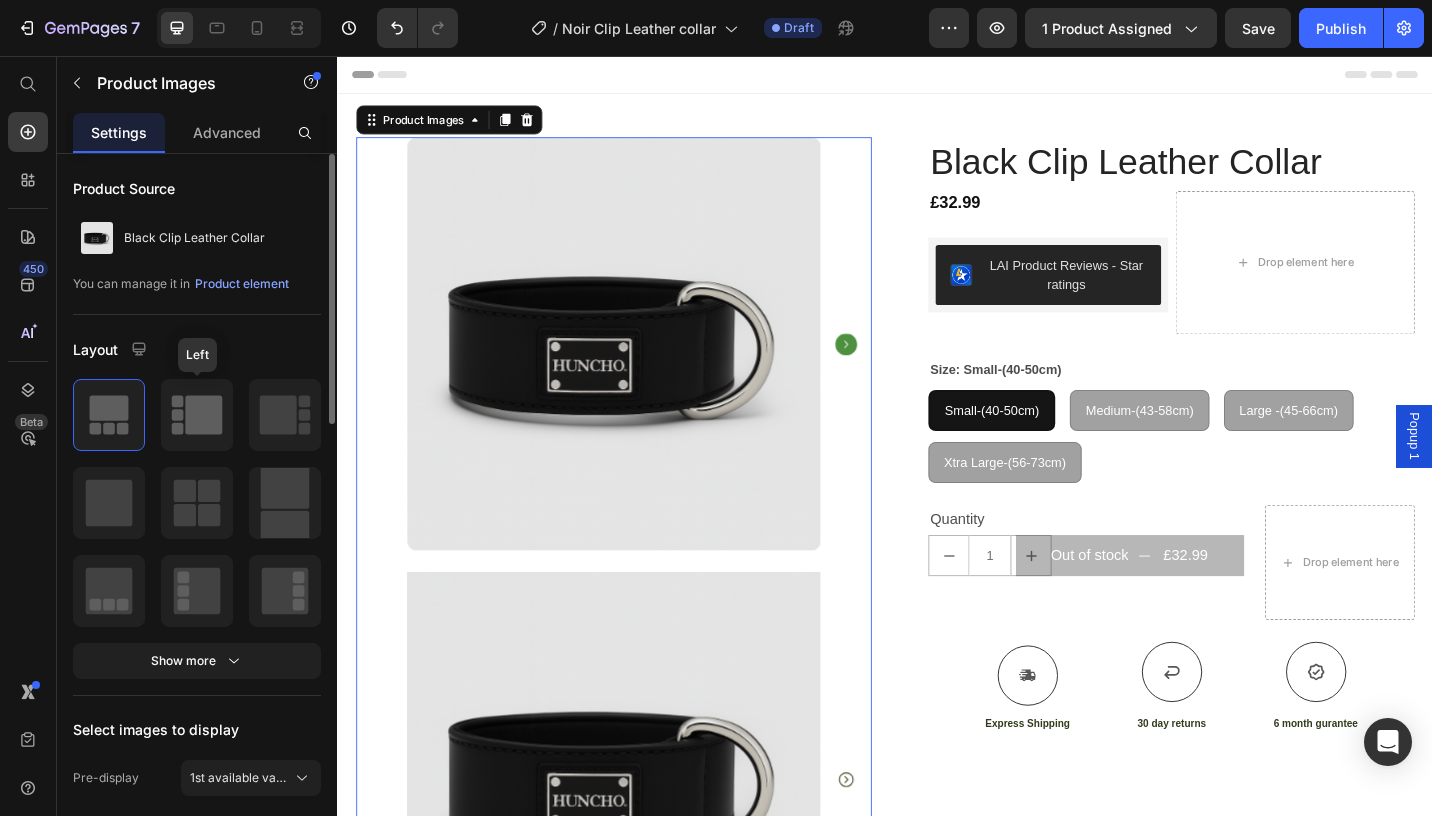 click 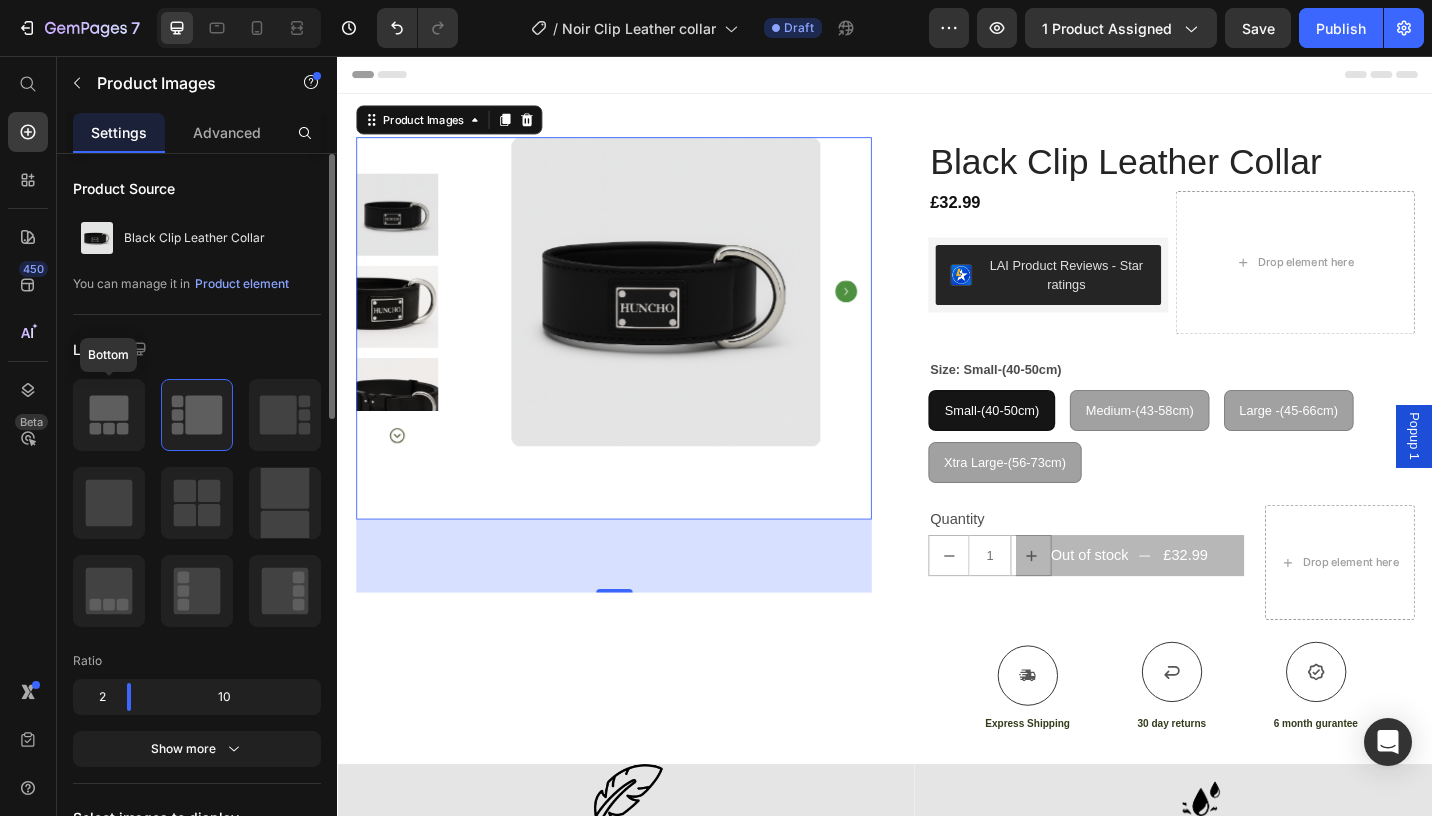 click 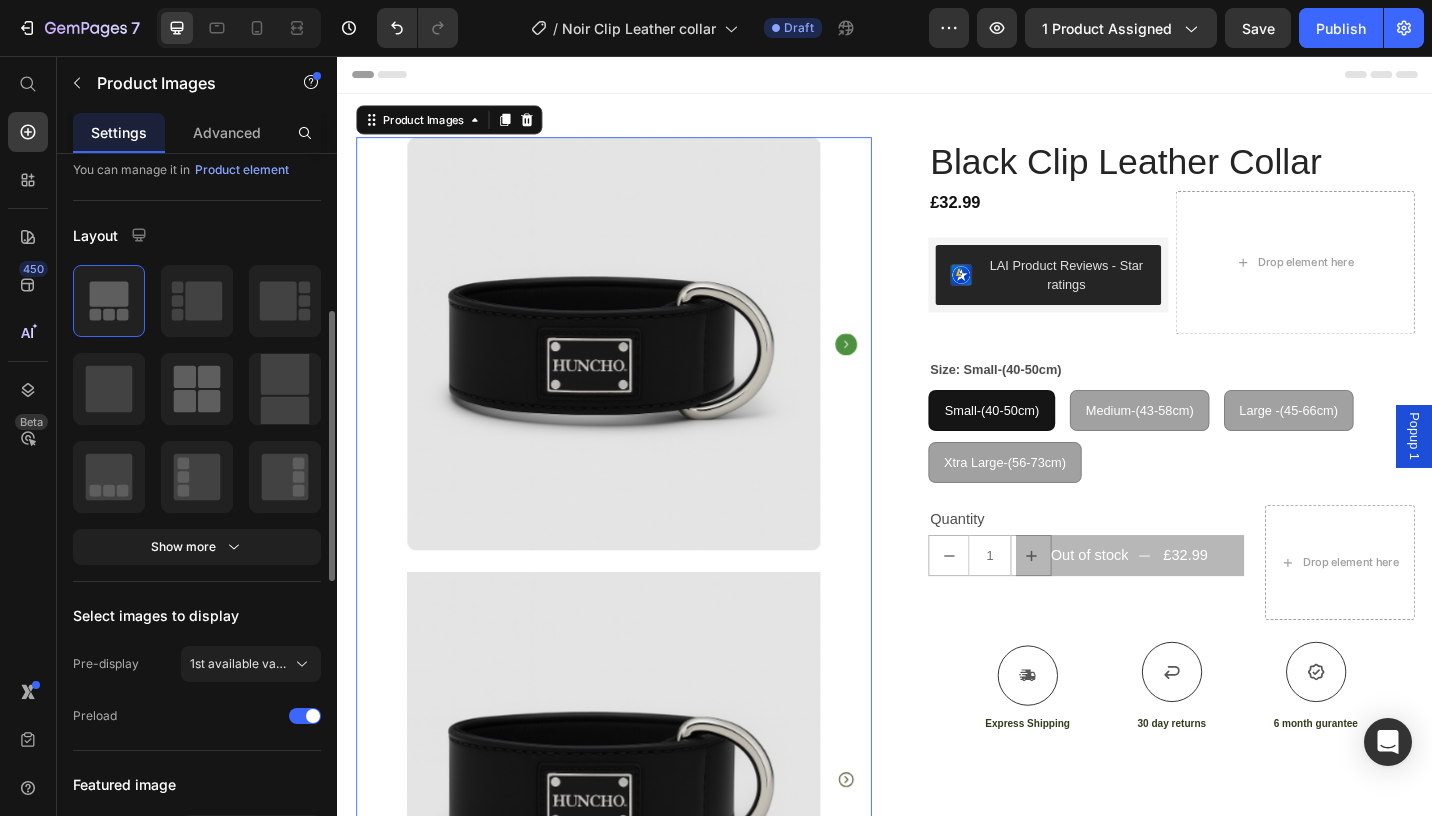 scroll, scrollTop: 74, scrollLeft: 0, axis: vertical 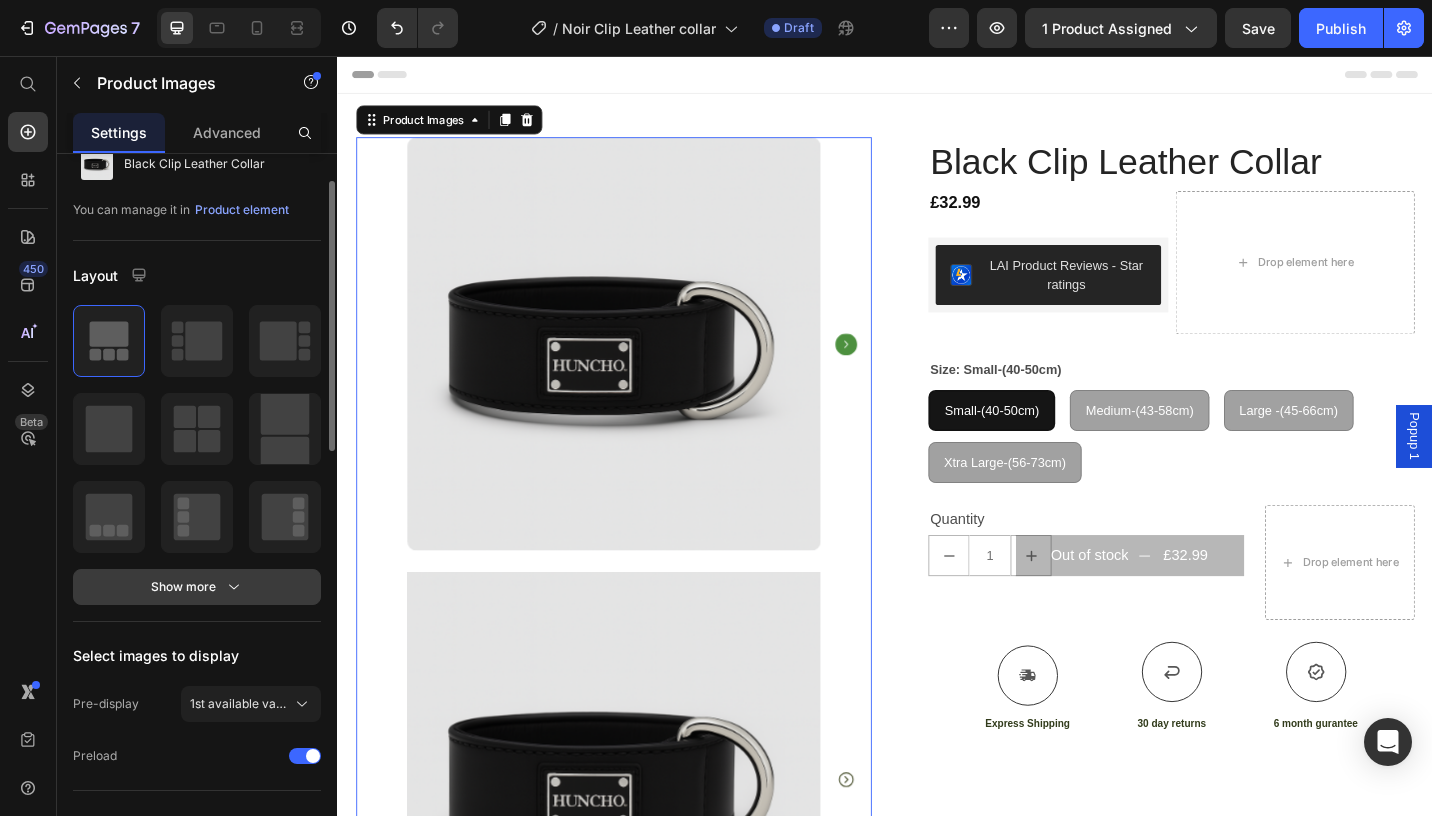 click on "Show more" at bounding box center (197, 587) 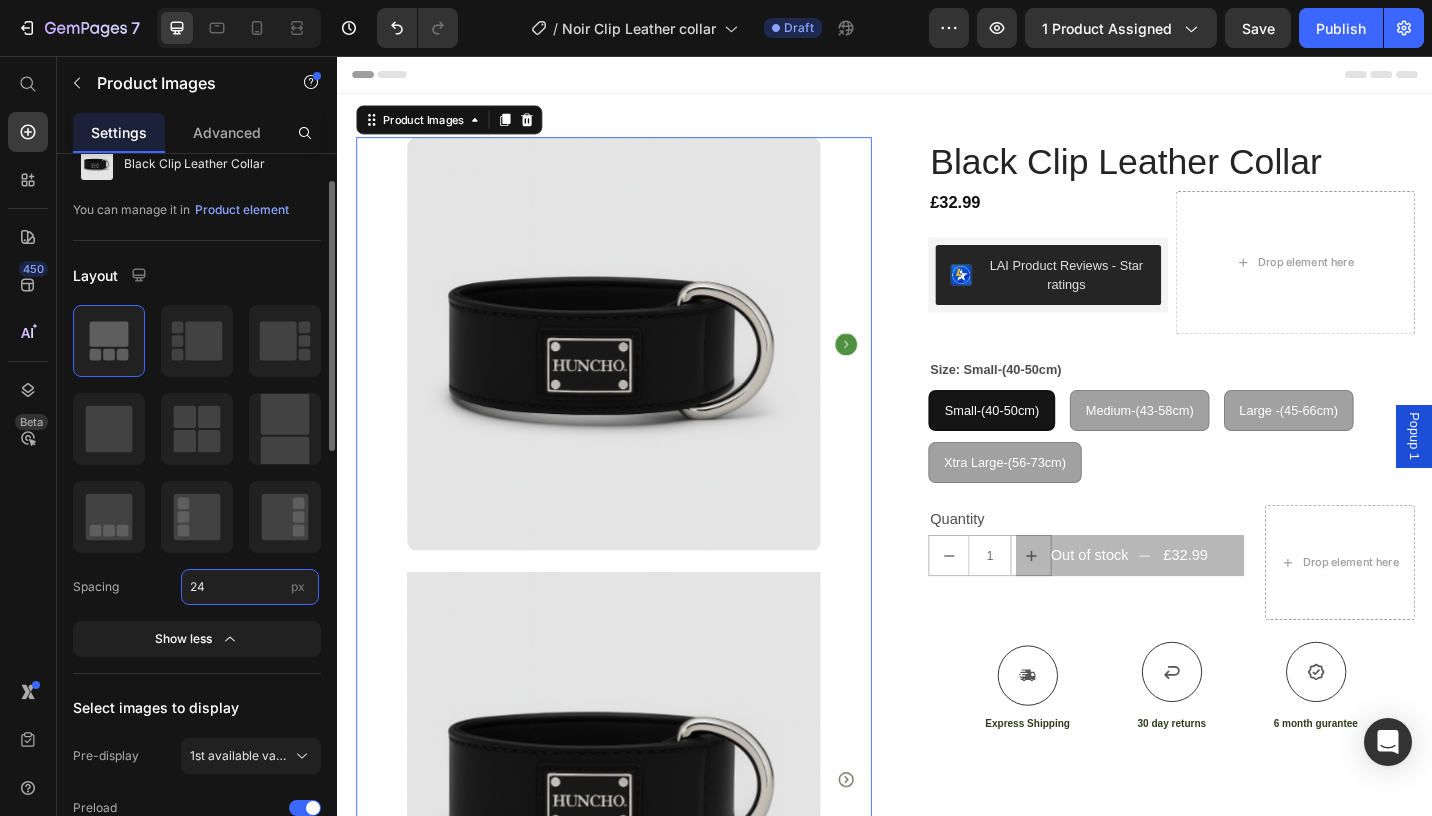 click on "24" at bounding box center [250, 587] 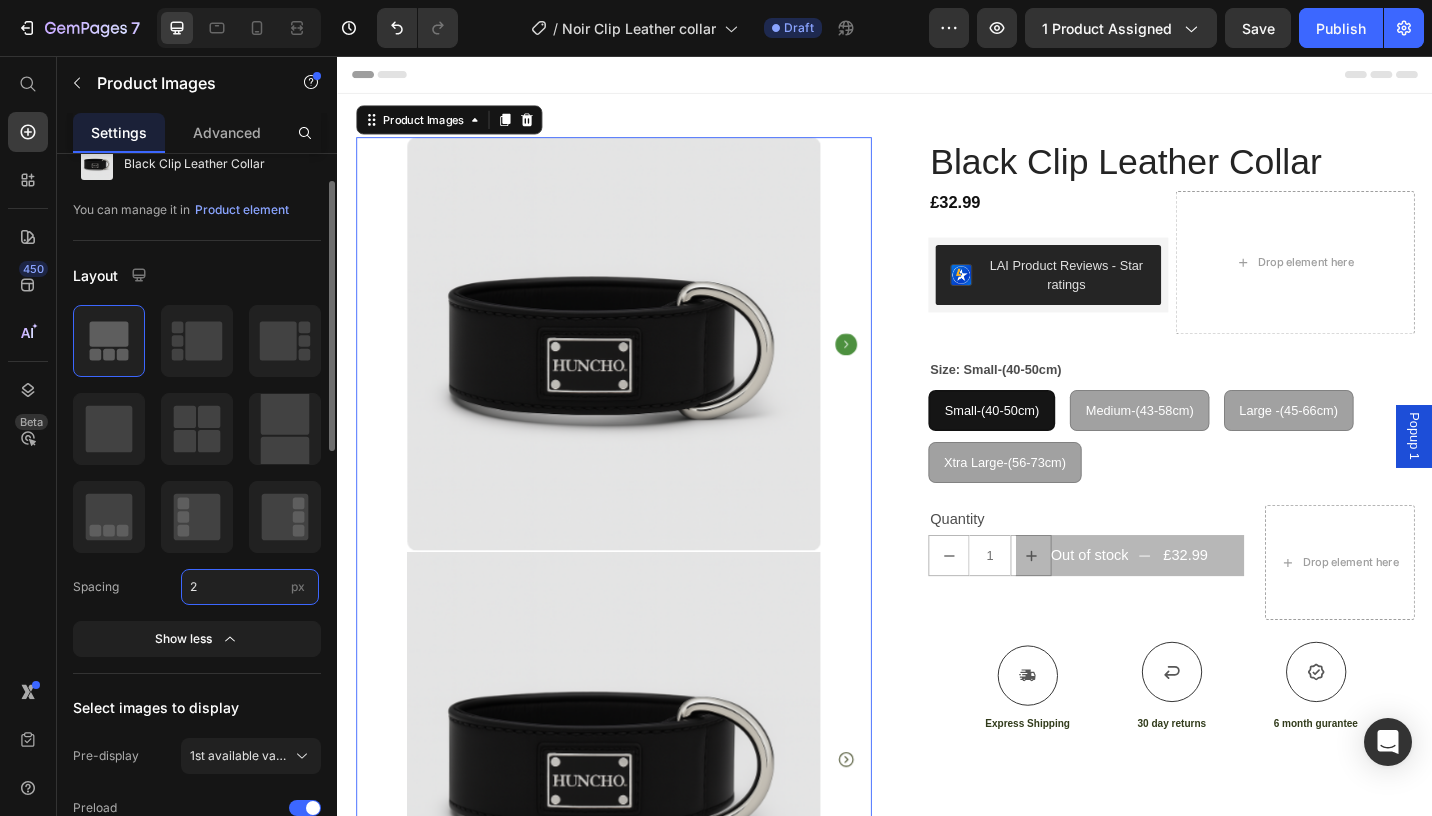 type on "24" 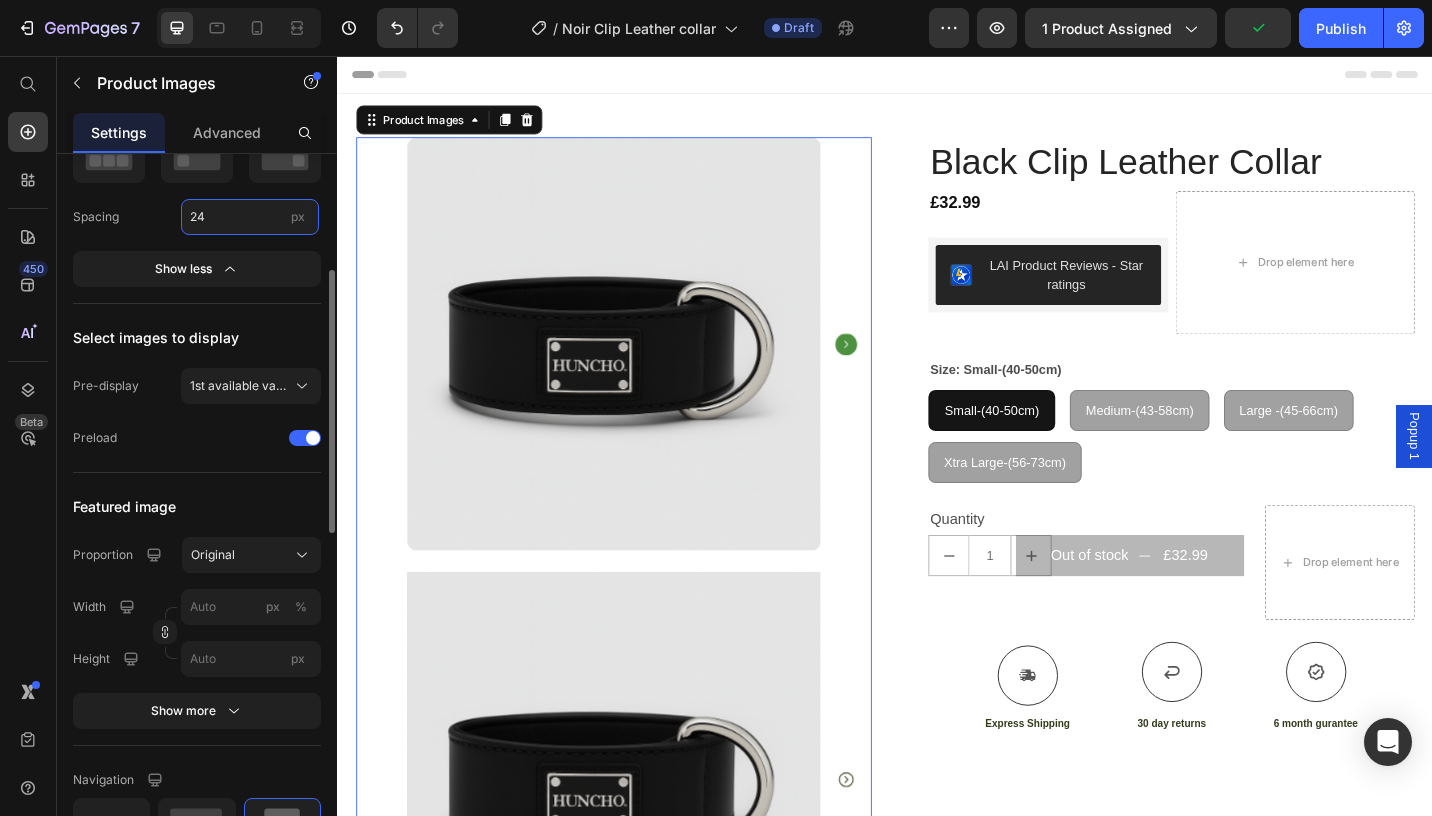 scroll, scrollTop: 448, scrollLeft: 0, axis: vertical 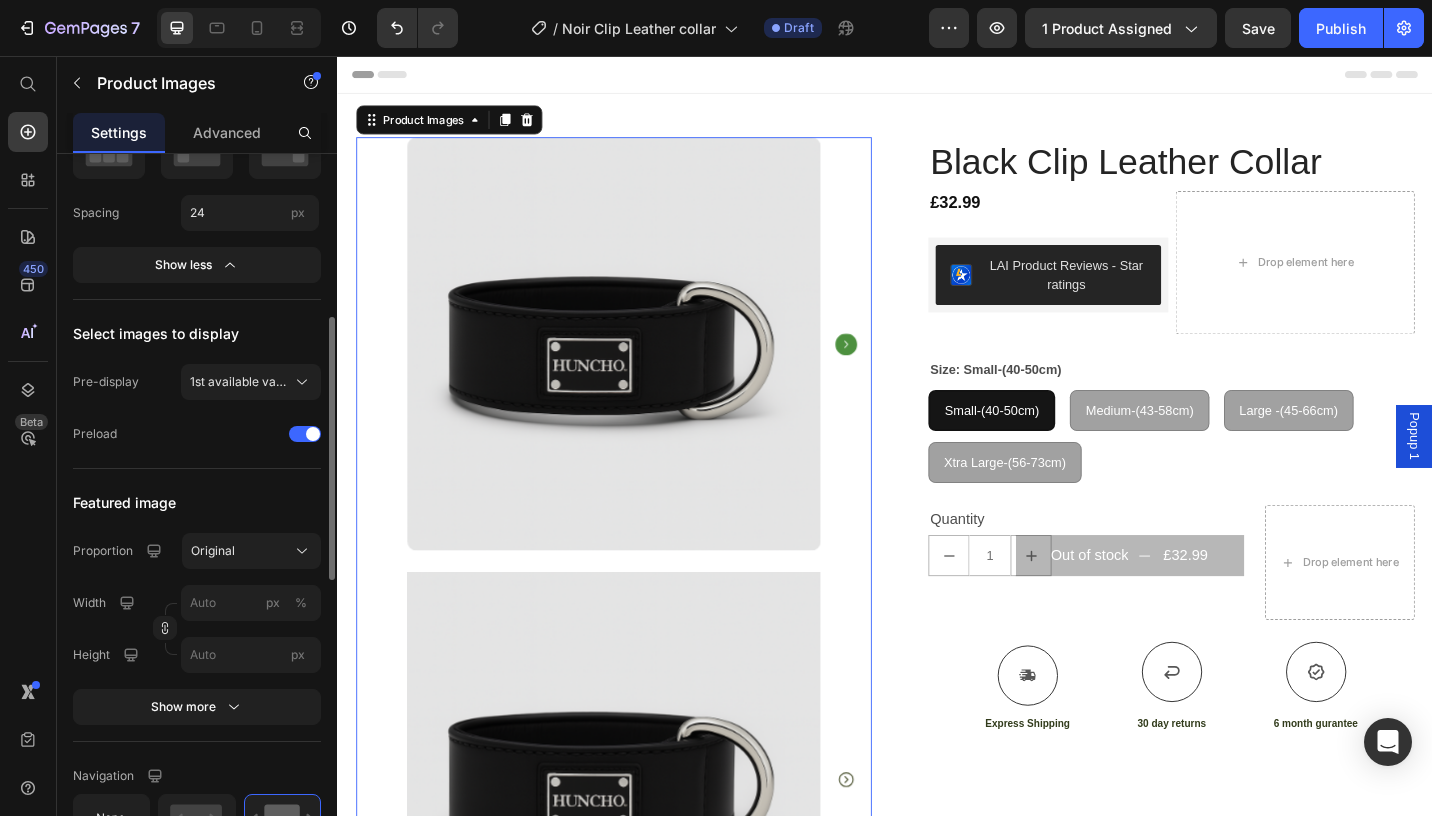 click on "Proportion Original Width px % Height px" at bounding box center (197, 603) 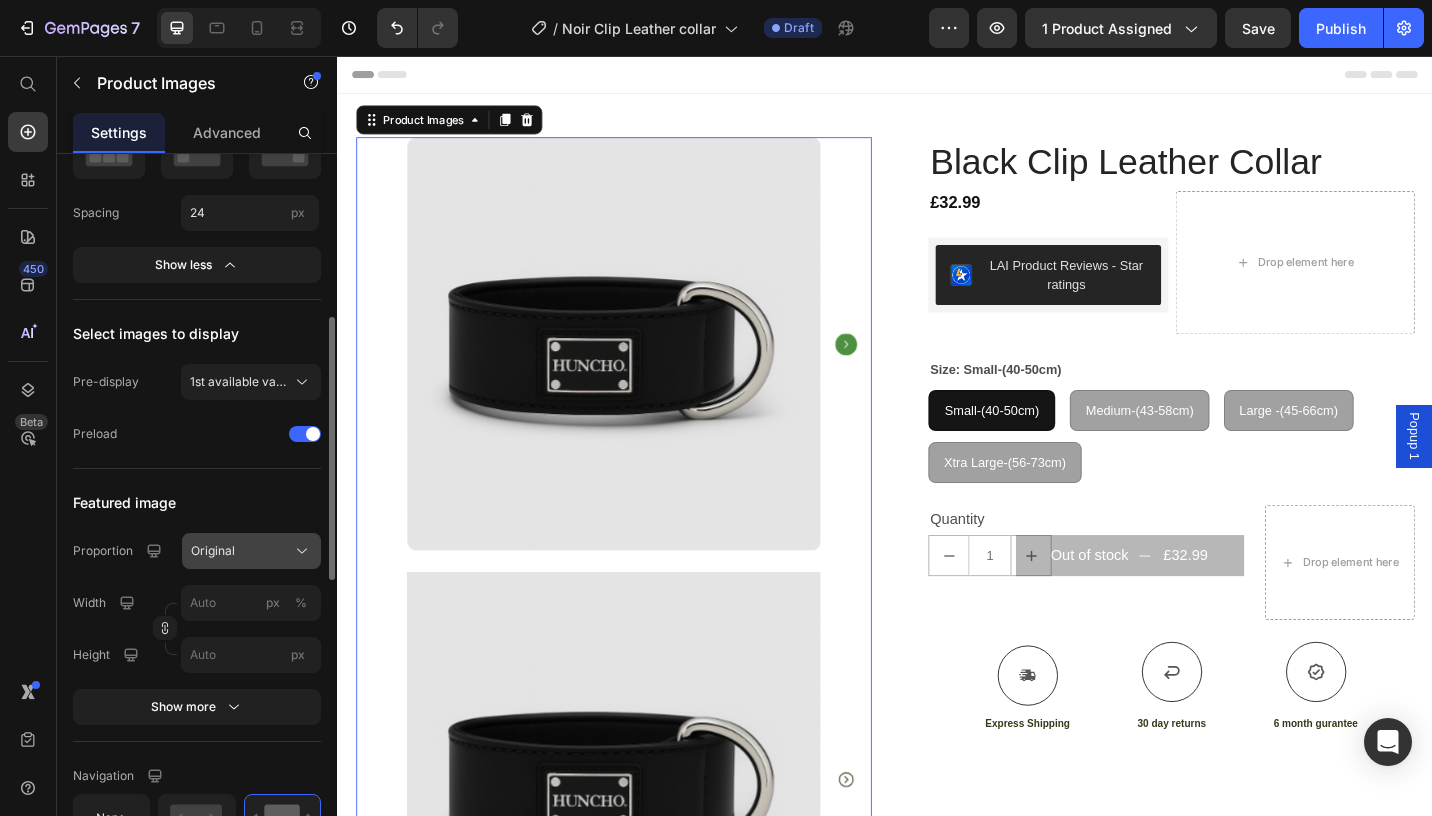 click on "Original" at bounding box center [251, 551] 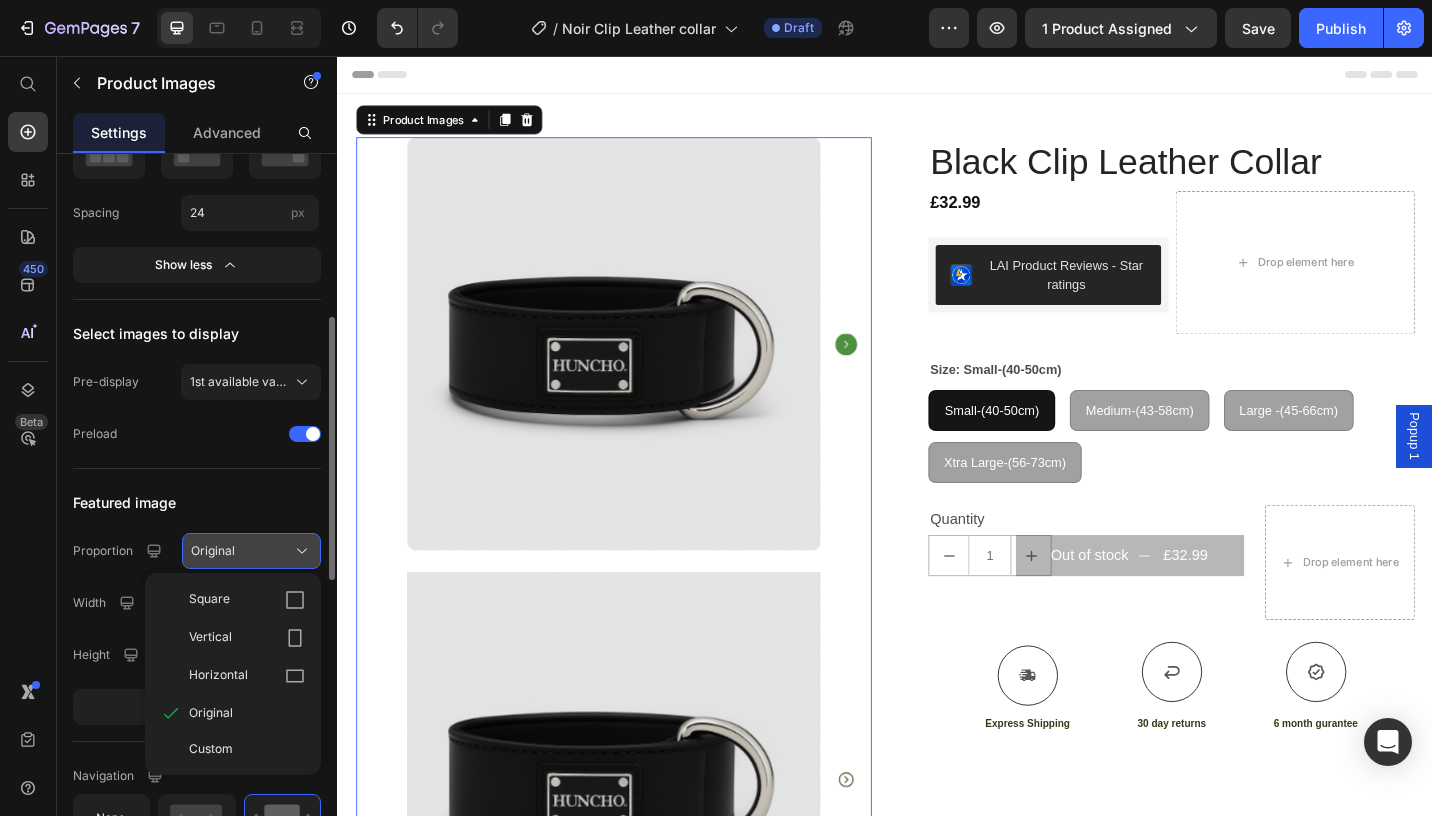click on "Original" at bounding box center [251, 551] 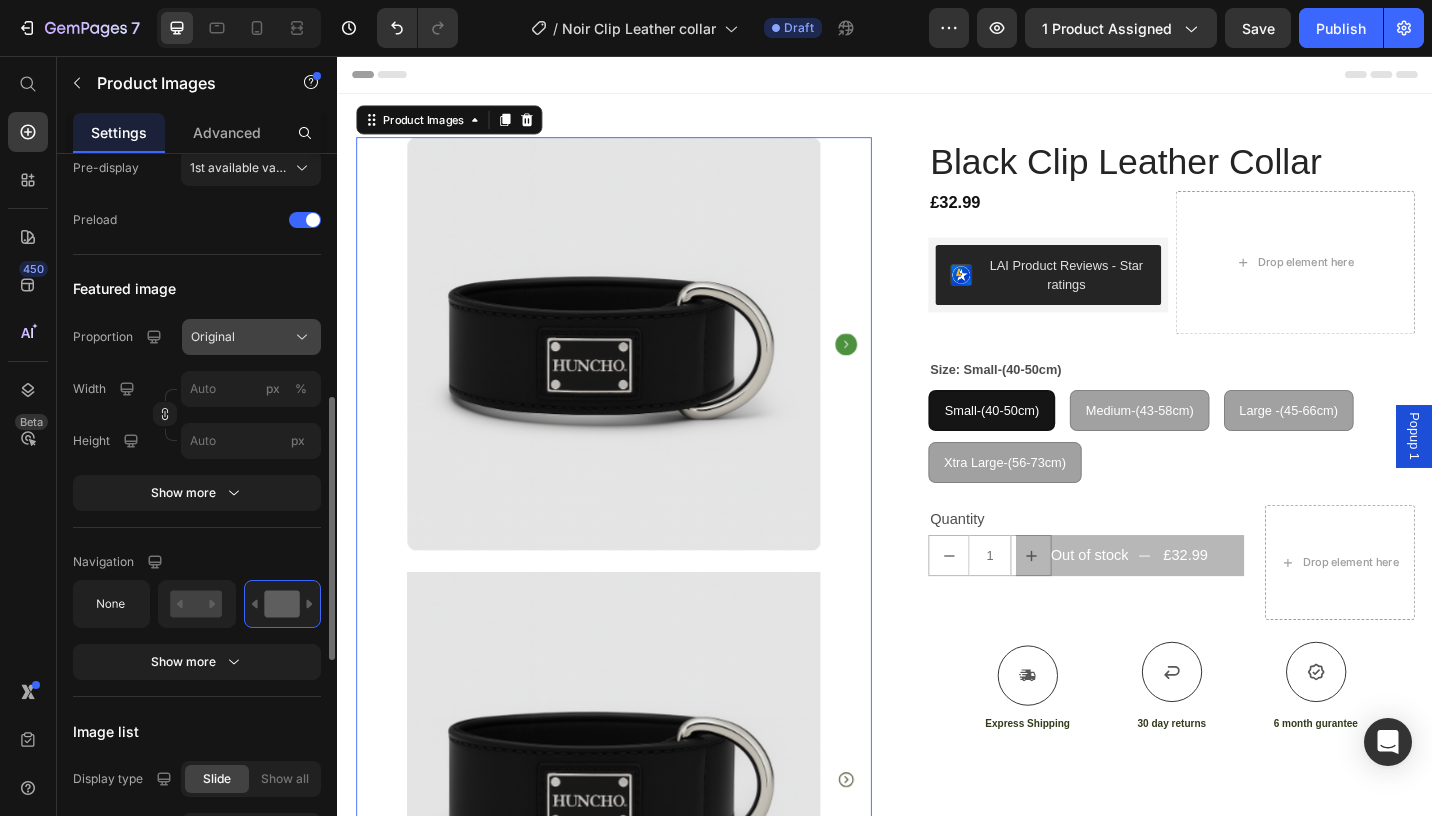 scroll, scrollTop: 663, scrollLeft: 0, axis: vertical 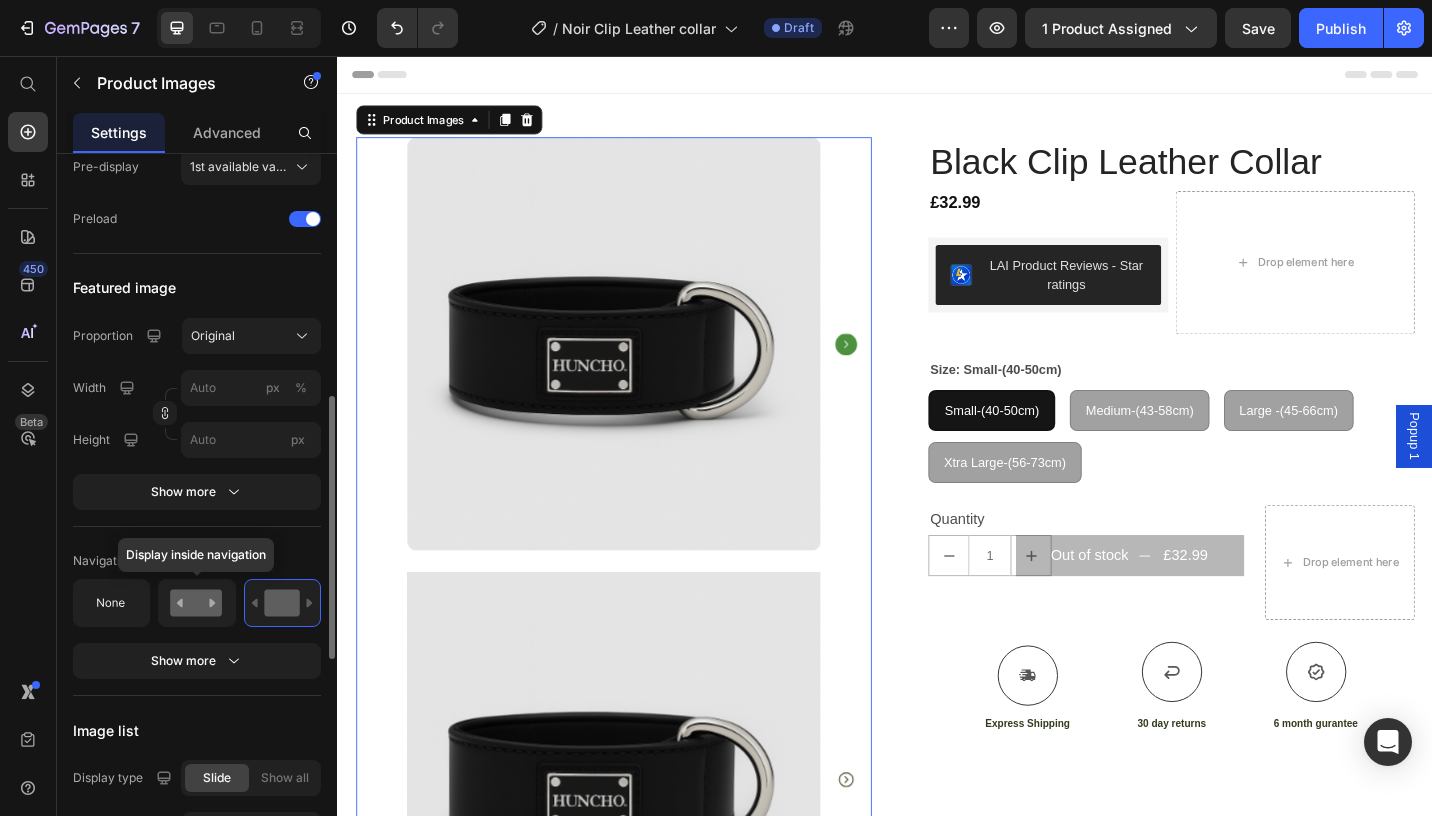 click 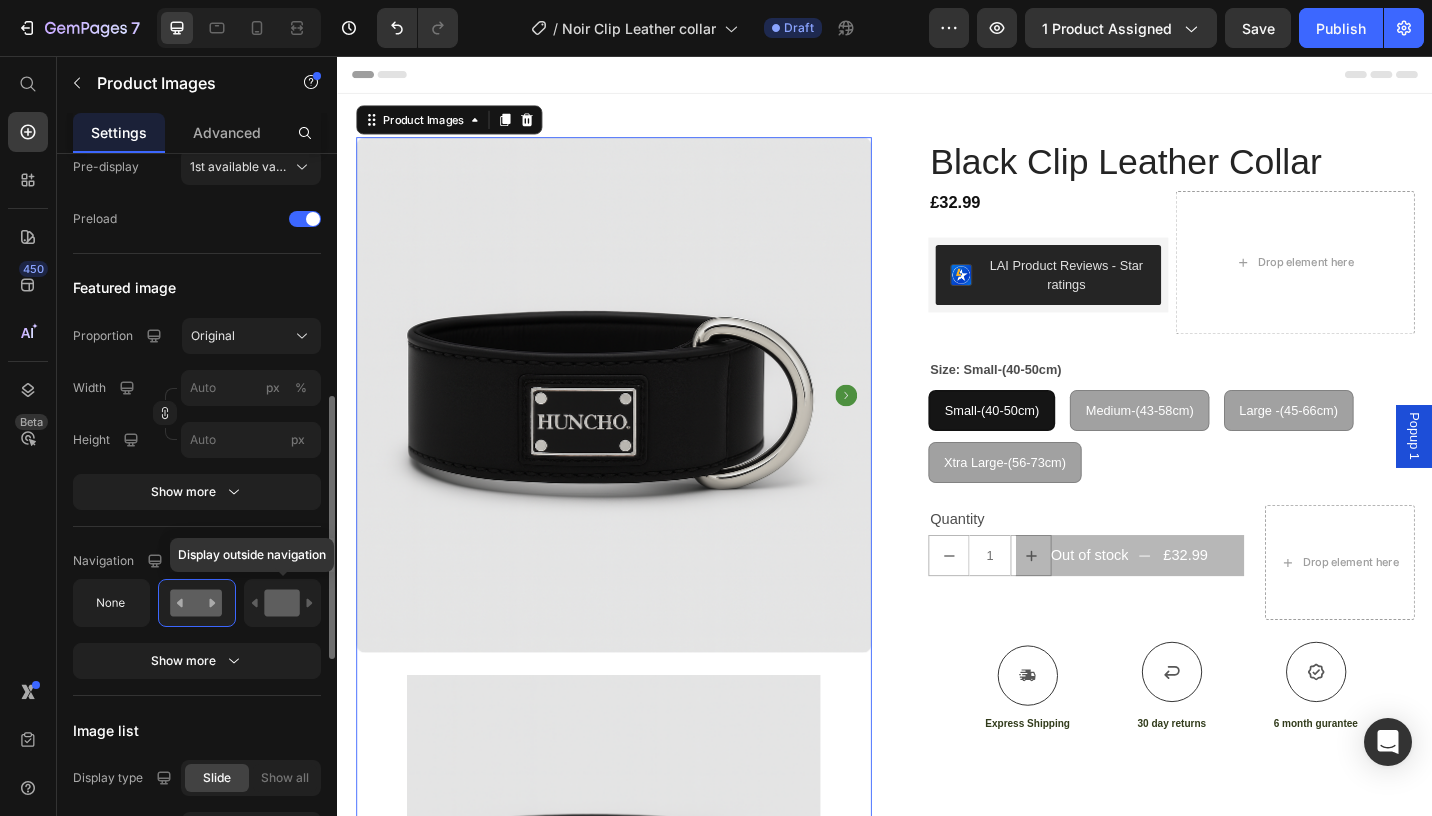 click 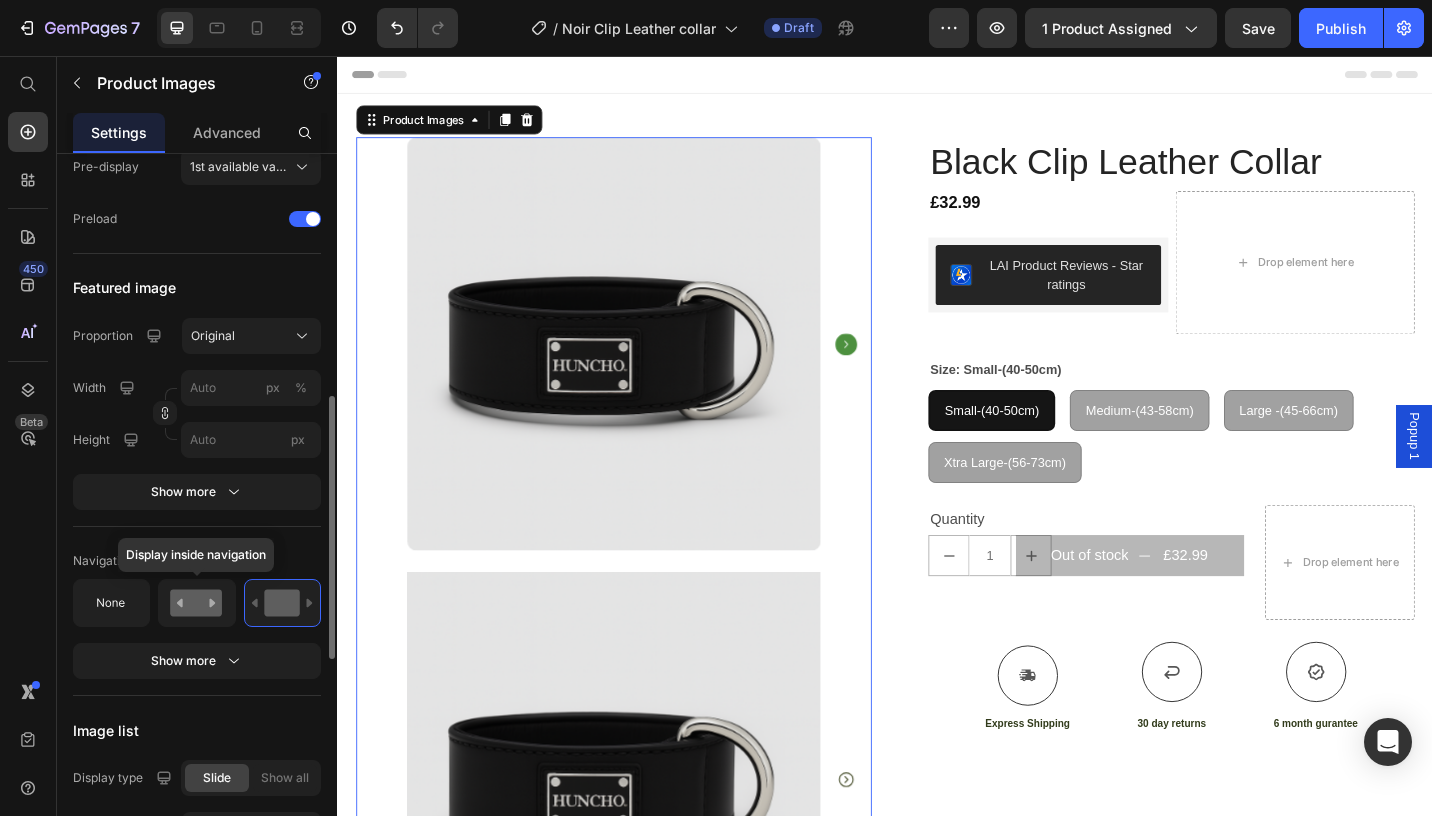 click 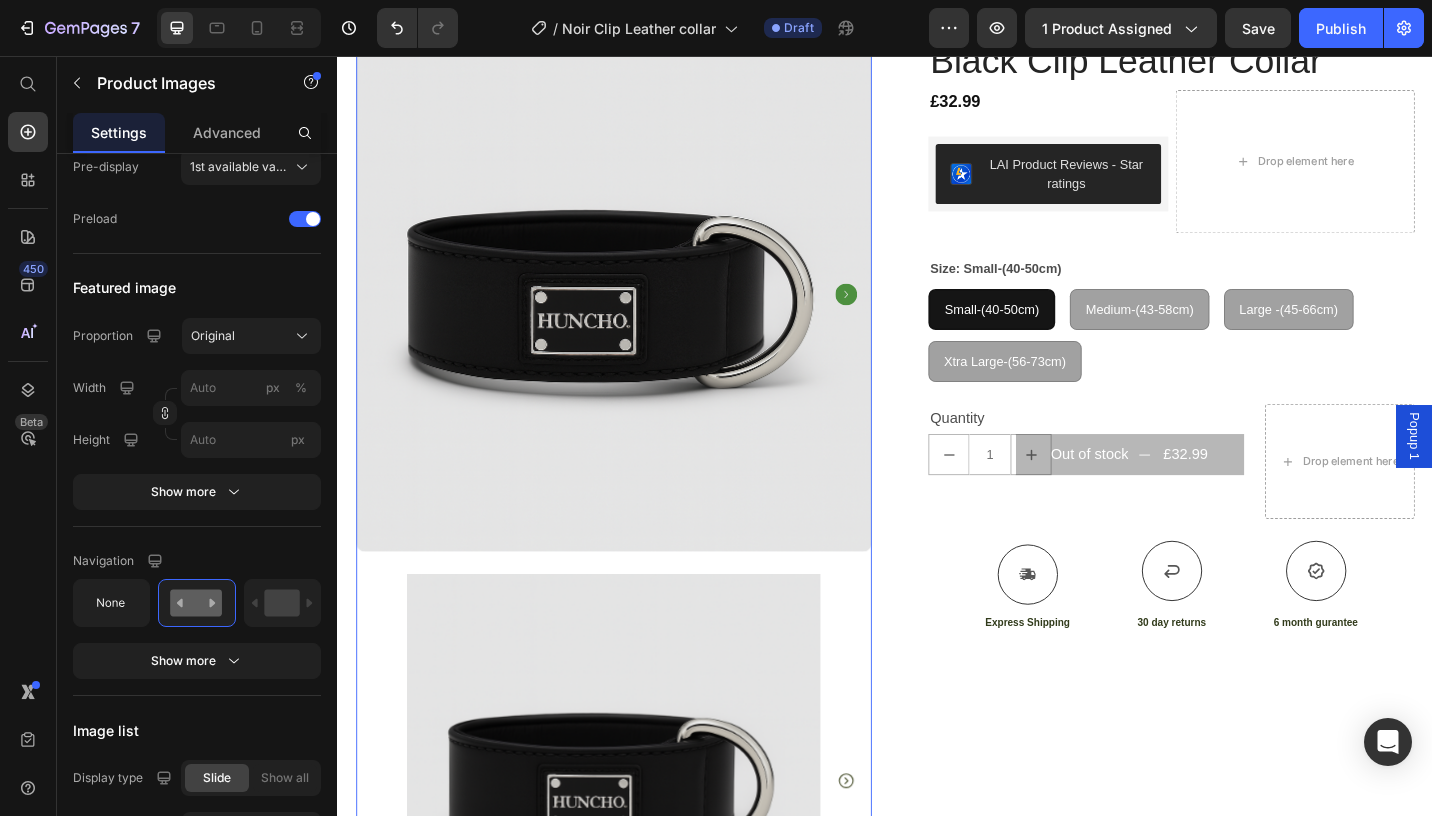 scroll, scrollTop: 0, scrollLeft: 0, axis: both 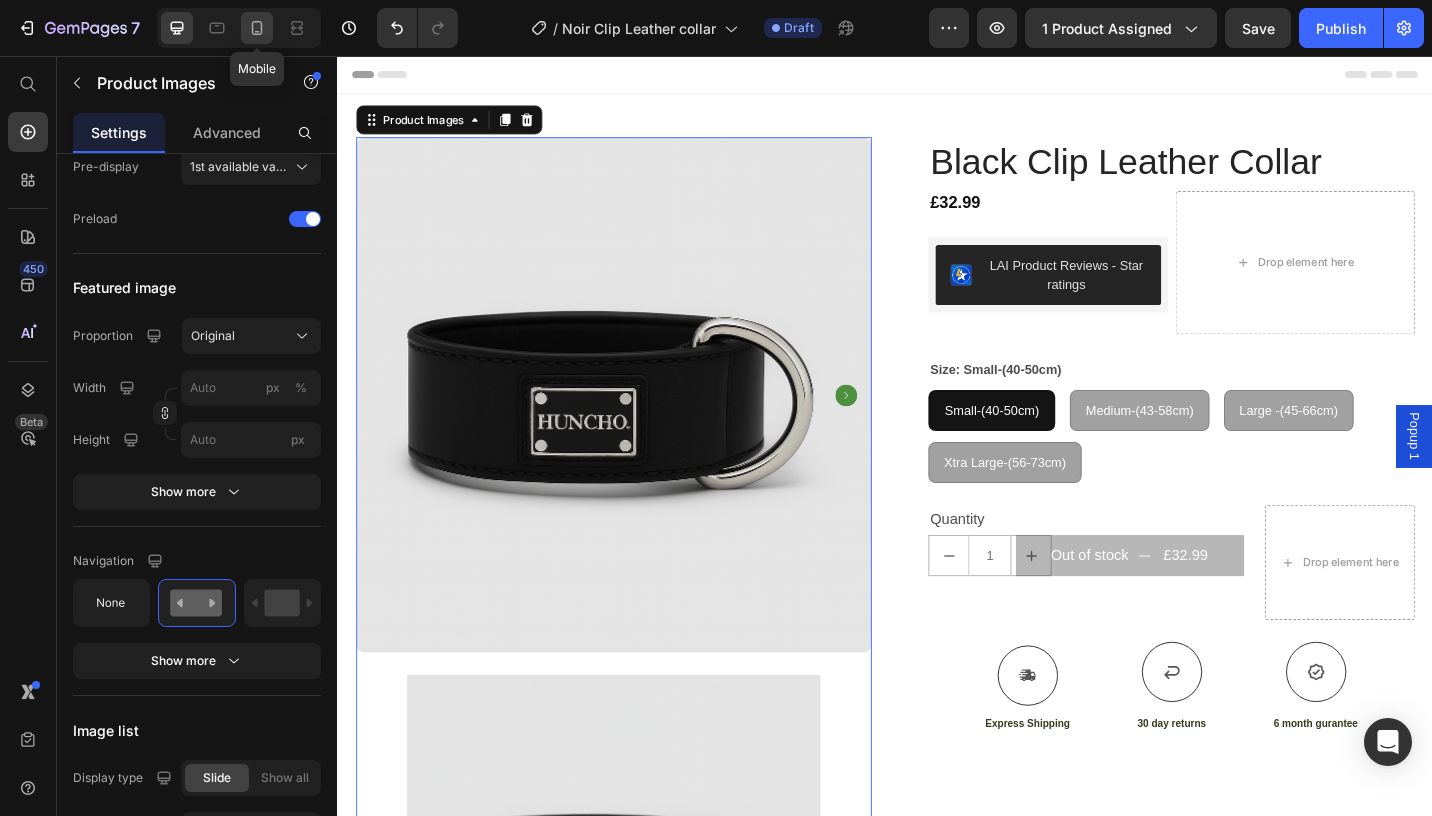 click 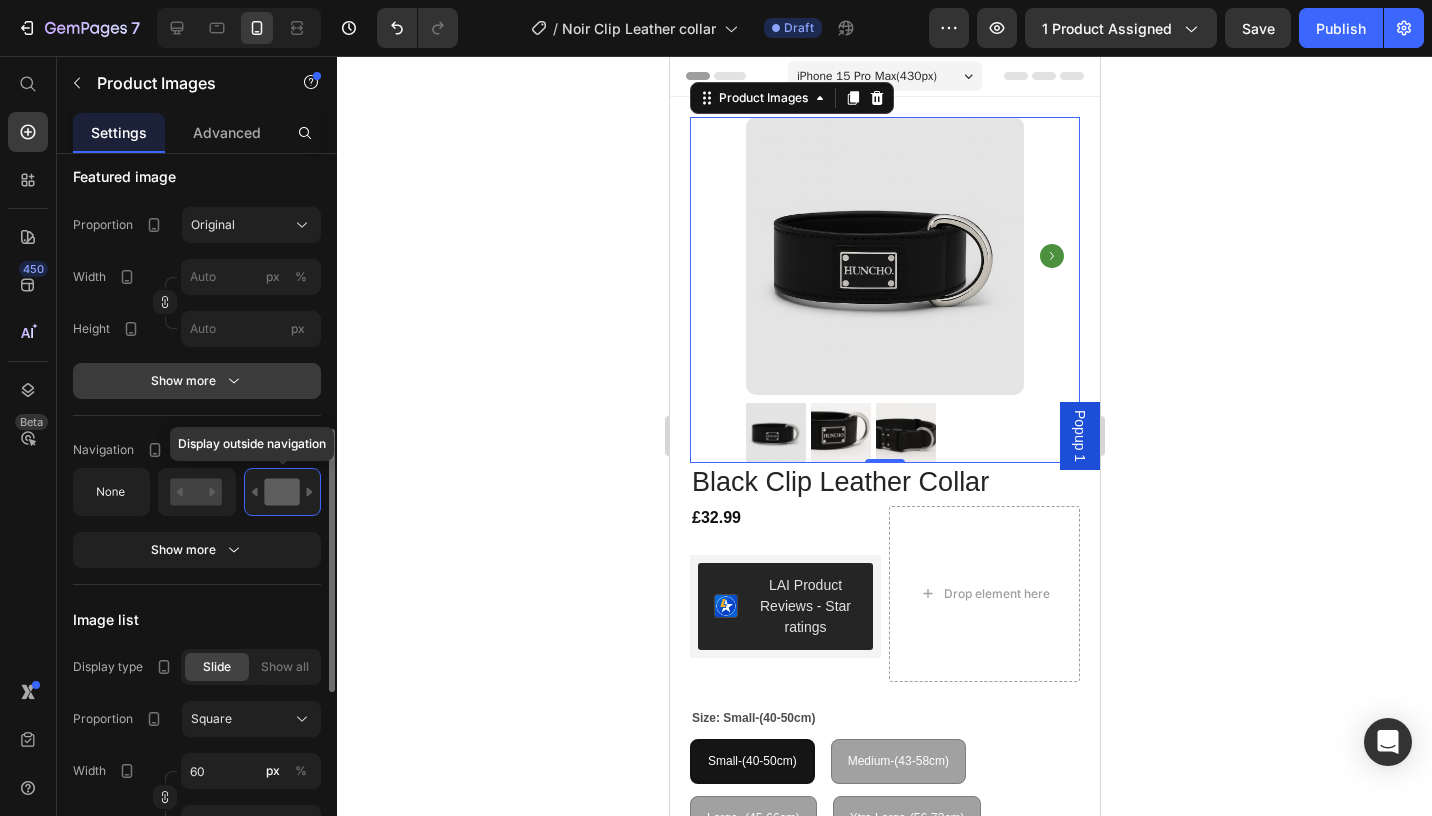 scroll, scrollTop: 814, scrollLeft: 0, axis: vertical 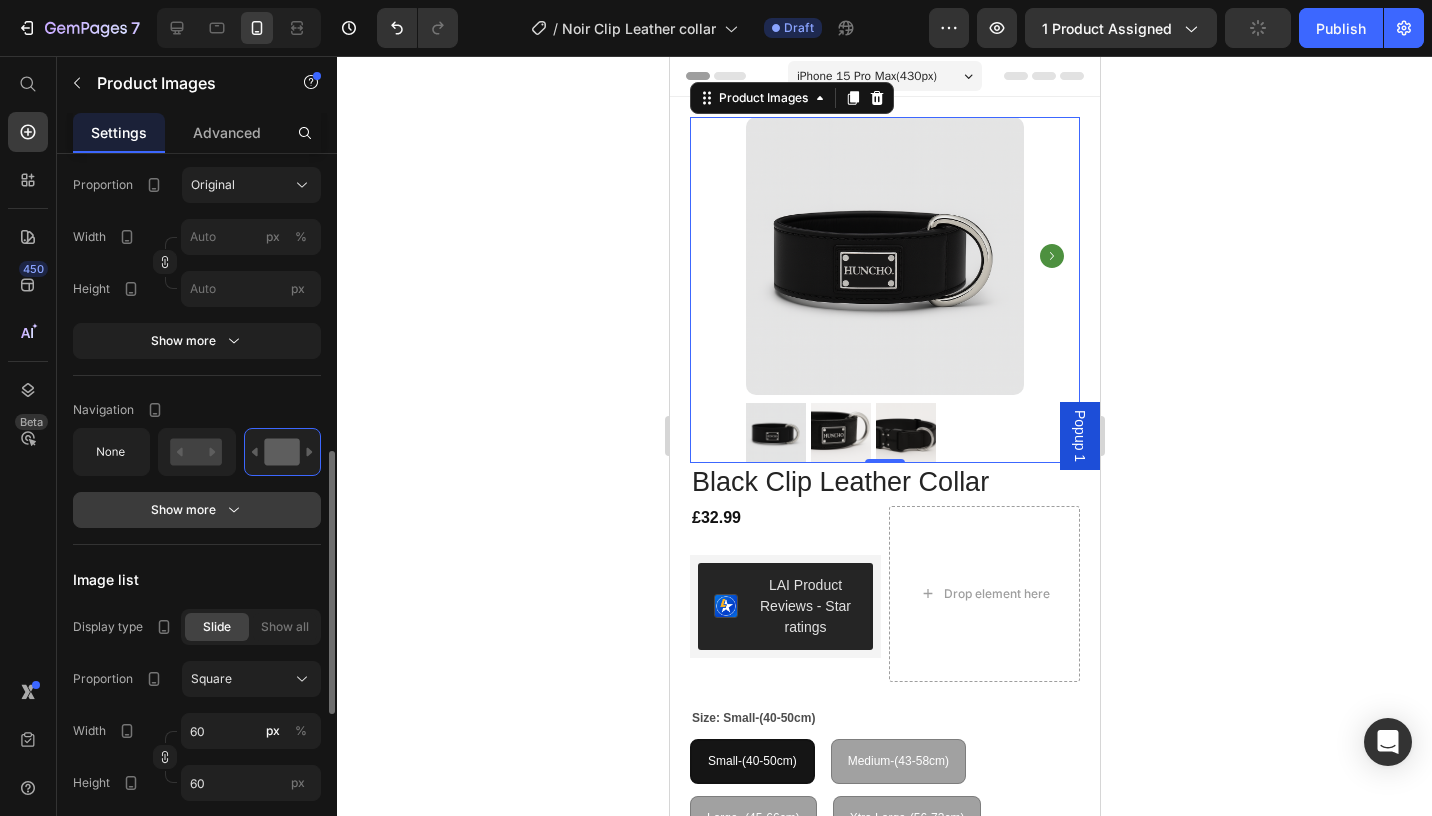 click on "Show more" at bounding box center [197, 510] 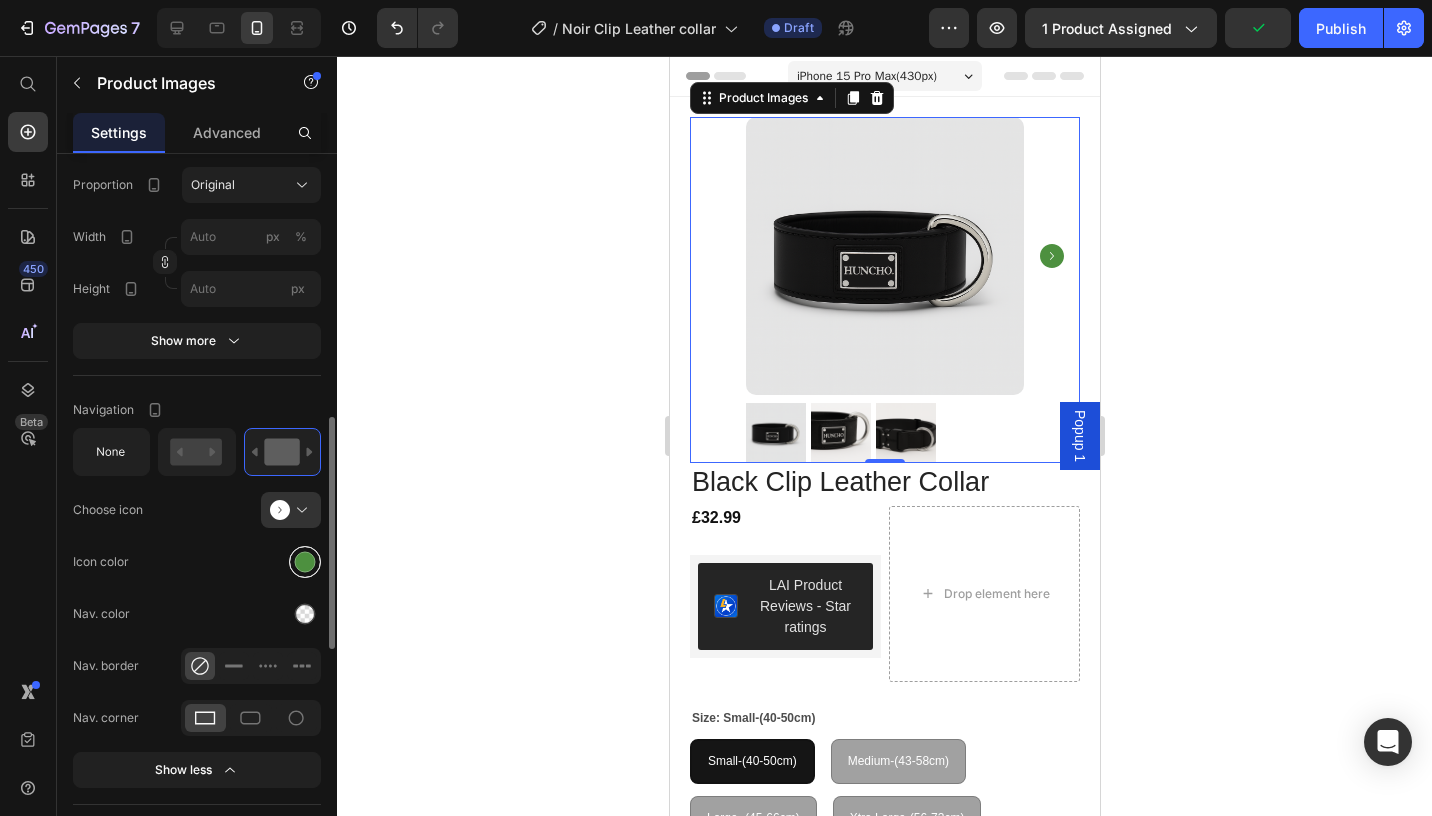 click at bounding box center [305, 562] 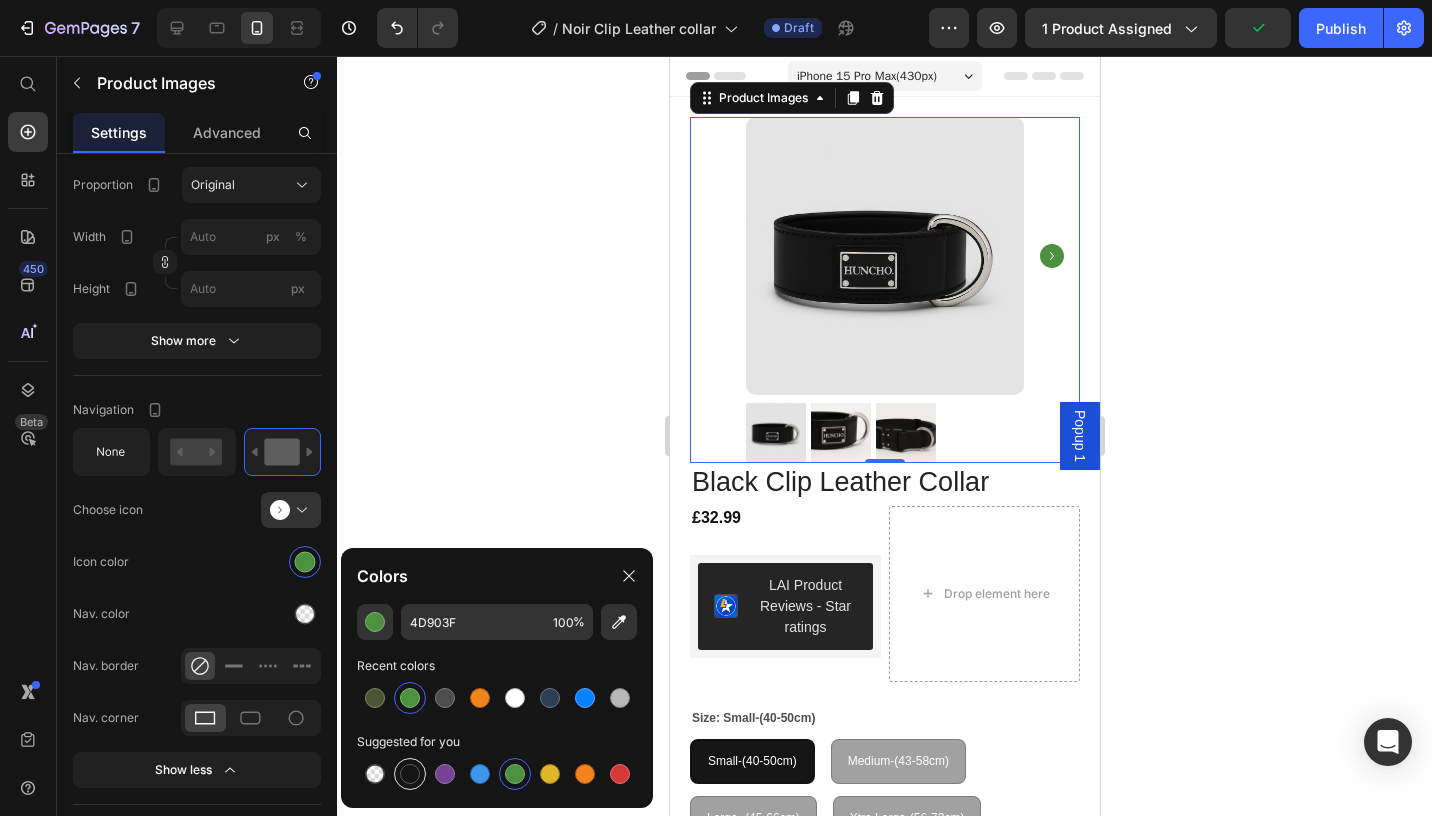 click at bounding box center (410, 774) 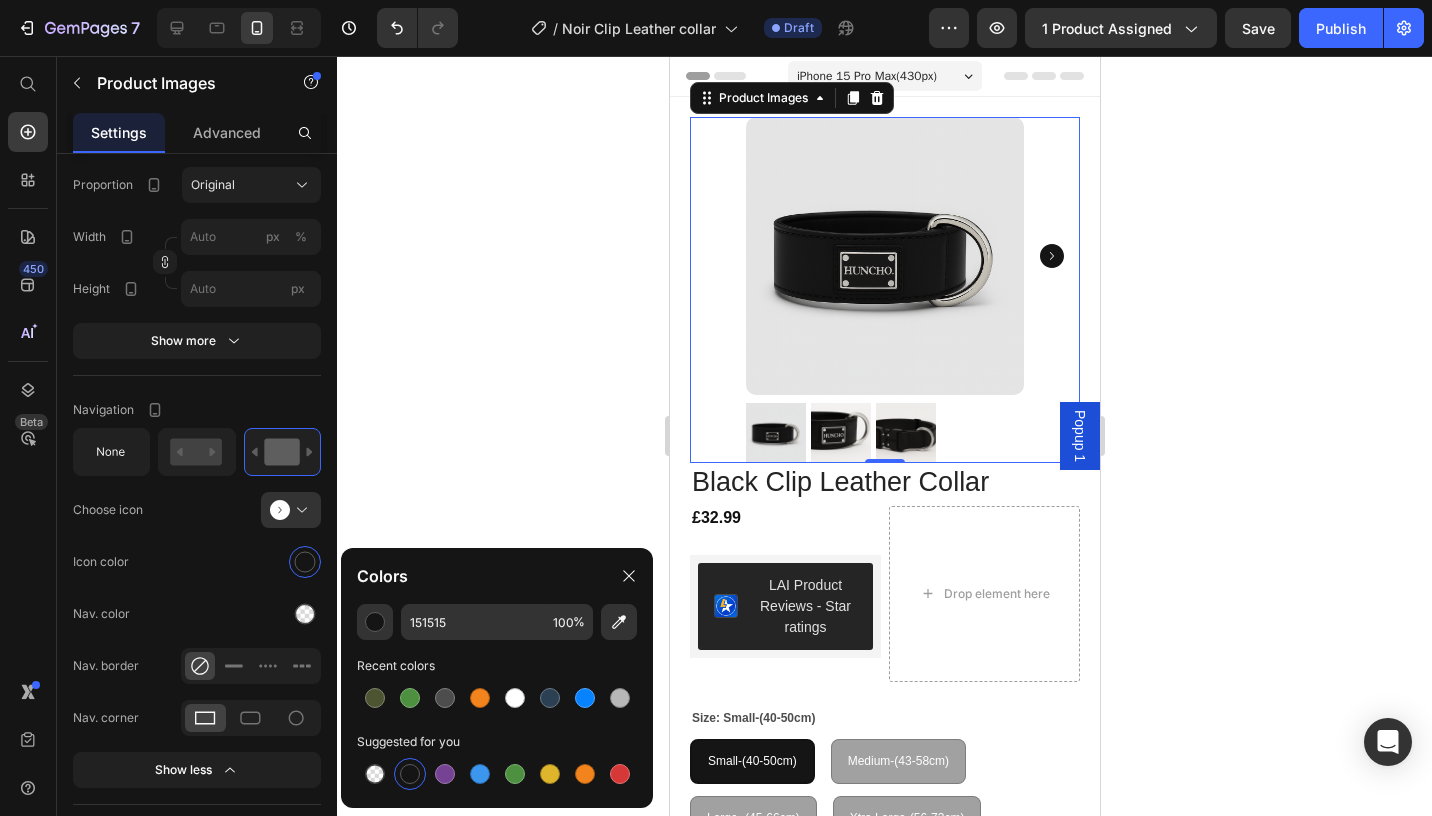 click 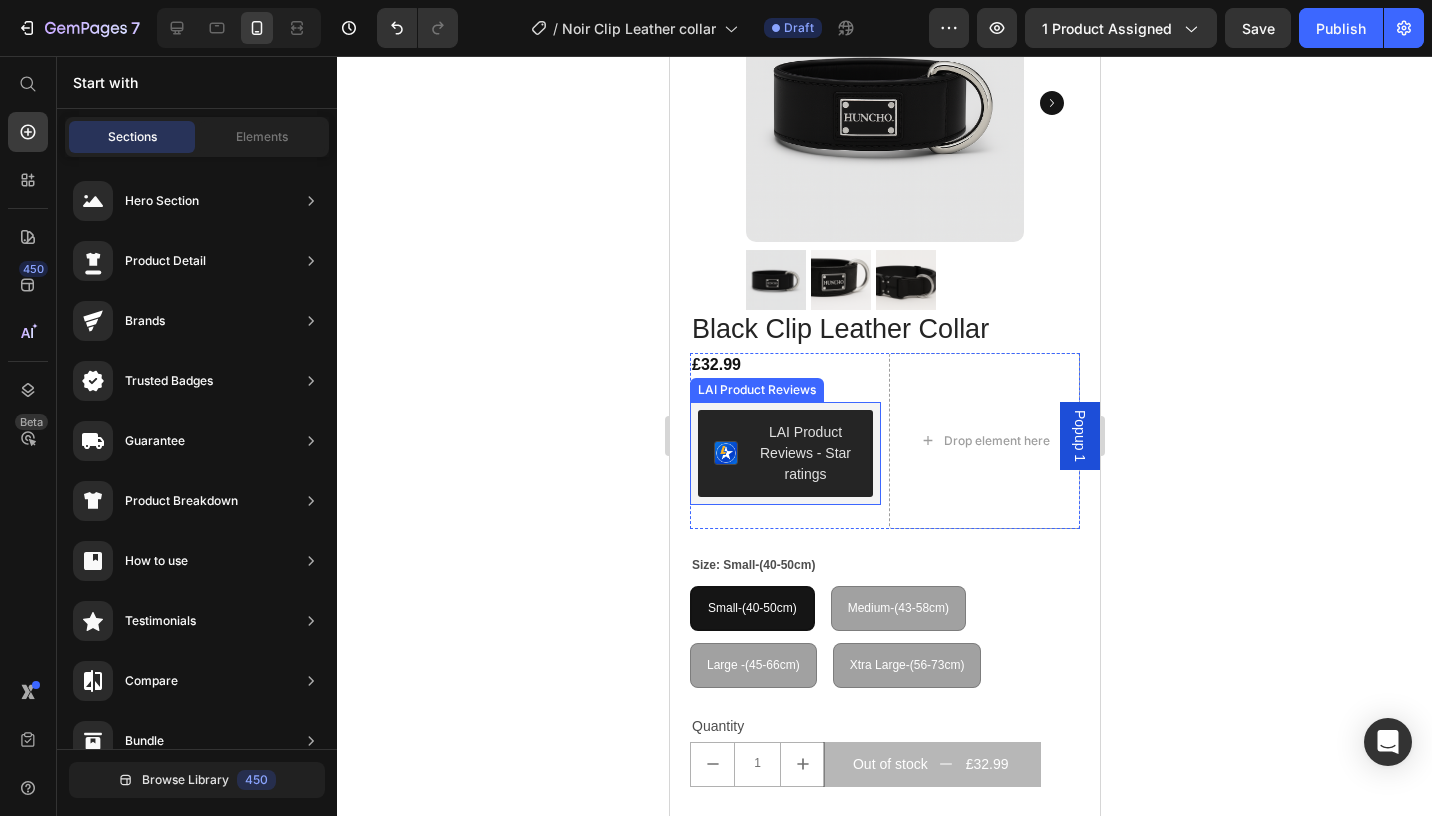 scroll, scrollTop: 220, scrollLeft: 0, axis: vertical 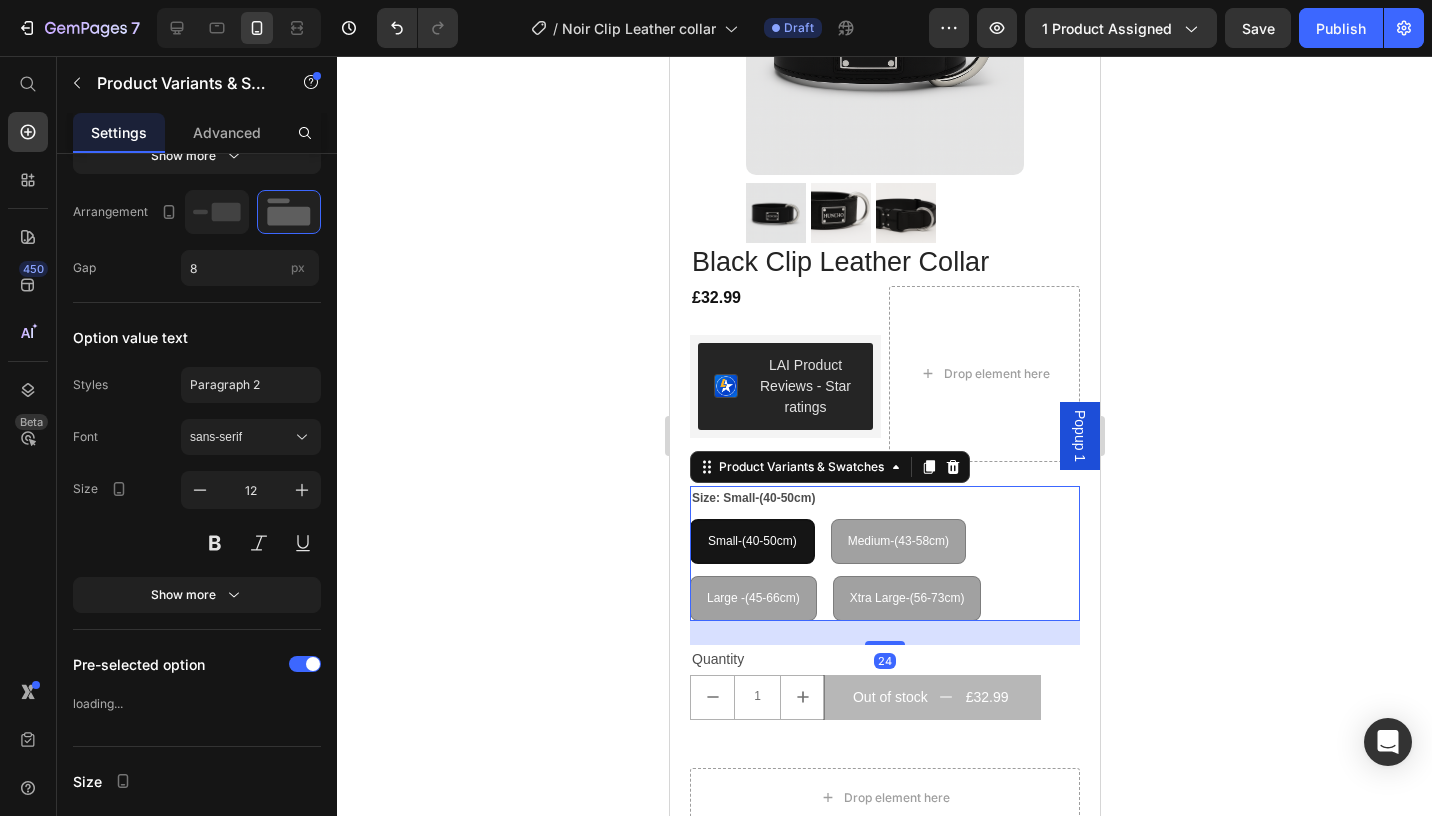 click on "Small-(40-50cm) Small-(40-50cm) Small-(40-50cm) Medium-(43-58cm) Medium-(43-58cm) Medium-(43-58cm) Large -(45-66cm) Large -(45-66cm) Large -(45-66cm) Xtra Large-(56-73cm) Xtra Large-(56-73cm) Xtra Large-(56-73cm)" at bounding box center (884, 570) 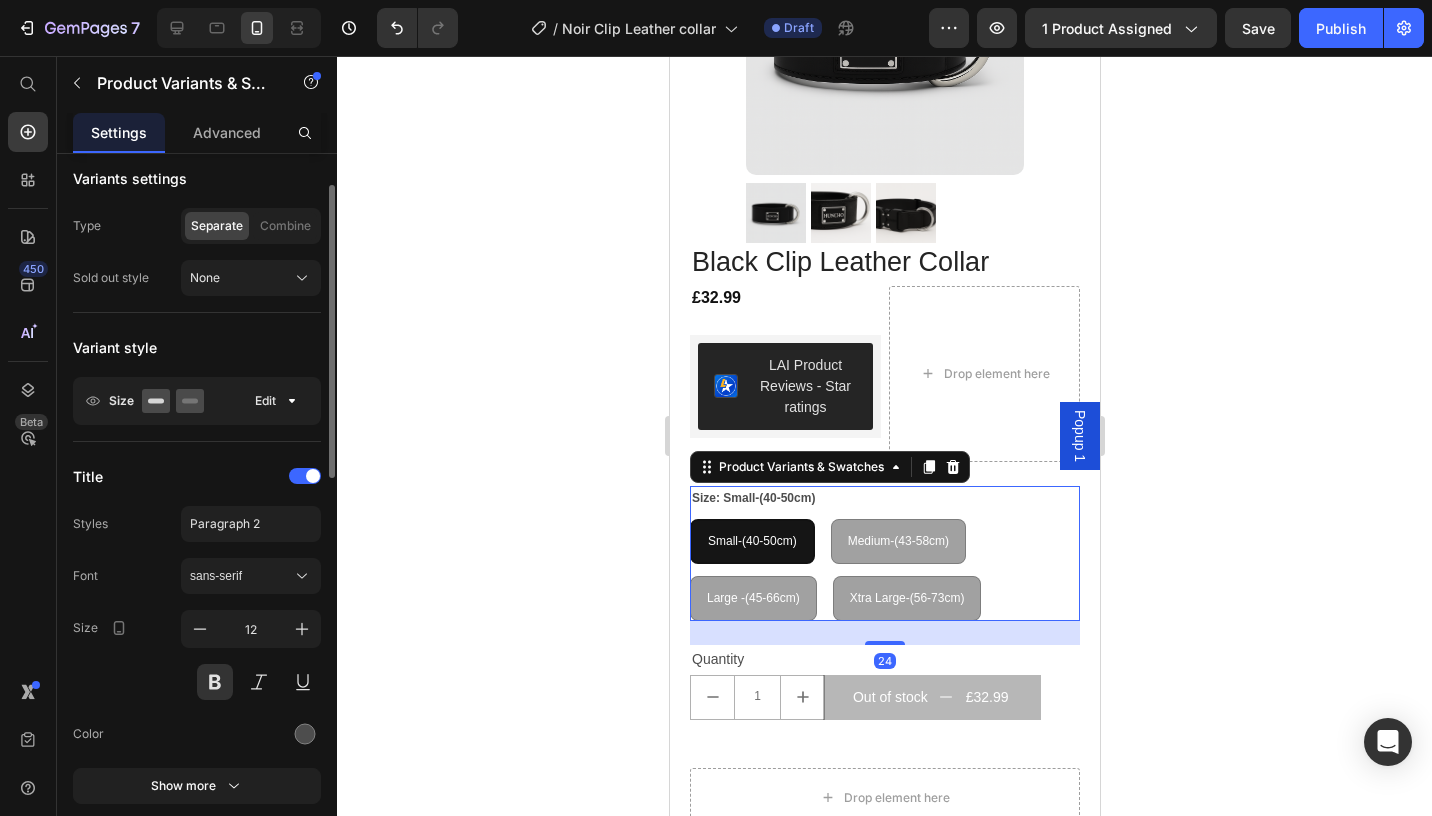 scroll, scrollTop: 179, scrollLeft: 0, axis: vertical 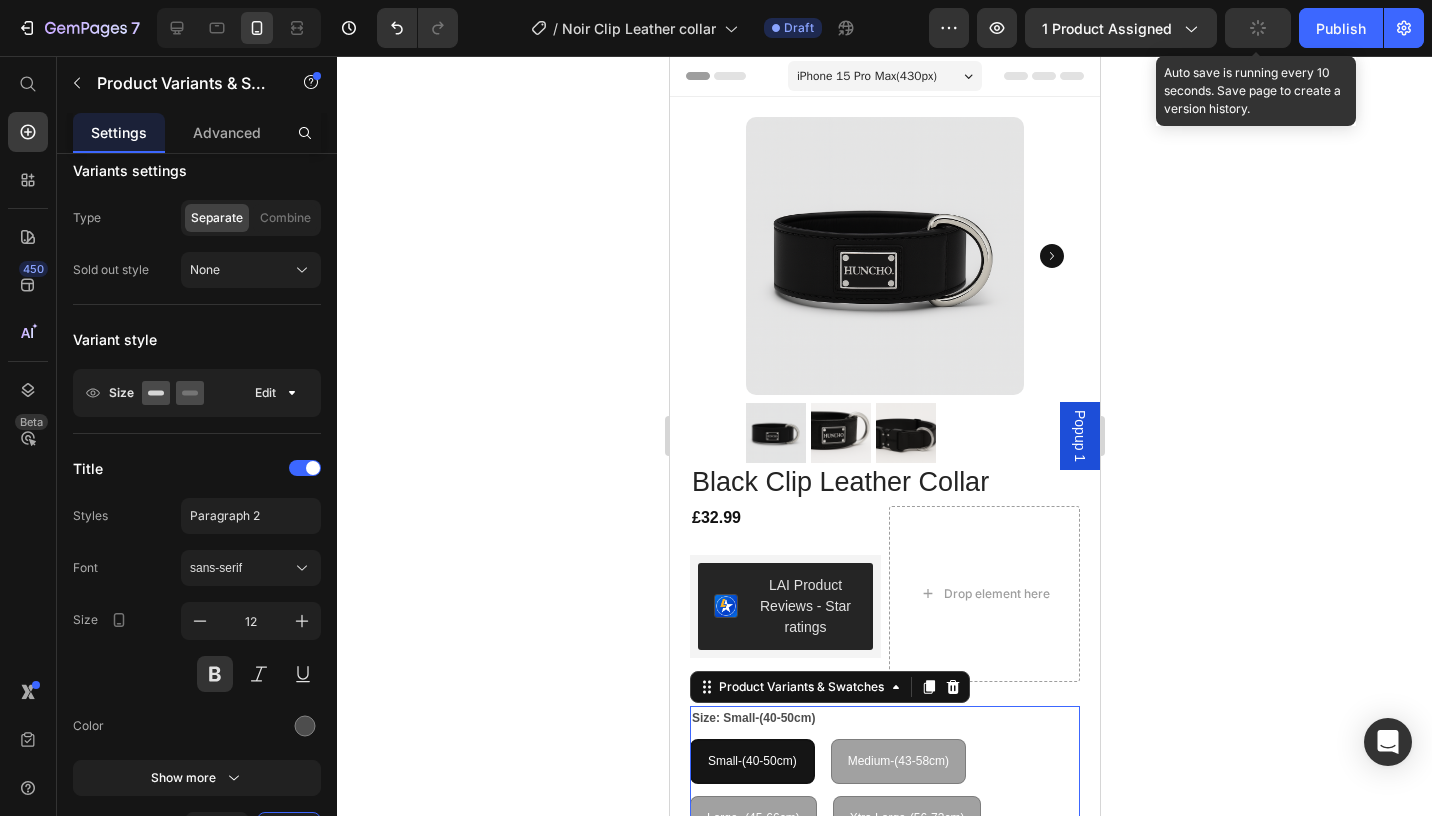 click 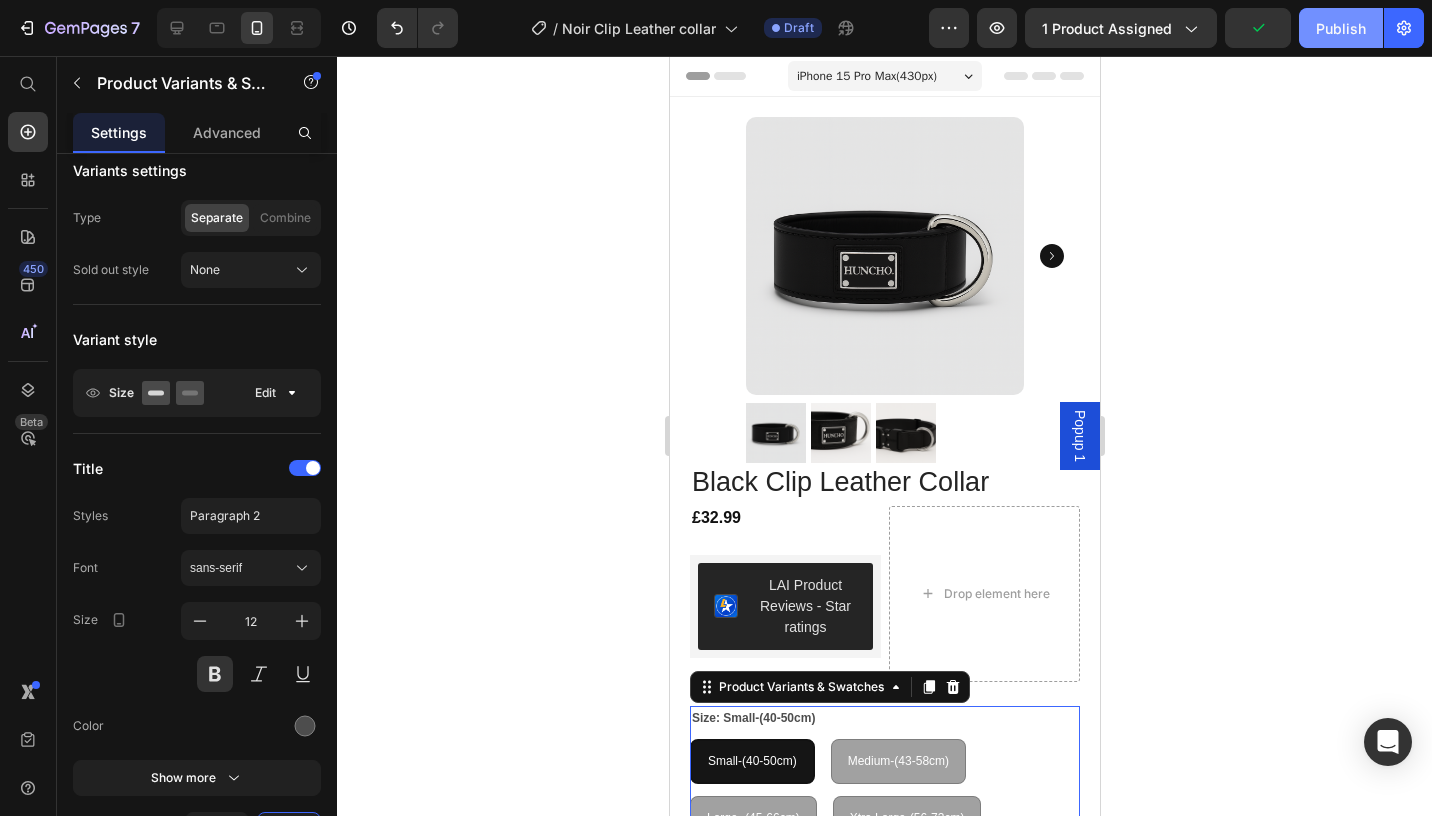 click on "Publish" 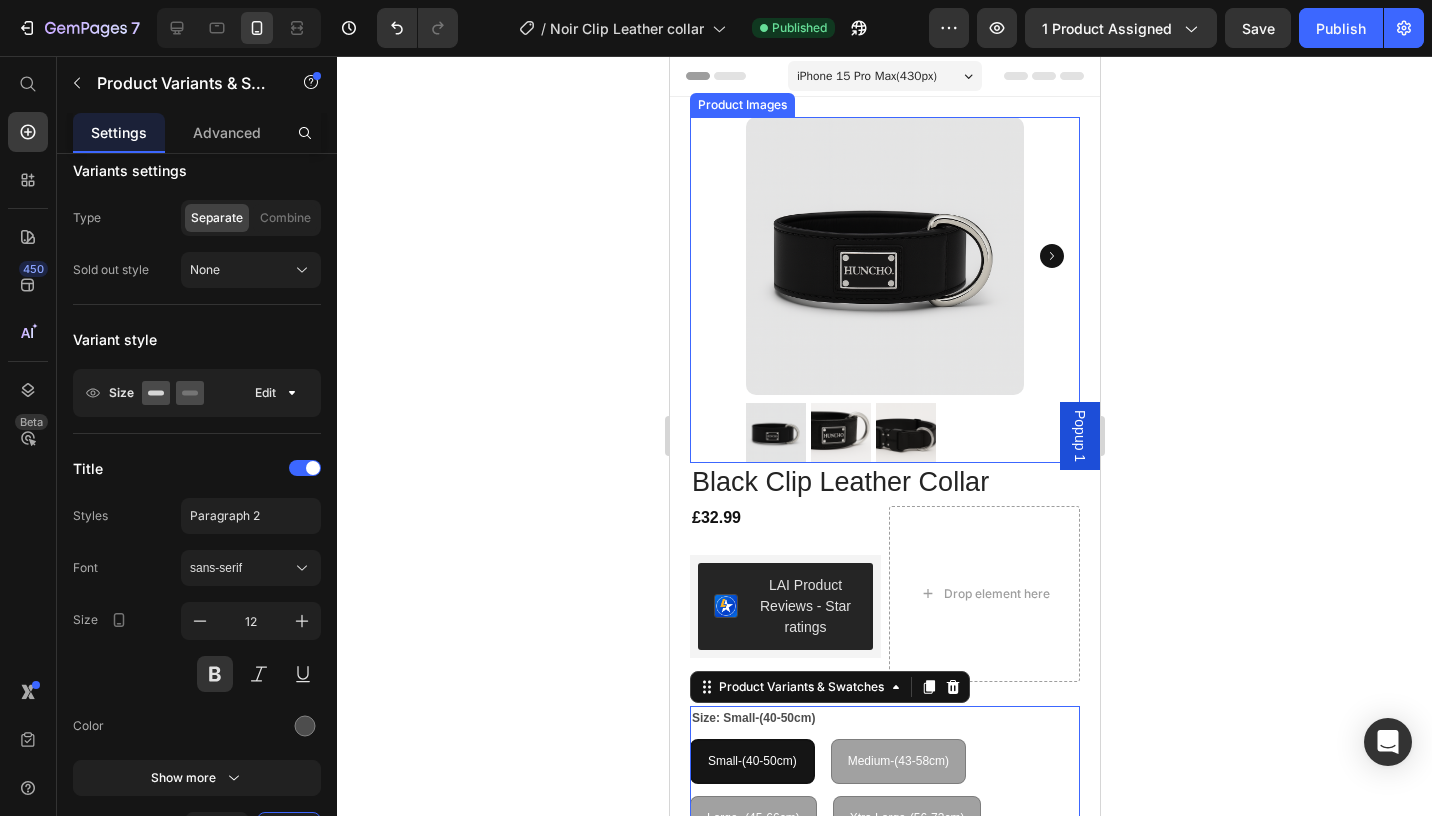 click 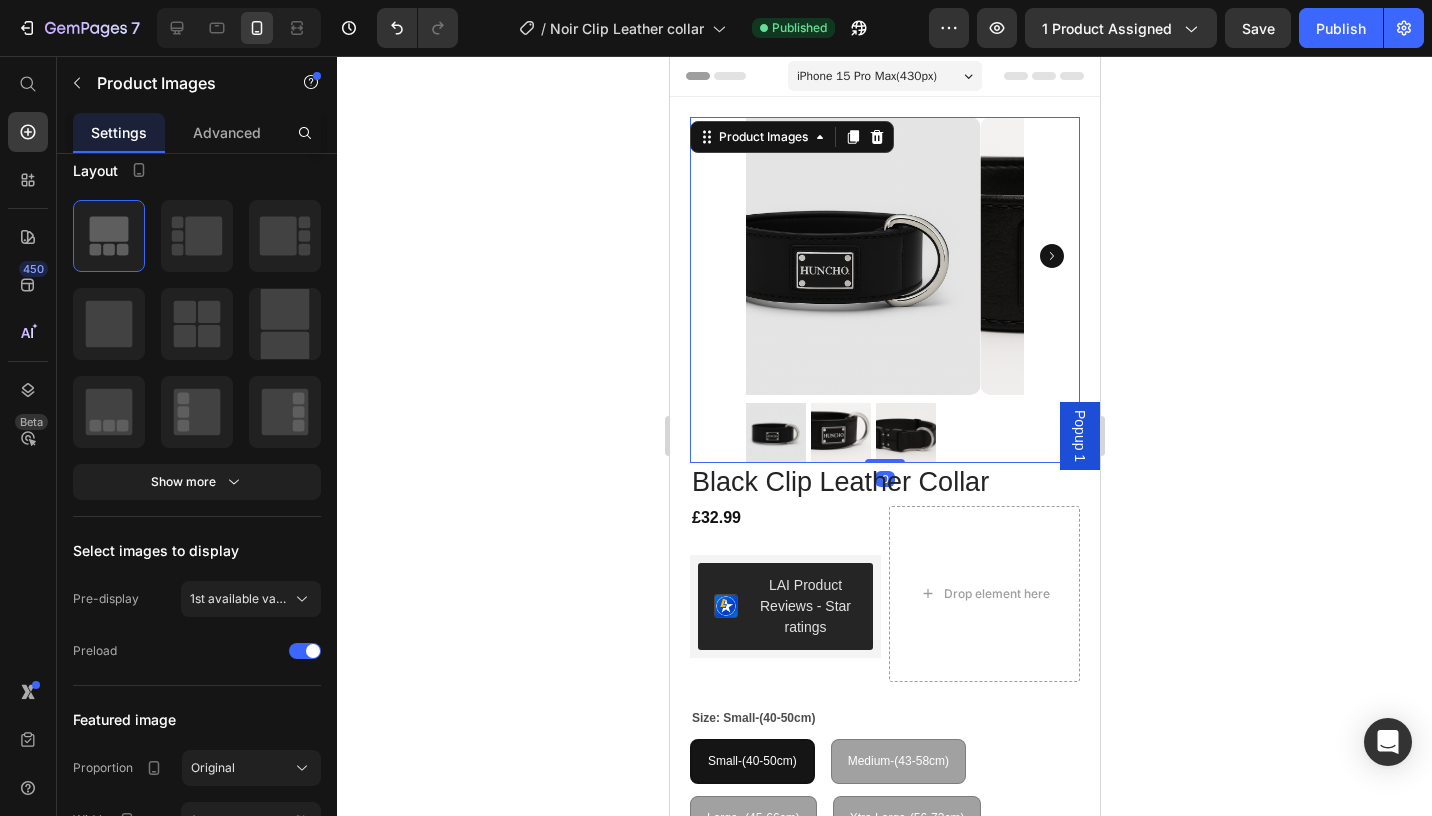 scroll, scrollTop: 0, scrollLeft: 0, axis: both 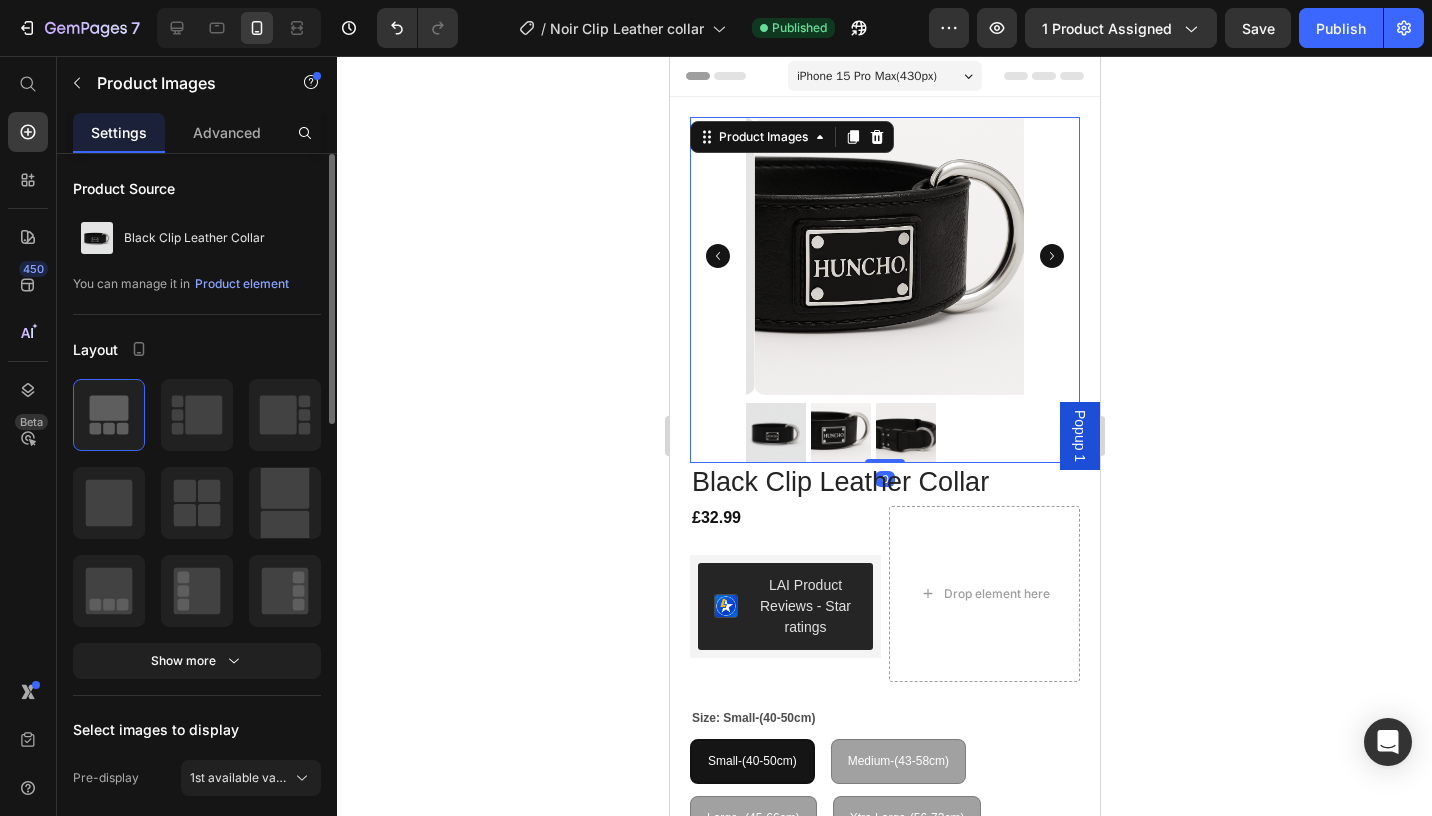 click 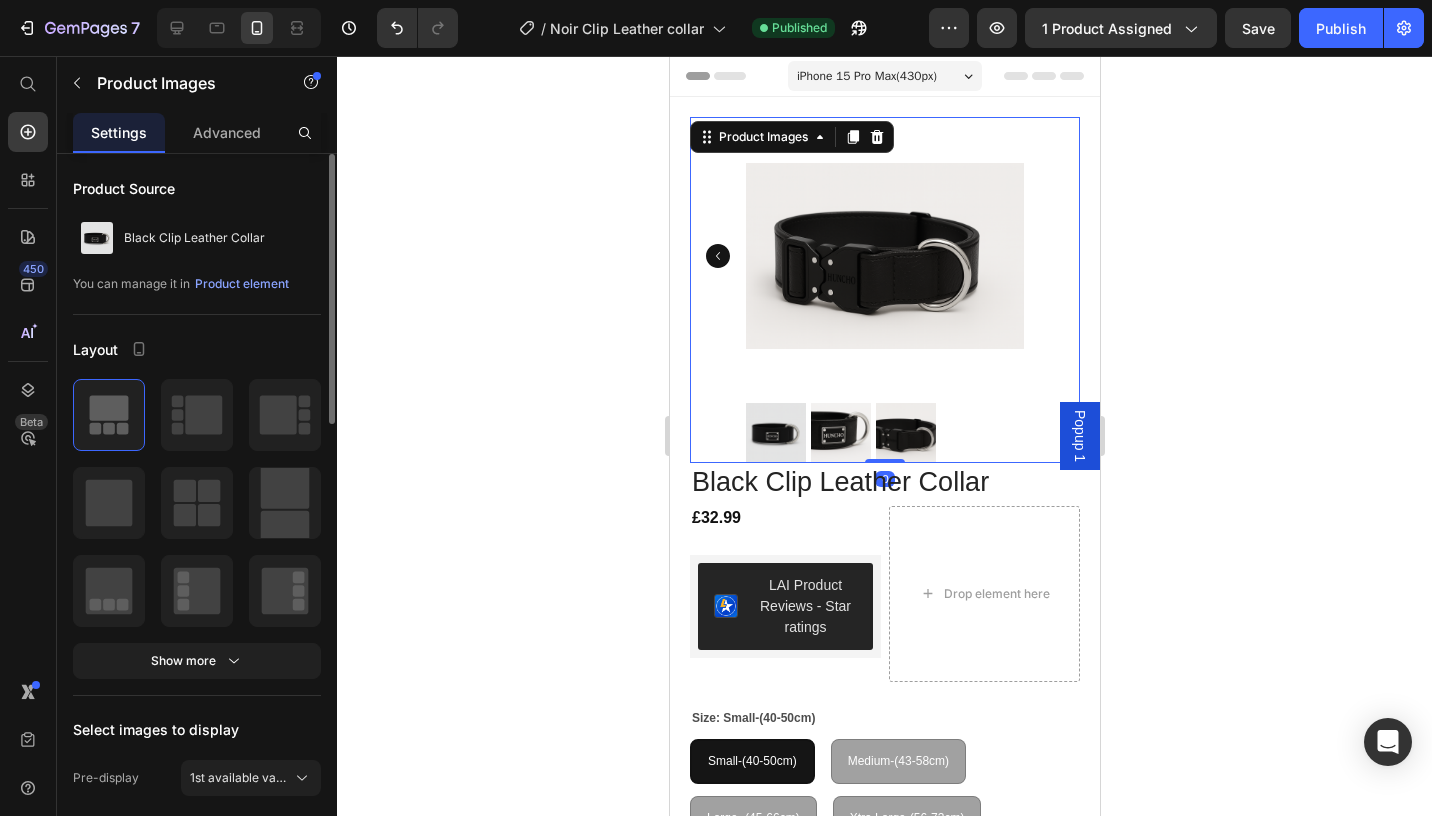 click at bounding box center (884, 256) 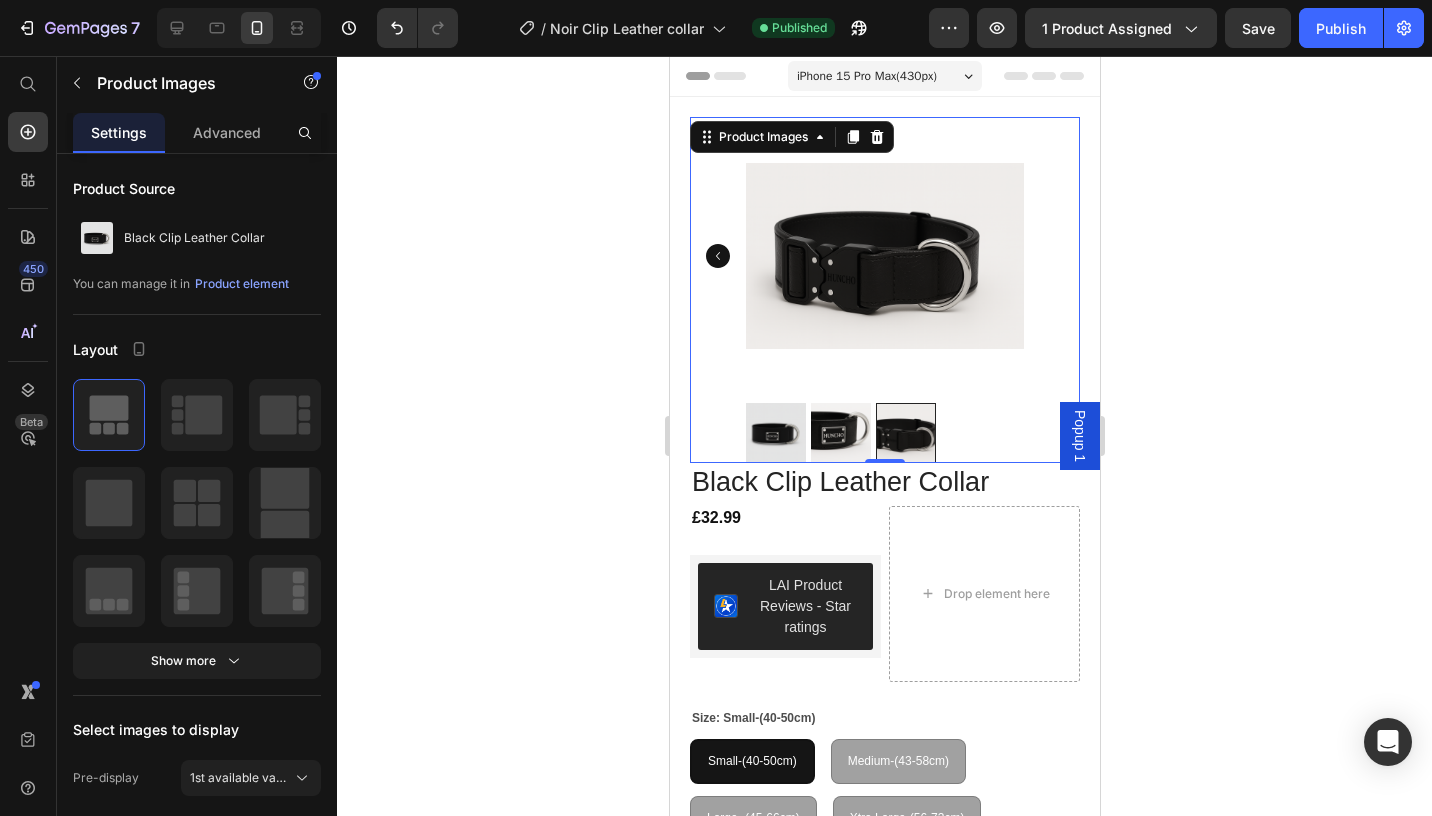 click 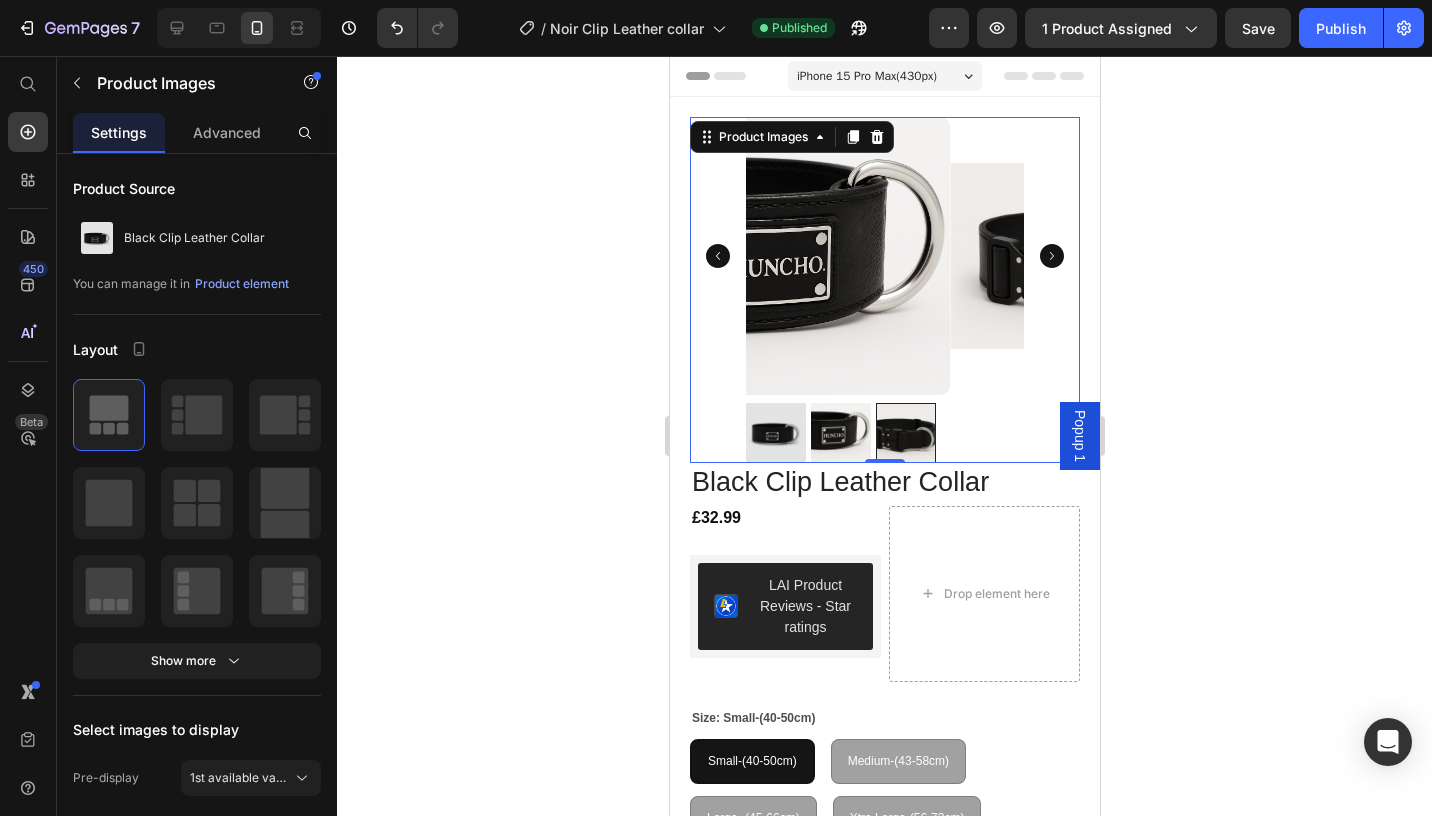 click 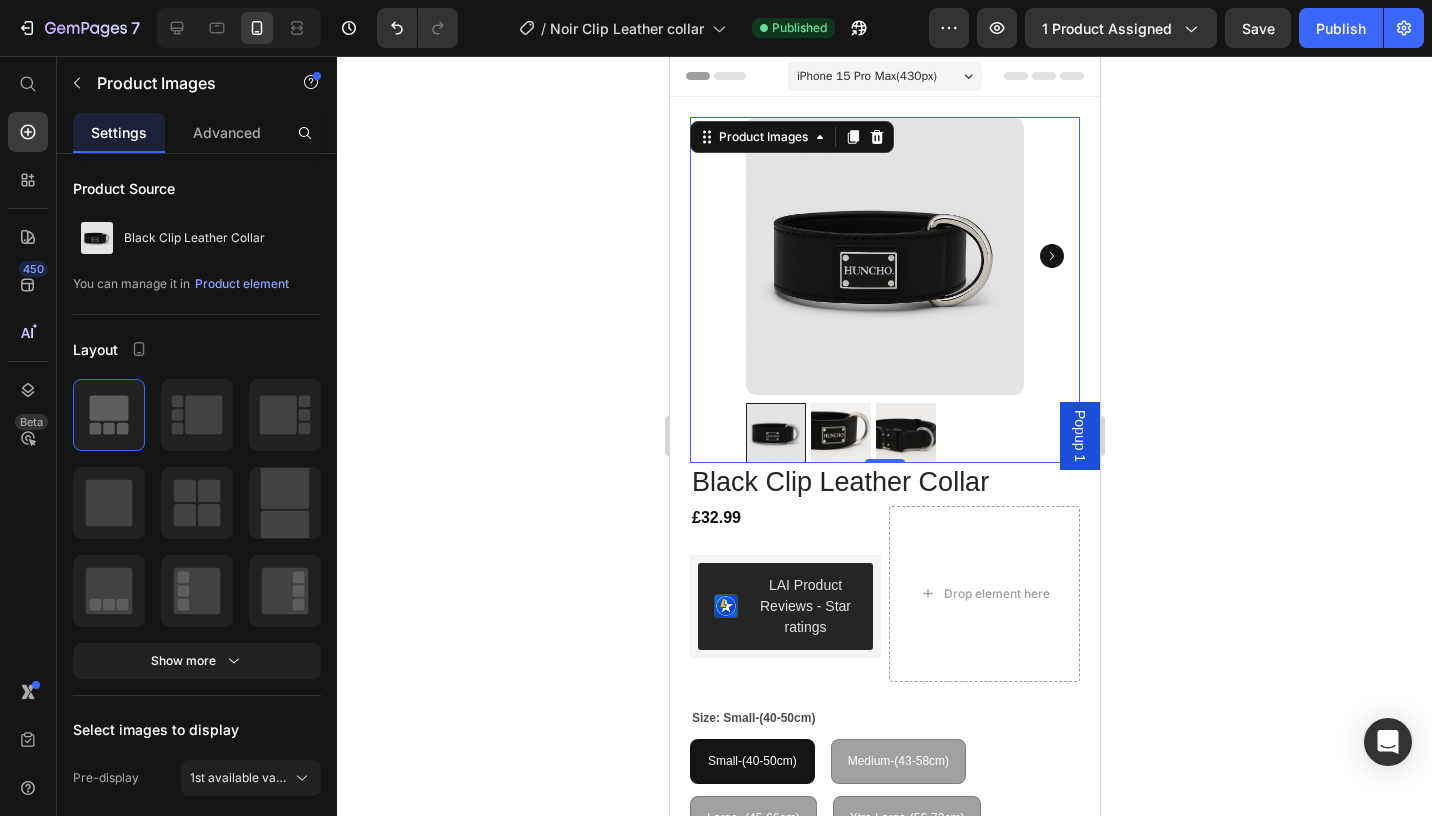 click at bounding box center (884, 256) 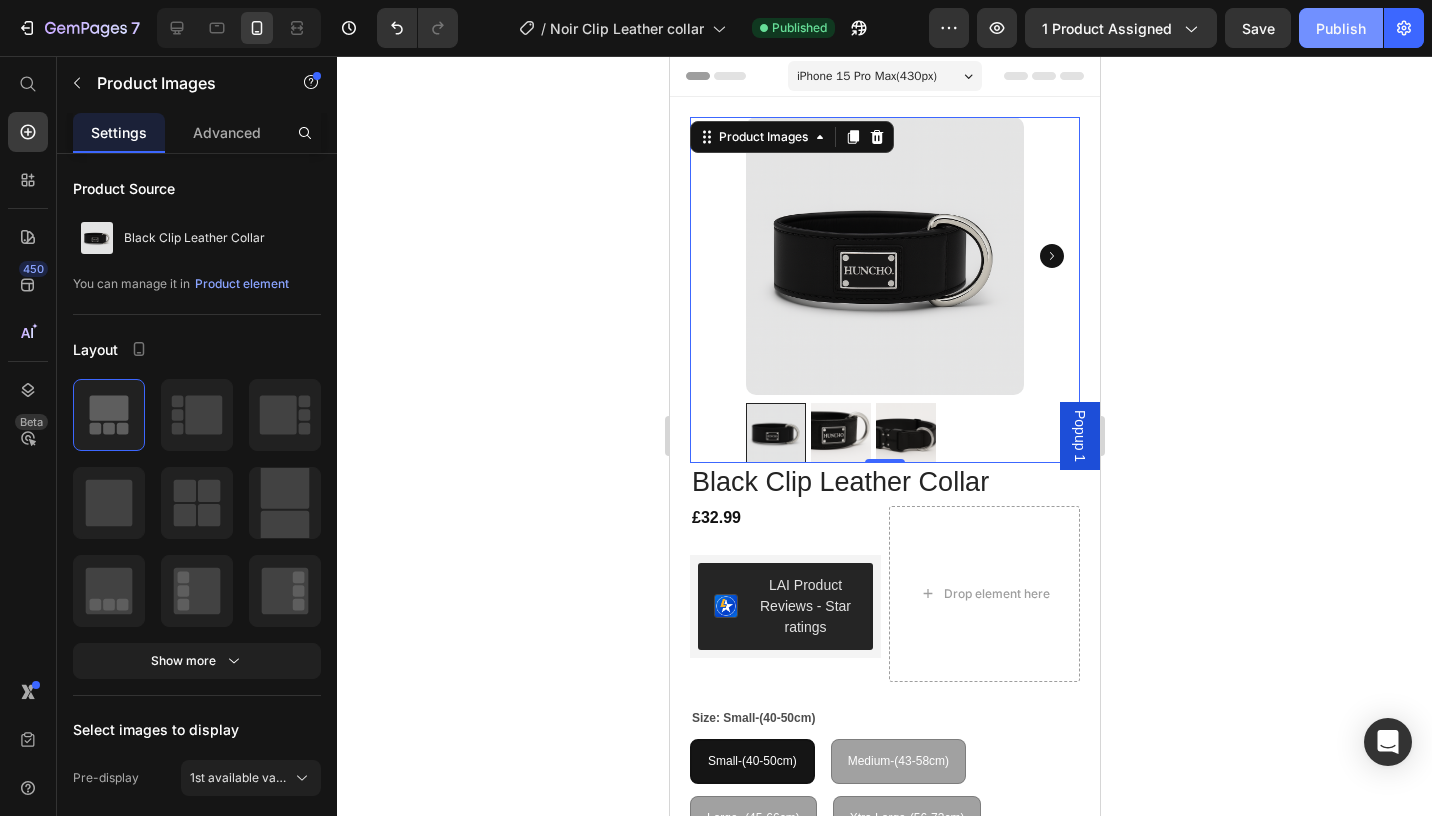 click on "Publish" at bounding box center [1341, 28] 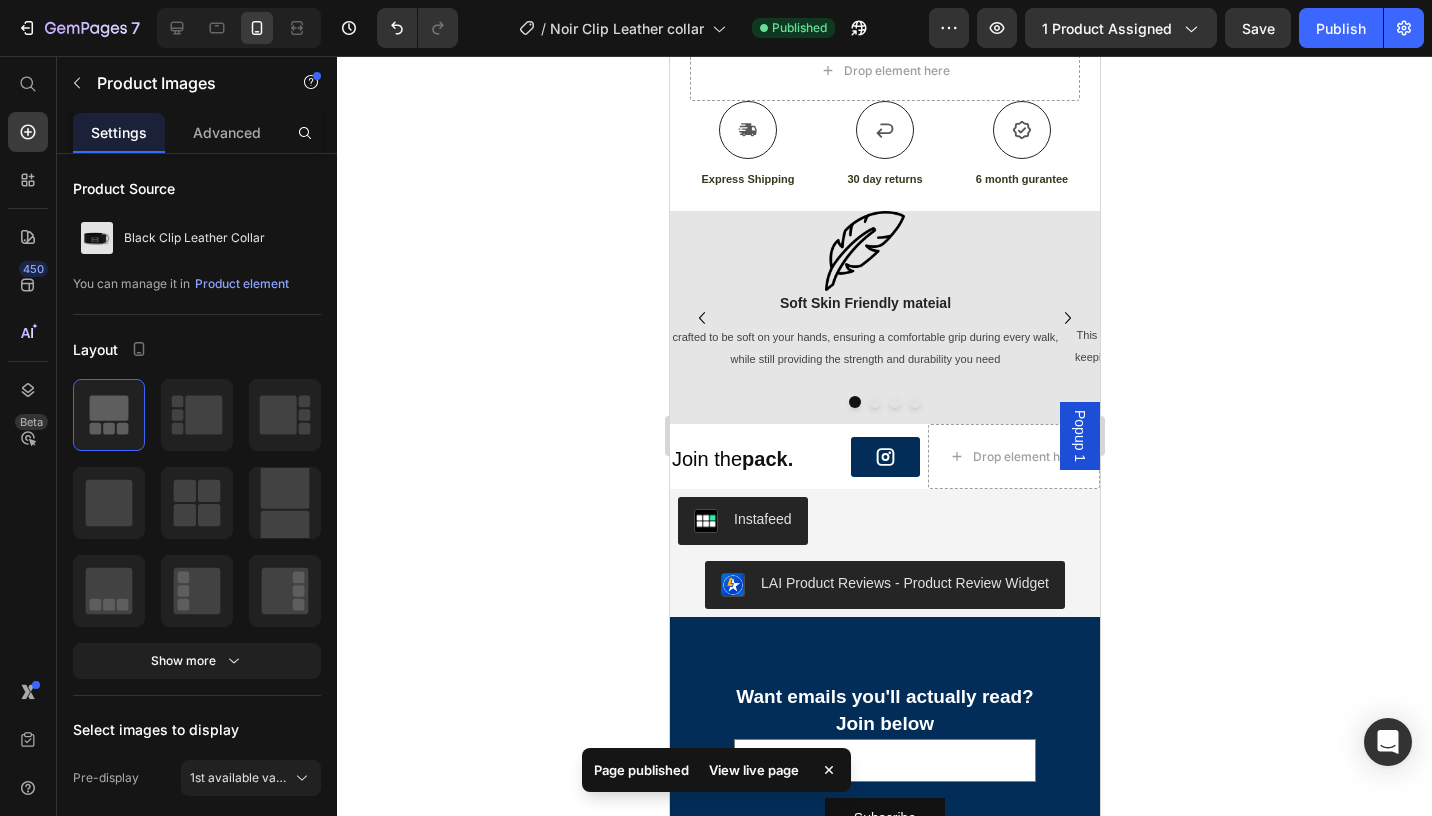 scroll, scrollTop: 0, scrollLeft: 0, axis: both 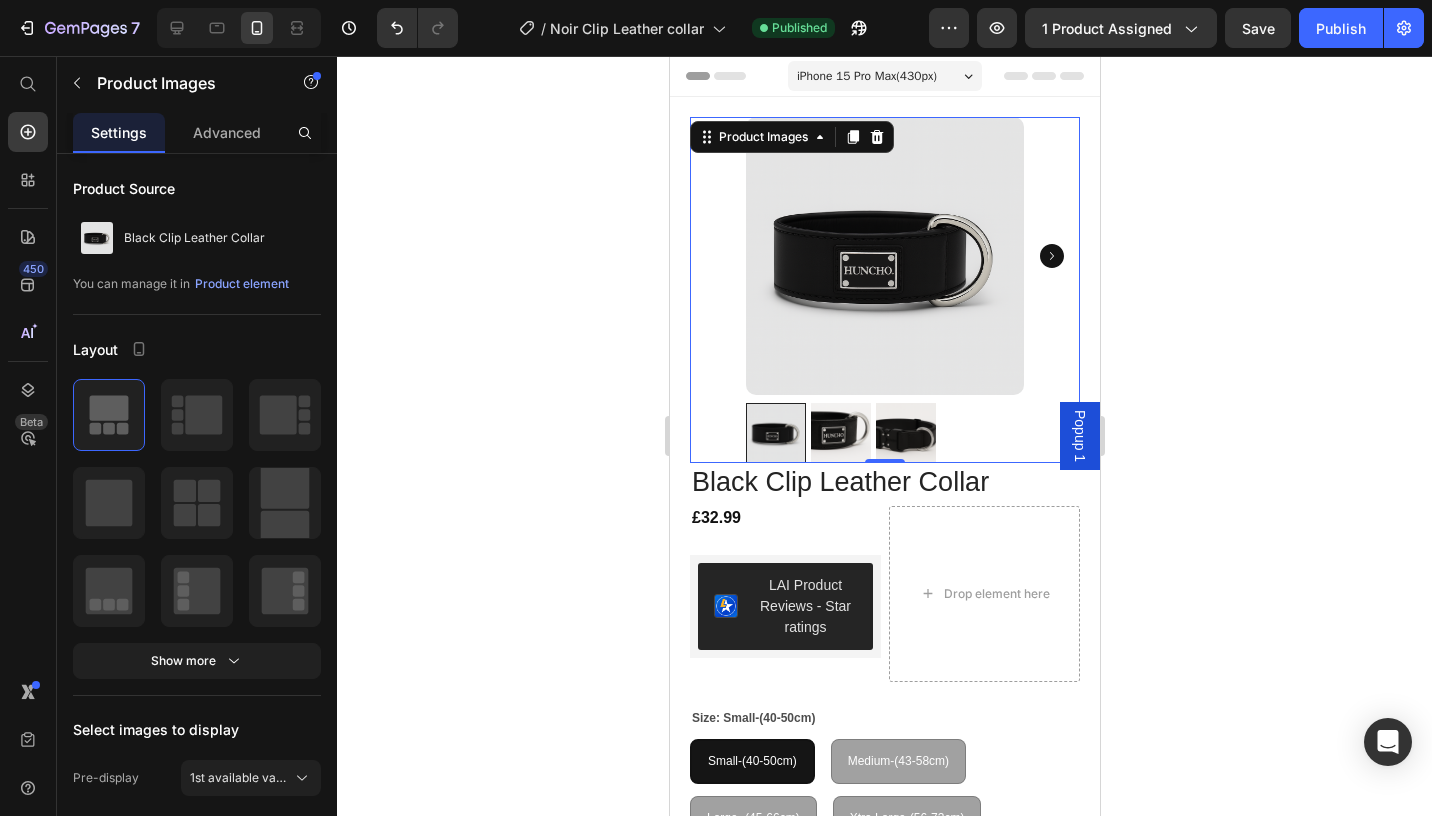 click 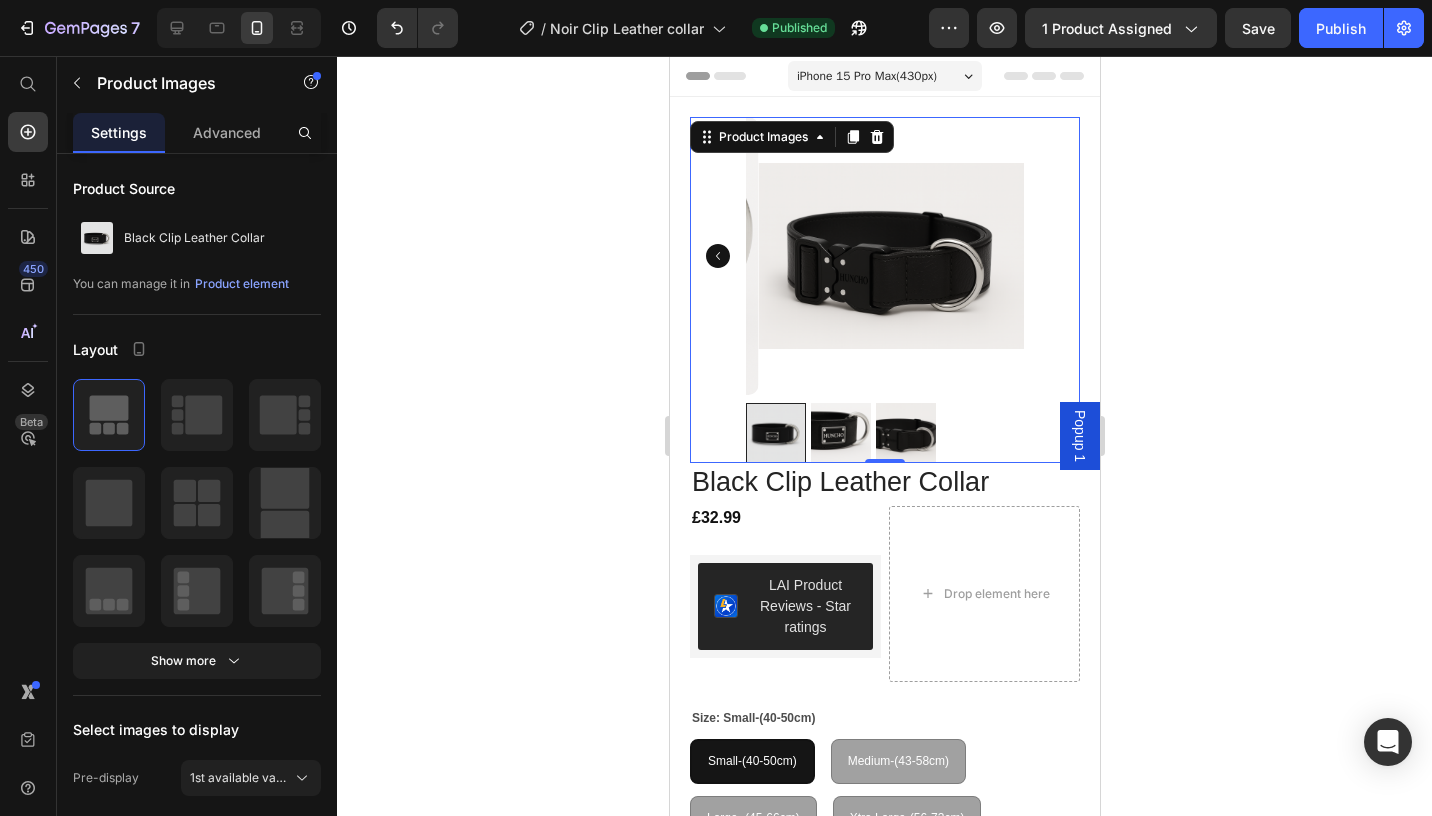 click at bounding box center [884, 256] 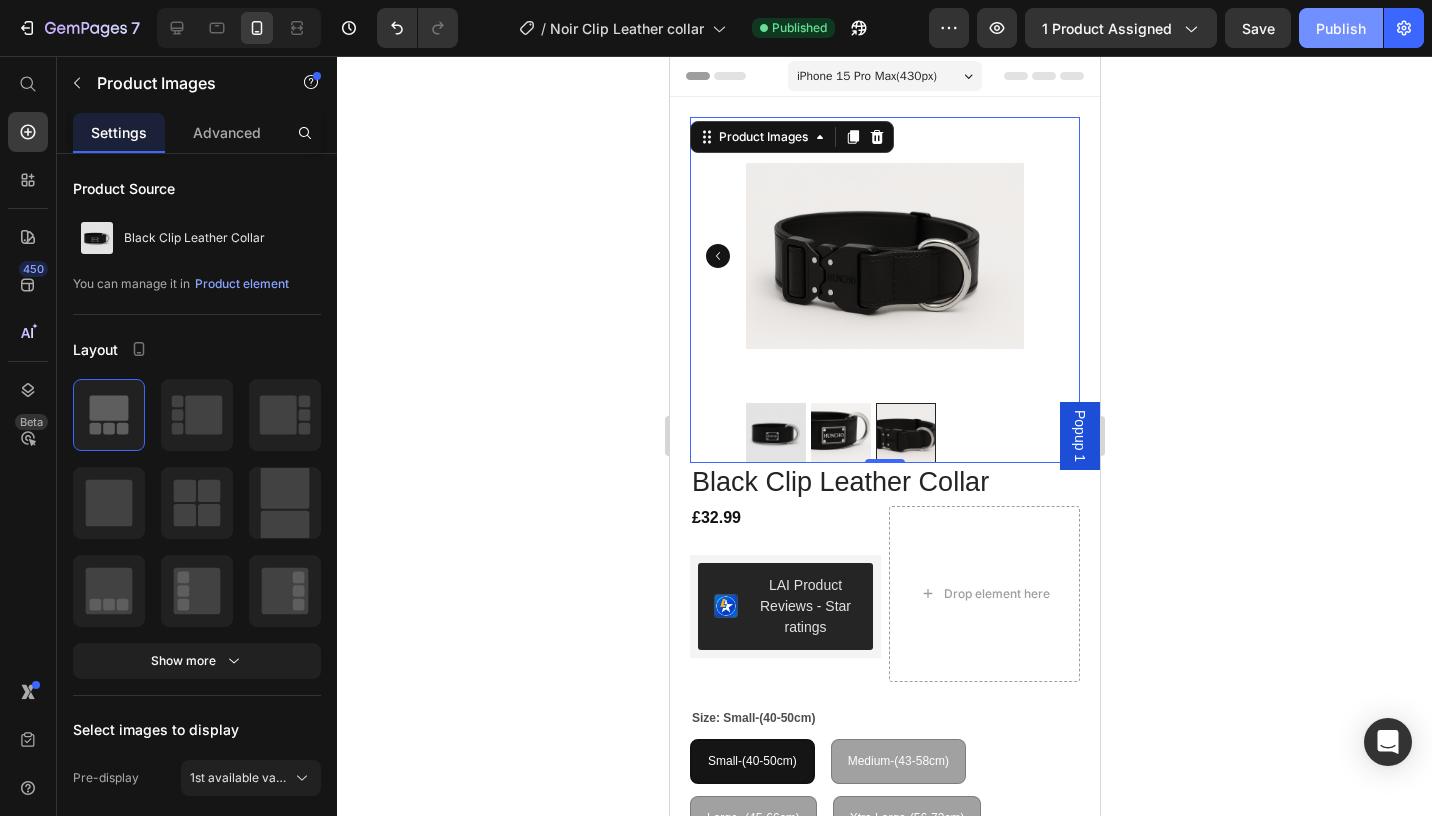 click on "Publish" at bounding box center [1341, 28] 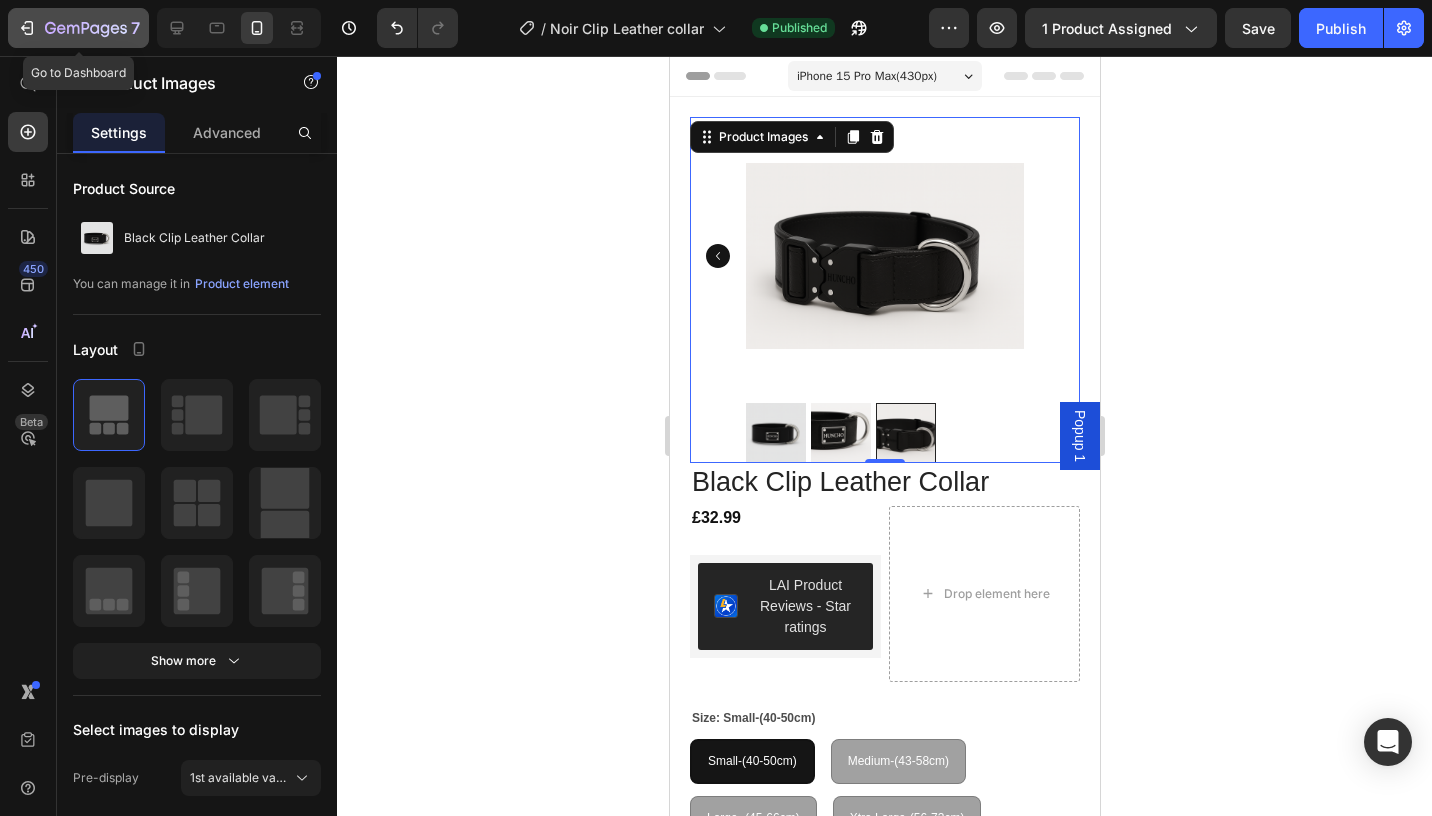 click on "7" at bounding box center [78, 28] 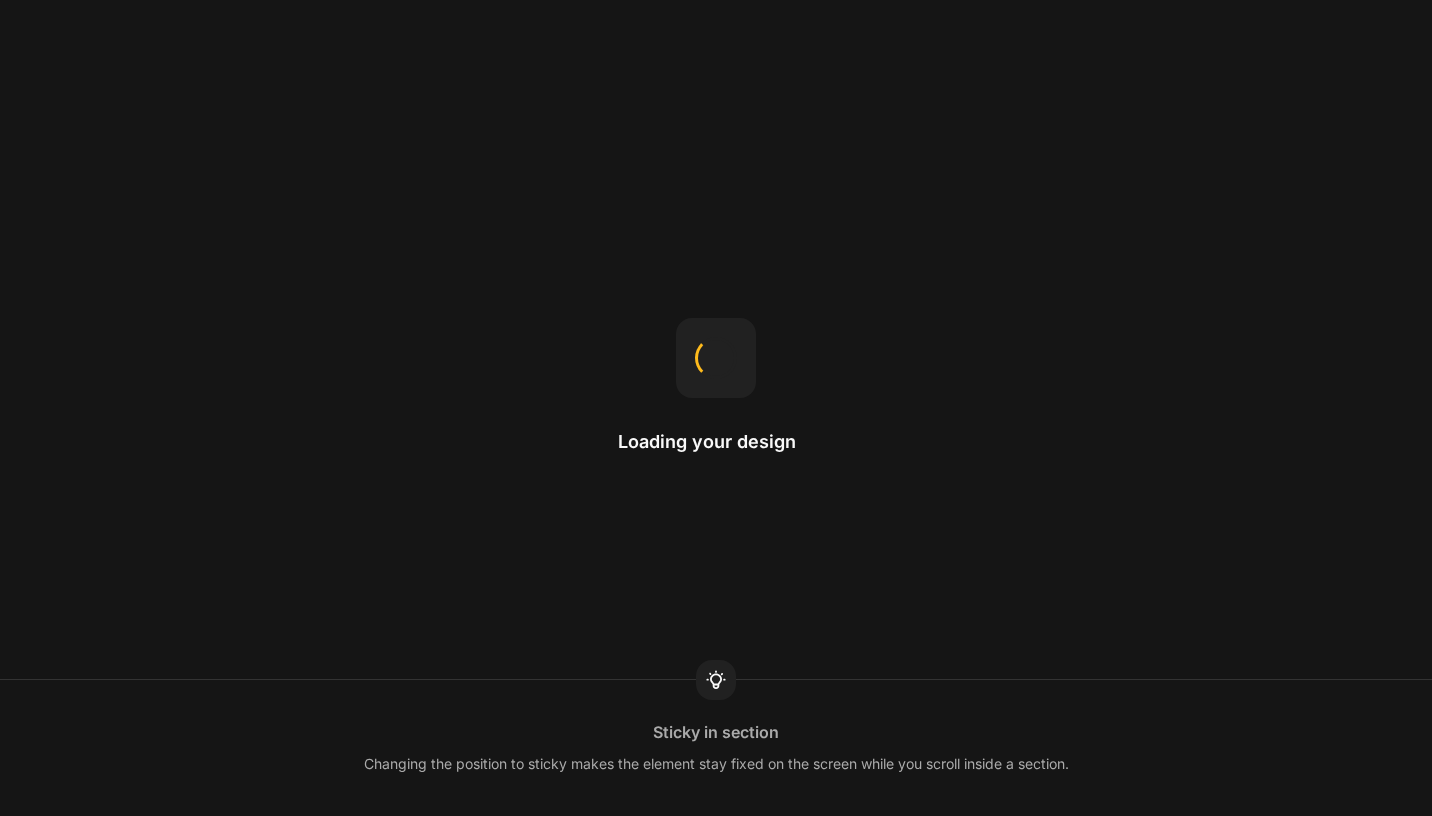 scroll, scrollTop: 0, scrollLeft: 0, axis: both 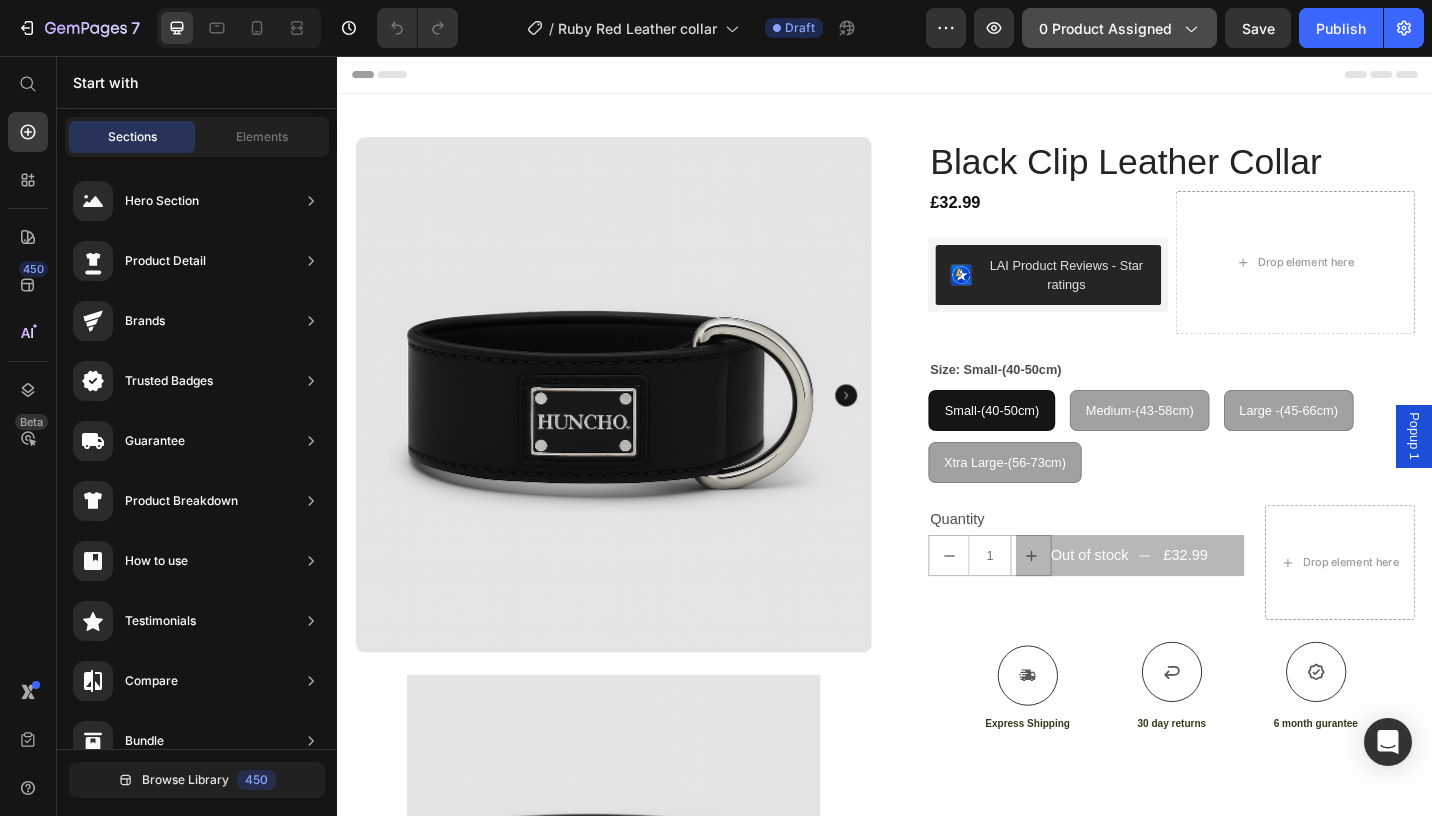 click on "0 product assigned" at bounding box center [1119, 28] 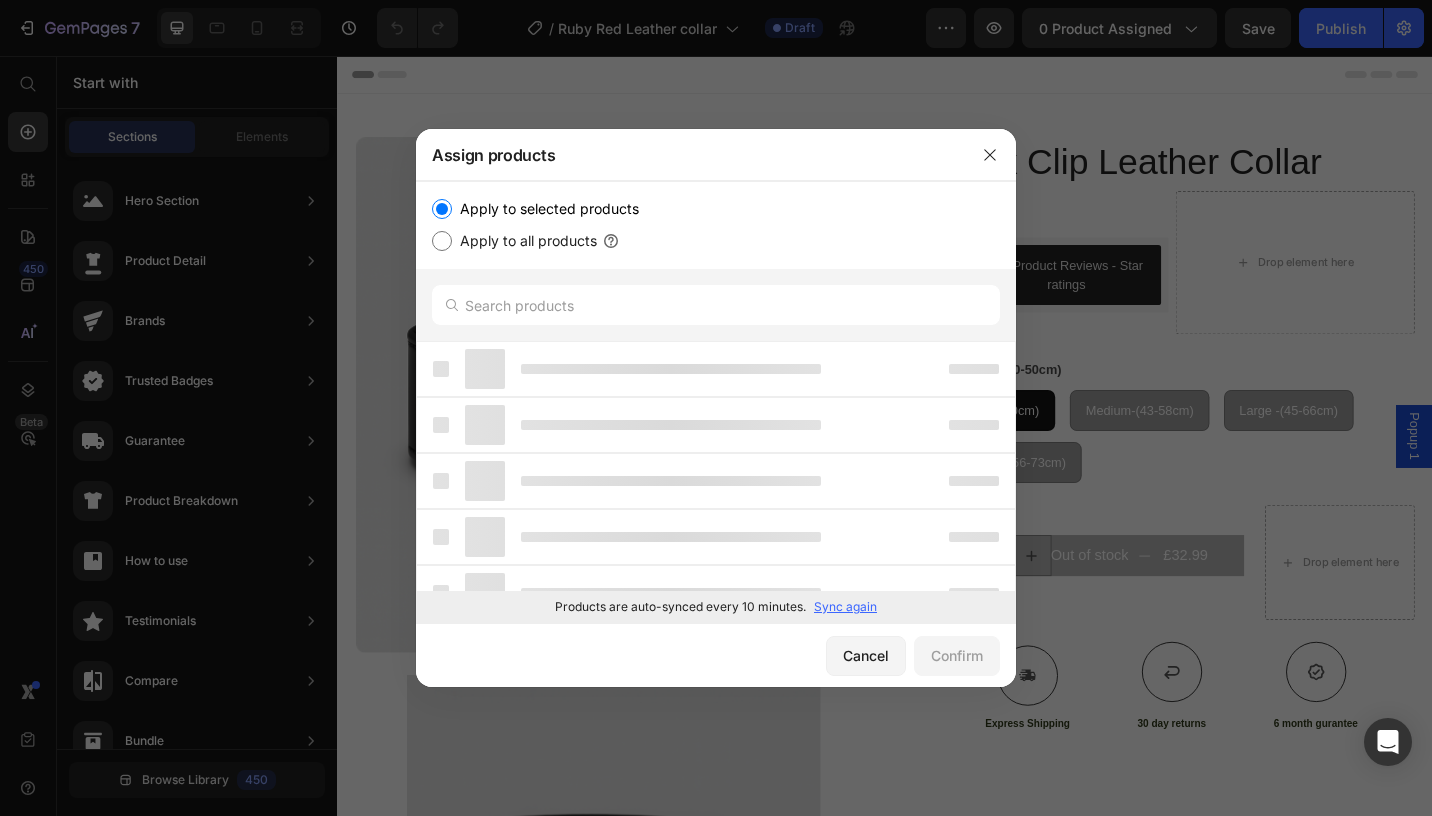 click at bounding box center [716, 408] 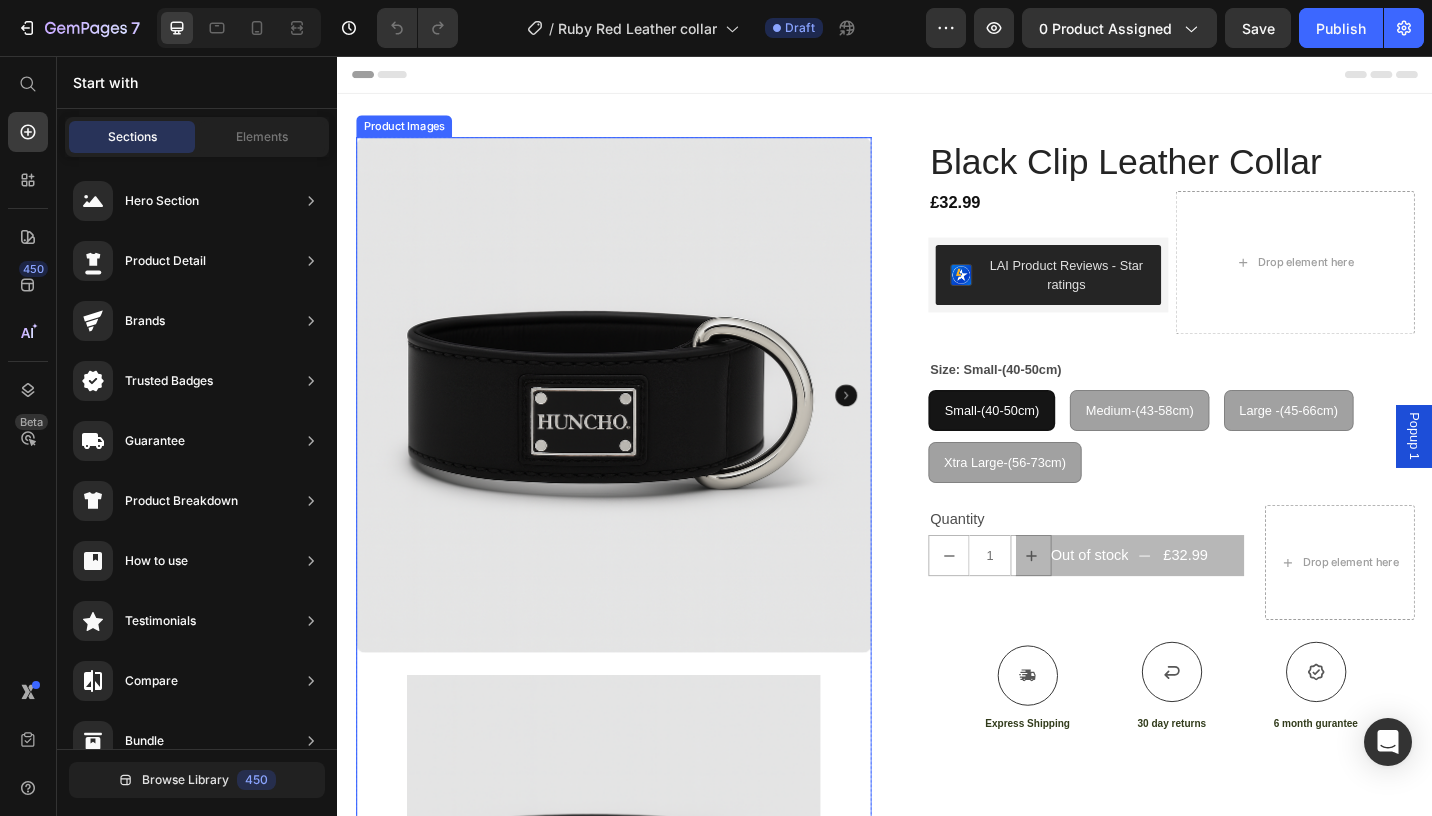 click at bounding box center (639, 427) 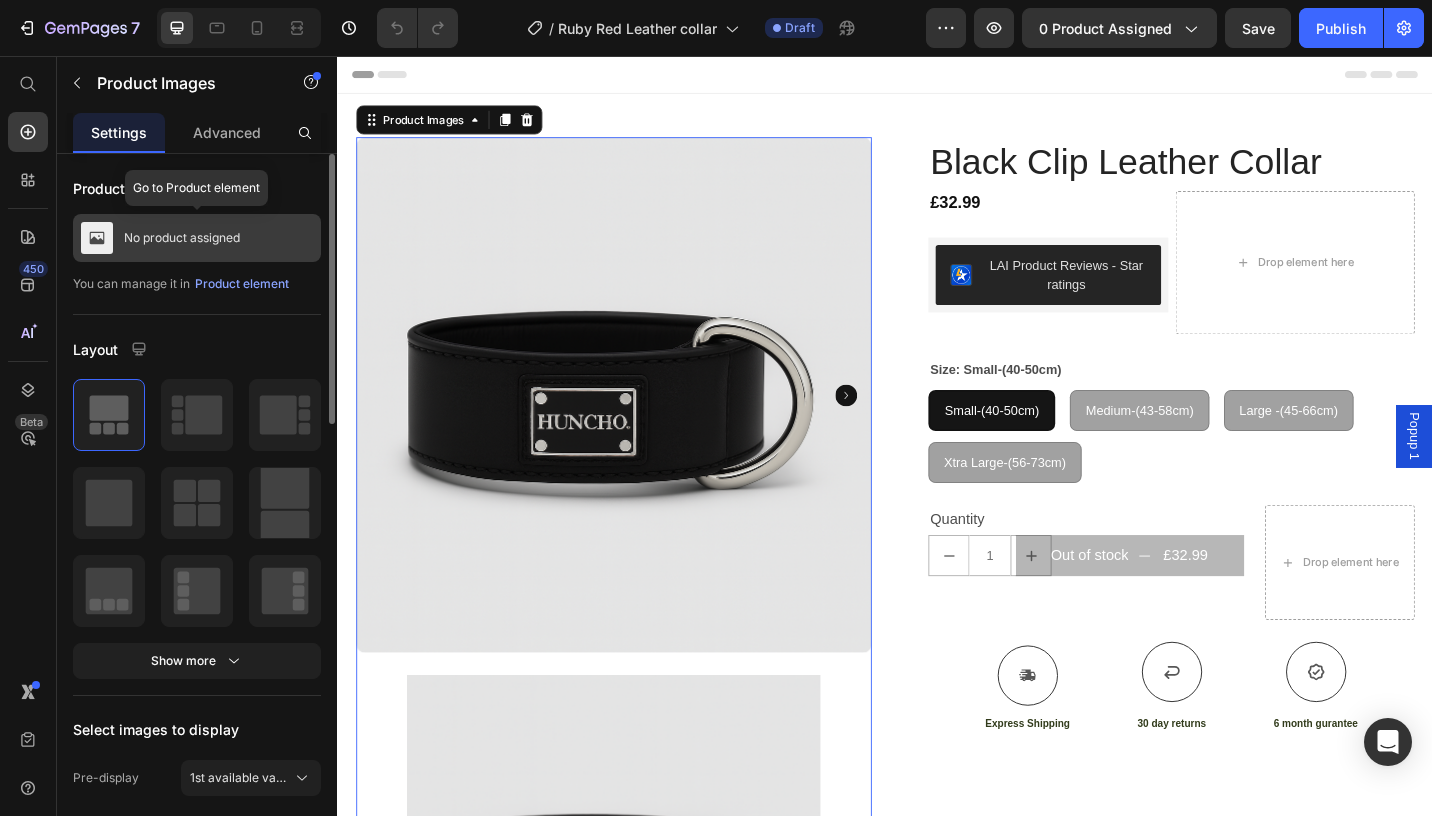 click on "No product assigned" at bounding box center [182, 238] 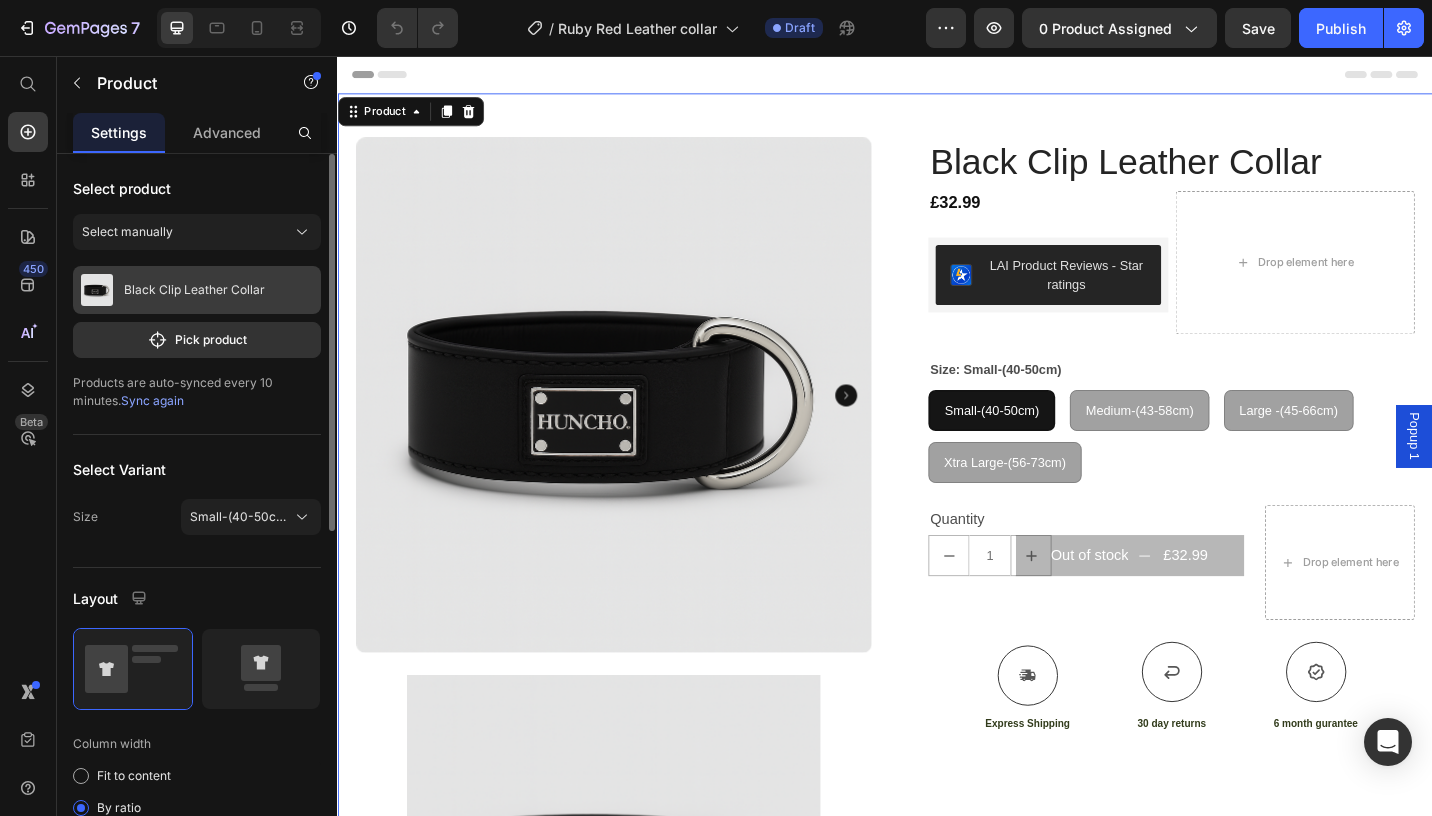 click on "Black Clip Leather Collar" at bounding box center (197, 290) 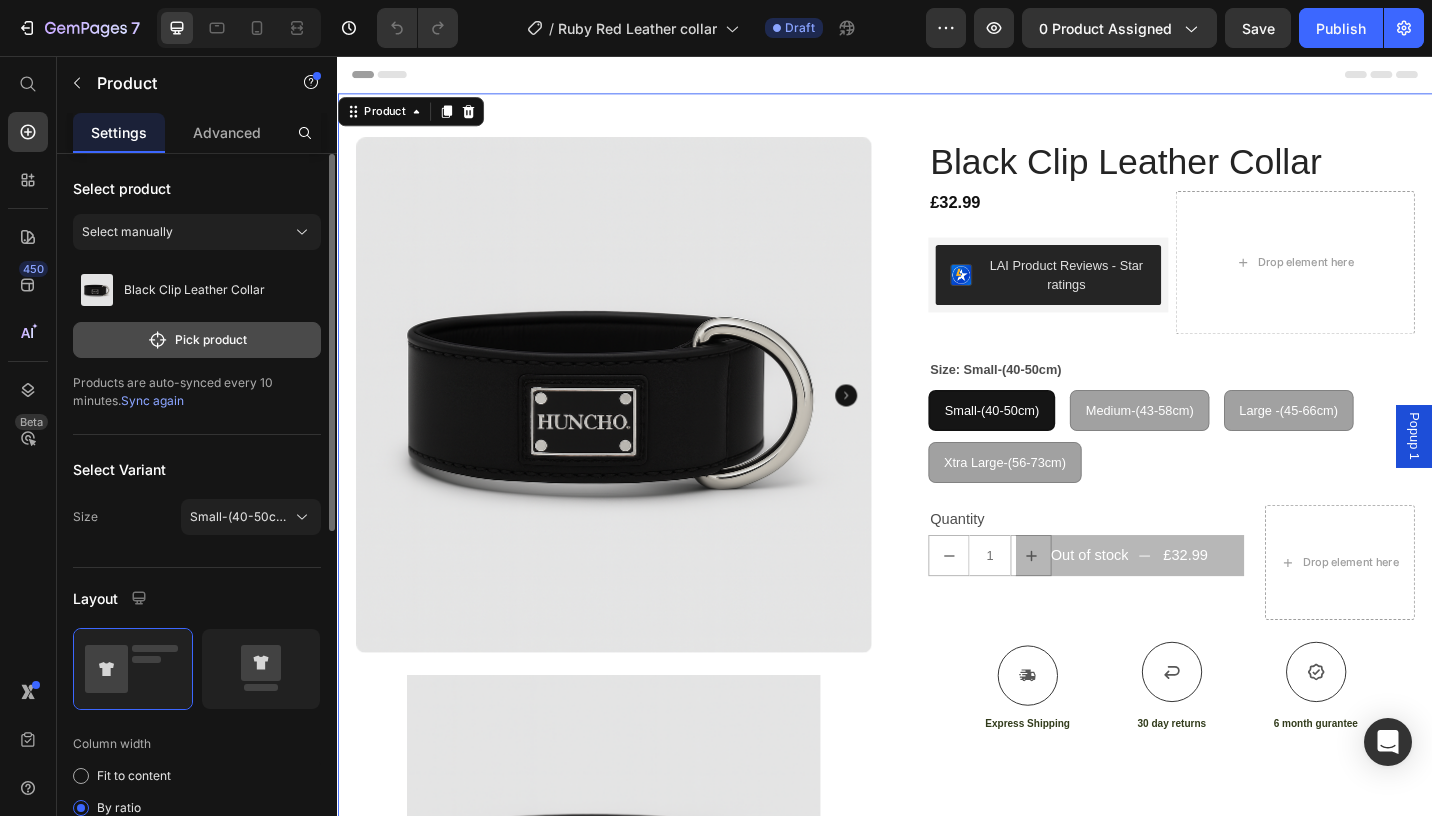 click on "Pick product" at bounding box center [197, 340] 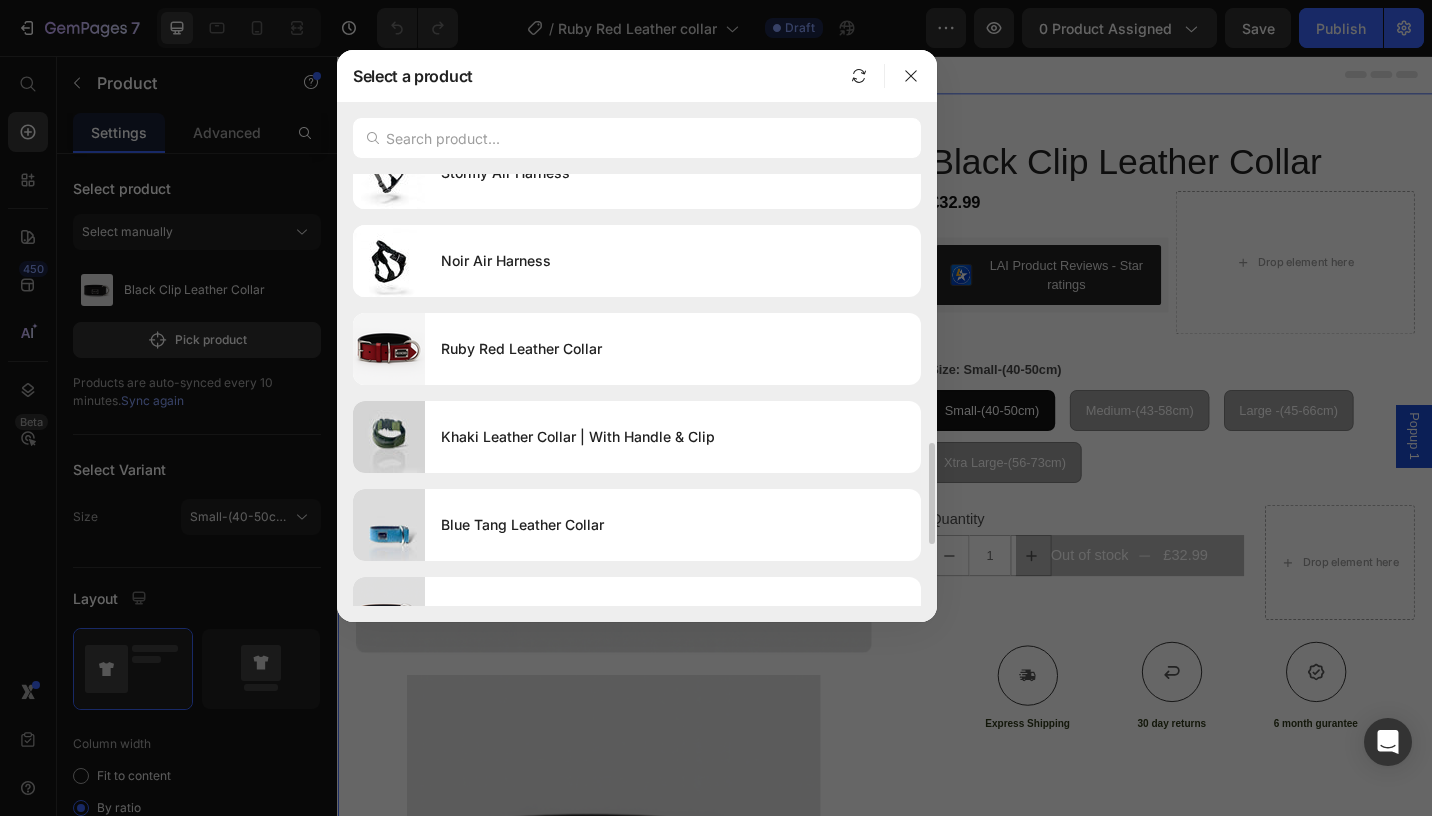 scroll, scrollTop: 1175, scrollLeft: 0, axis: vertical 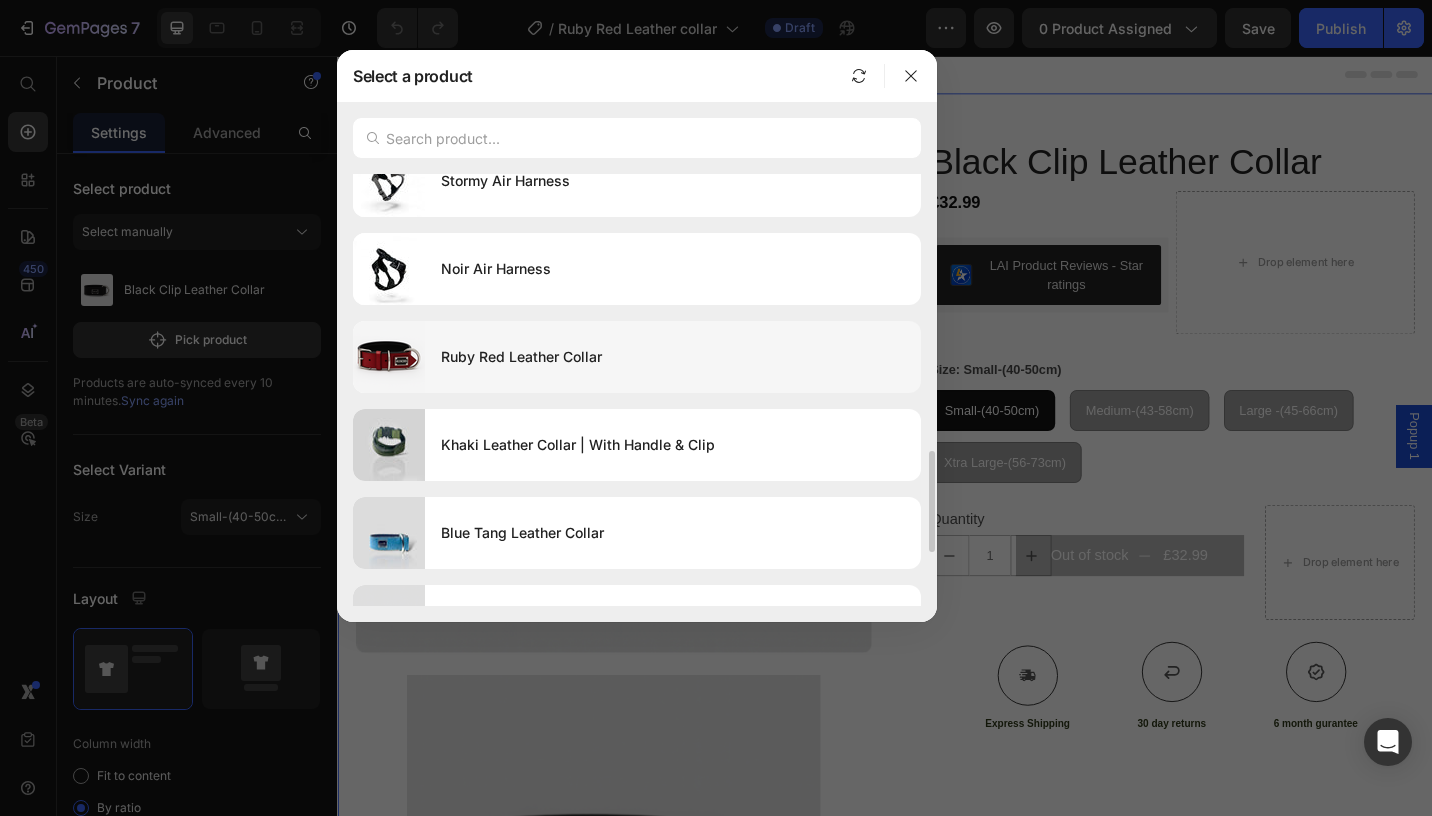 click on "Ruby Red Leather Collar" at bounding box center [673, 357] 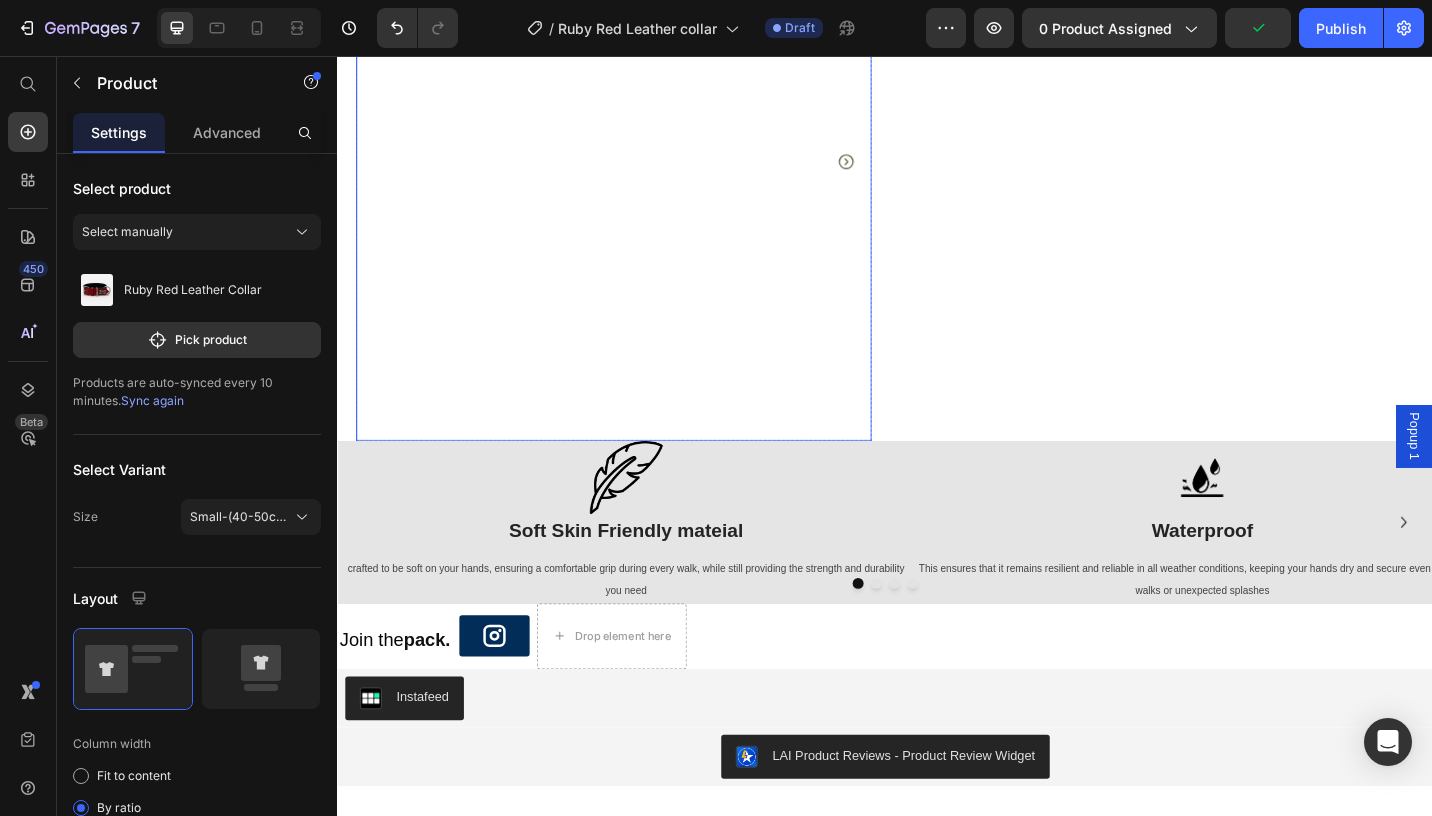 scroll, scrollTop: 0, scrollLeft: 0, axis: both 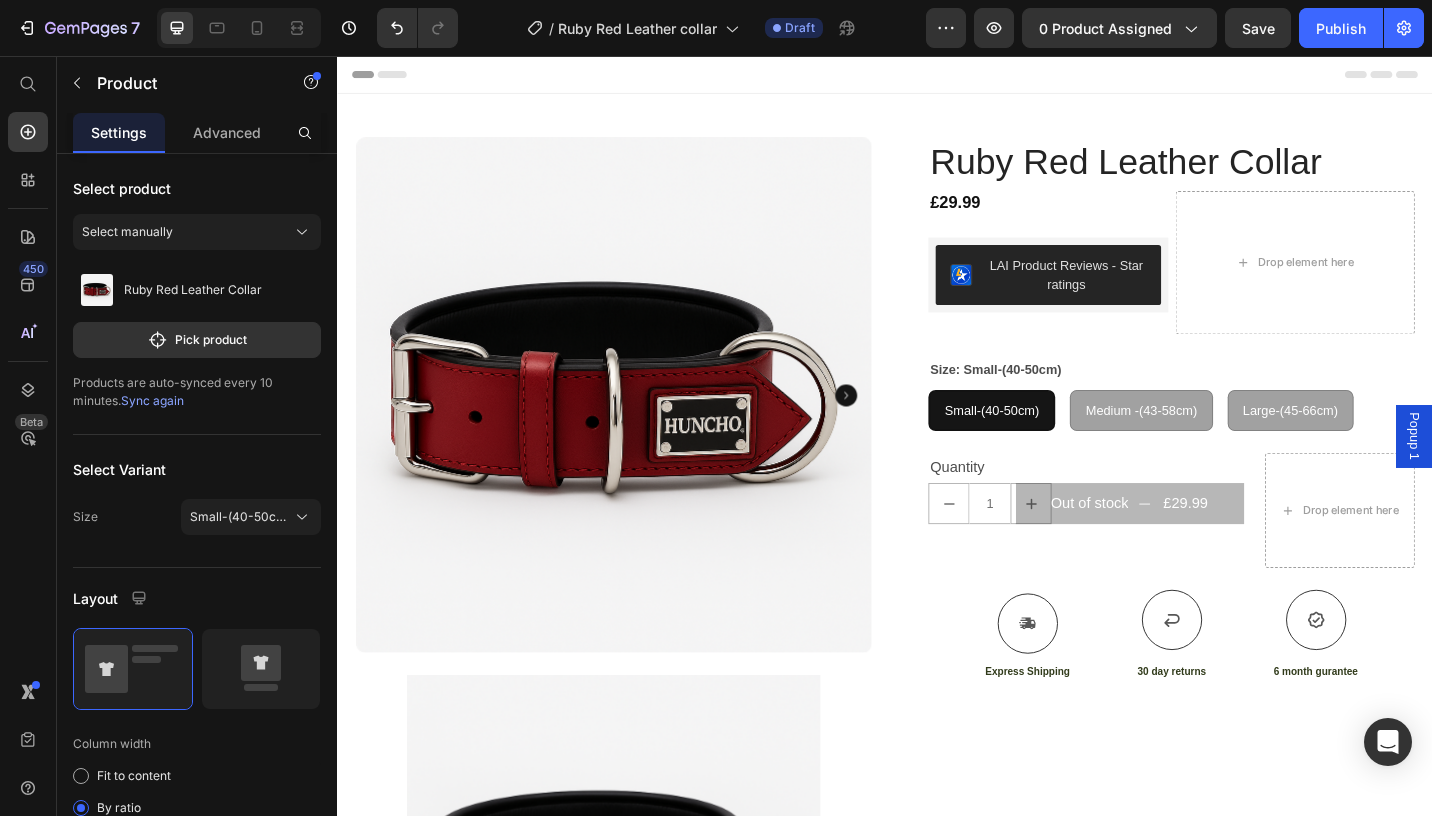 click on "Product Images Row Ruby Red Leather Collar Product Title £29.99 Product Price LAI Product Reviews - Star ratings LAI Product Reviews
Drop element here Row Size: Small-(40-50cm) Small-(40-50cm) Small-(40-50cm) Small-(40-50cm) Medium -(43-58cm) Medium -(43-58cm) Medium -(43-58cm) Large-(45-66cm) Large-(45-66cm) Large-(45-66cm) Product Variants & Swatches Quantity Text Block 1 Product Quantity Out of stock
£29.99 Add to Cart Row Row
Drop element here Row
Icon Express Shipping Text Block
Icon 30 day returns Text Block
Icon 6 month gurantee Text Block Row Row Product" at bounding box center [937, 682] 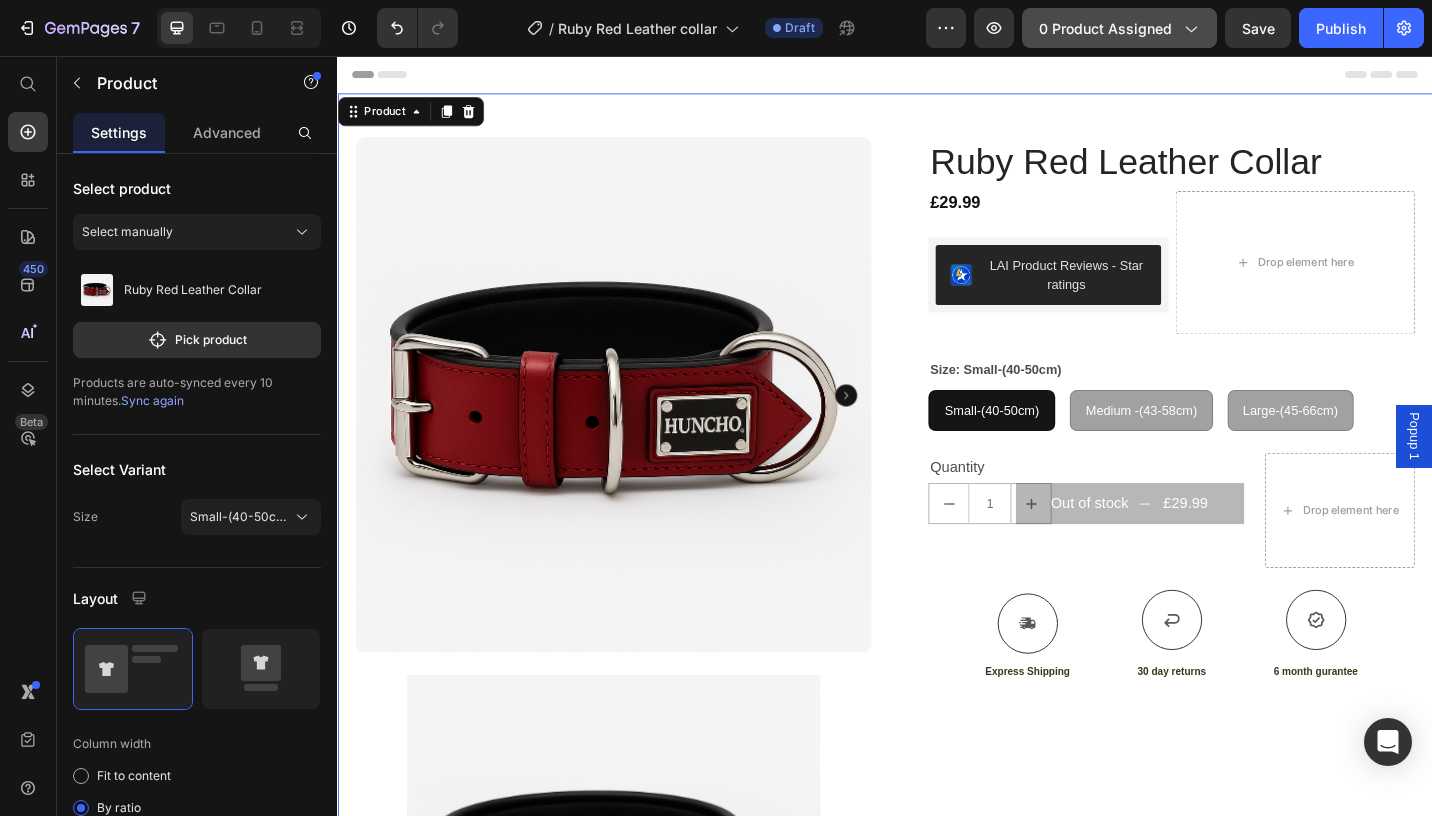 click on "0 product assigned" 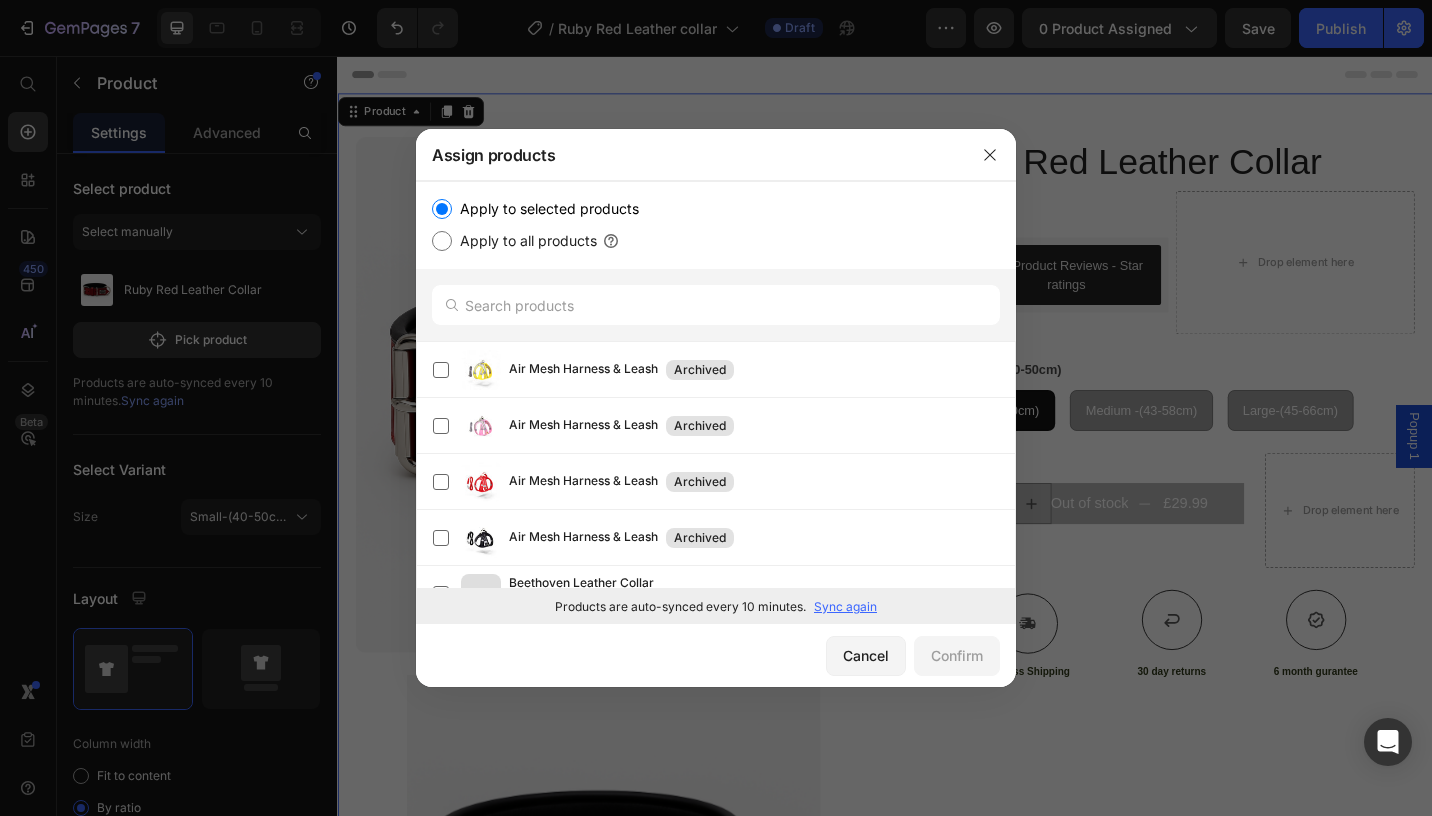 click on "Apply to all products" at bounding box center [524, 241] 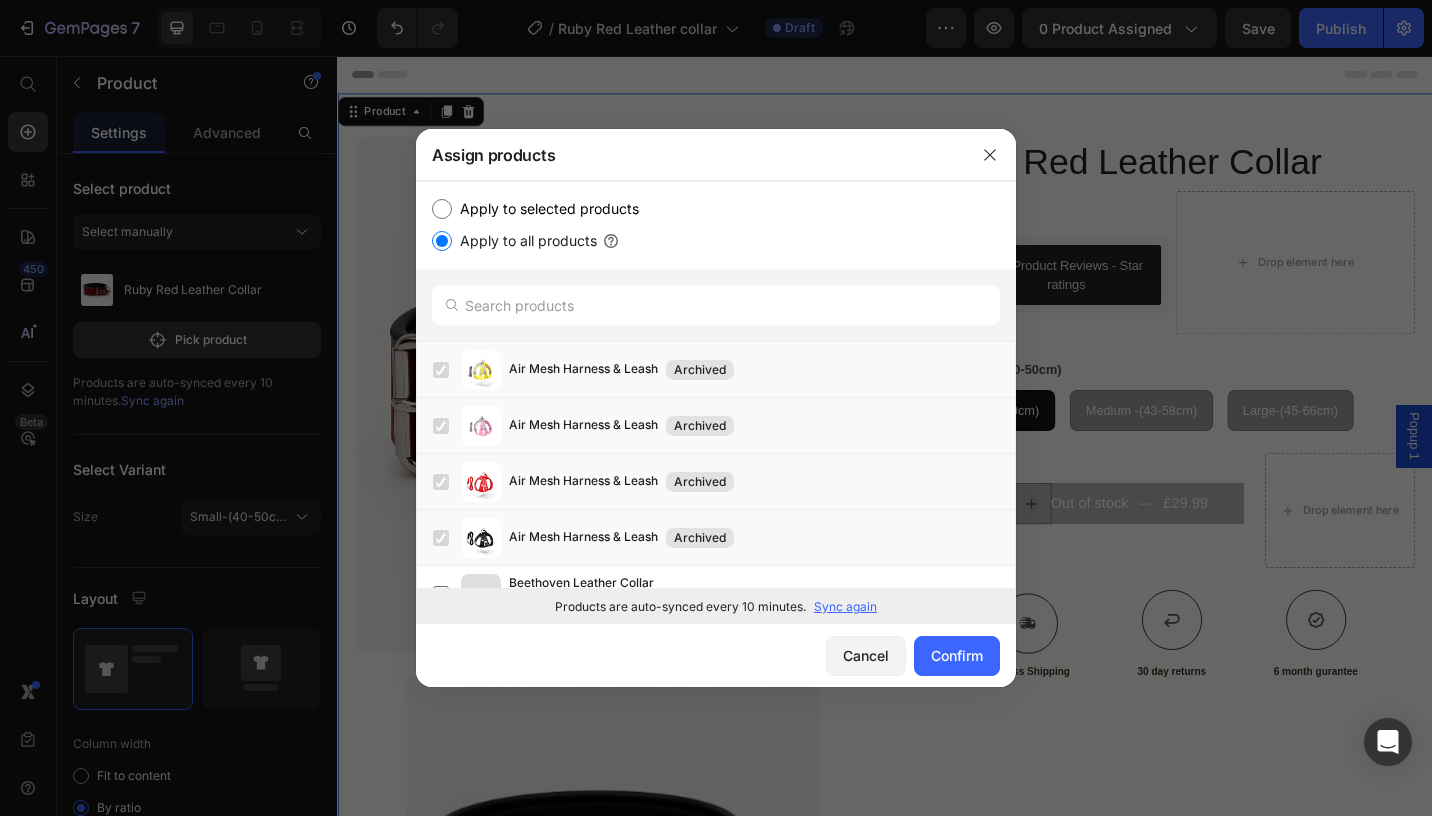 click on "Apply to selected products" at bounding box center [545, 209] 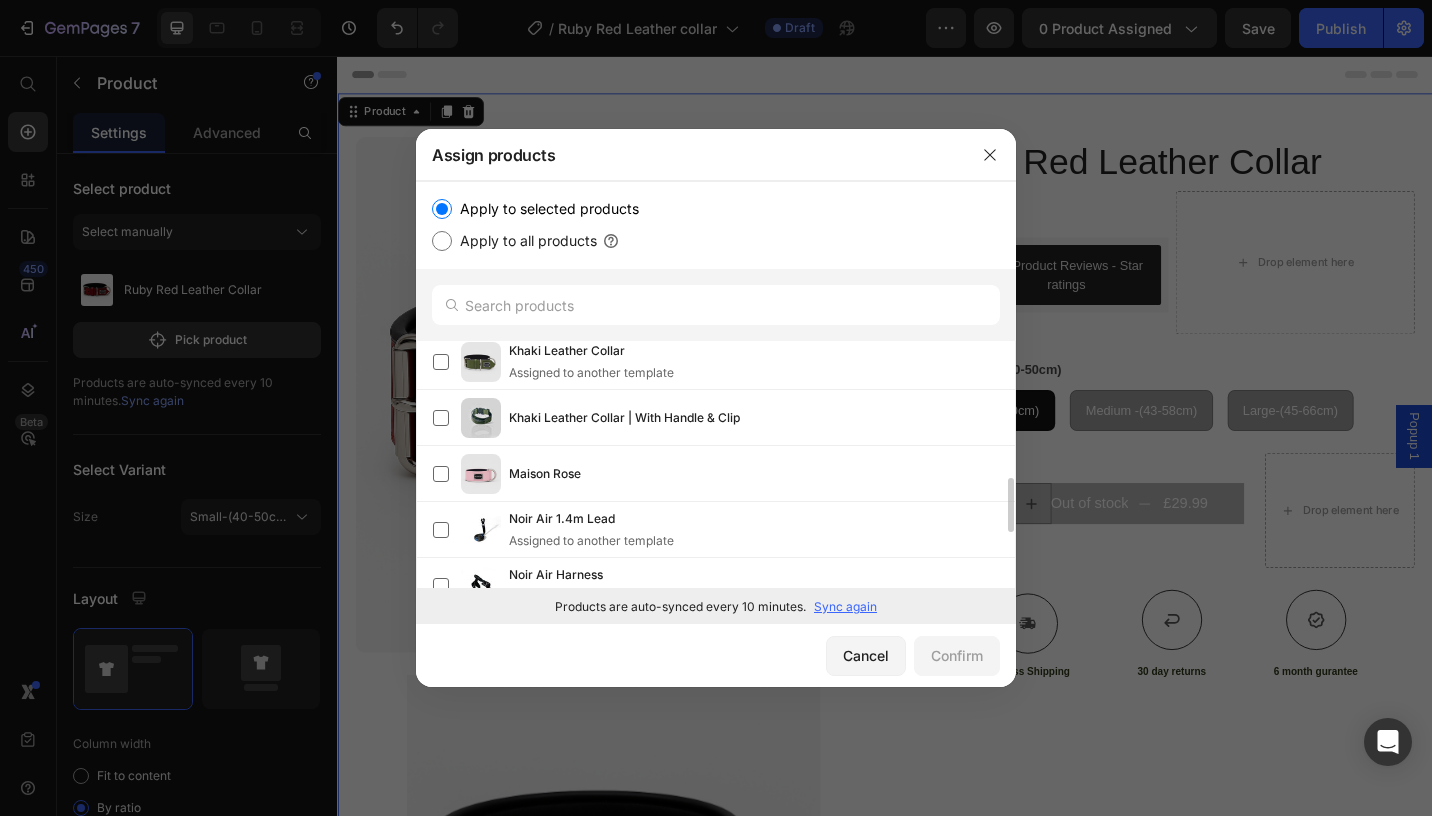 scroll, scrollTop: 671, scrollLeft: 0, axis: vertical 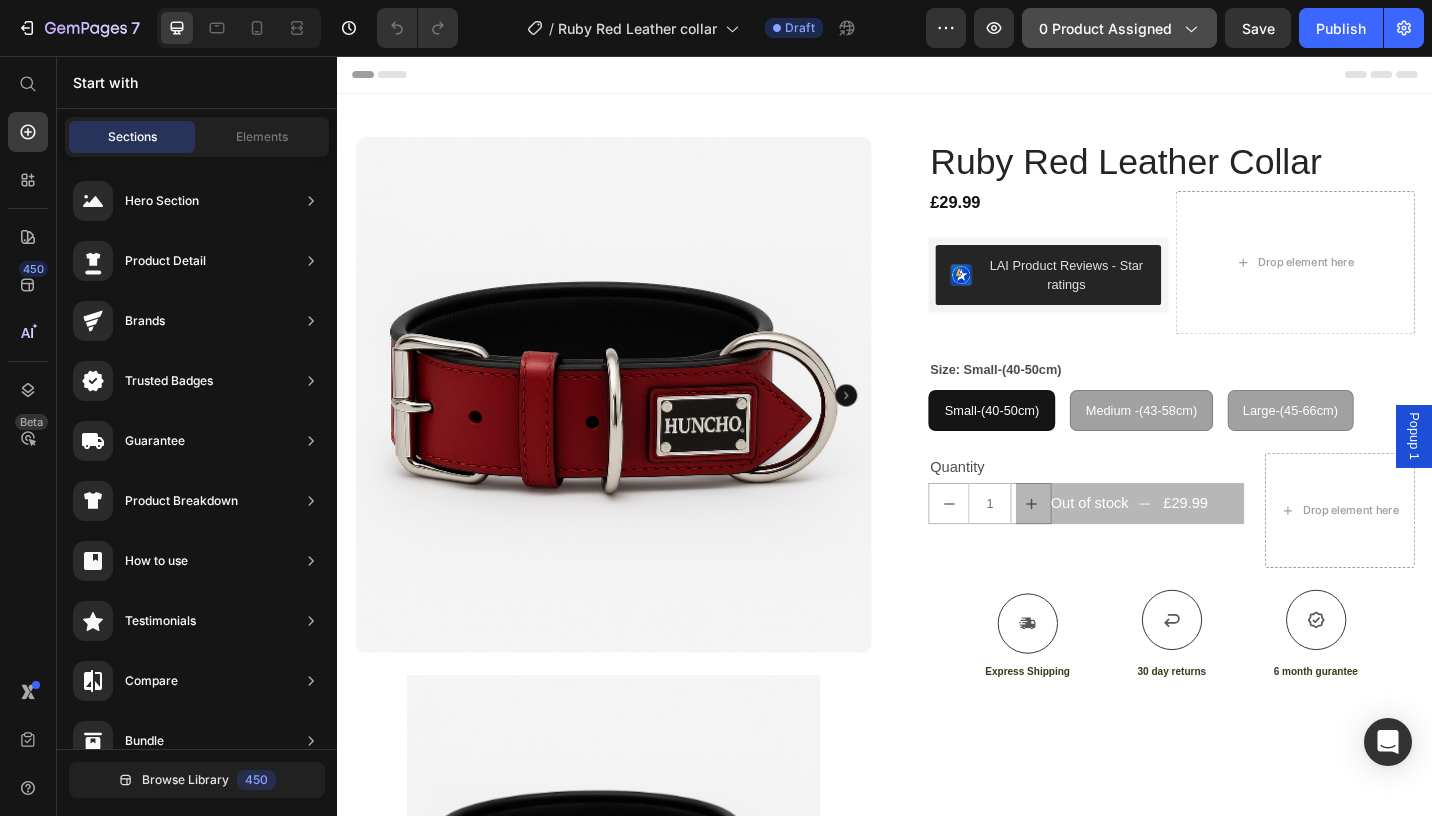 click on "0 product assigned" at bounding box center [1119, 28] 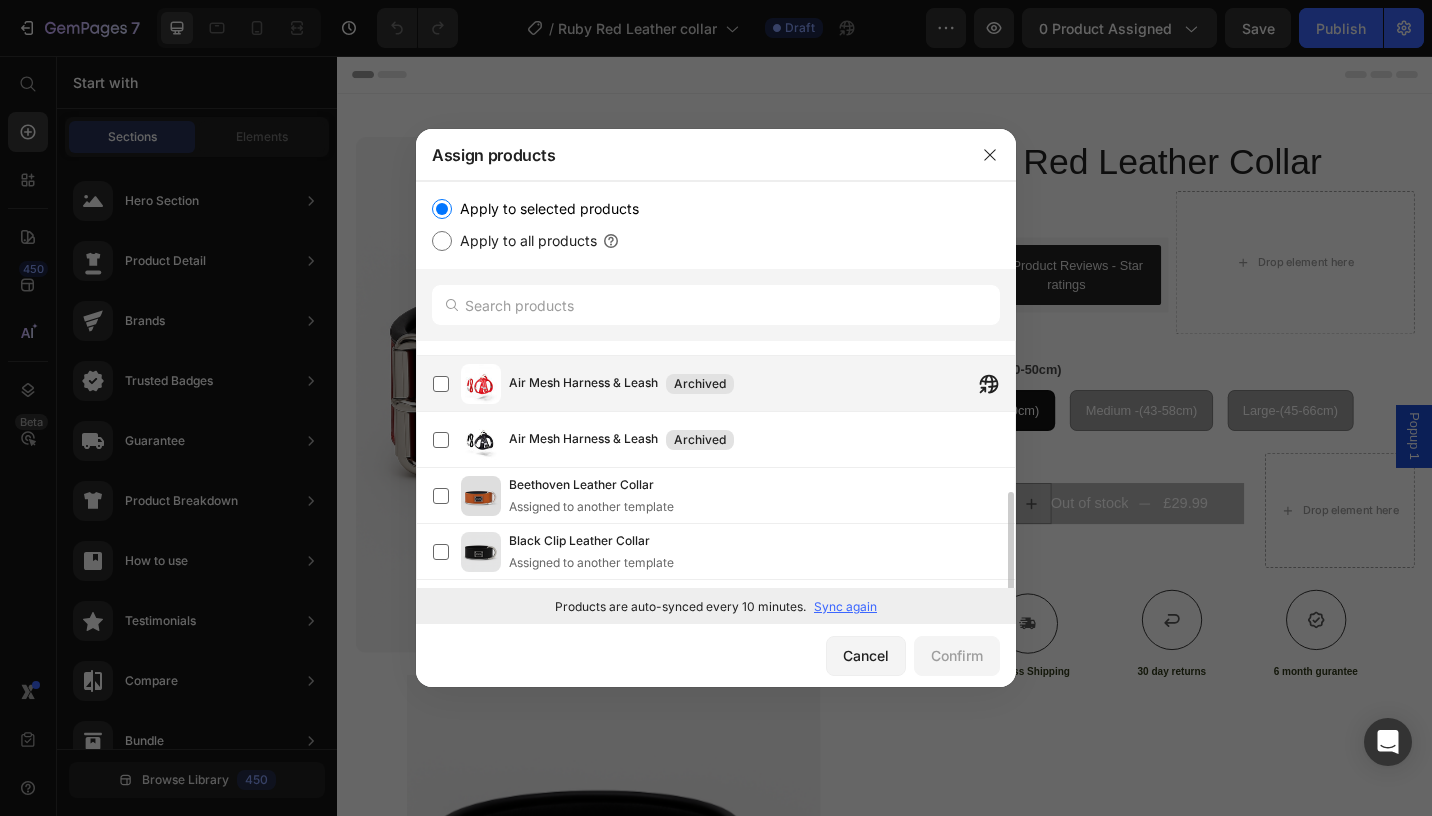 scroll, scrollTop: 203, scrollLeft: 0, axis: vertical 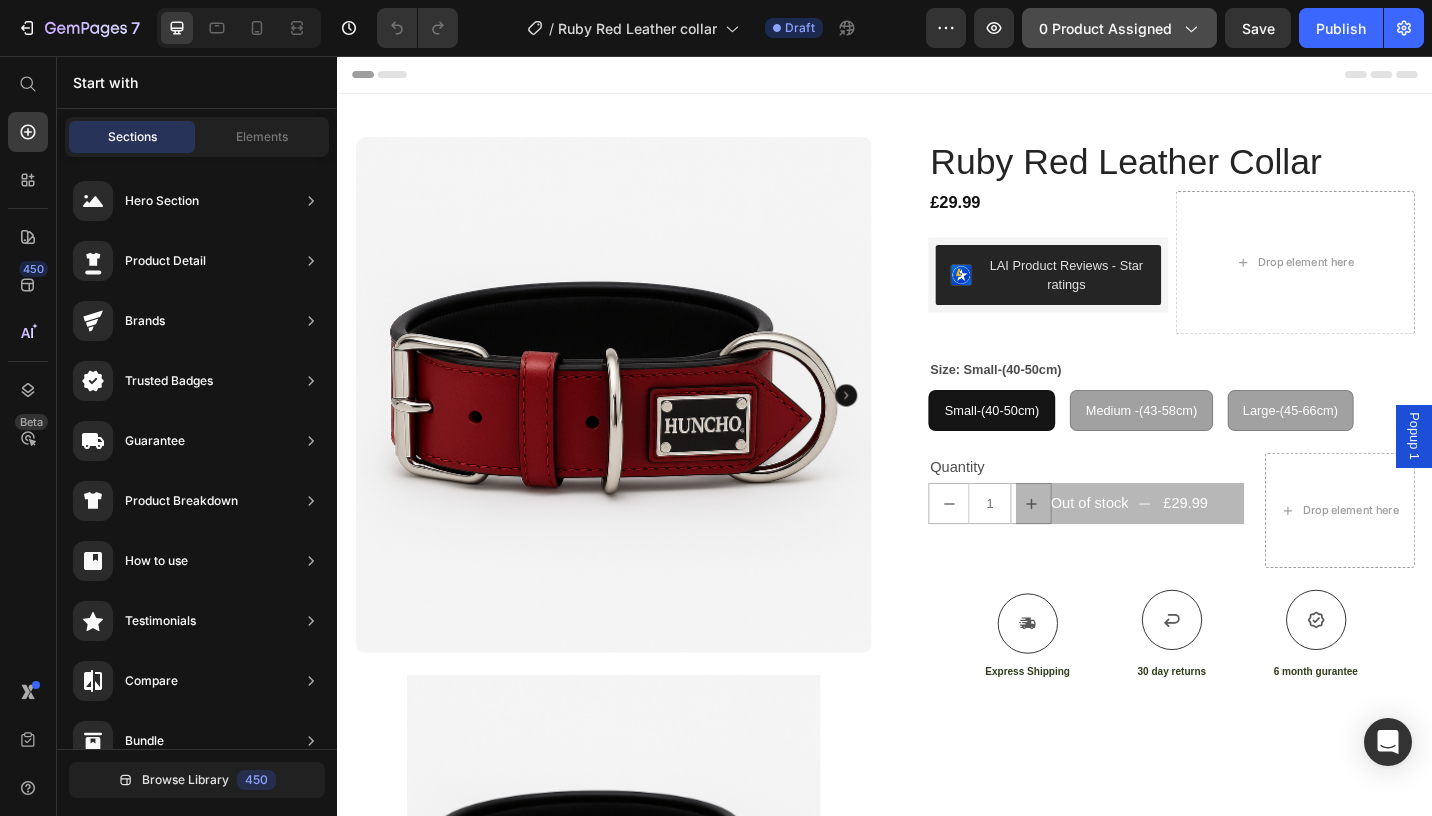 click on "0 product assigned" 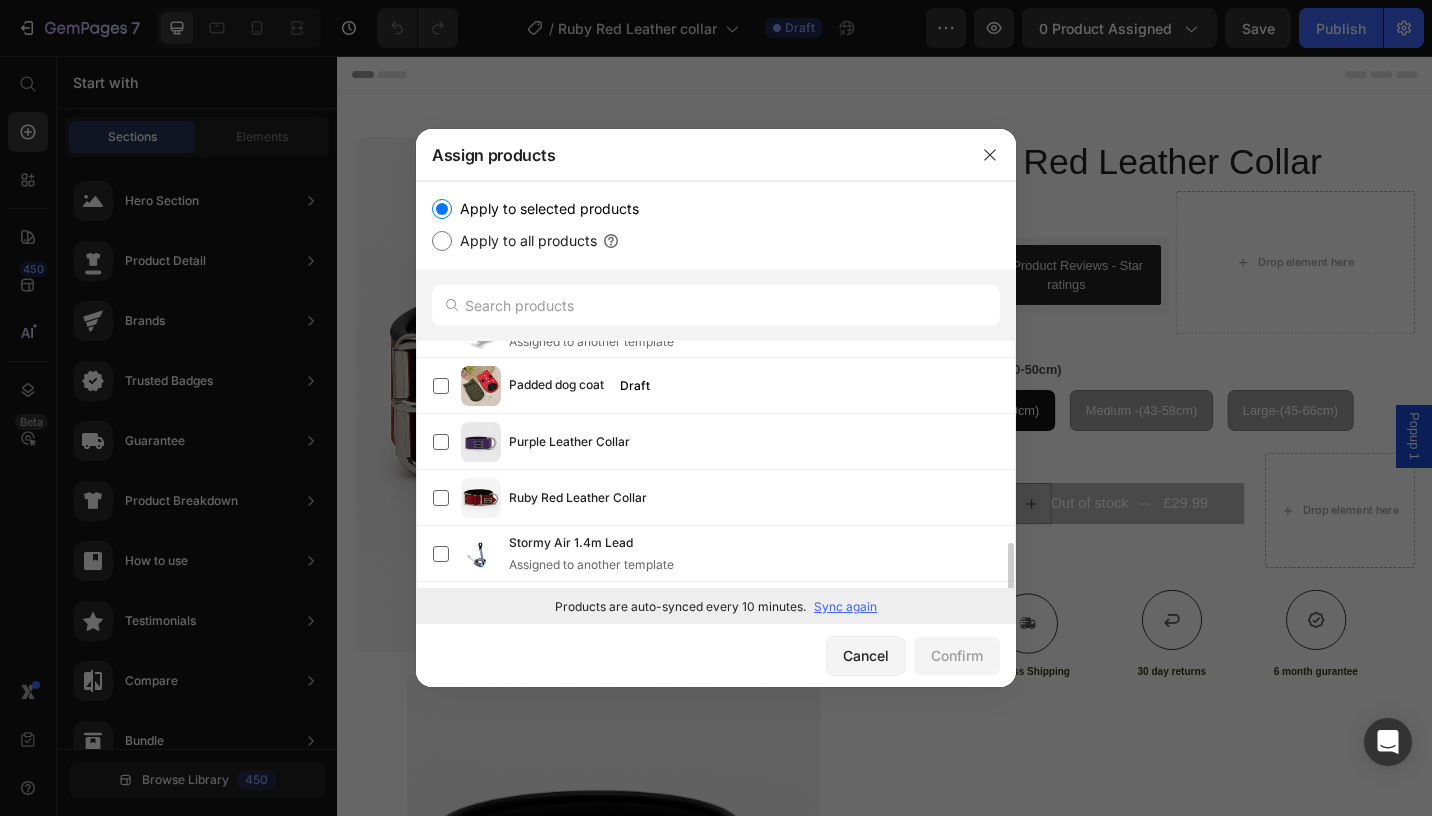 scroll, scrollTop: 859, scrollLeft: 0, axis: vertical 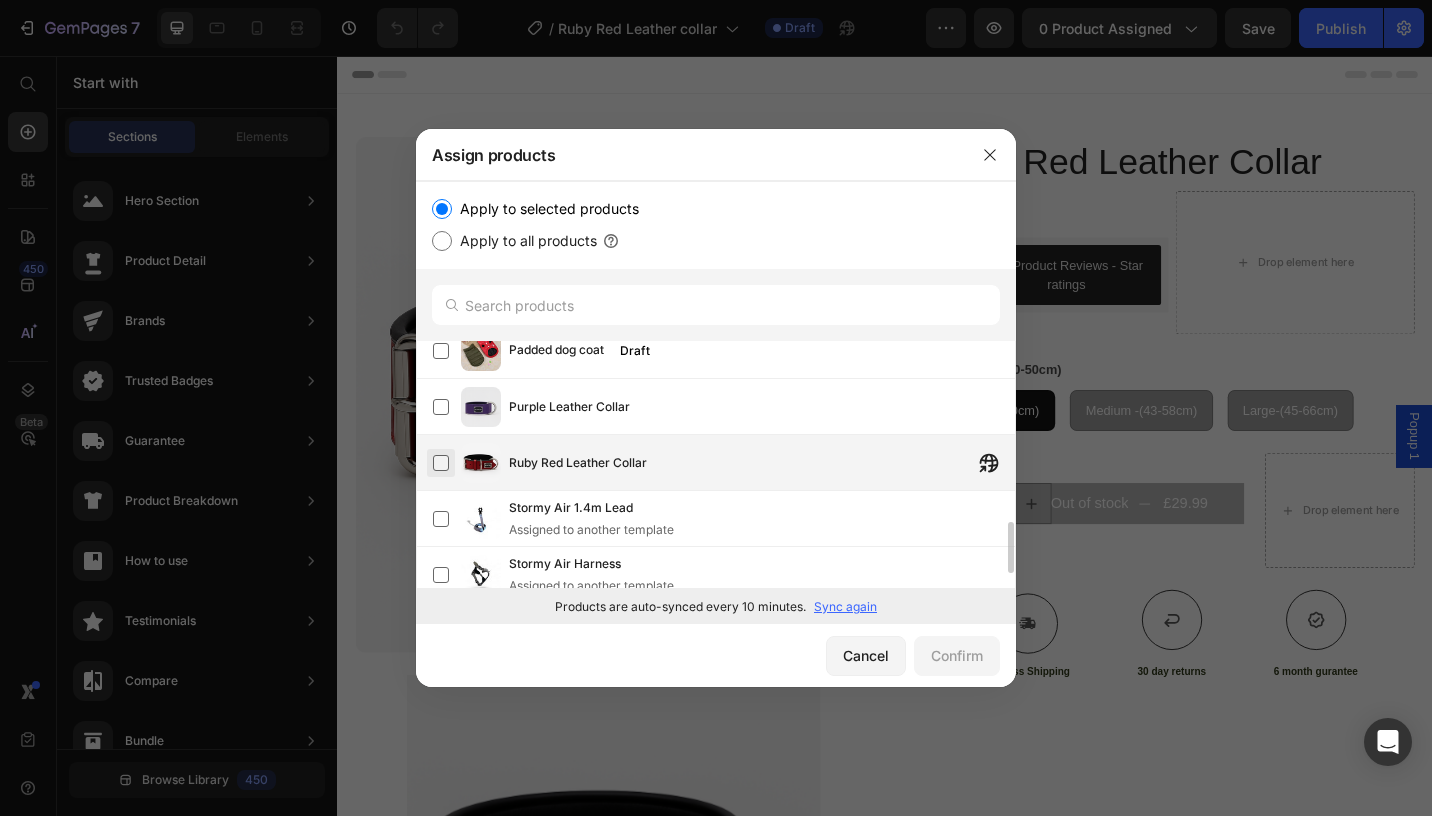 click at bounding box center [441, 463] 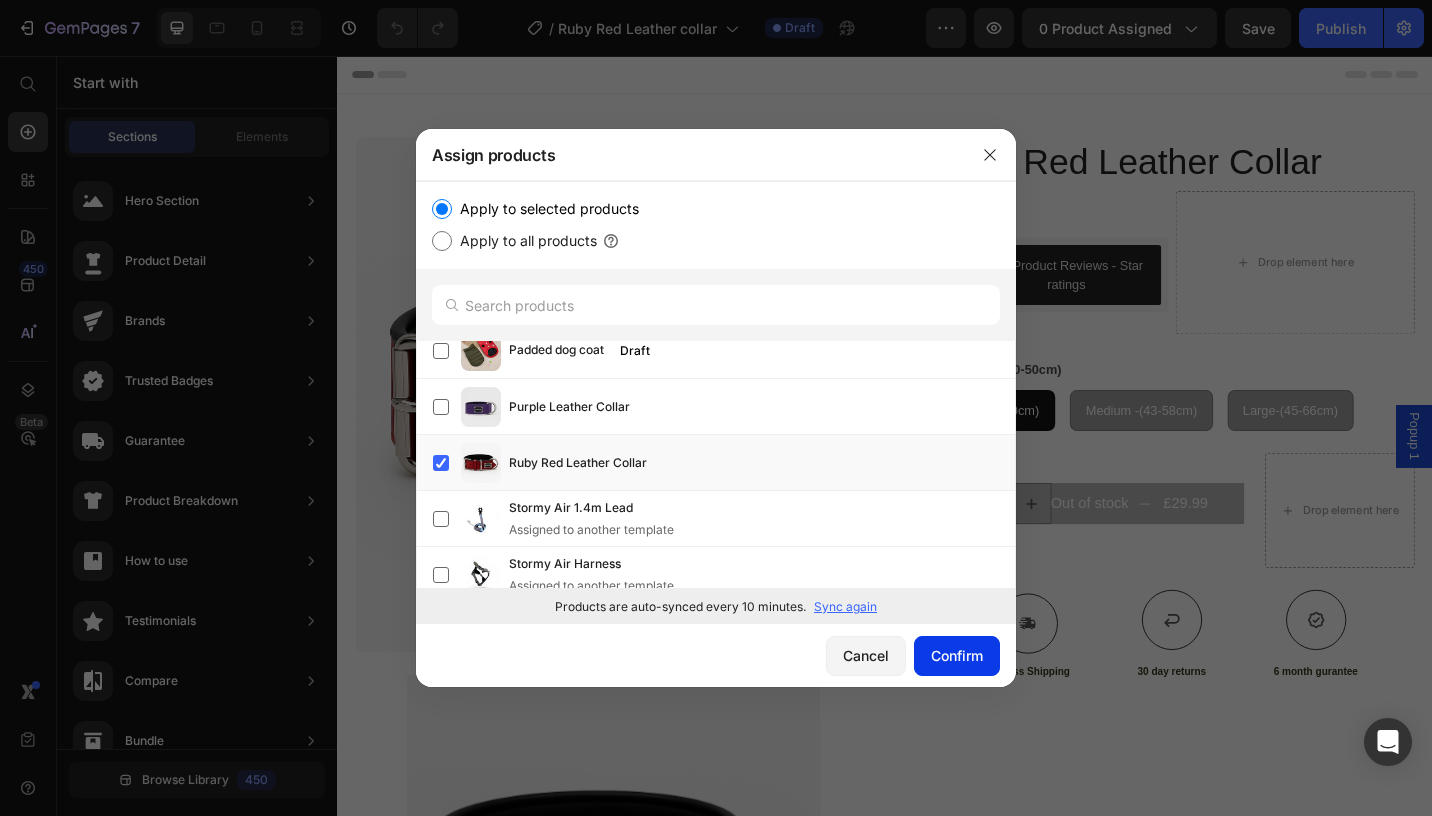 click on "Confirm" at bounding box center [957, 655] 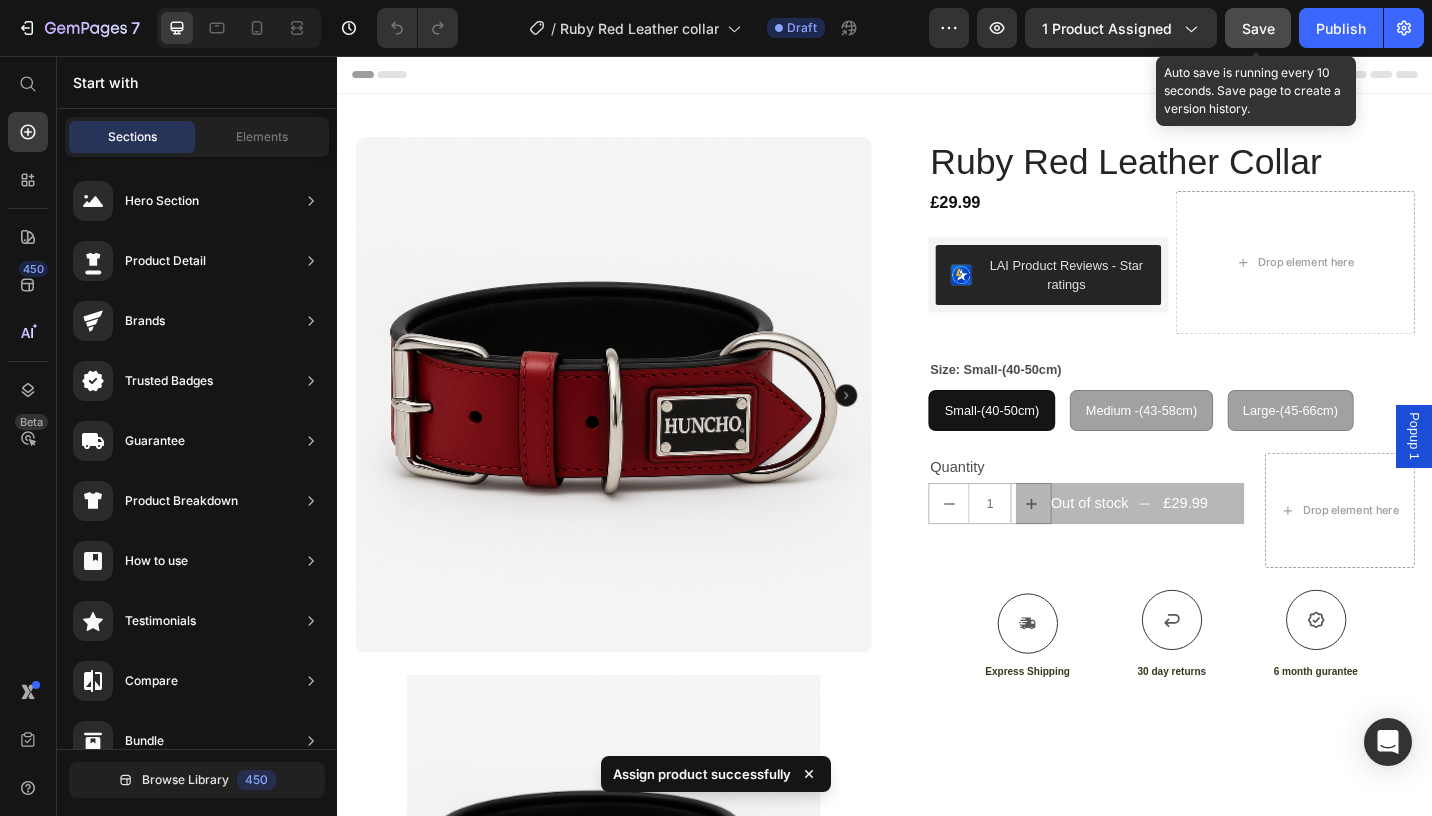 click on "Save" at bounding box center [1258, 28] 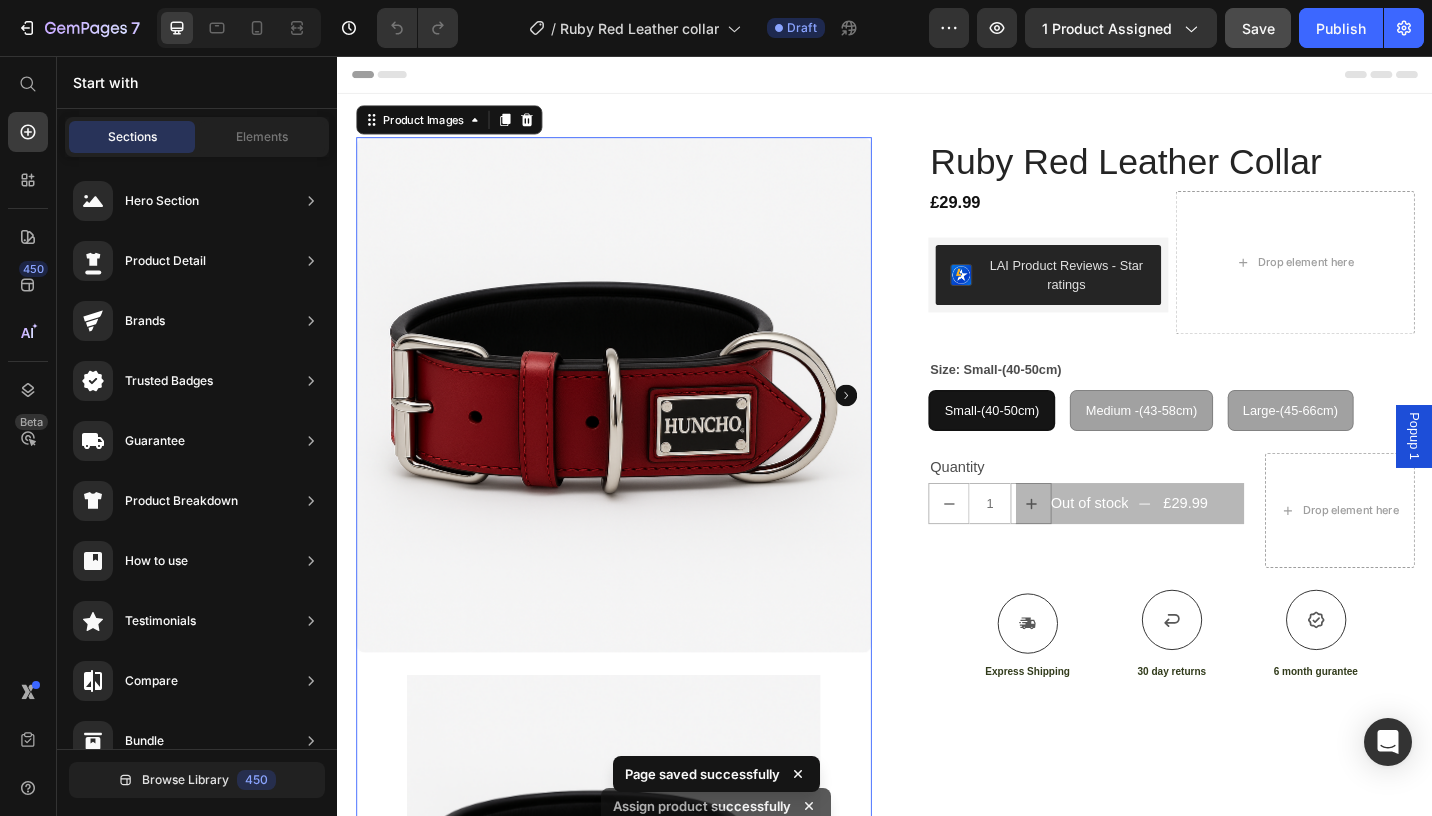 click 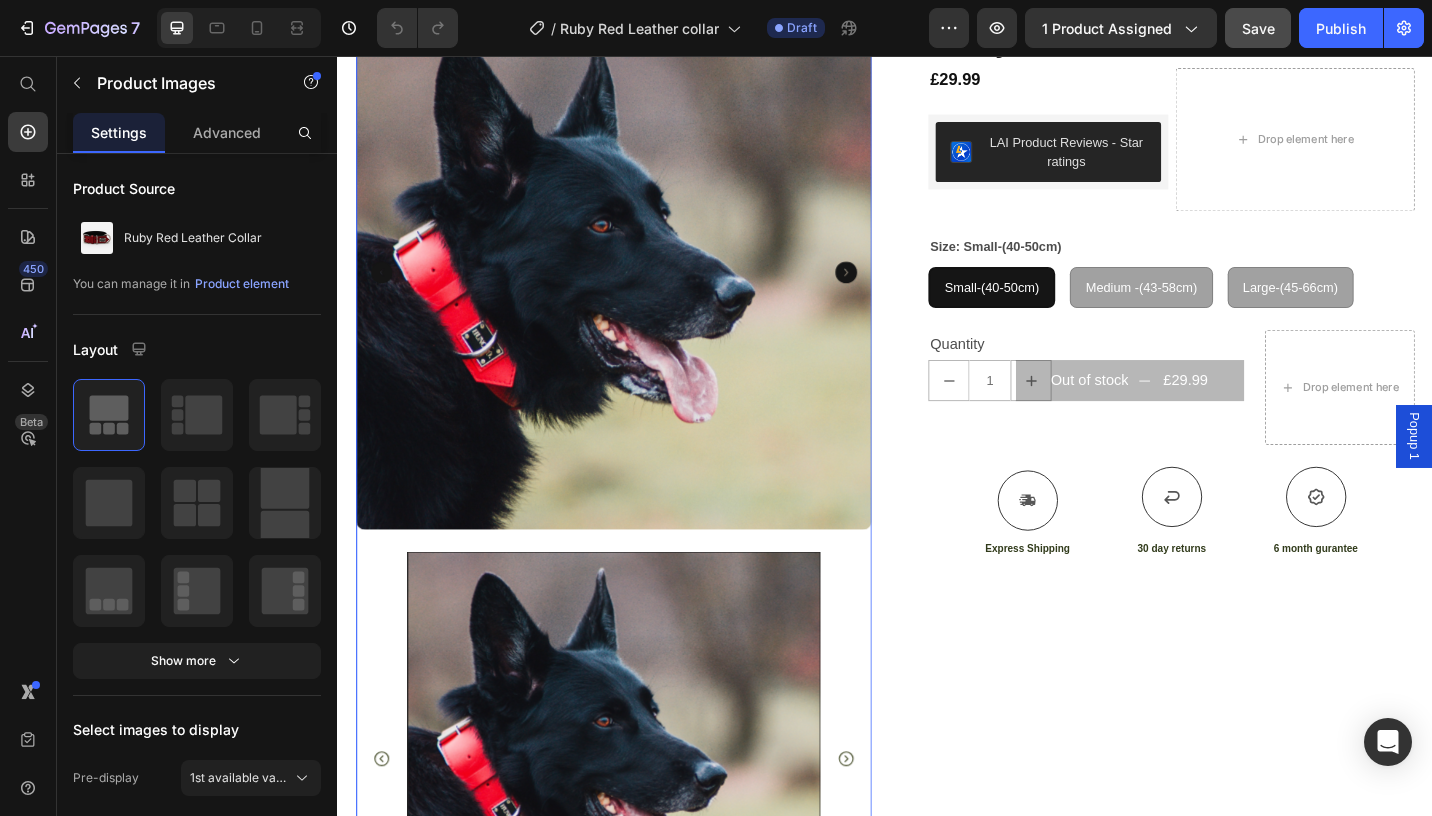 scroll, scrollTop: 142, scrollLeft: 0, axis: vertical 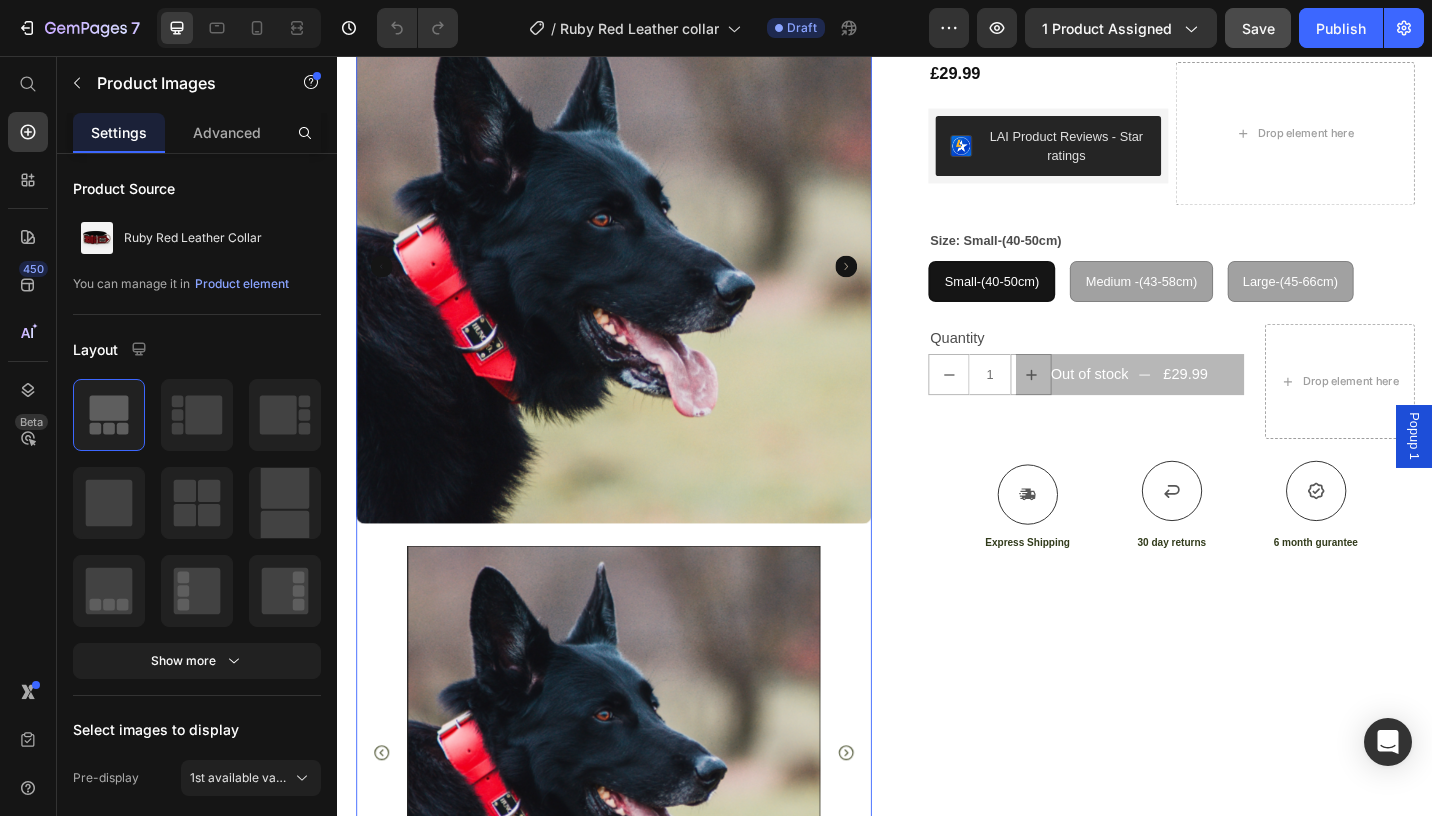 click 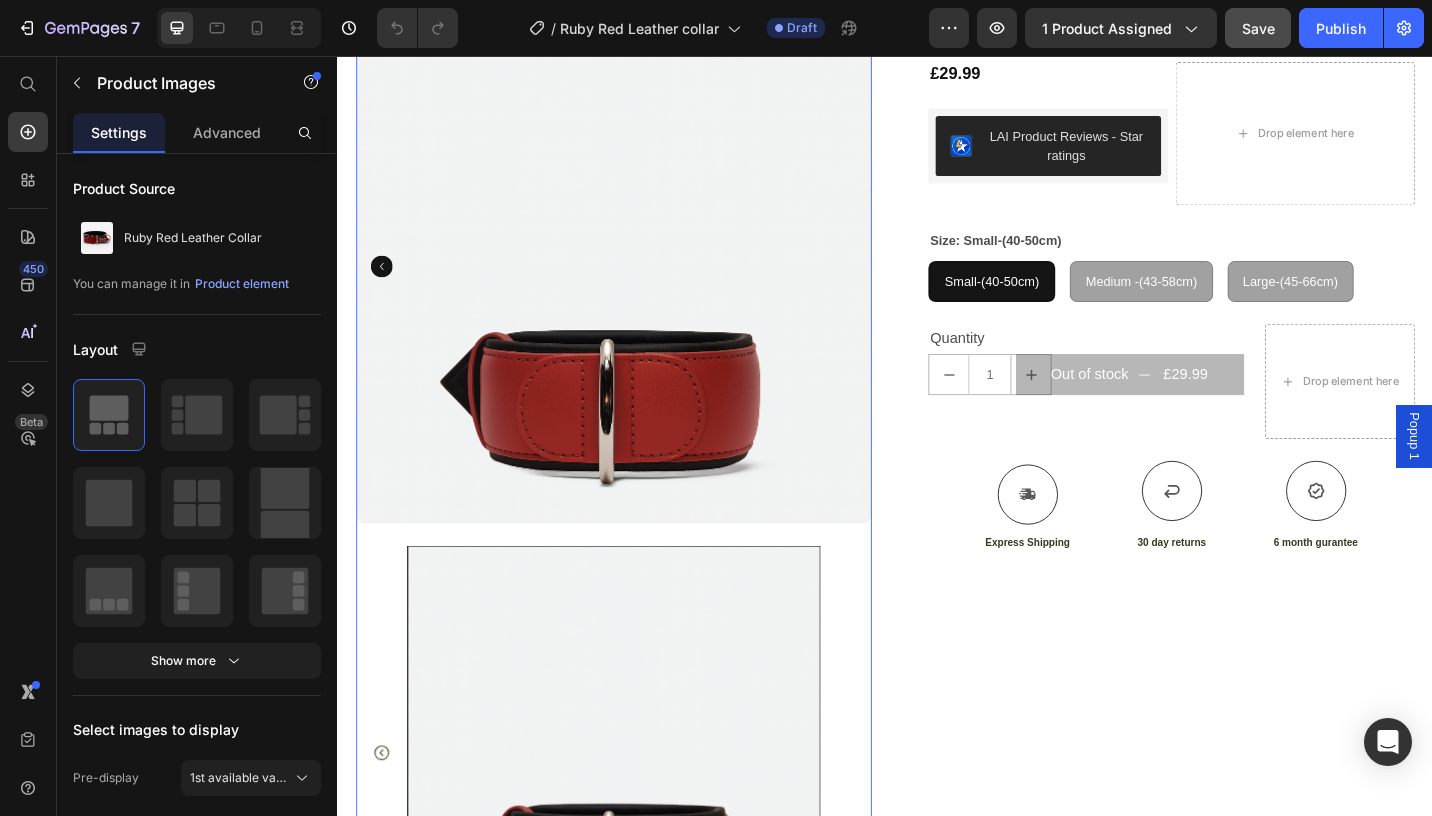 click at bounding box center [639, 285] 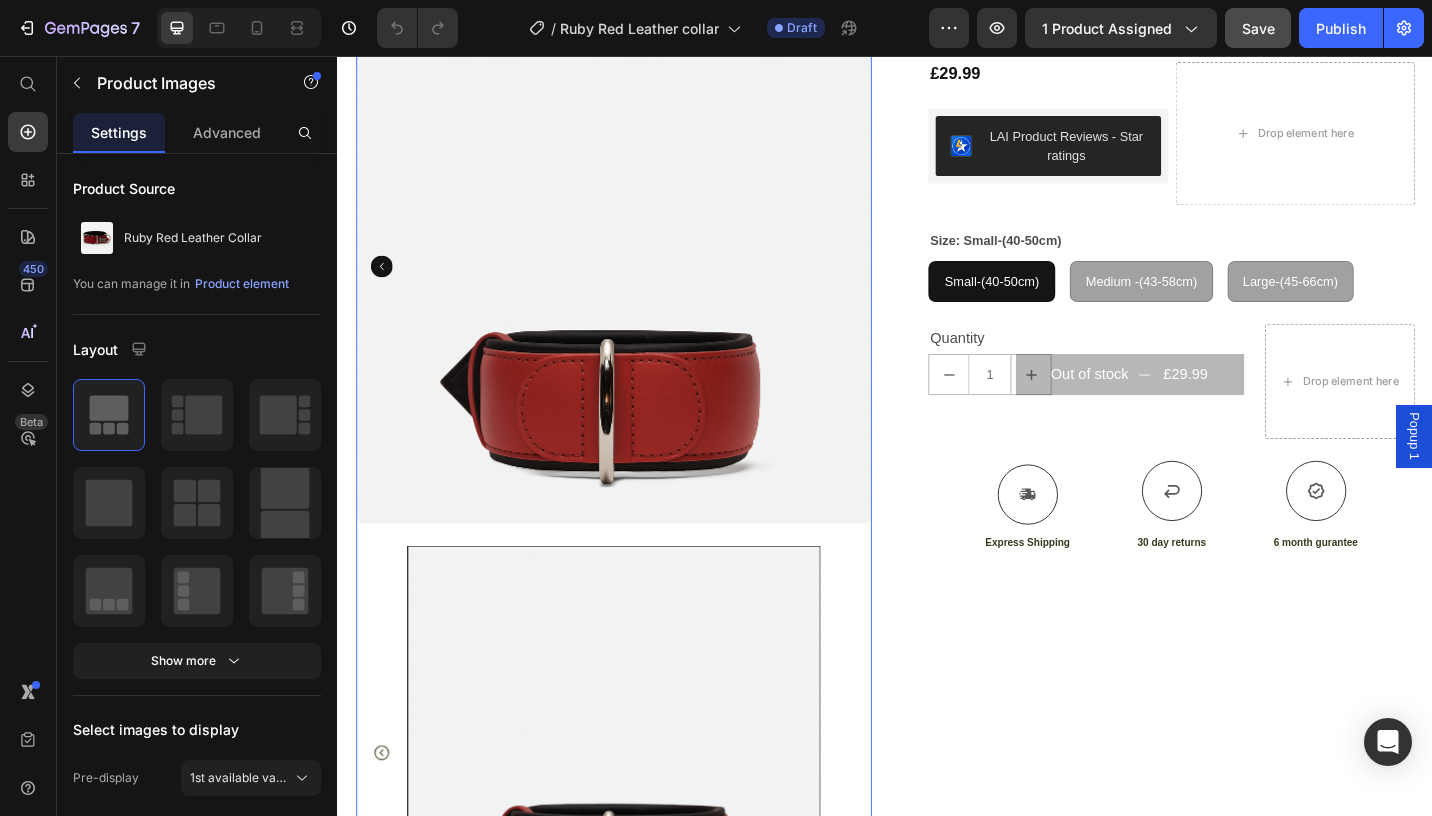 click 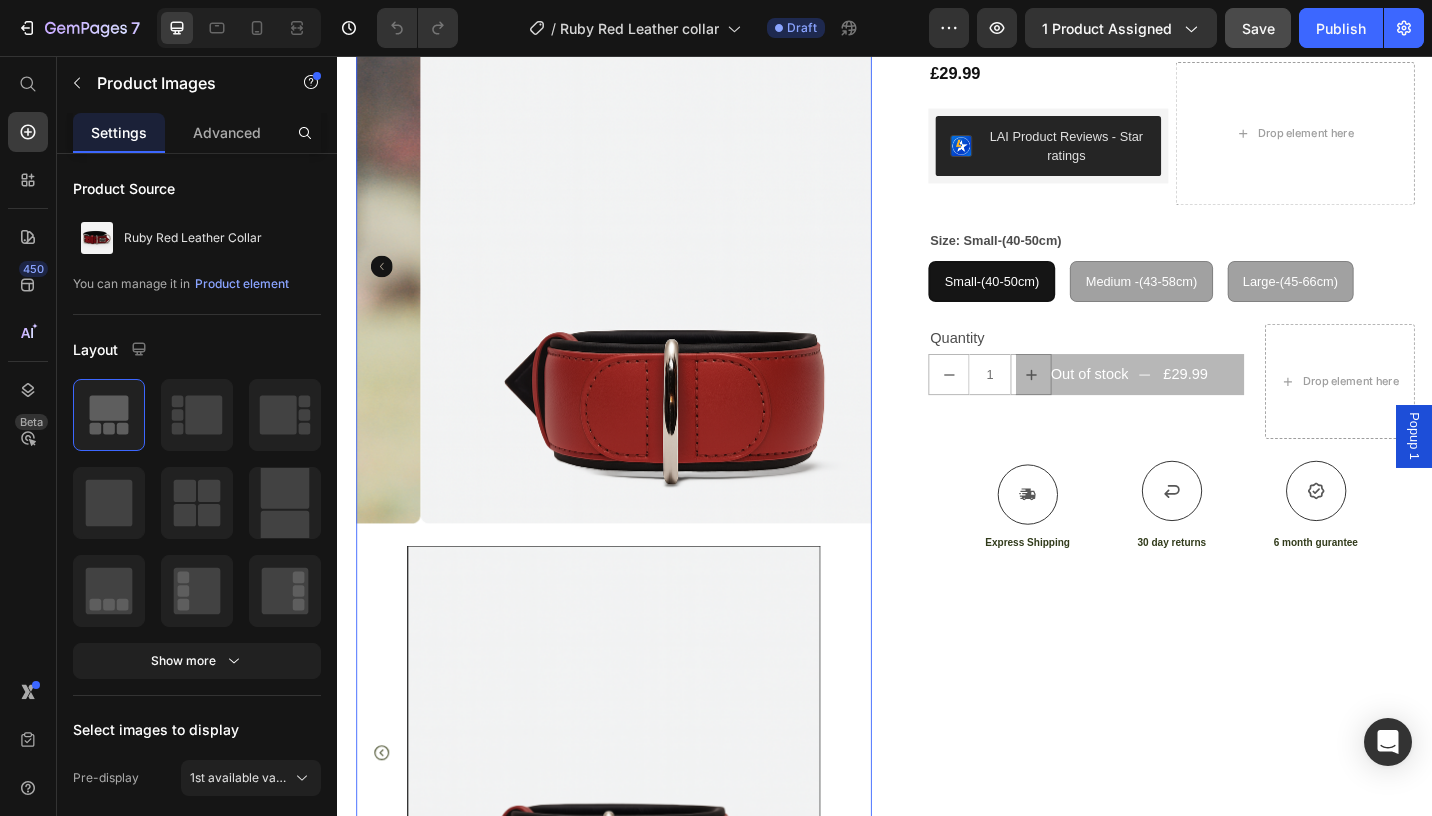 click 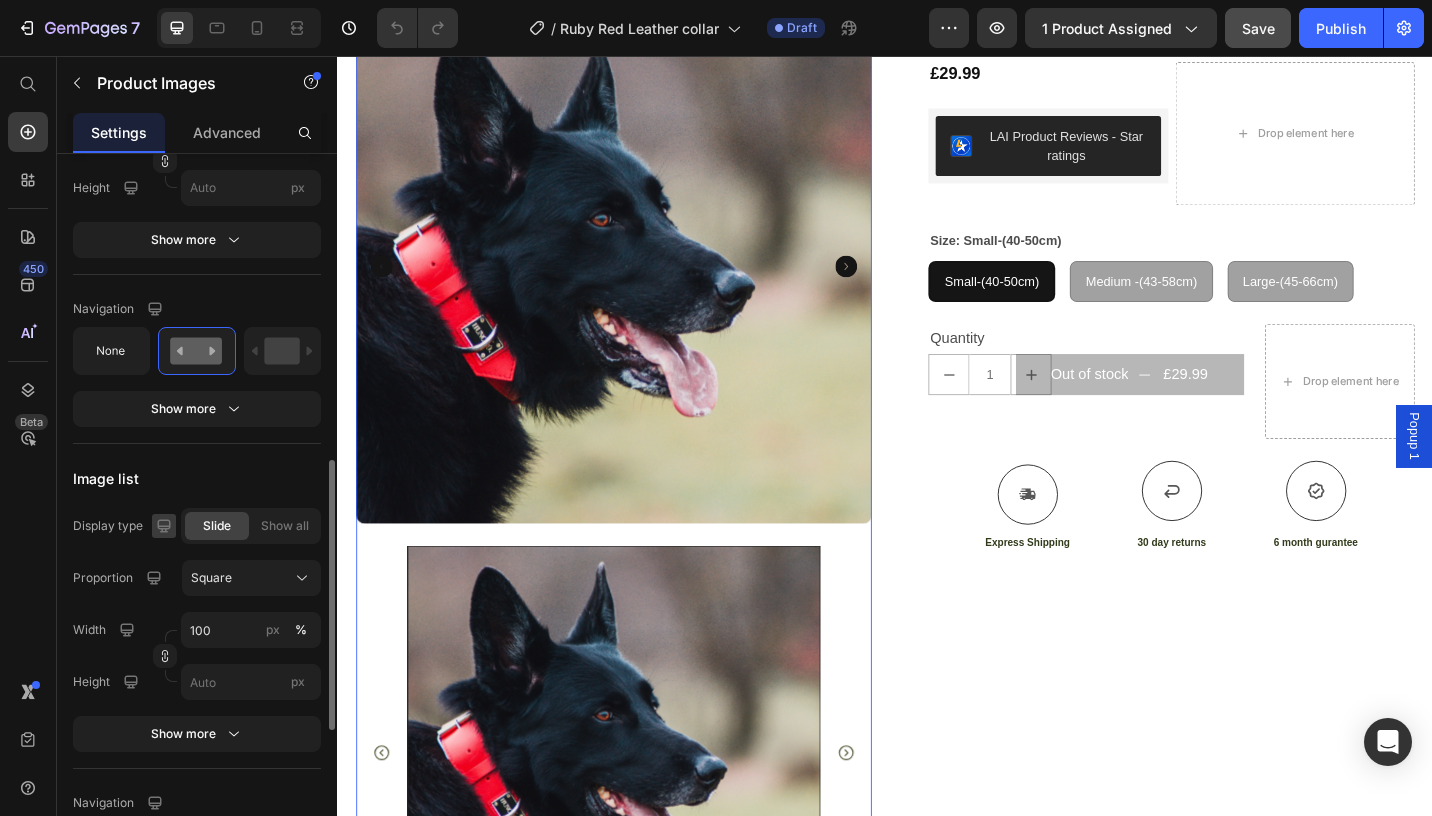 scroll, scrollTop: 874, scrollLeft: 0, axis: vertical 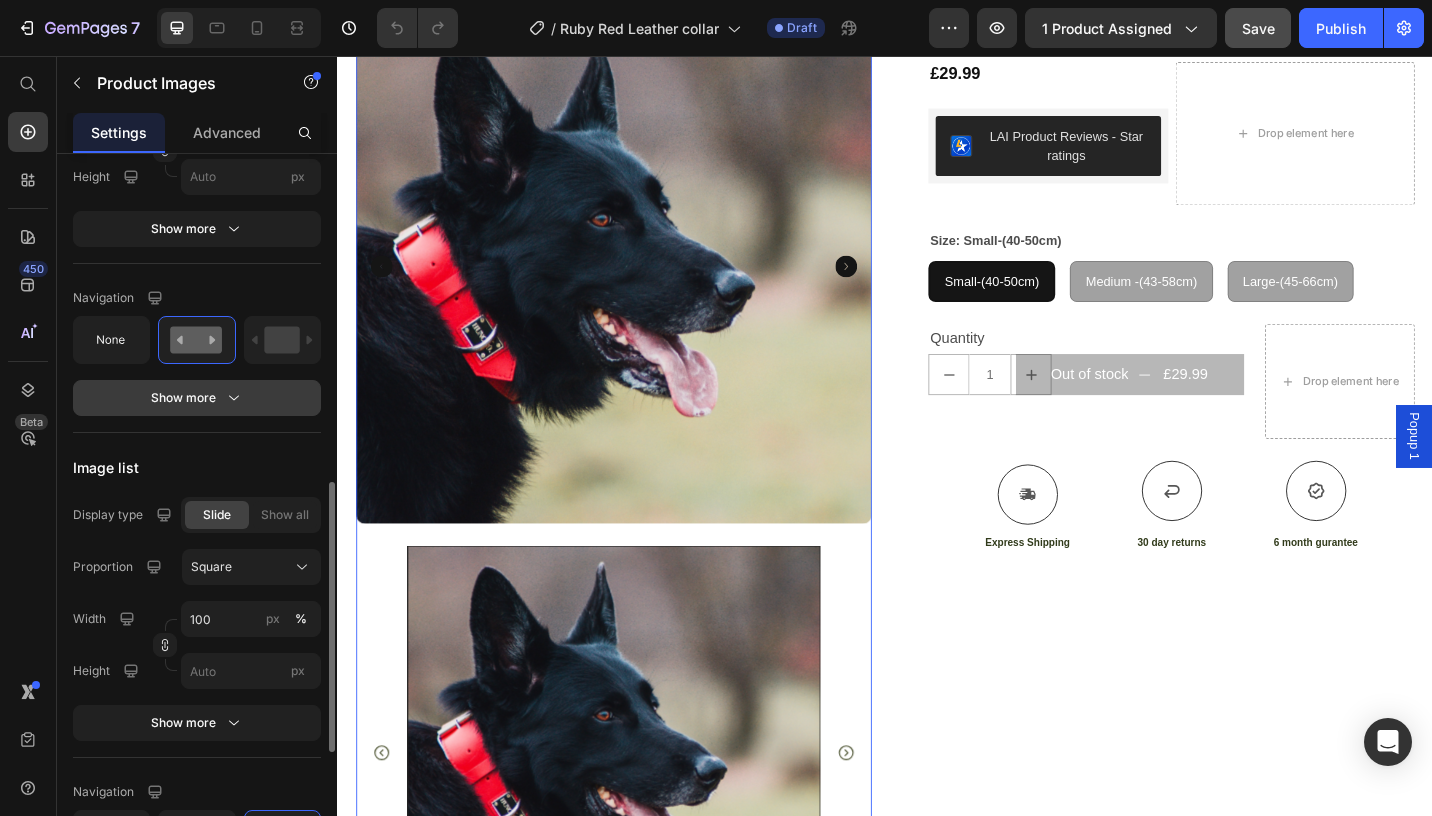 click on "Show more" at bounding box center [197, 398] 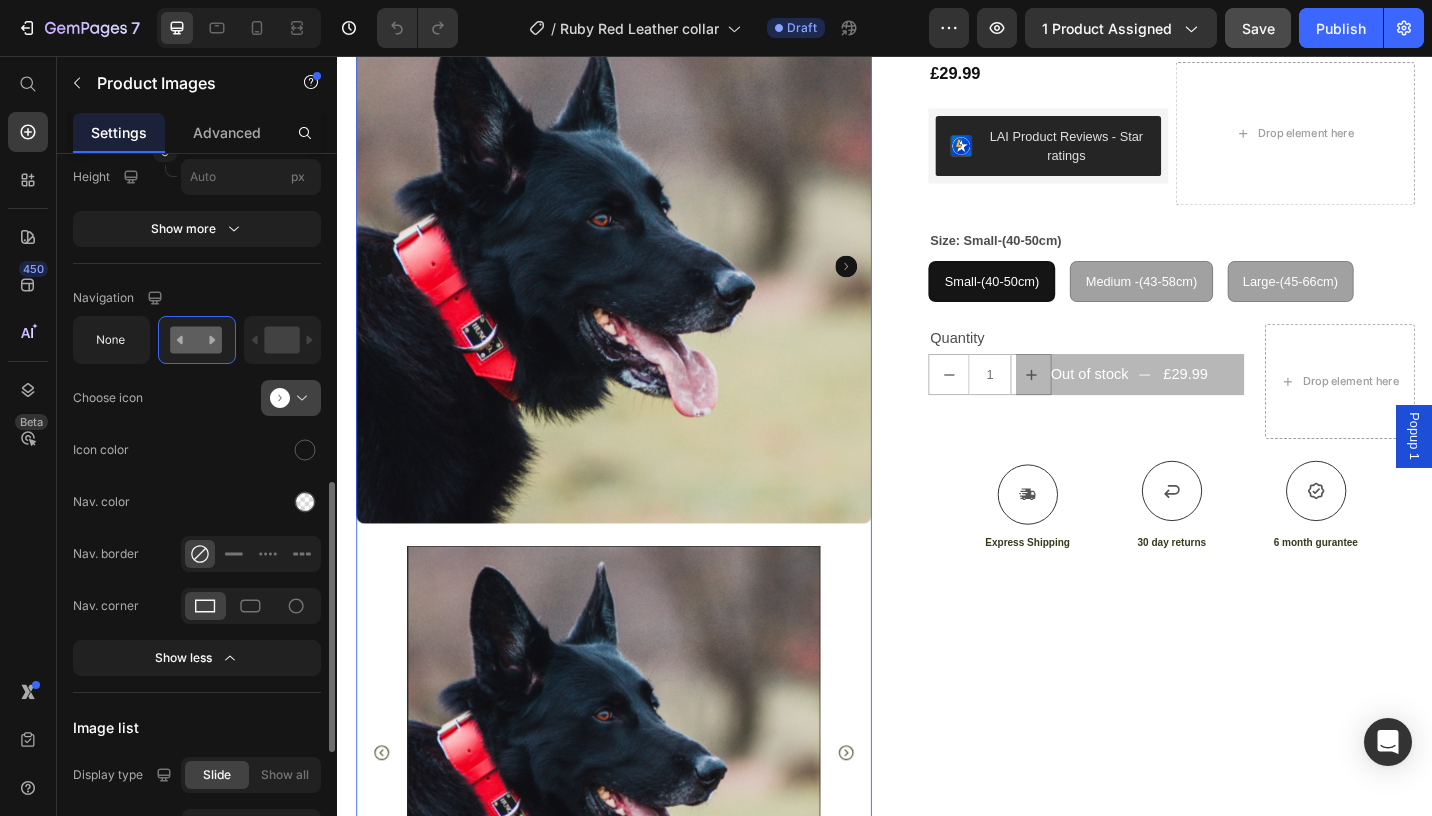 click at bounding box center (299, 398) 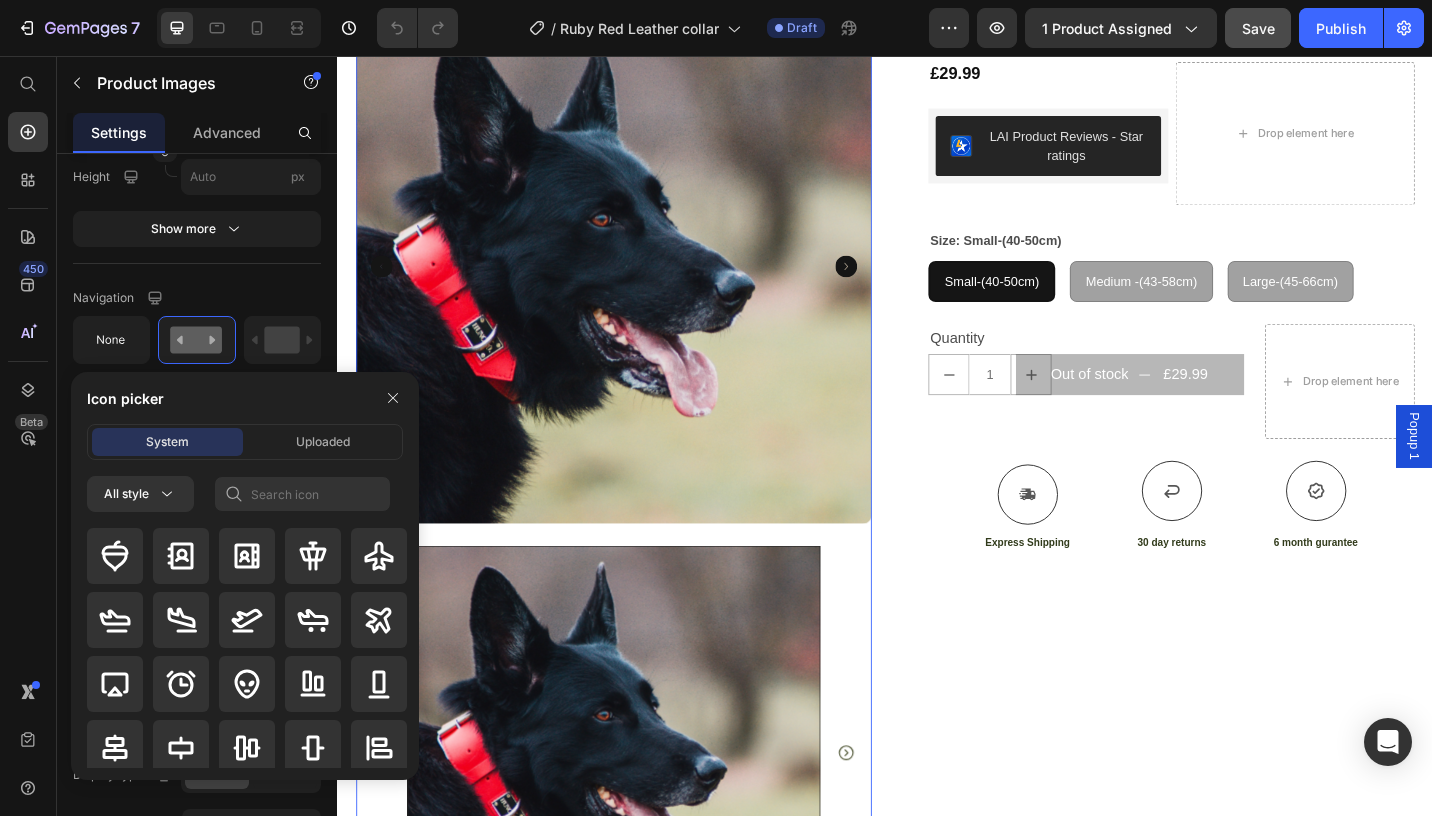 scroll, scrollTop: 155, scrollLeft: 0, axis: vertical 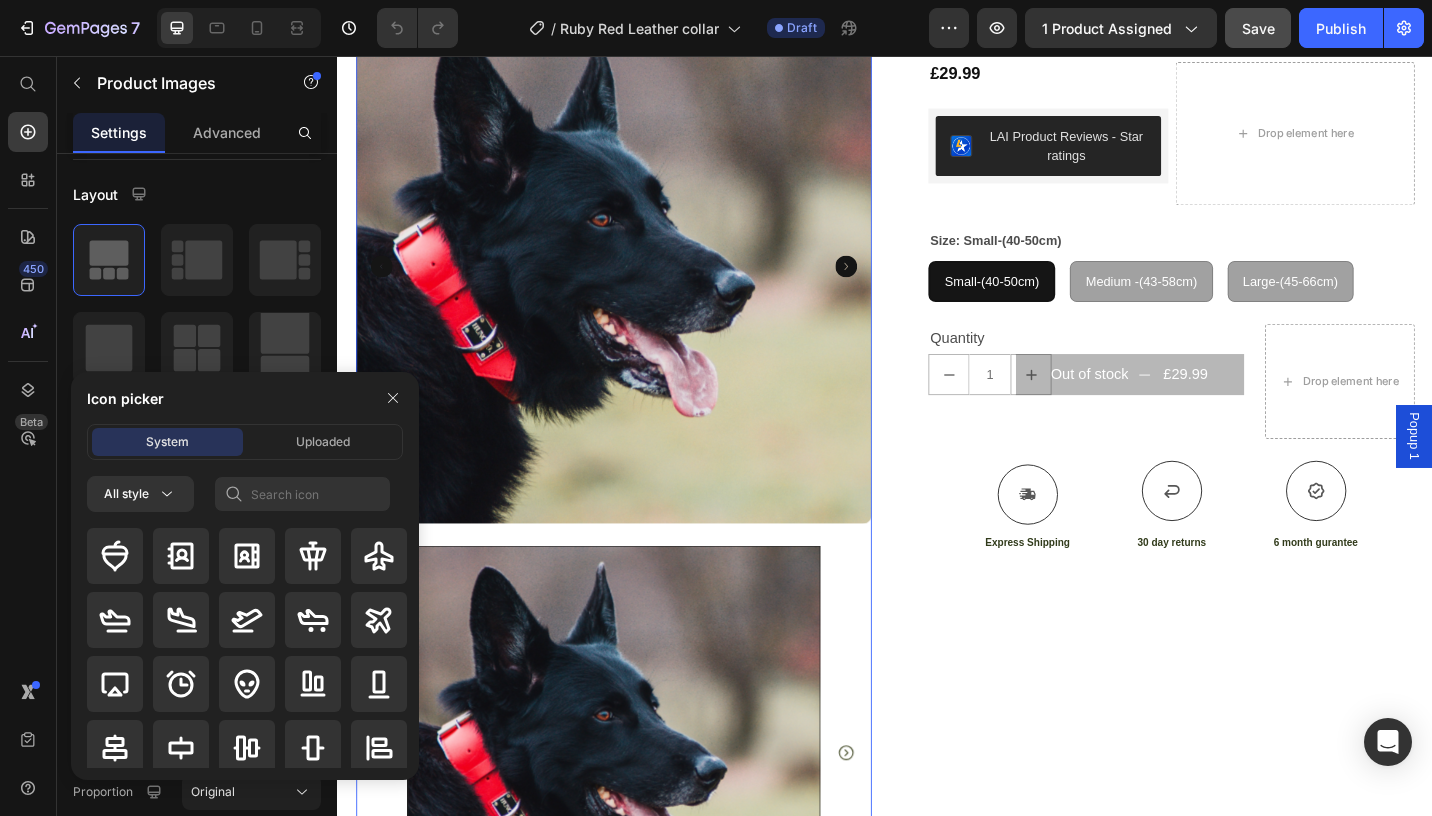 click at bounding box center (329, 1232) 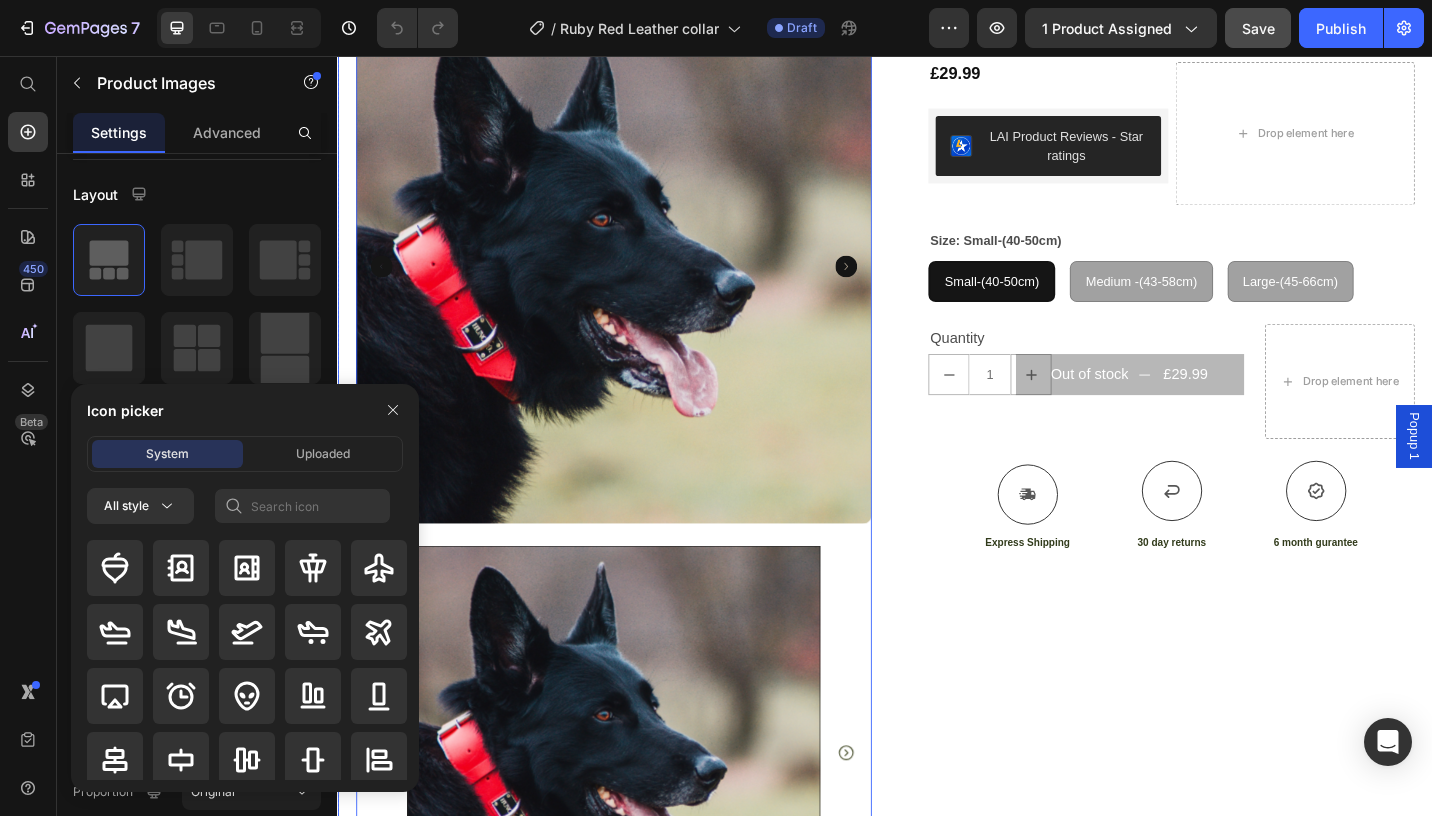 click on "Ruby Red Leather Collar Product Title £29.99 Product Price LAI Product Reviews - Star ratings LAI Product Reviews
Drop element here Row Size: Small-(40-50cm) Small-(40-50cm) Small-(40-50cm) Small-(40-50cm) Medium -(43-58cm) Medium -(43-58cm) Medium -(43-58cm) Large-(45-66cm) Large-(45-66cm) Large-(45-66cm) Product Variants & Swatches Quantity Text Block 1 Product Quantity Out of stock
£29.99 Add to Cart Row Row
Drop element here Row
Icon Express Shipping Text Block
Icon 30 day returns Text Block
Icon 6 month gurantee Text Block Row Row" at bounding box center [1234, 564] 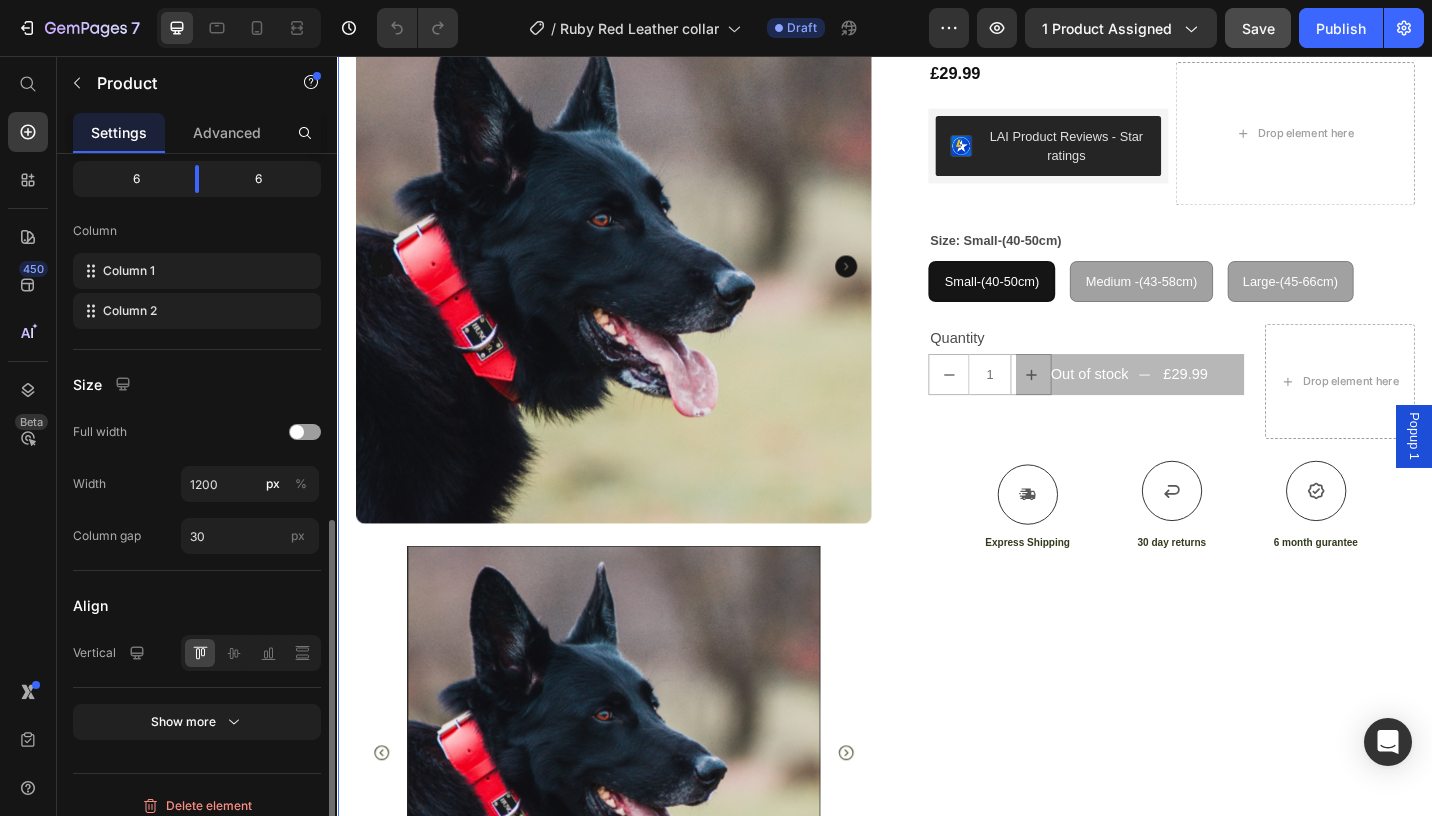 scroll, scrollTop: 684, scrollLeft: 0, axis: vertical 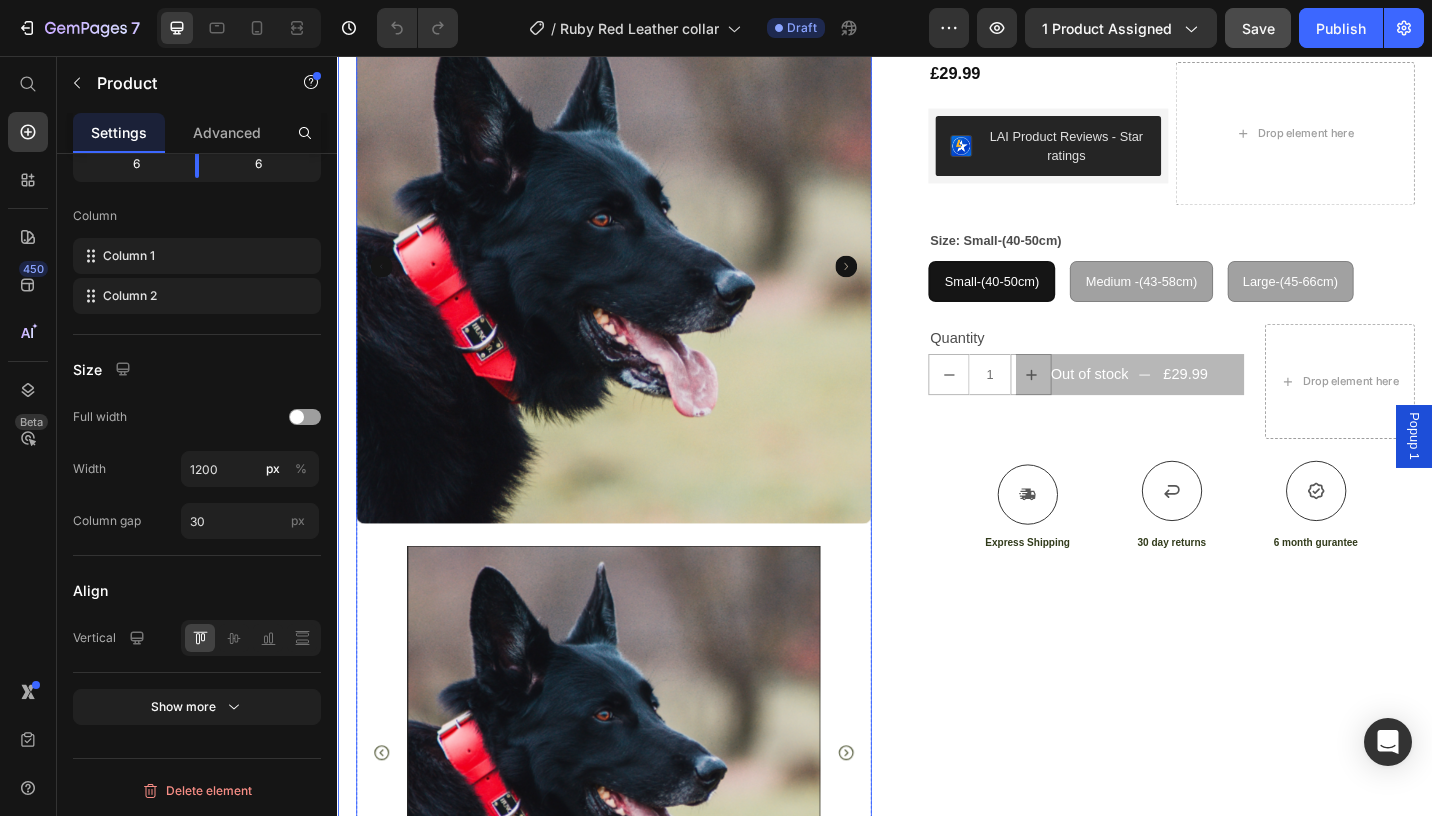 click at bounding box center (639, 285) 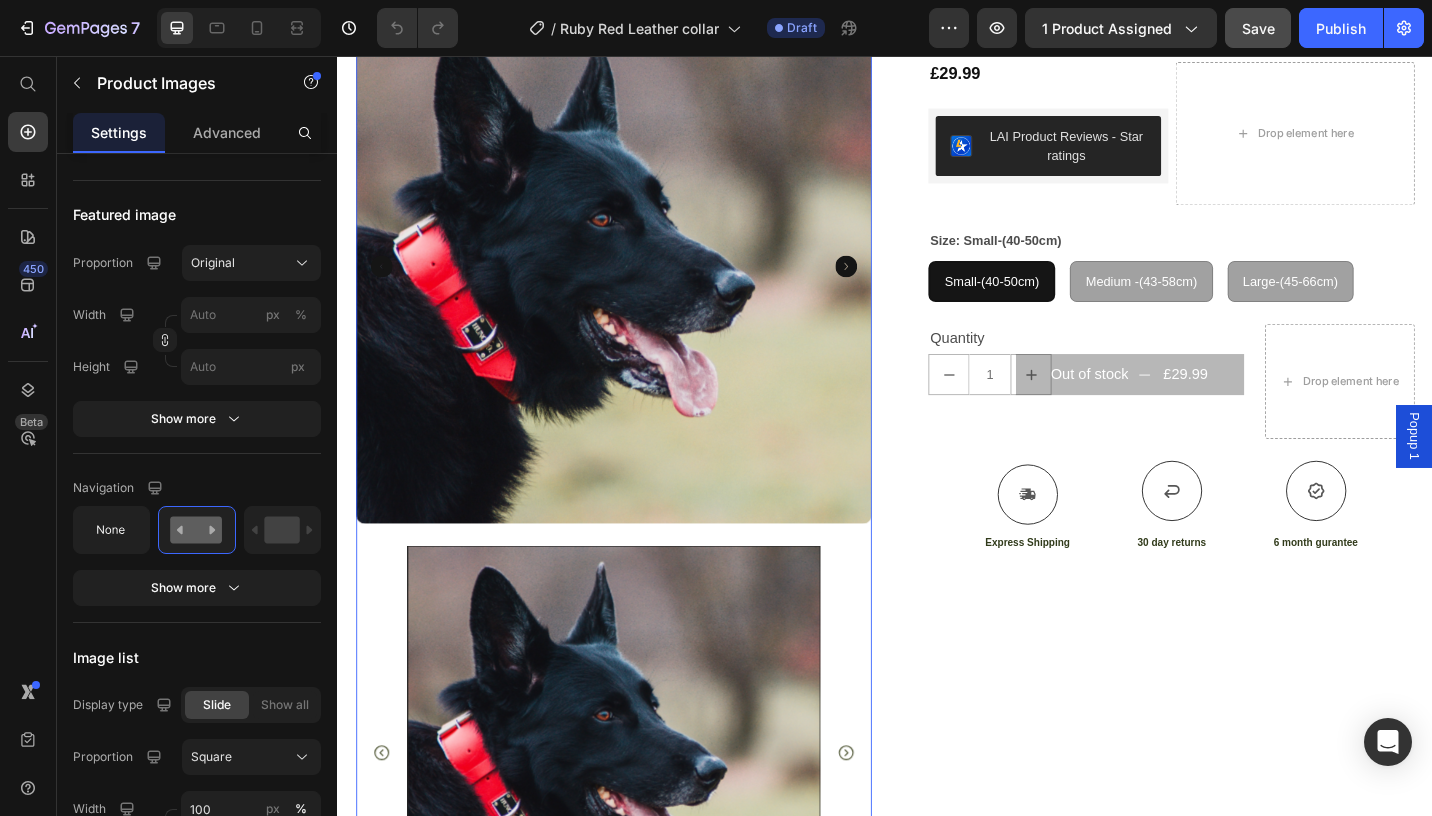 scroll, scrollTop: 0, scrollLeft: 0, axis: both 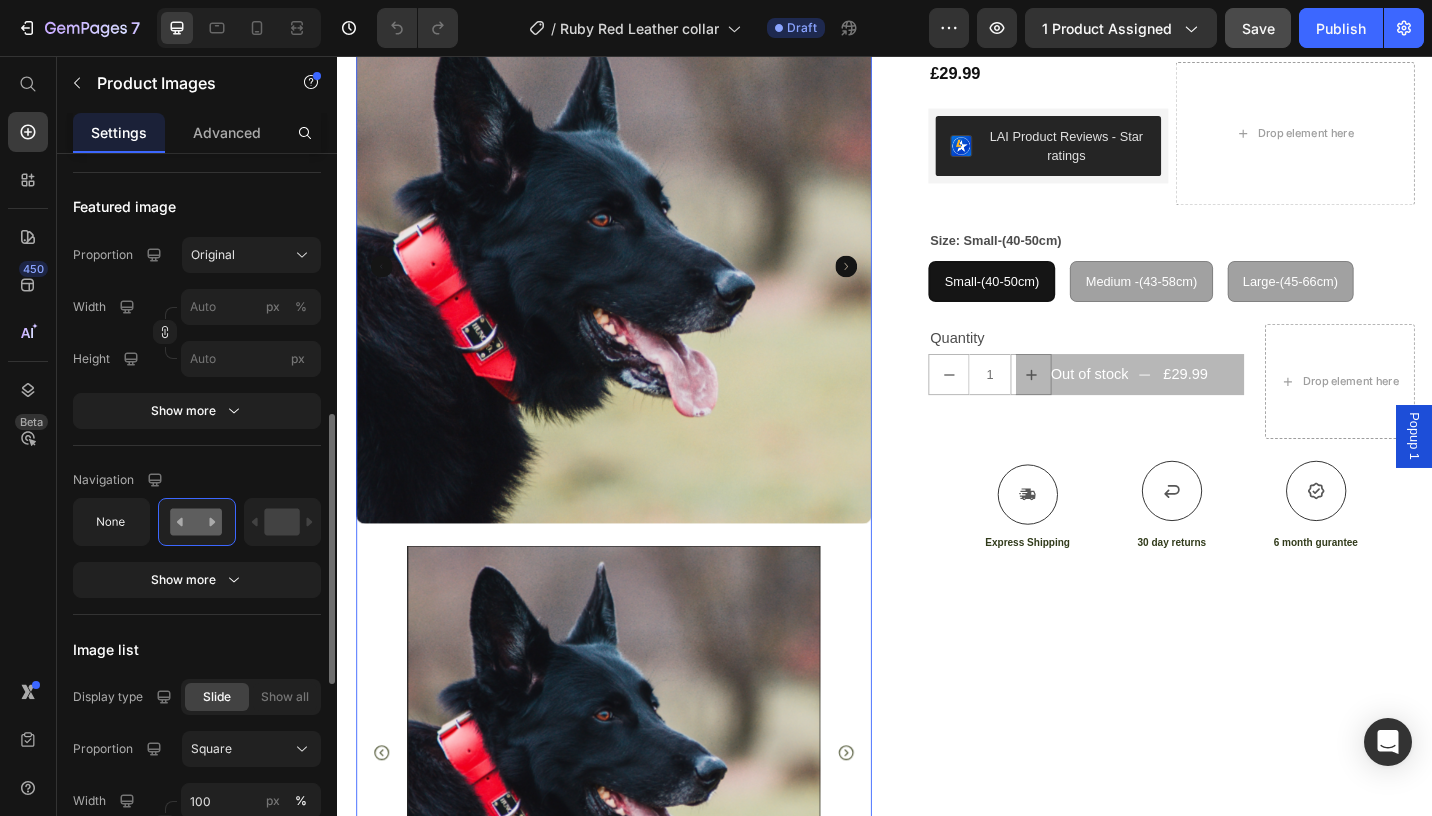 click on "Show more" at bounding box center (197, 580) 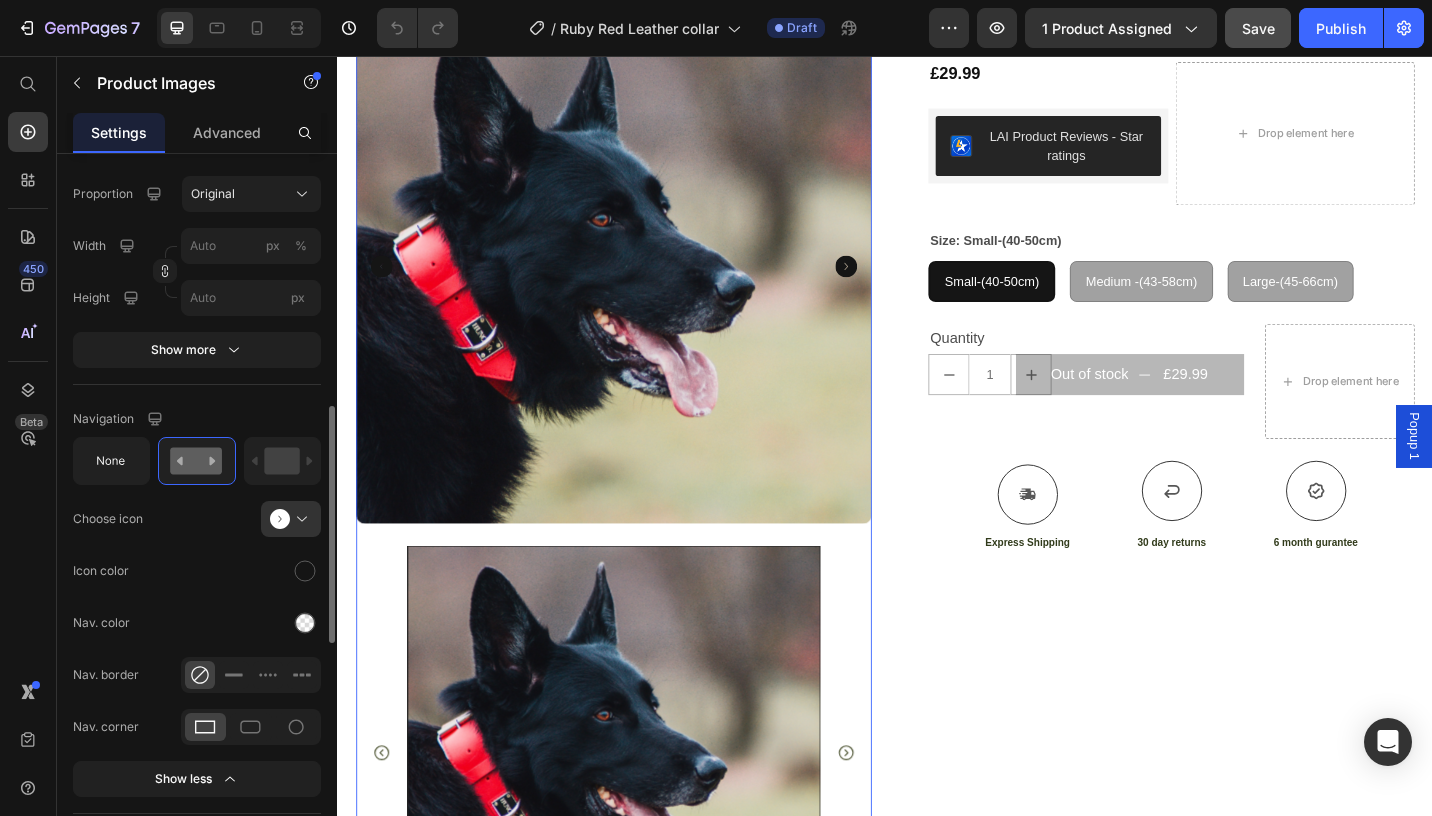 scroll, scrollTop: 755, scrollLeft: 0, axis: vertical 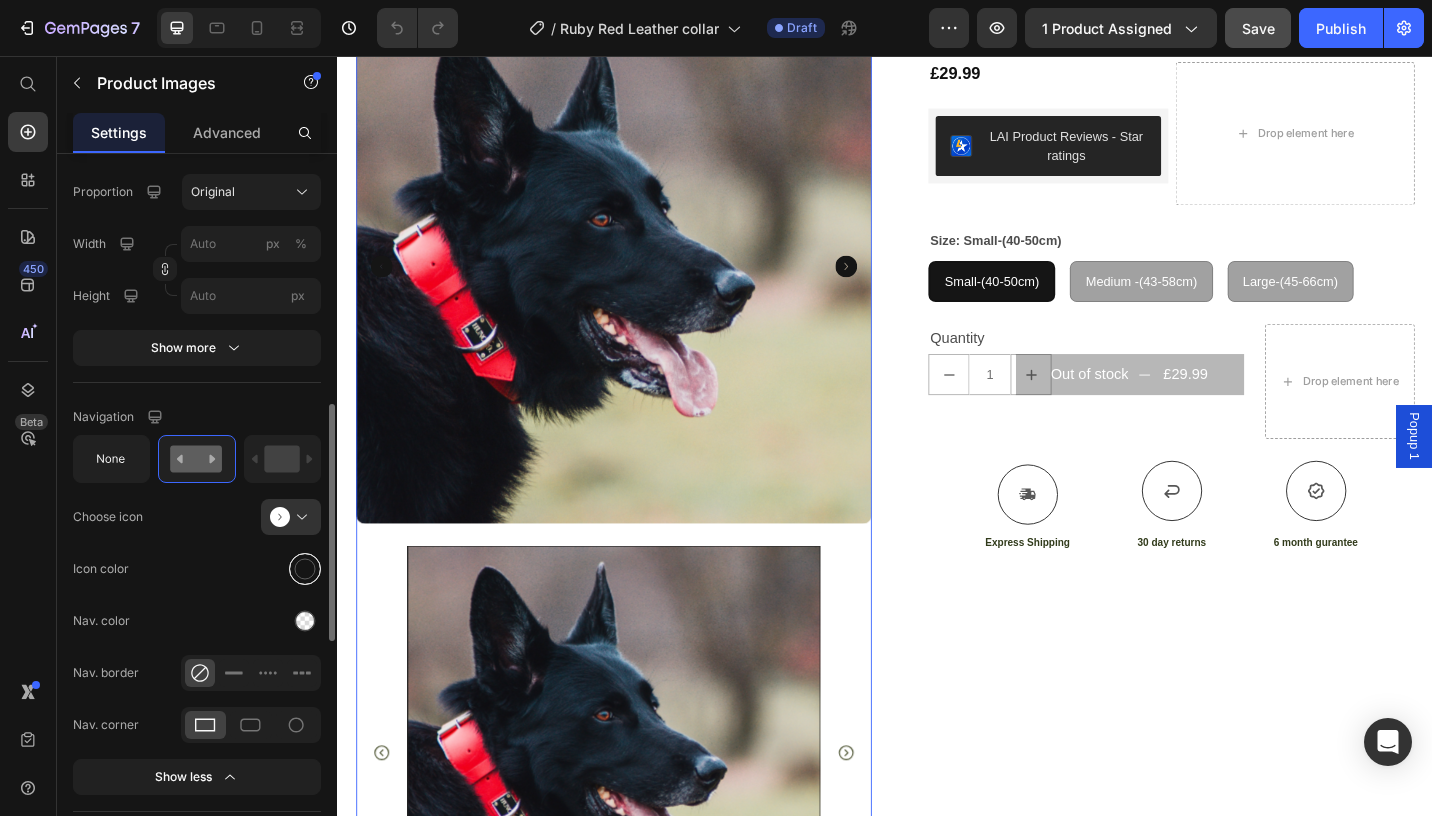 click at bounding box center (305, 569) 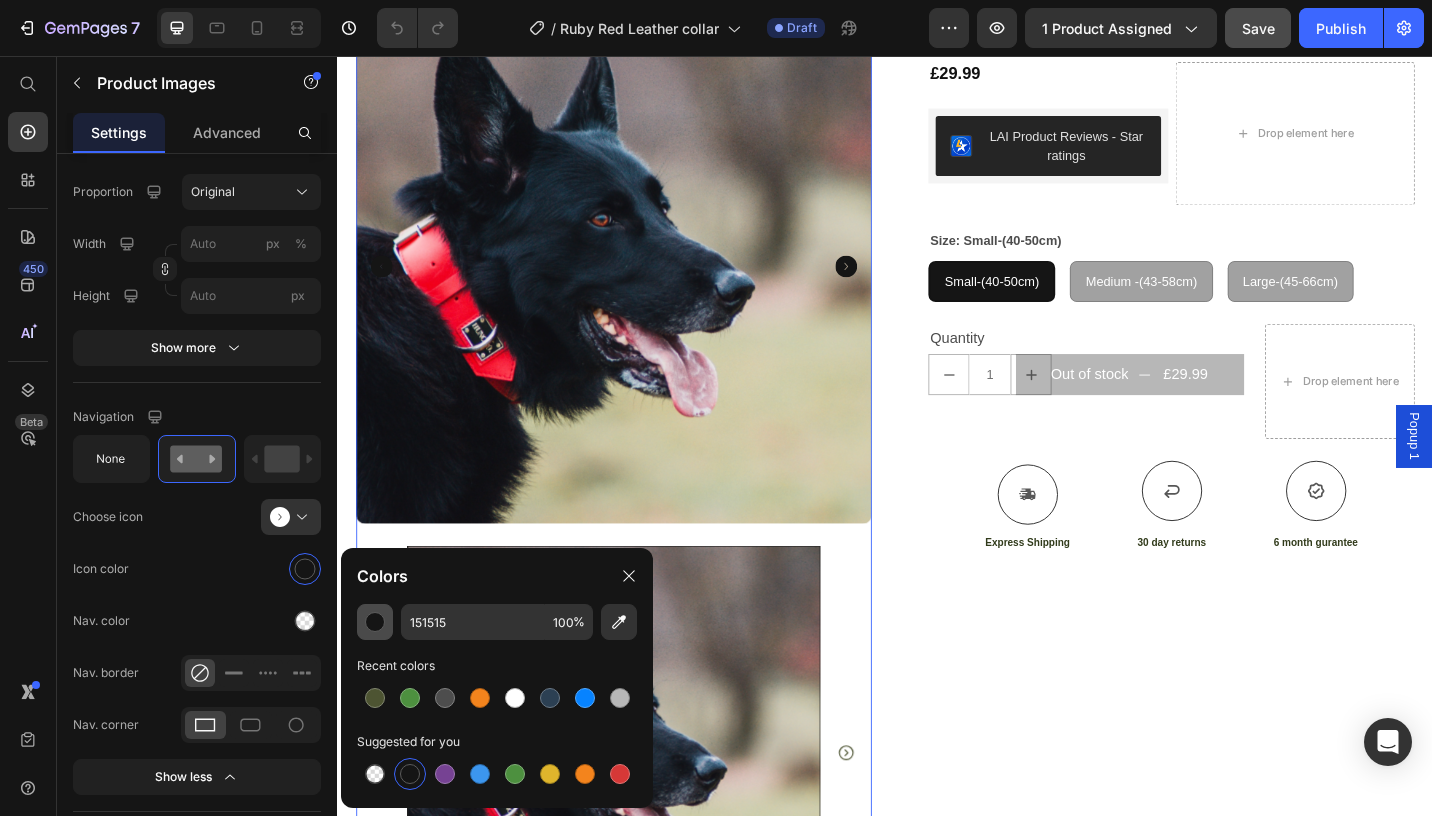 click at bounding box center [375, 622] 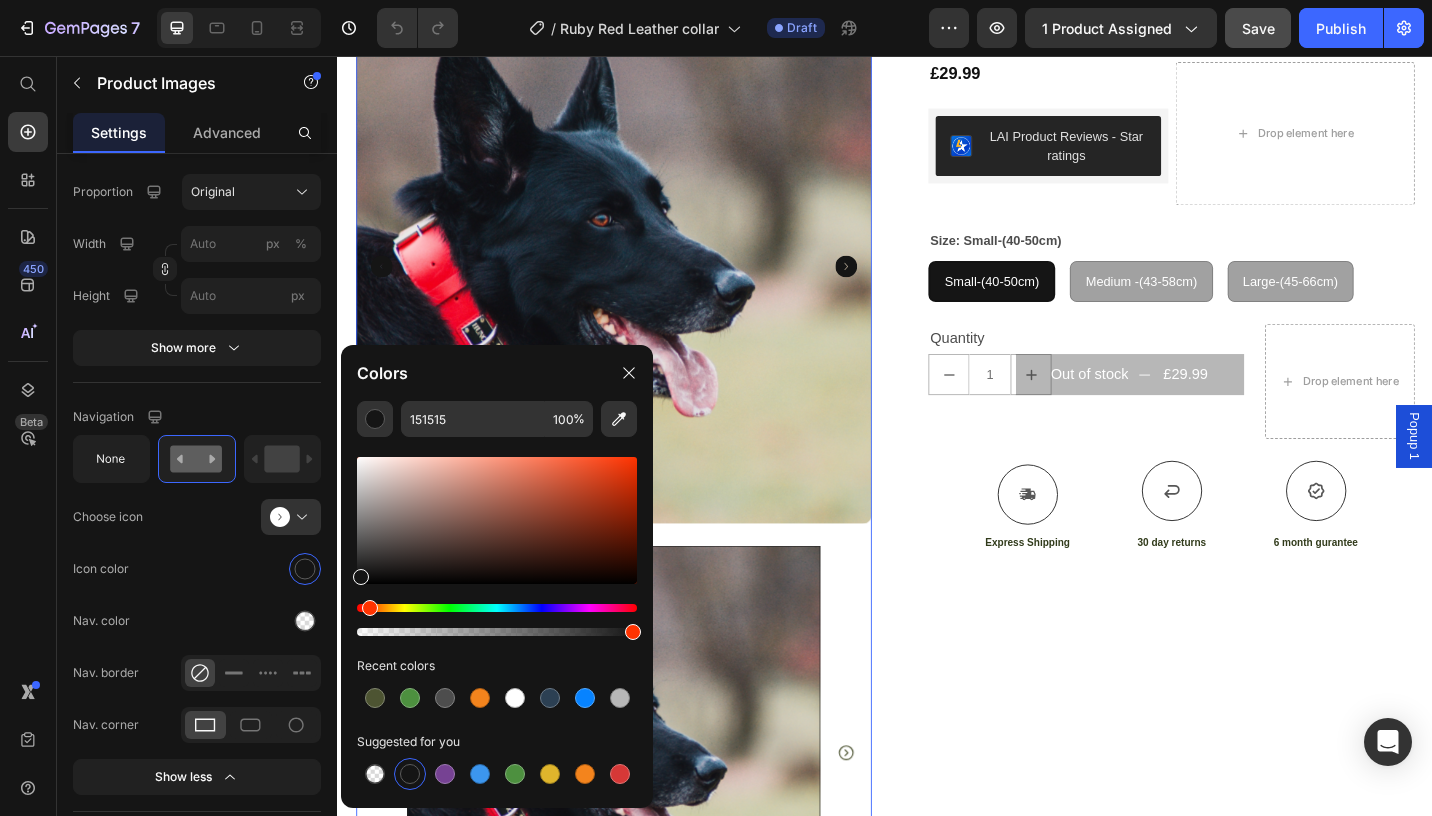 click at bounding box center (370, 608) 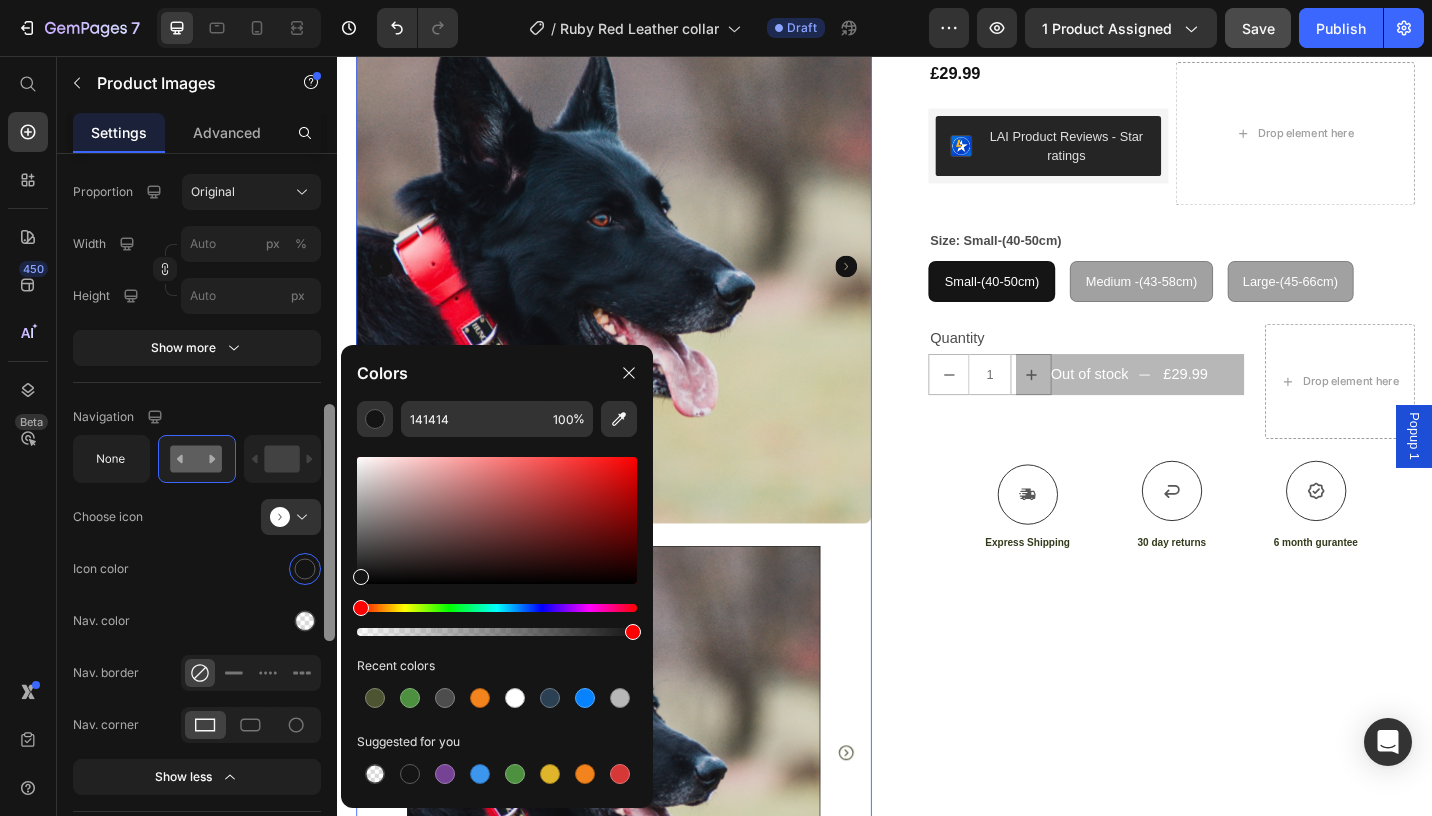 drag, startPoint x: 366, startPoint y: 611, endPoint x: 331, endPoint y: 610, distance: 35.014282 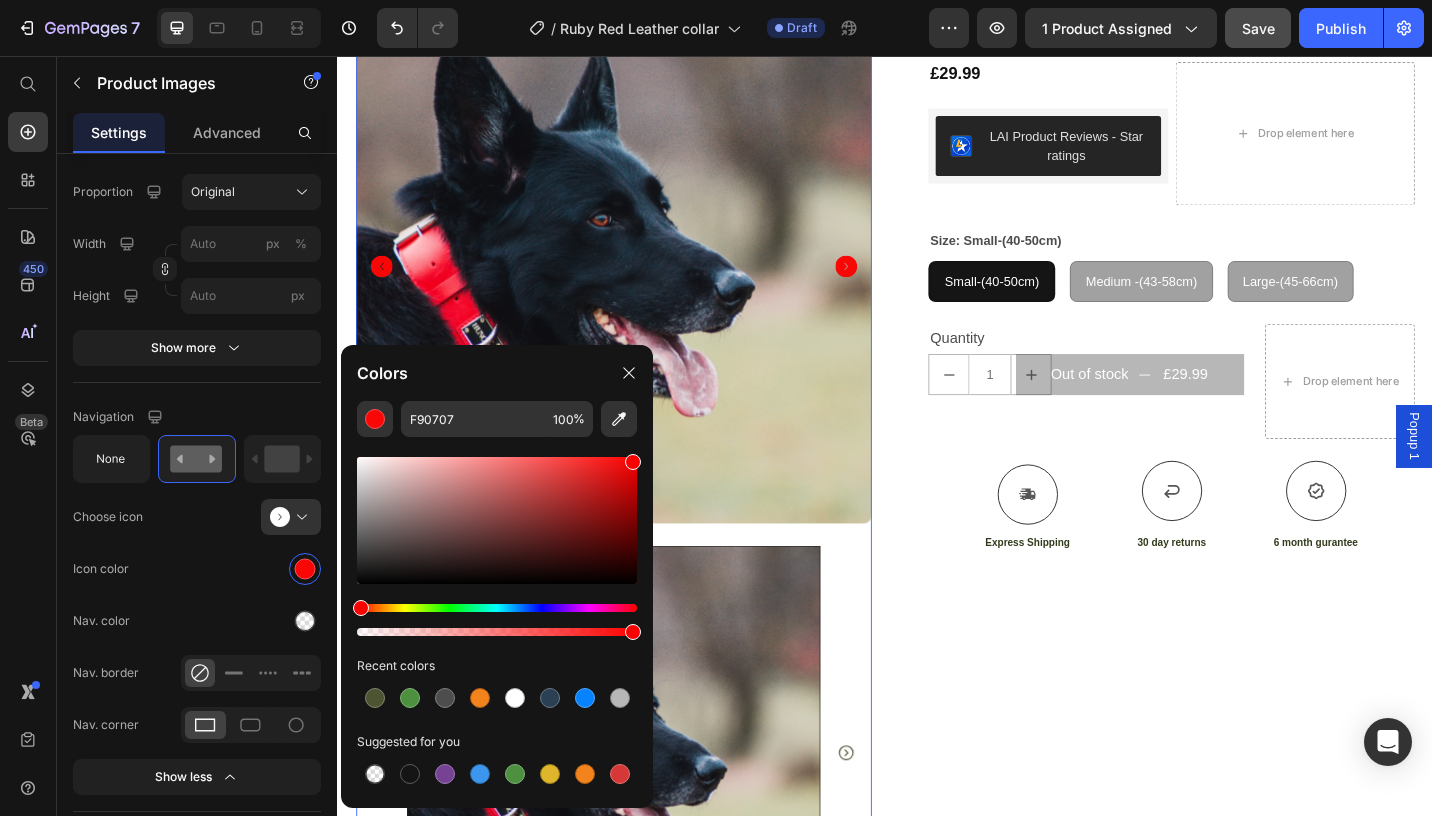 click at bounding box center [497, 520] 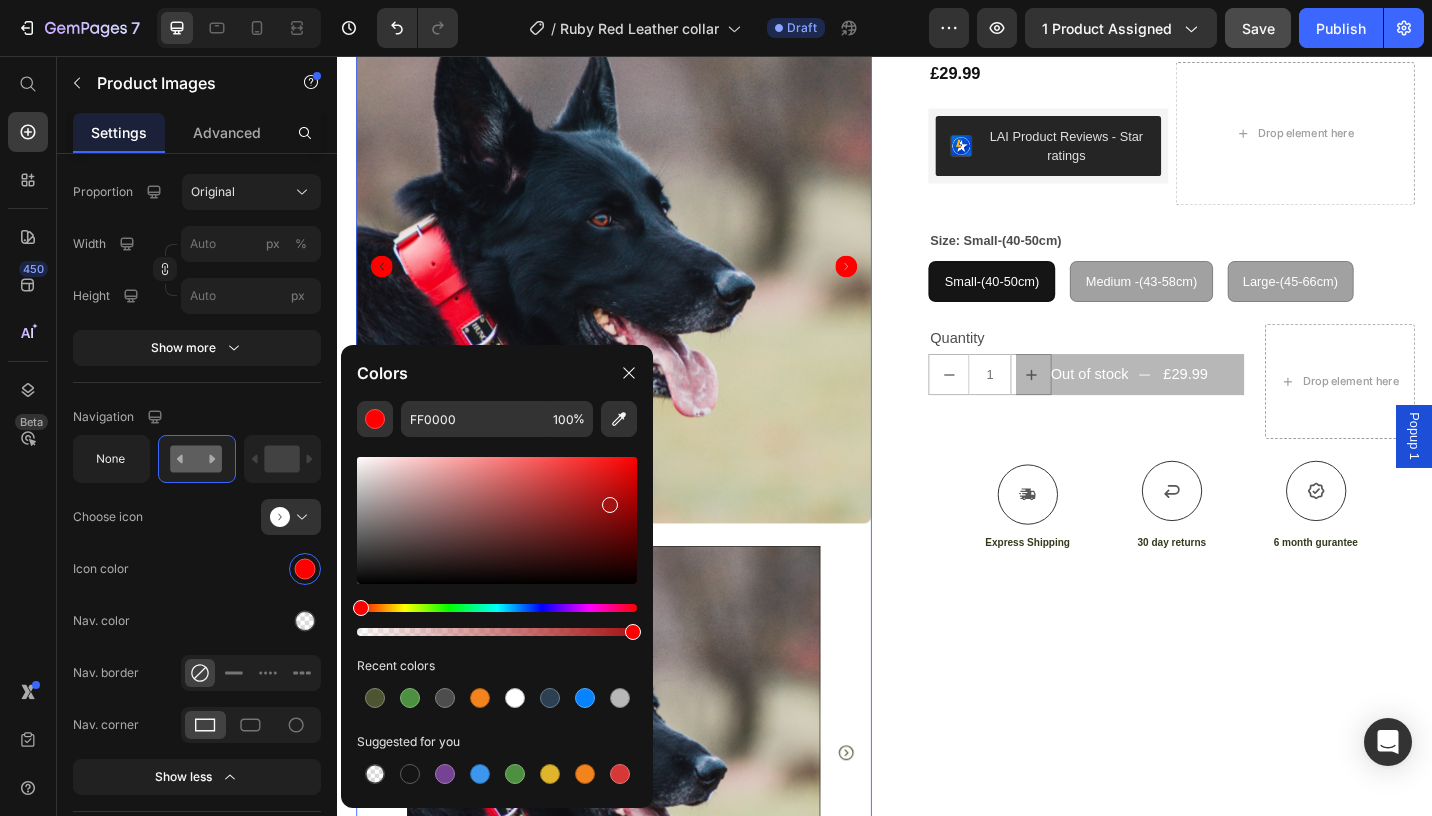 click at bounding box center (497, 520) 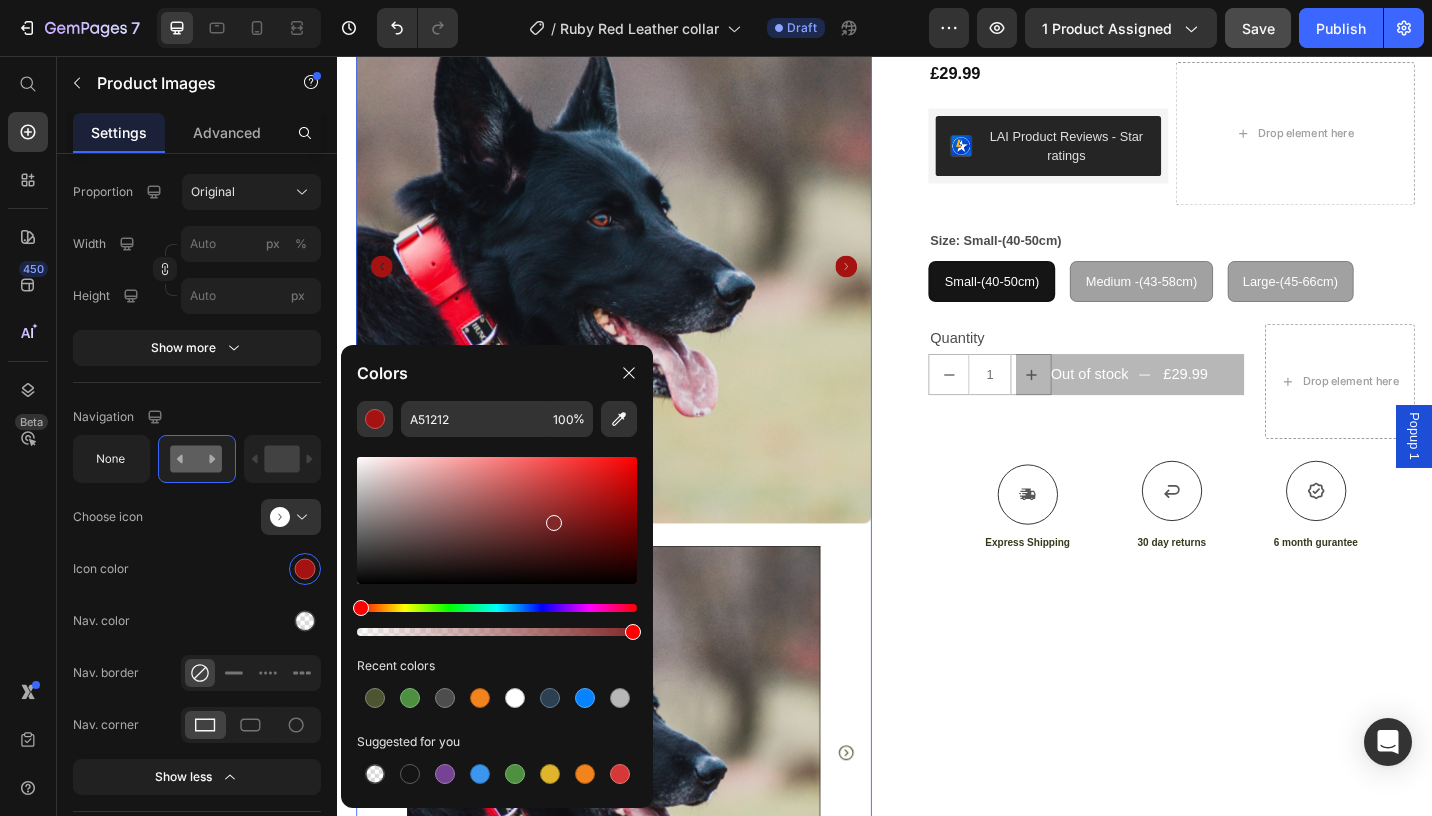 click at bounding box center [497, 520] 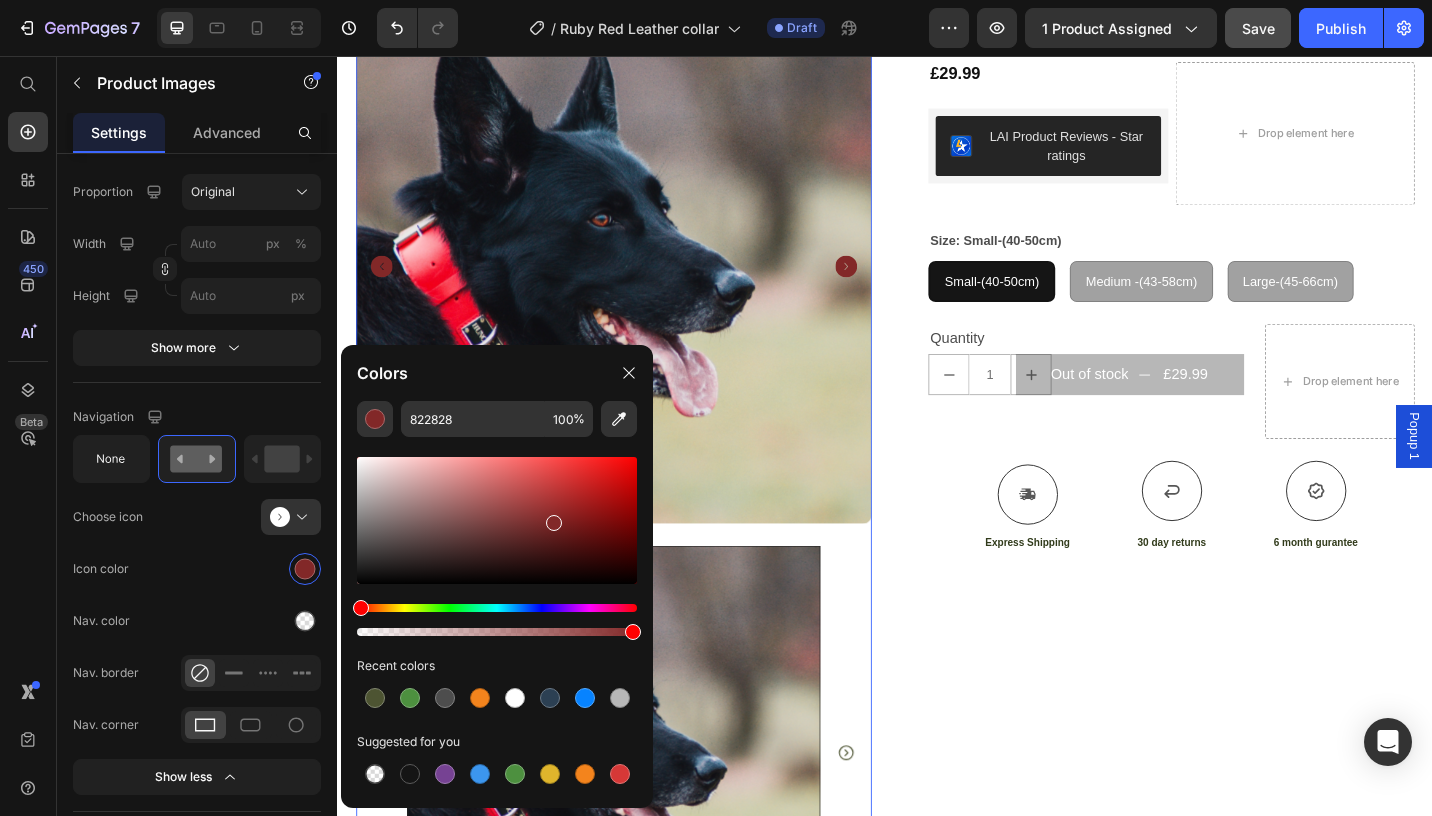 click at bounding box center (497, 520) 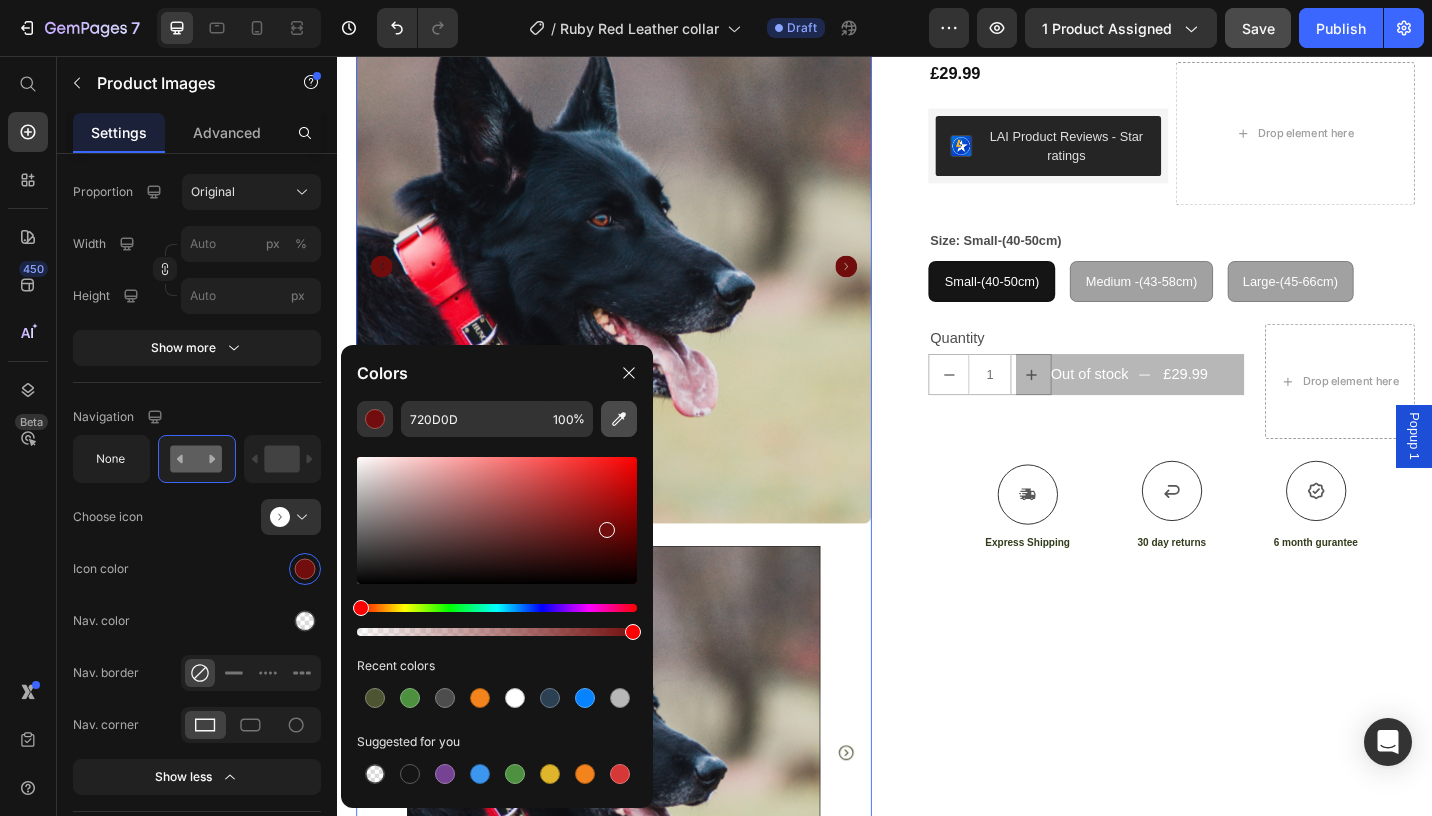 click at bounding box center [619, 419] 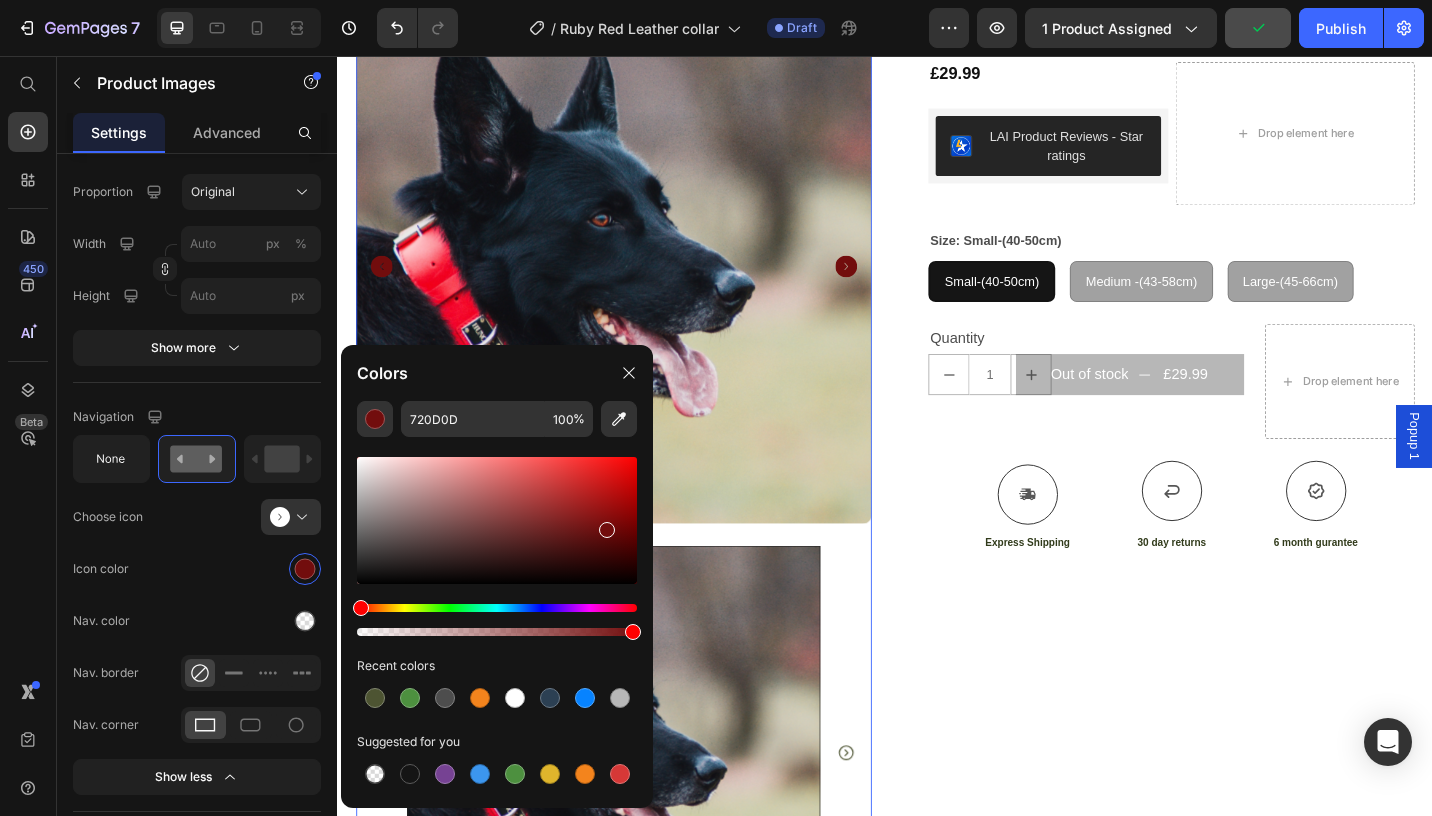 type on "F20023" 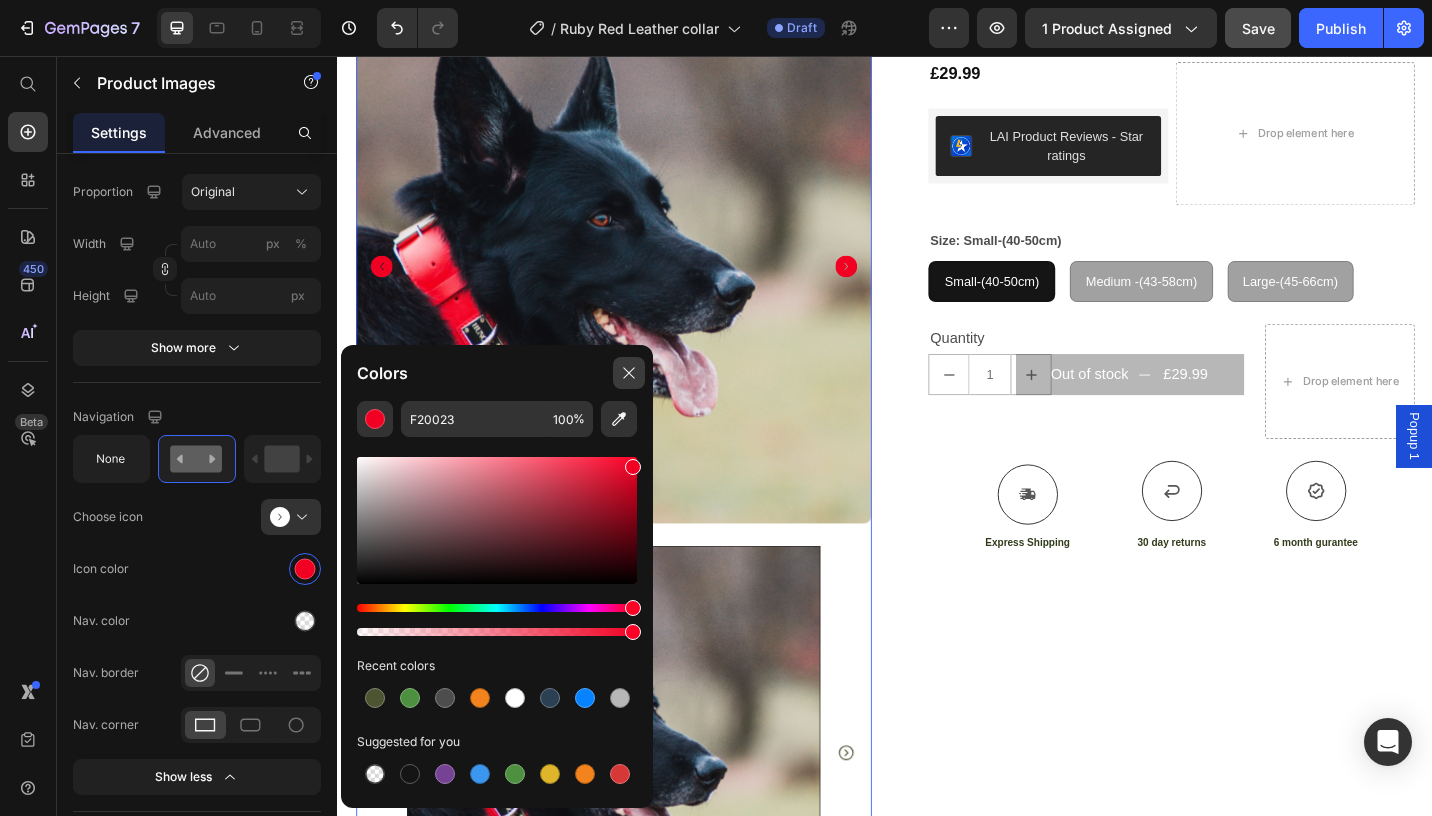 click at bounding box center (629, 373) 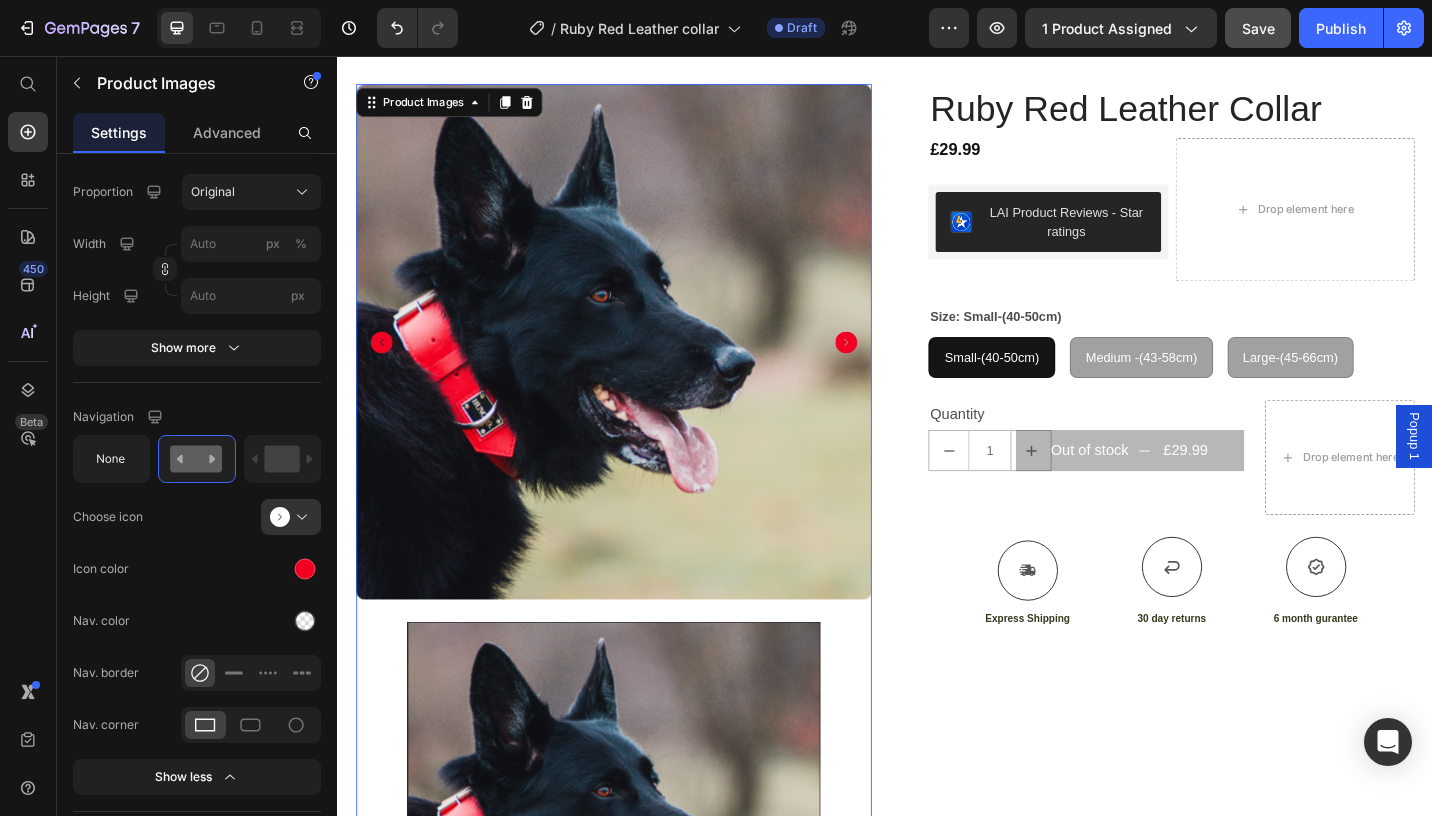 scroll, scrollTop: 0, scrollLeft: 0, axis: both 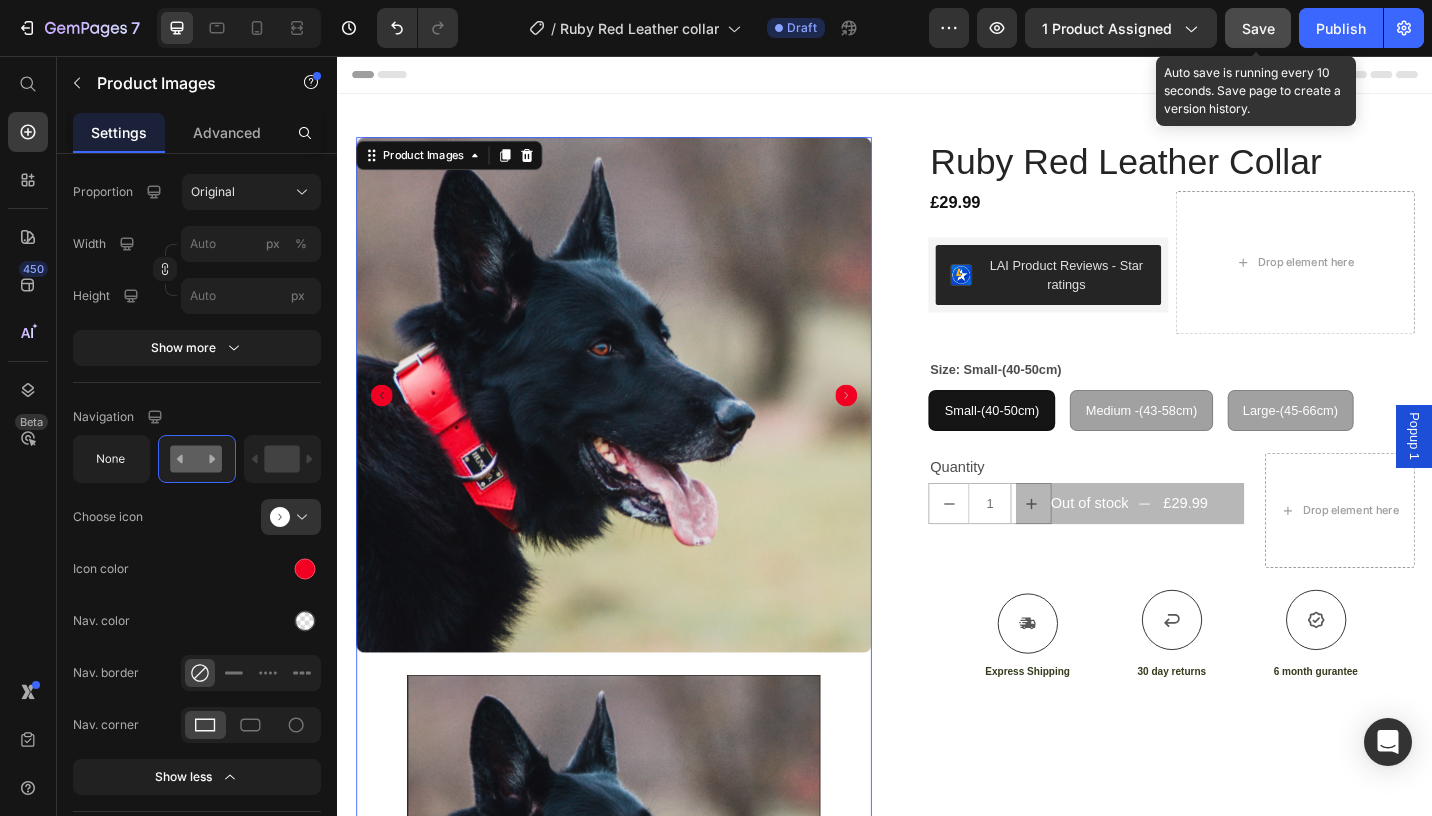 click on "Save" at bounding box center (1258, 28) 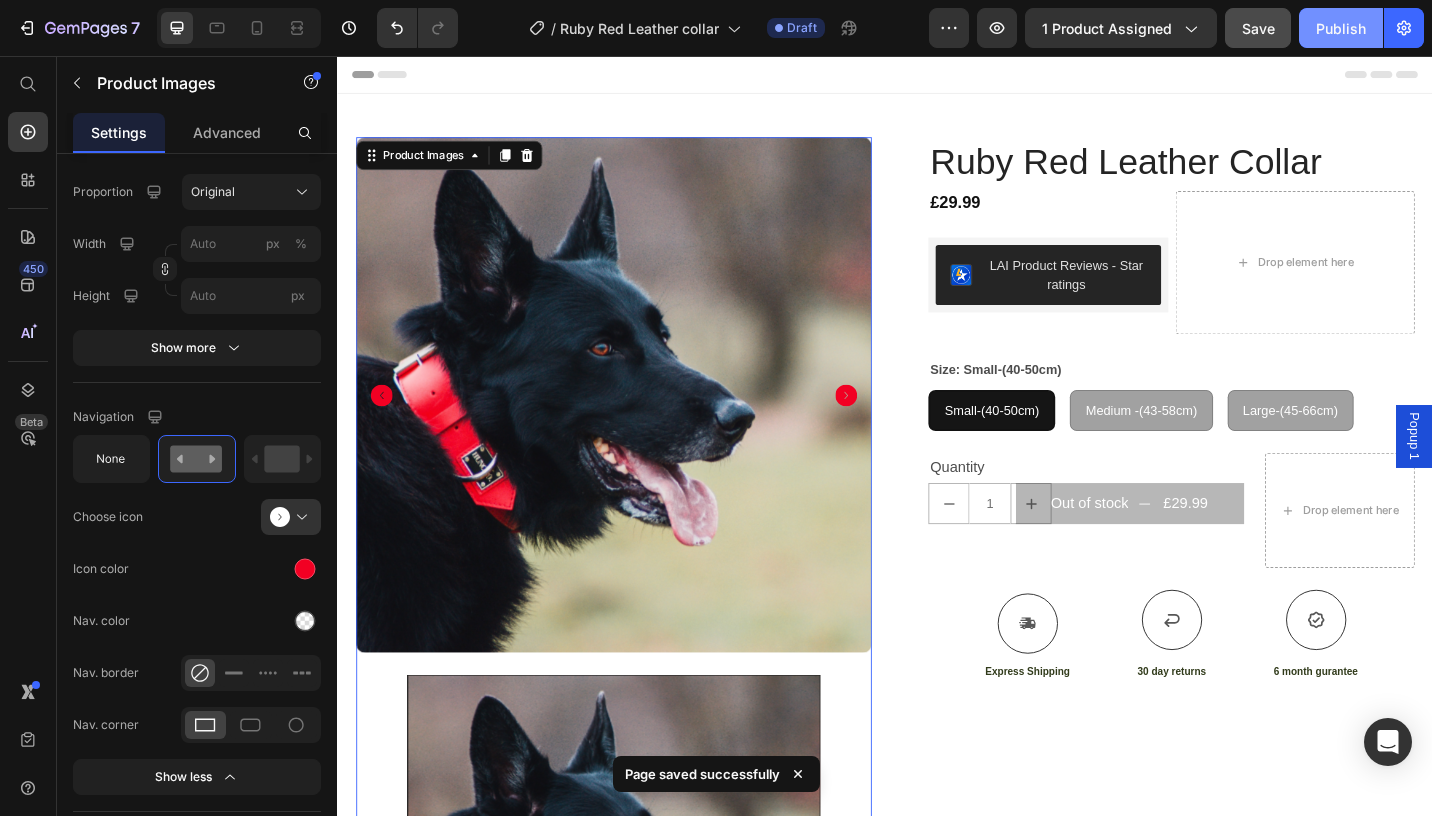 click on "Publish" 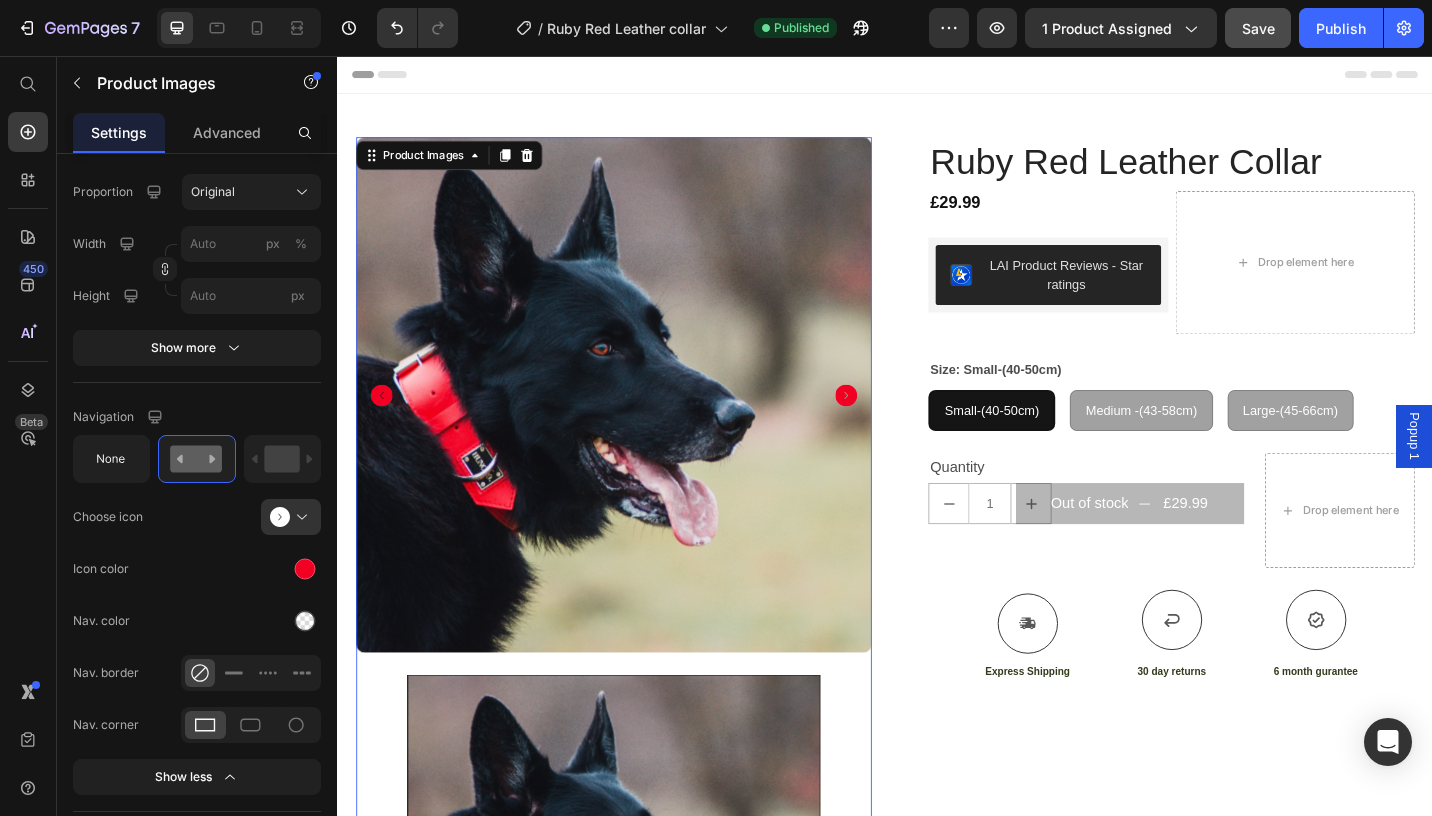 click 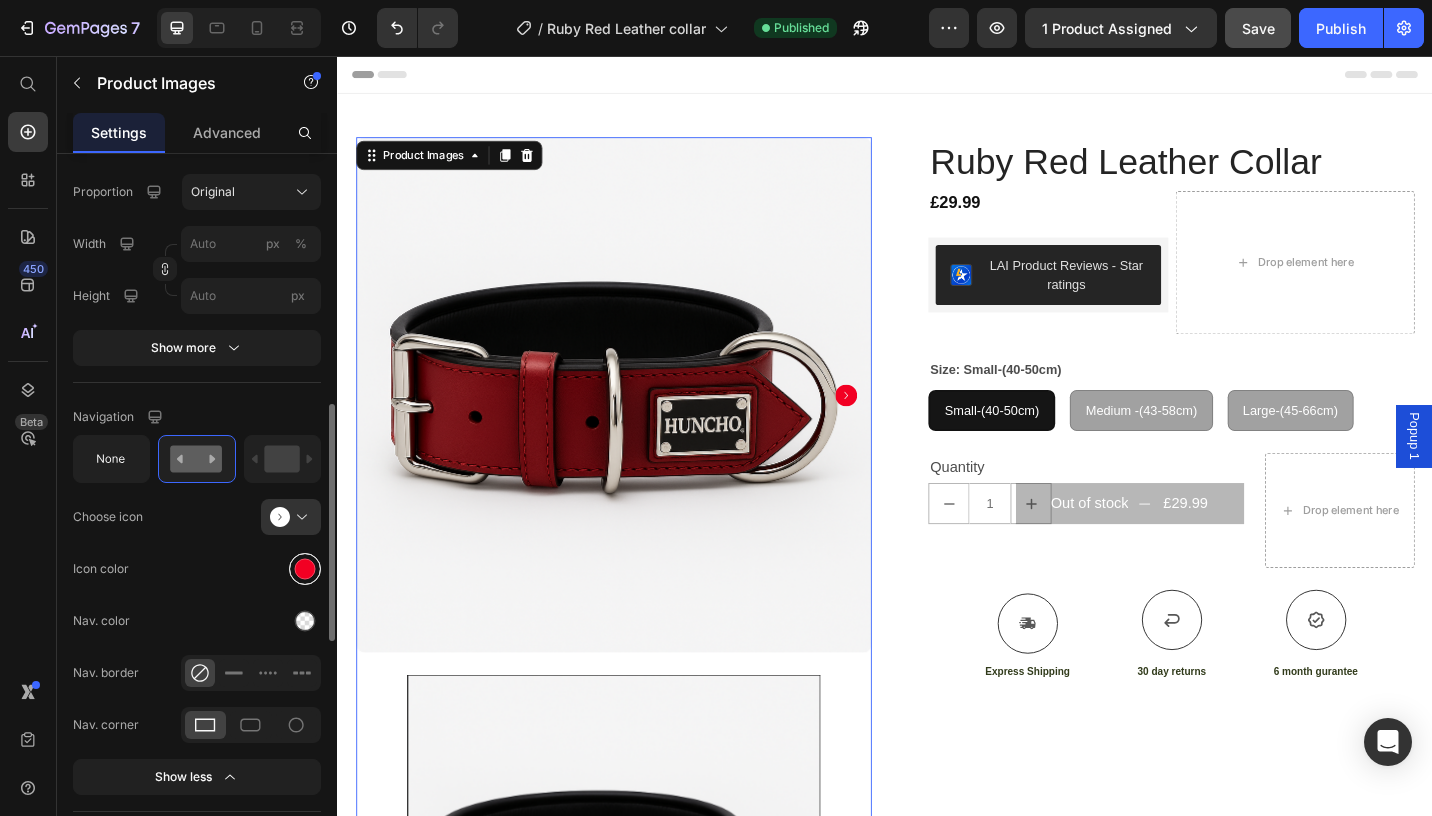 click at bounding box center (305, 569) 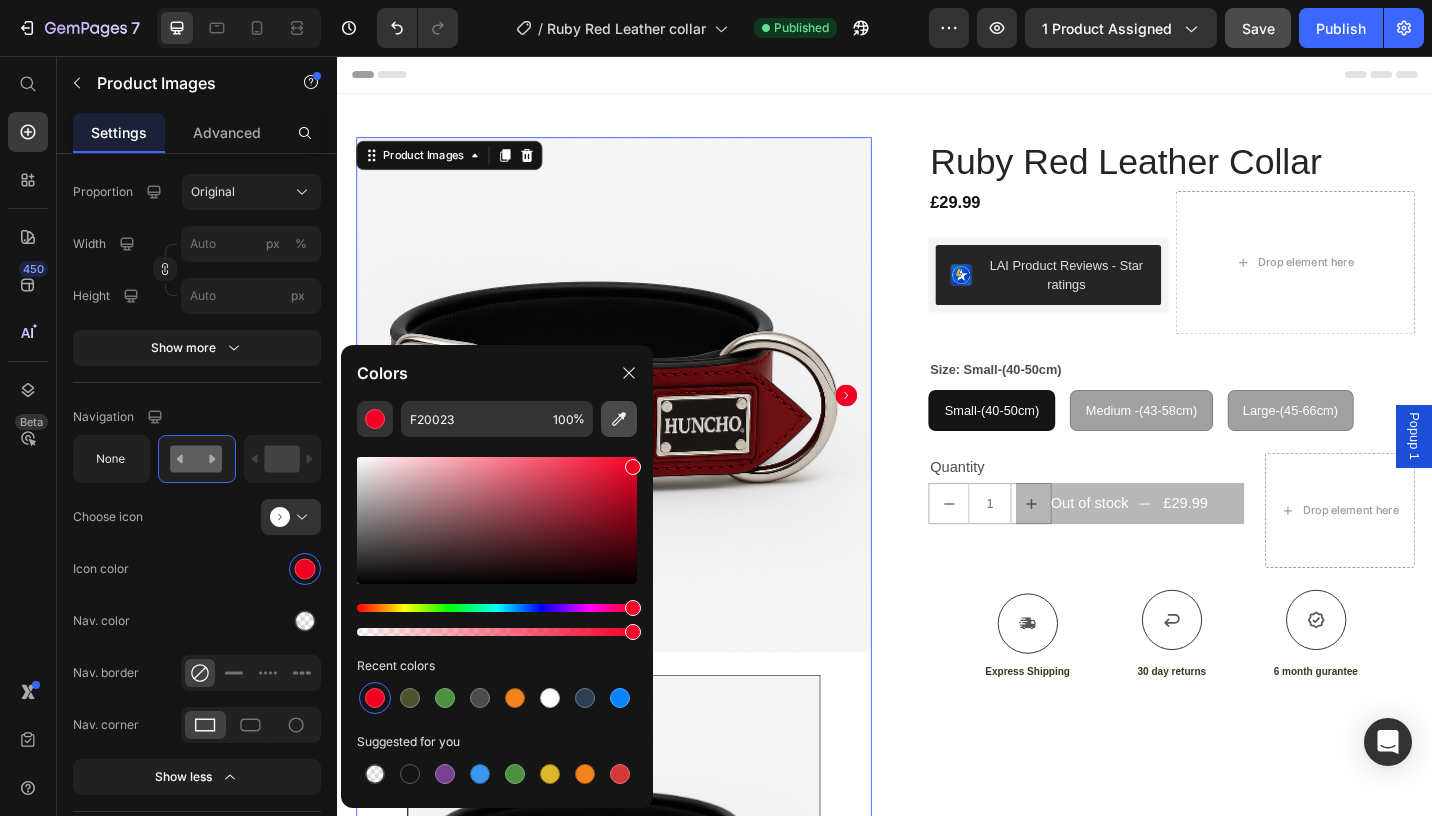 click at bounding box center [619, 419] 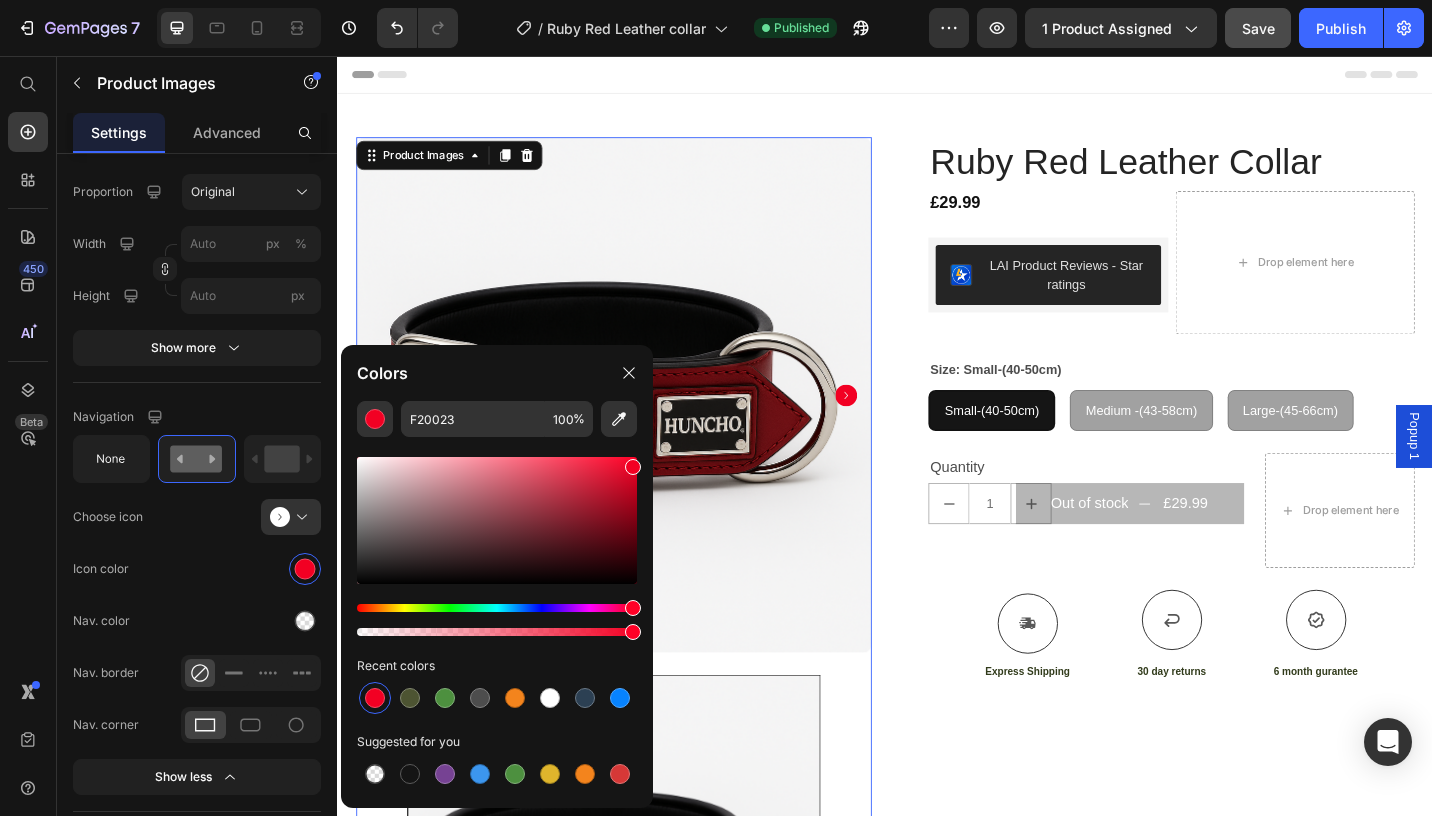 type on "640A10" 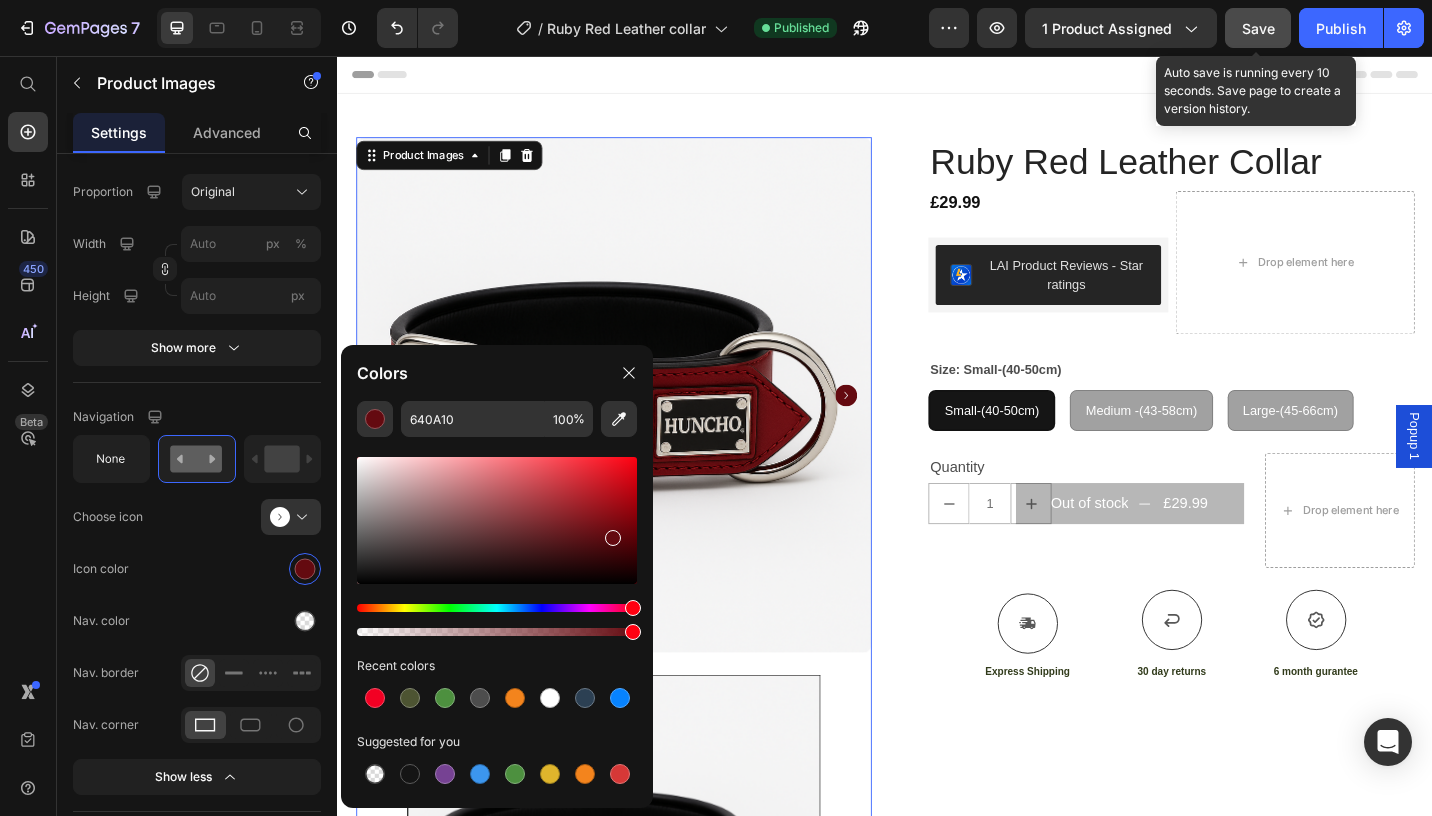 click on "Save" 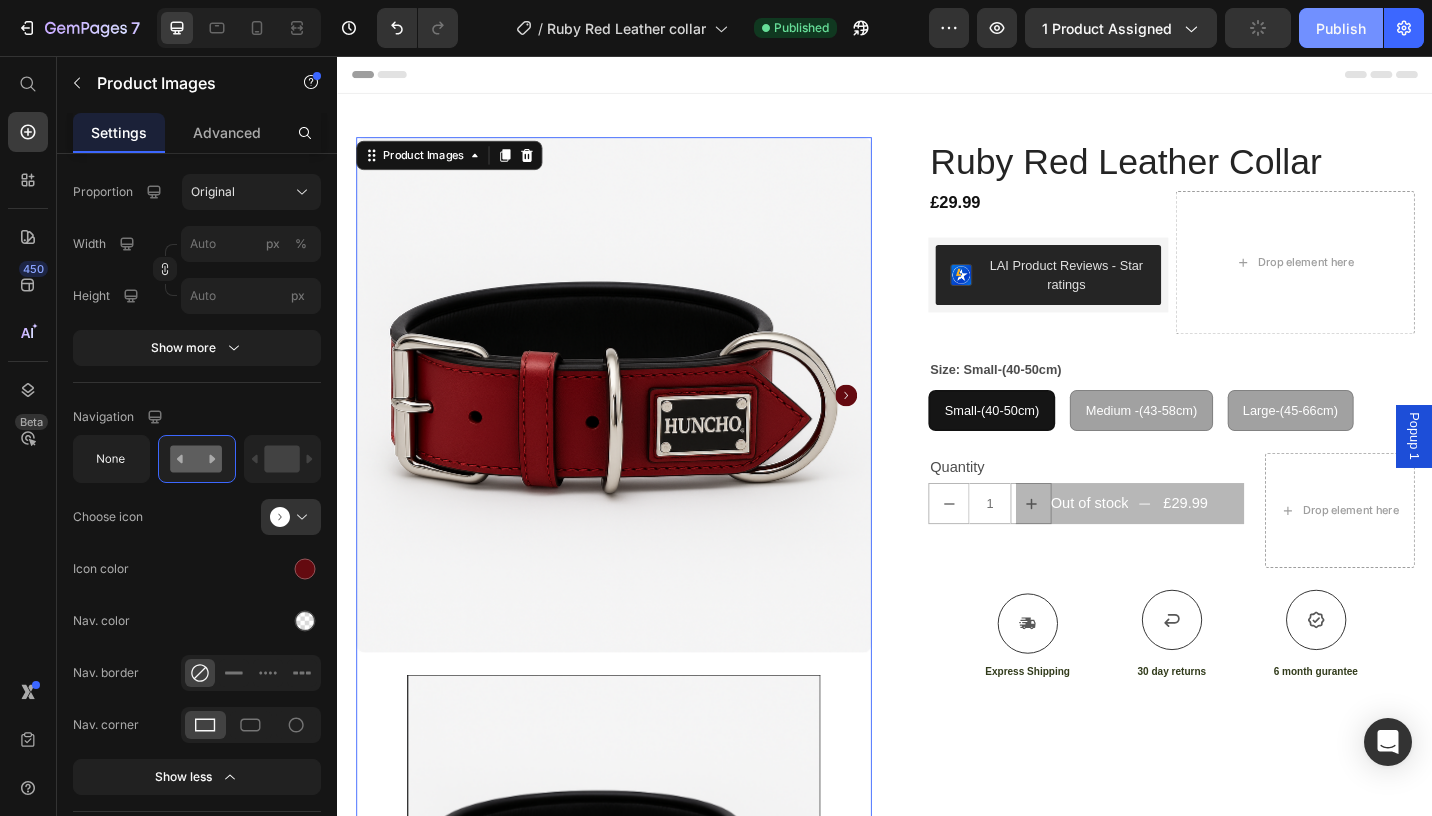 click on "Publish" 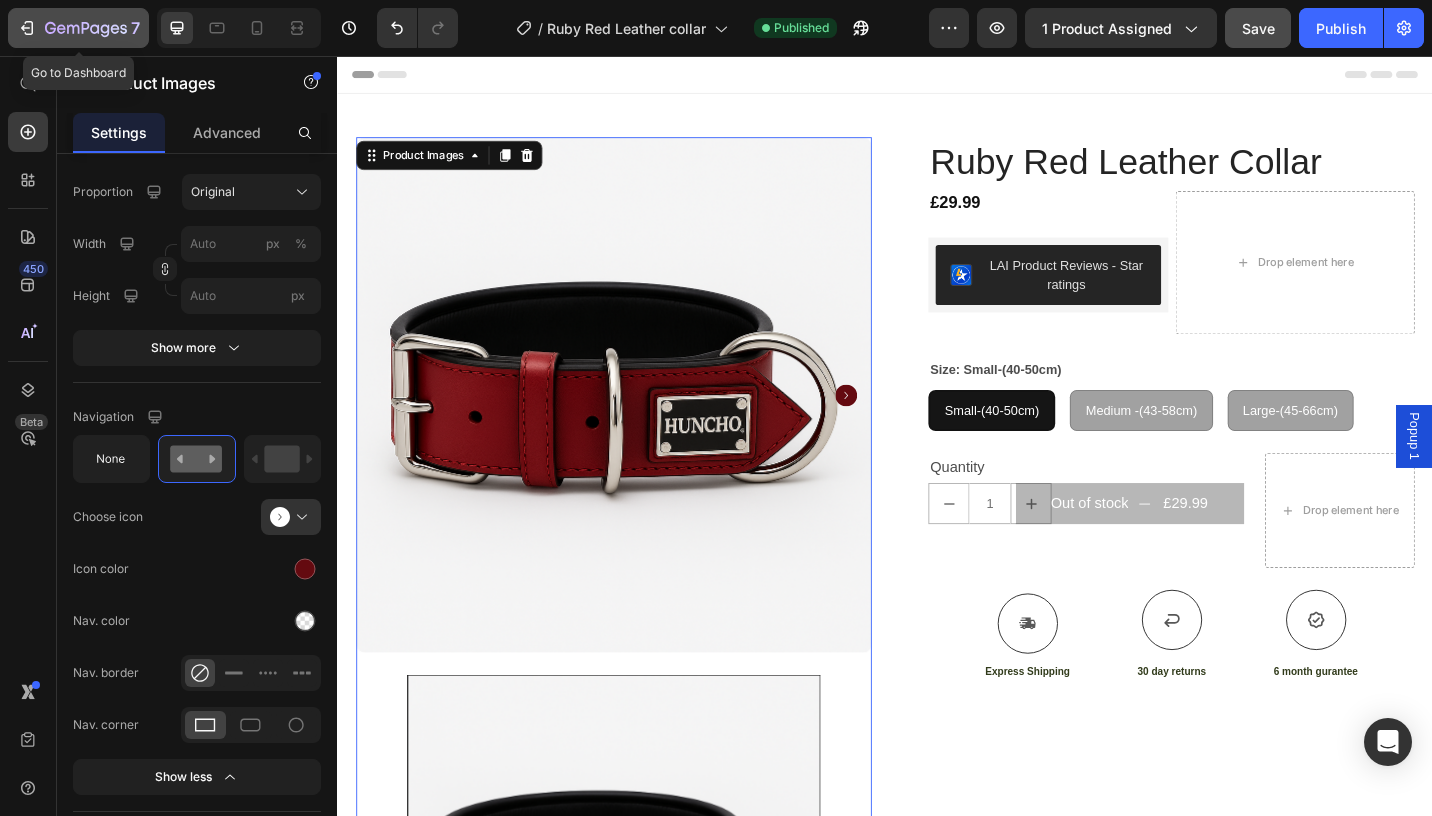 click 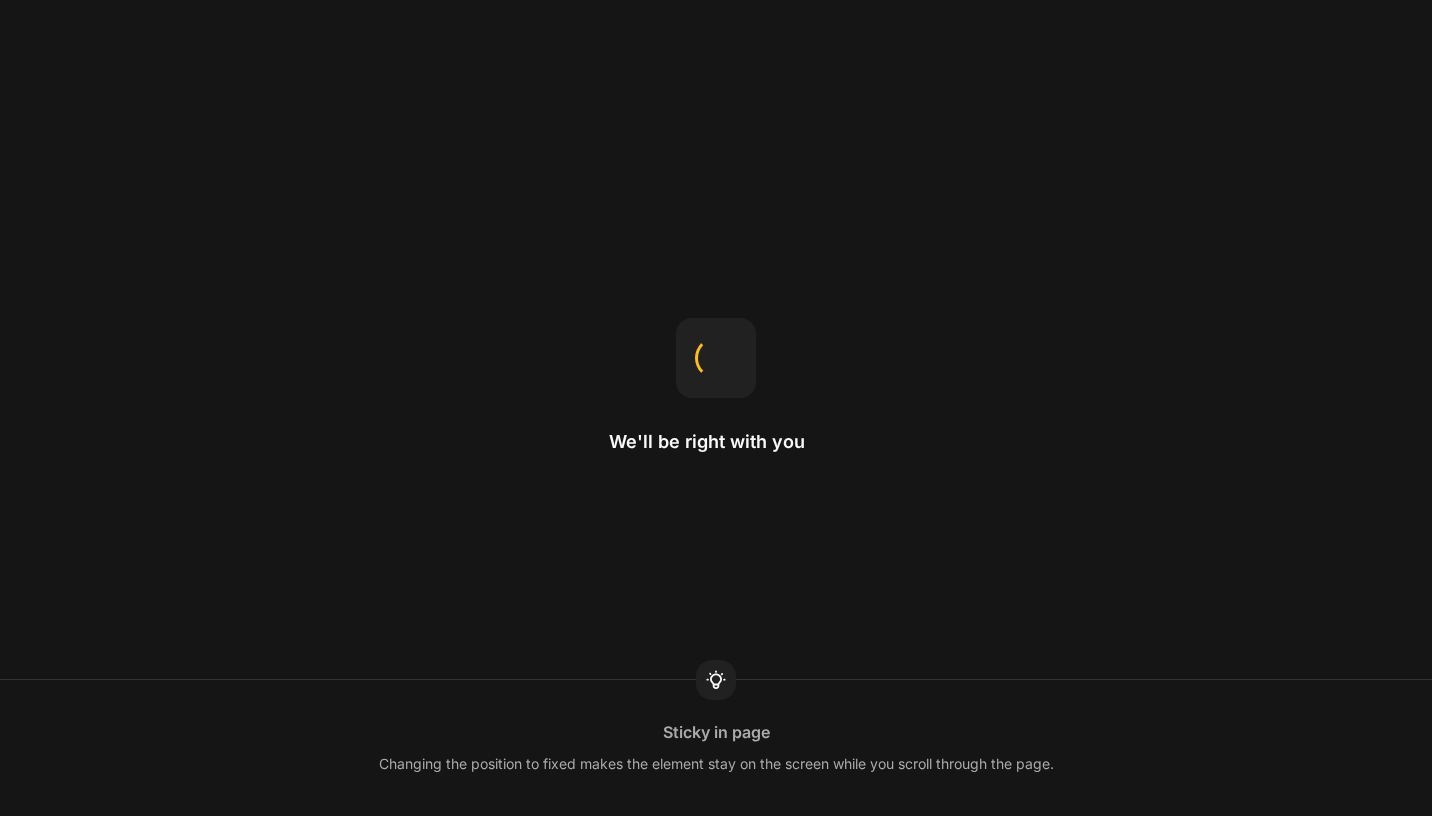 scroll, scrollTop: 0, scrollLeft: 0, axis: both 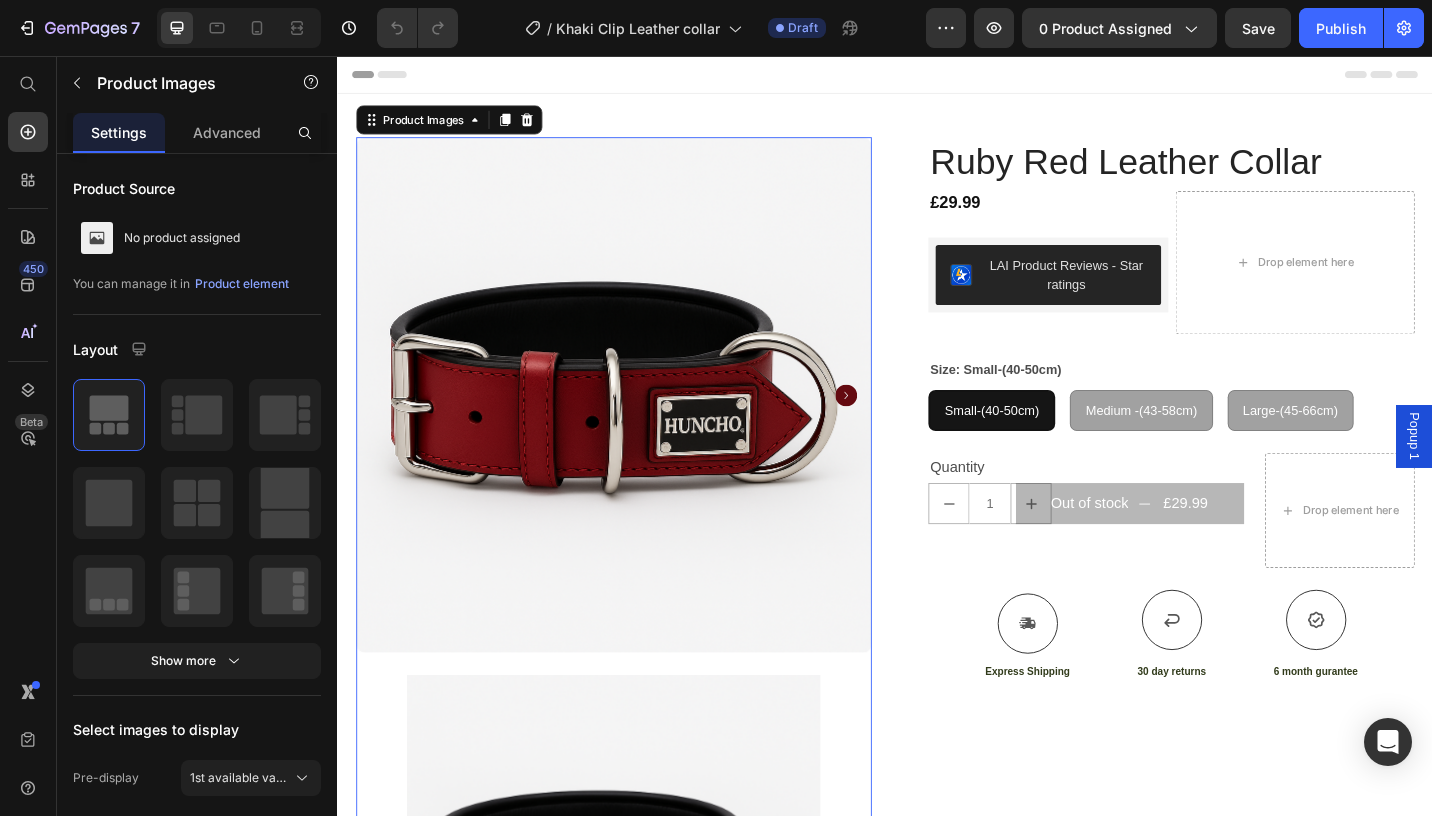 click at bounding box center [639, 427] 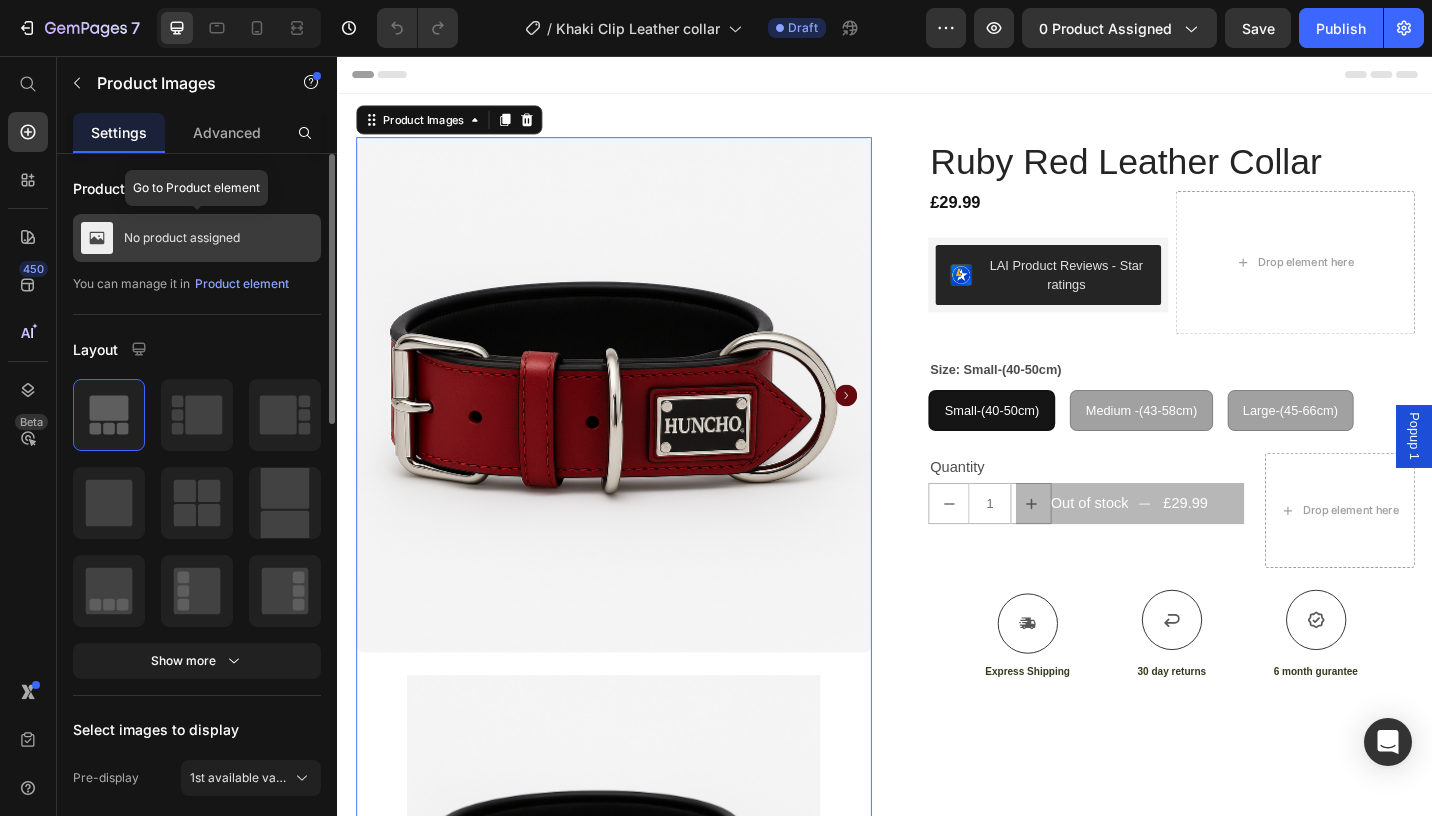 click on "No product assigned" at bounding box center (182, 238) 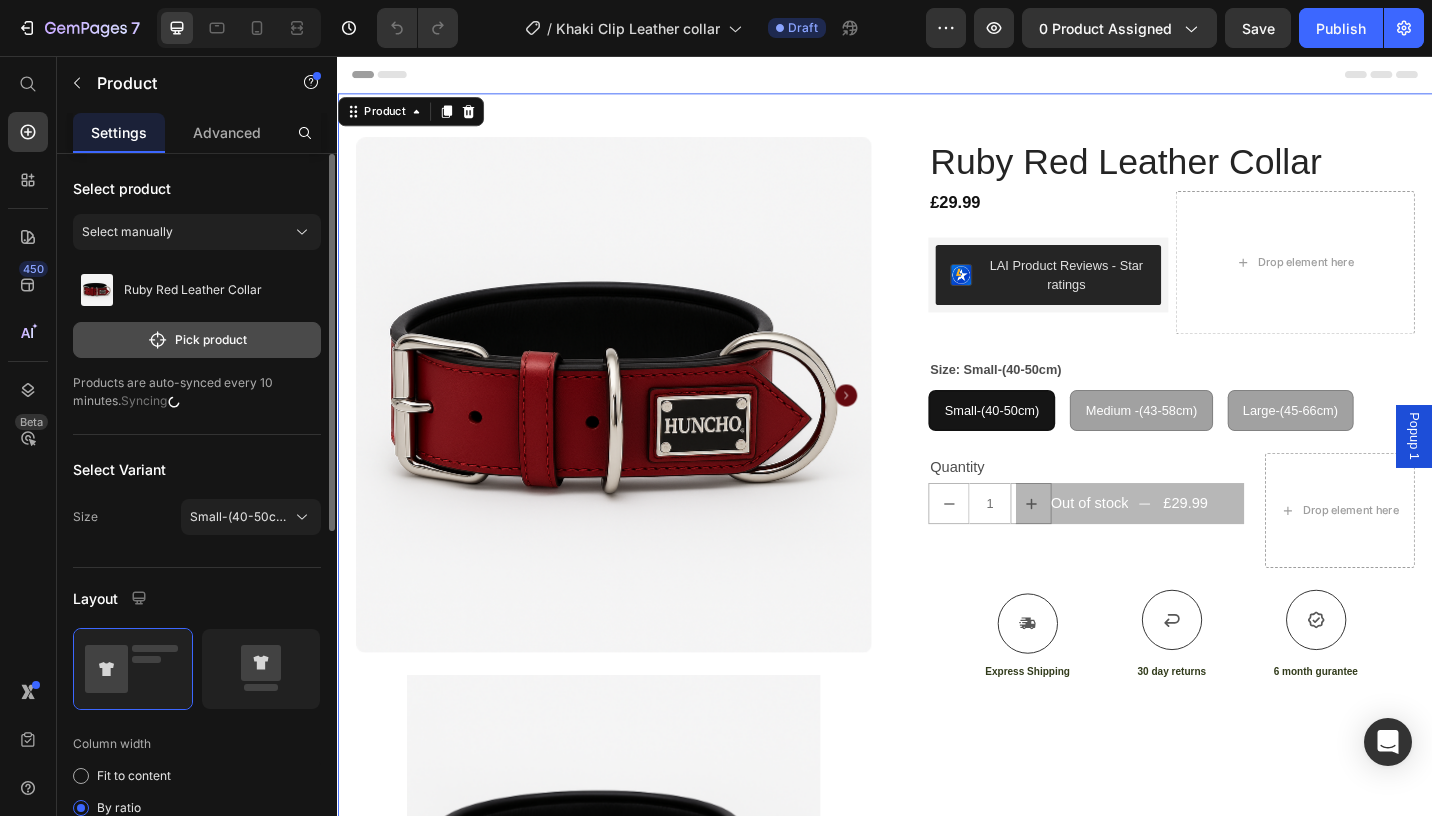 click on "Pick product" 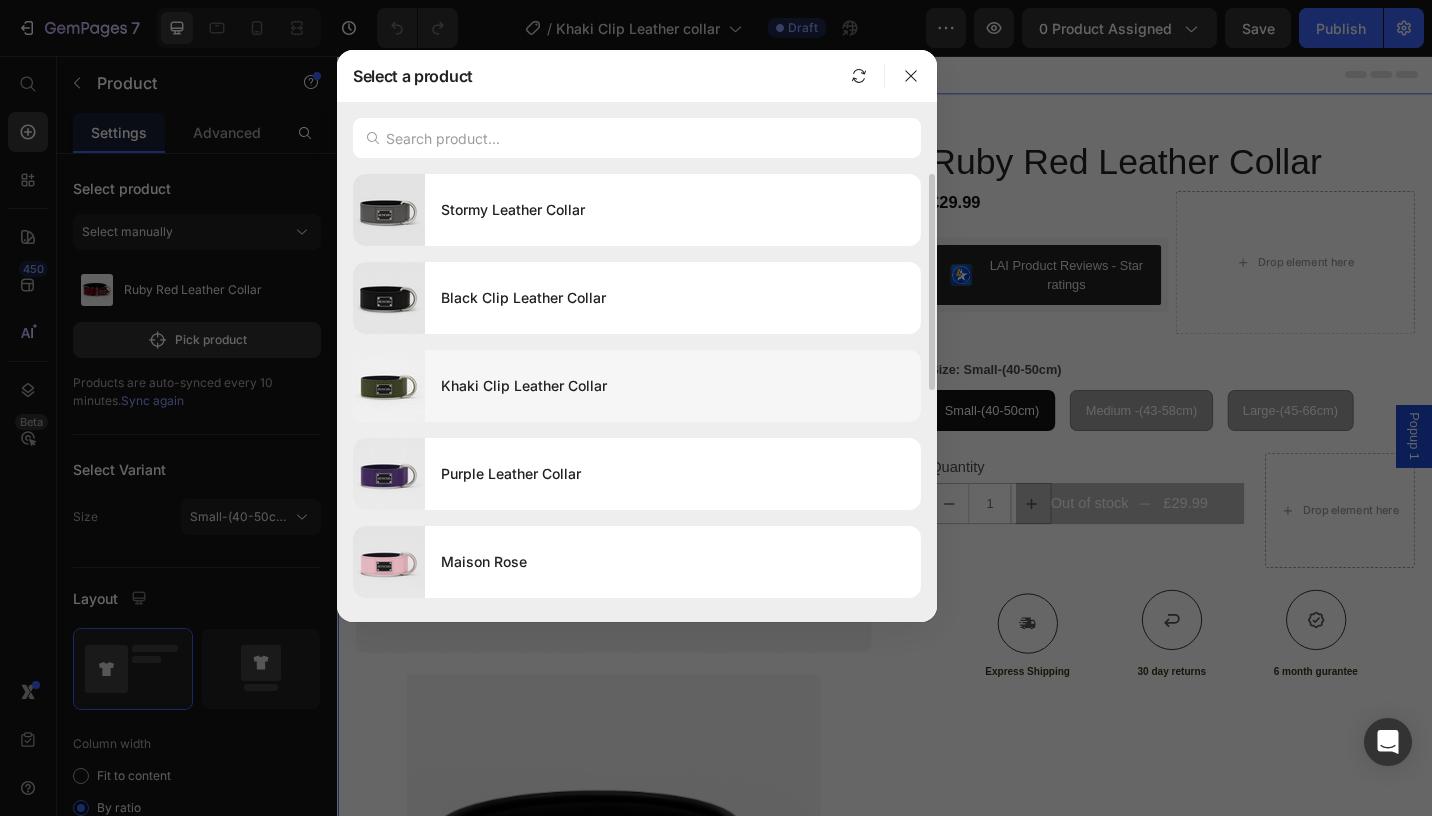 click on "Khaki Clip Leather Collar" at bounding box center (673, 386) 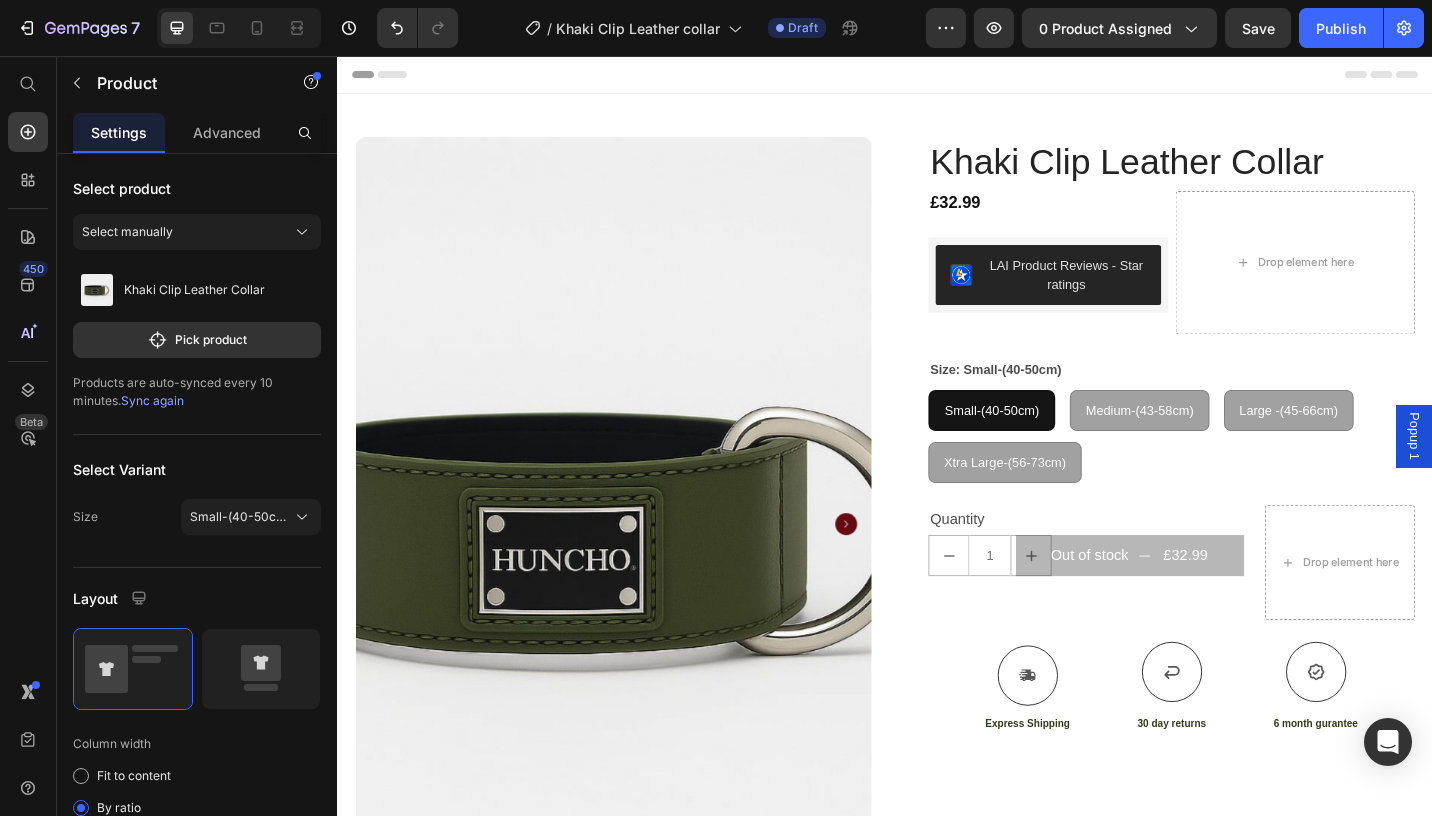 click on "7  Version history  /  Khaki Clip Leather collar Draft Preview 0 product assigned  Save   Publish" 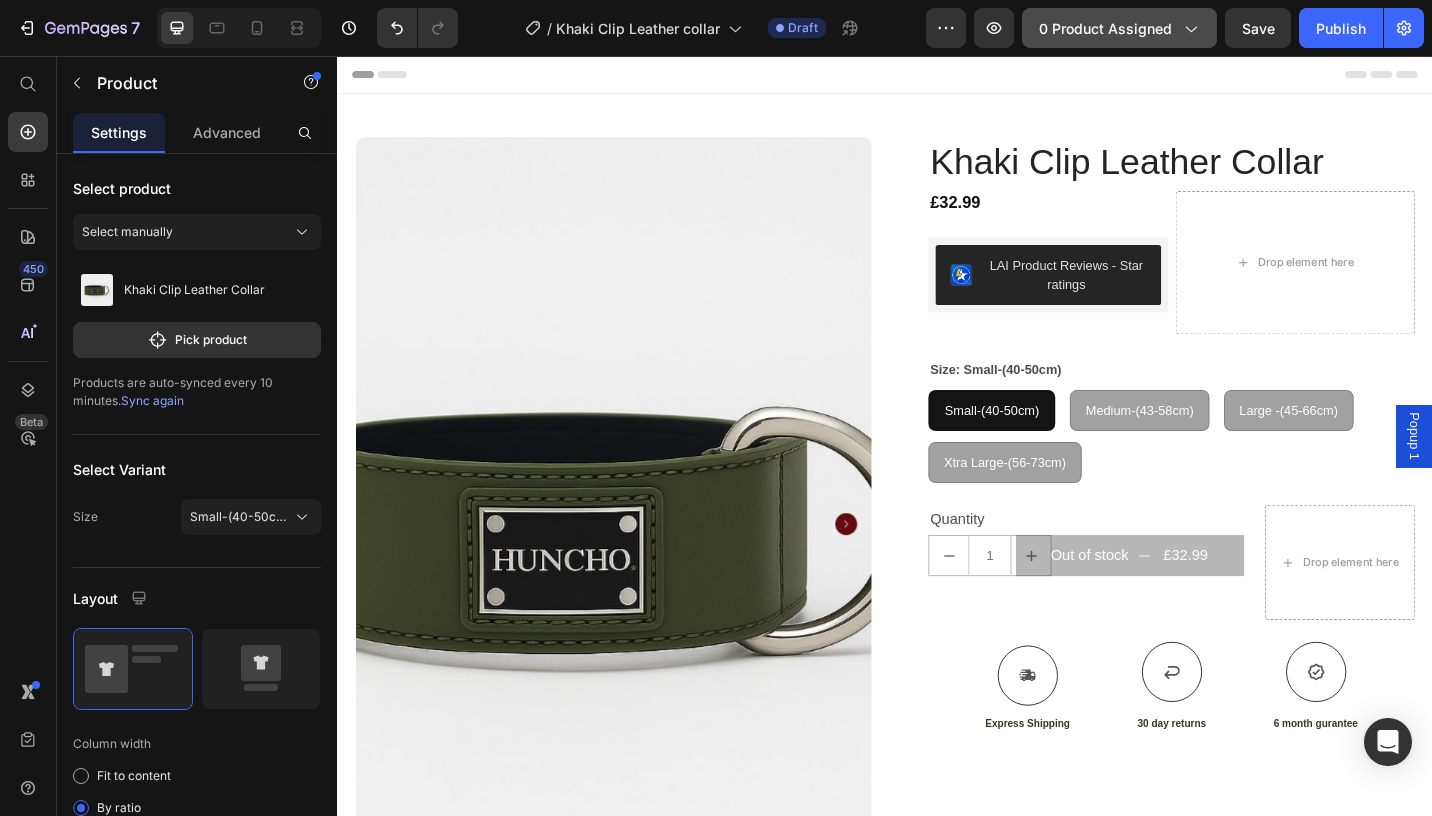 click on "0 product assigned" at bounding box center [1119, 28] 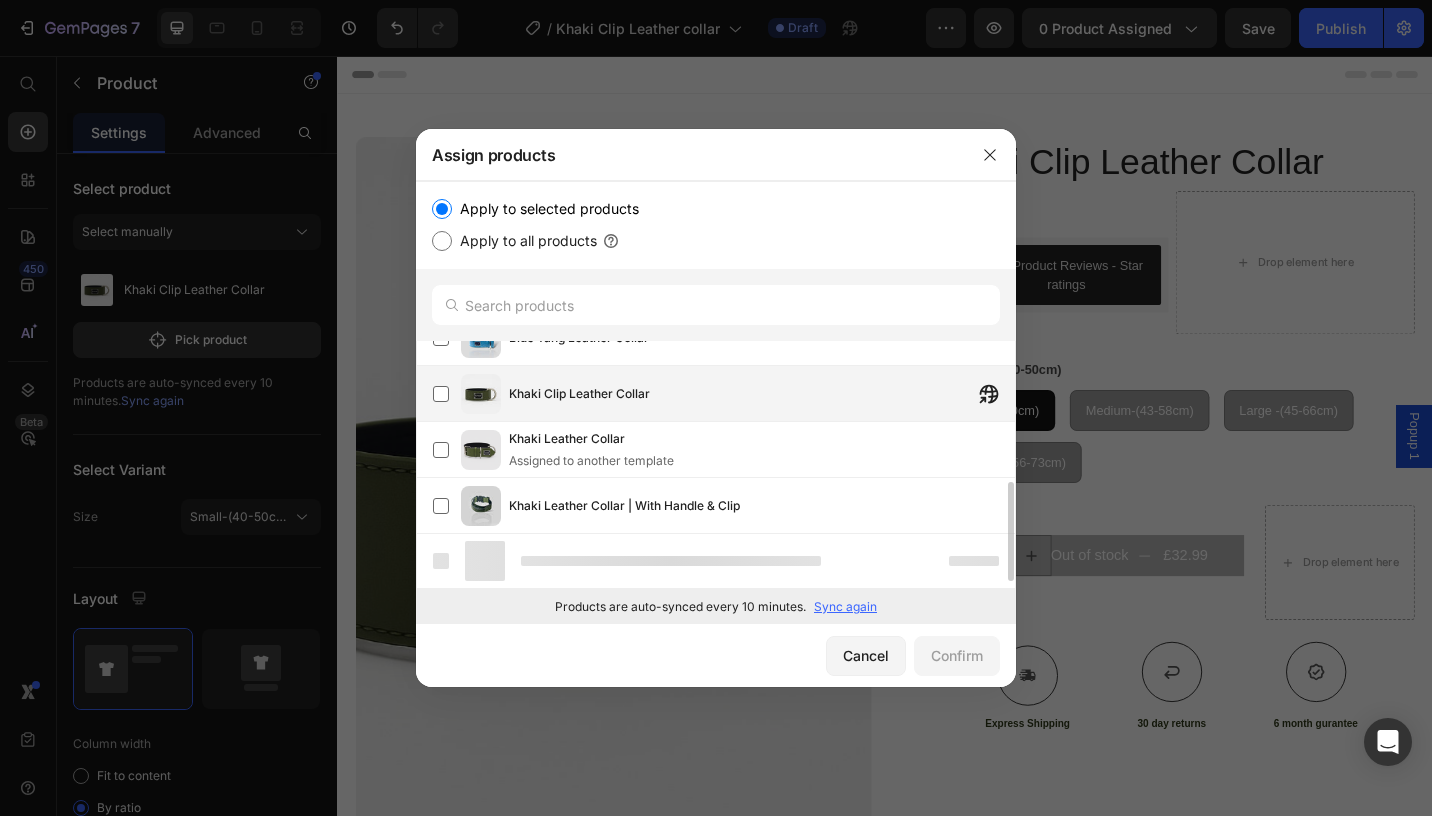 scroll, scrollTop: 369, scrollLeft: 0, axis: vertical 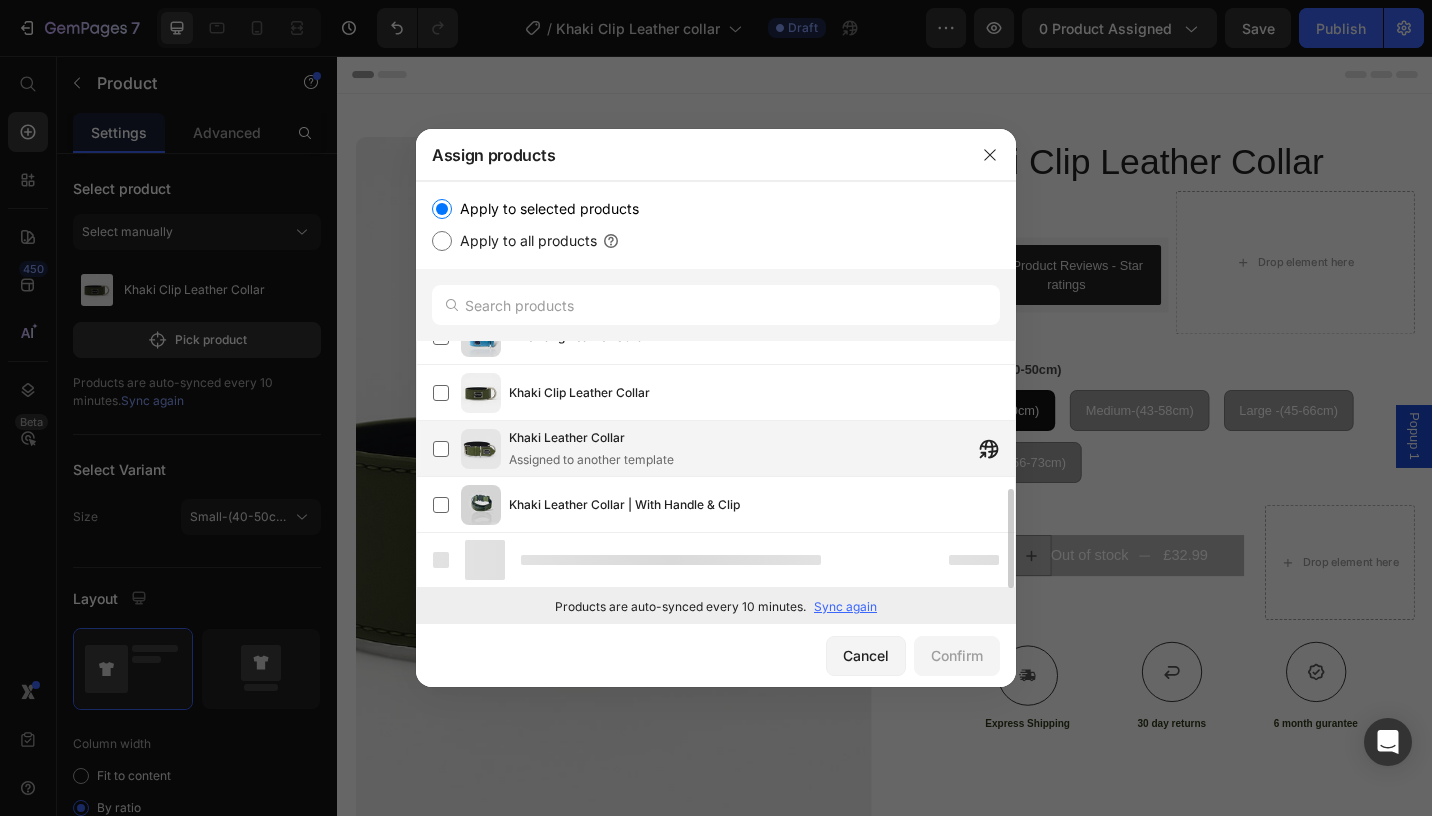 click on "Khaki Leather Collar" at bounding box center (567, 438) 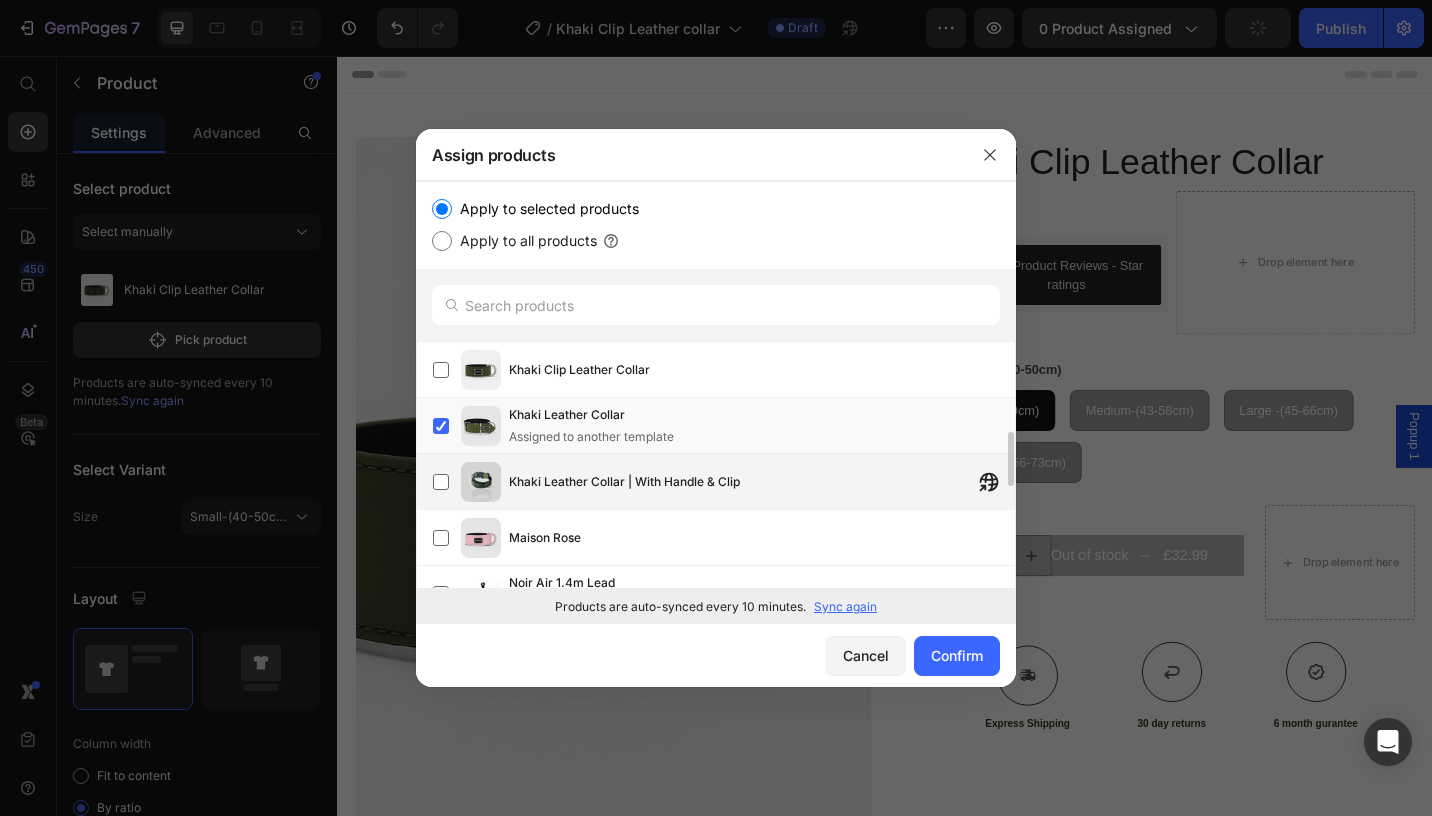 scroll, scrollTop: 400, scrollLeft: 0, axis: vertical 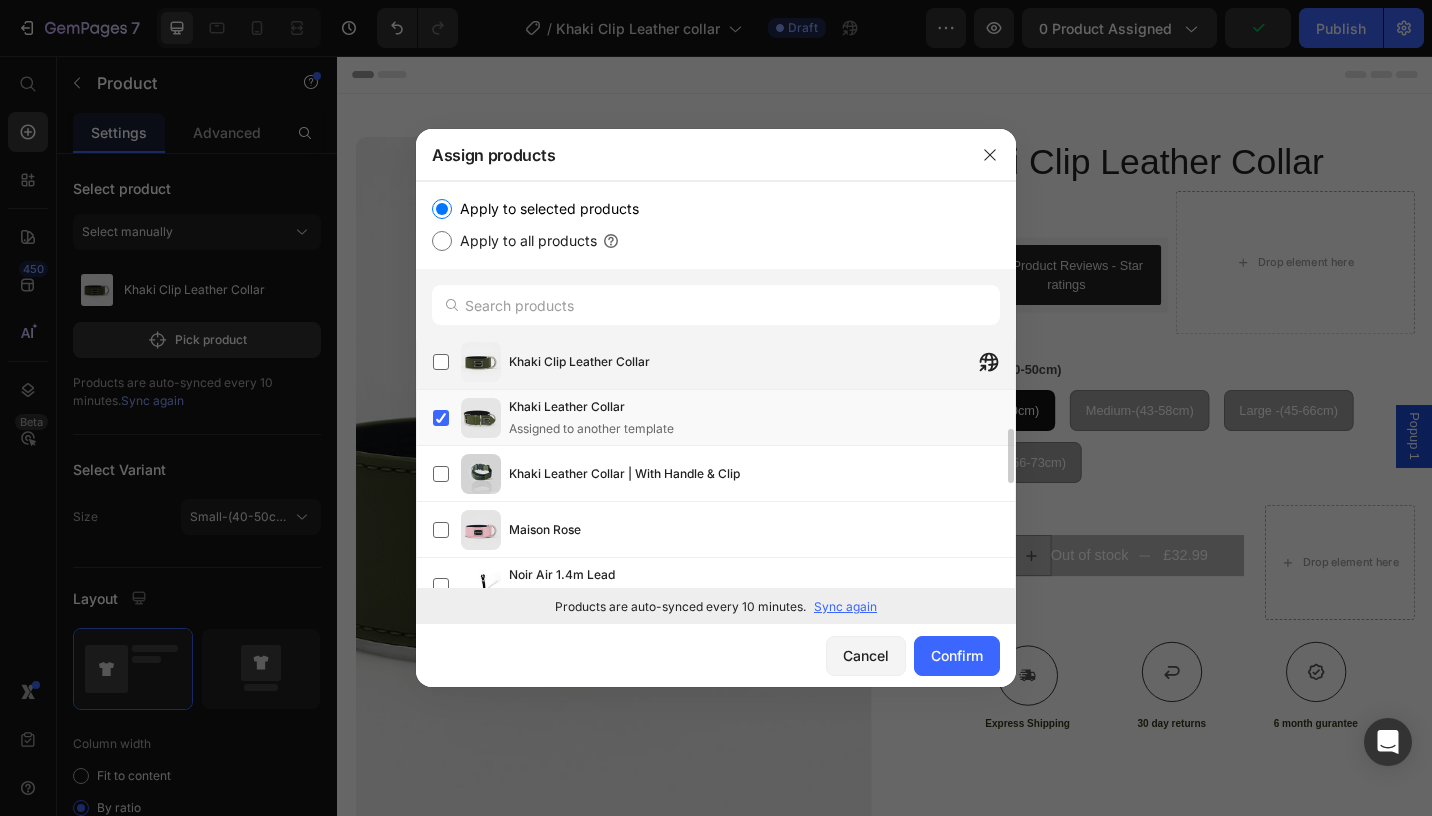 click on "Khaki Clip Leather Collar" at bounding box center [762, 362] 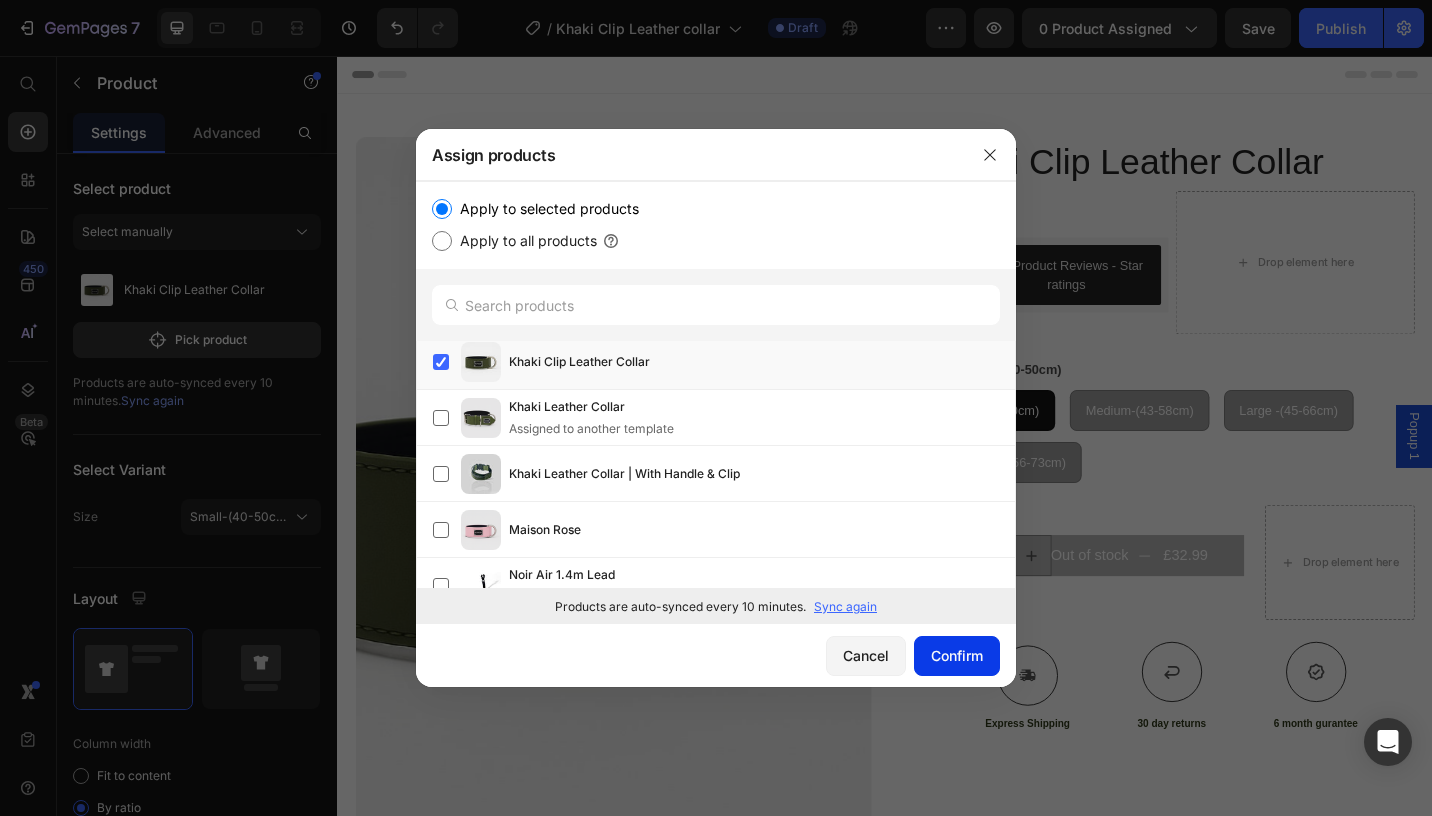 click on "Confirm" at bounding box center (957, 655) 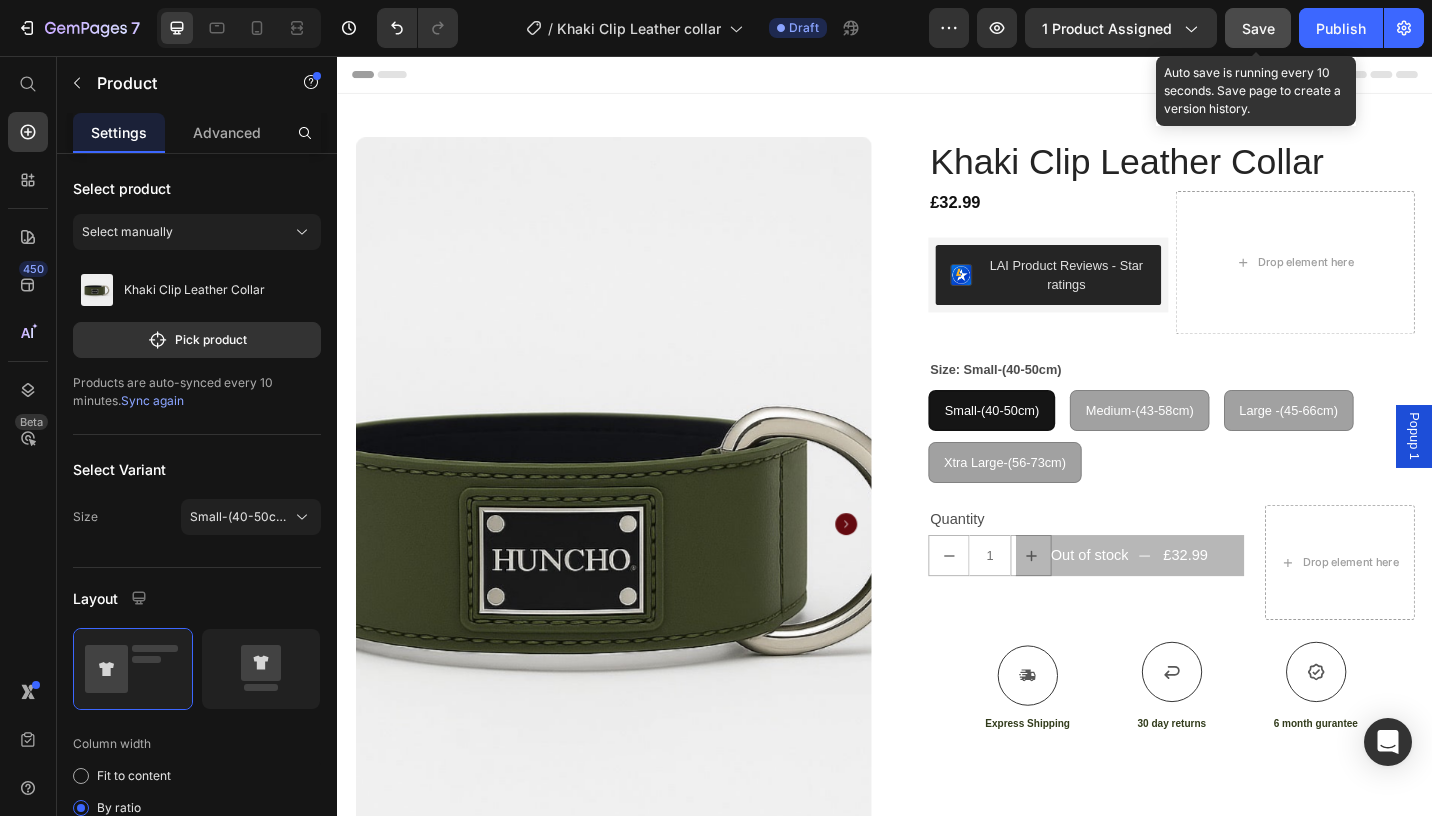 click on "Save" at bounding box center [1258, 28] 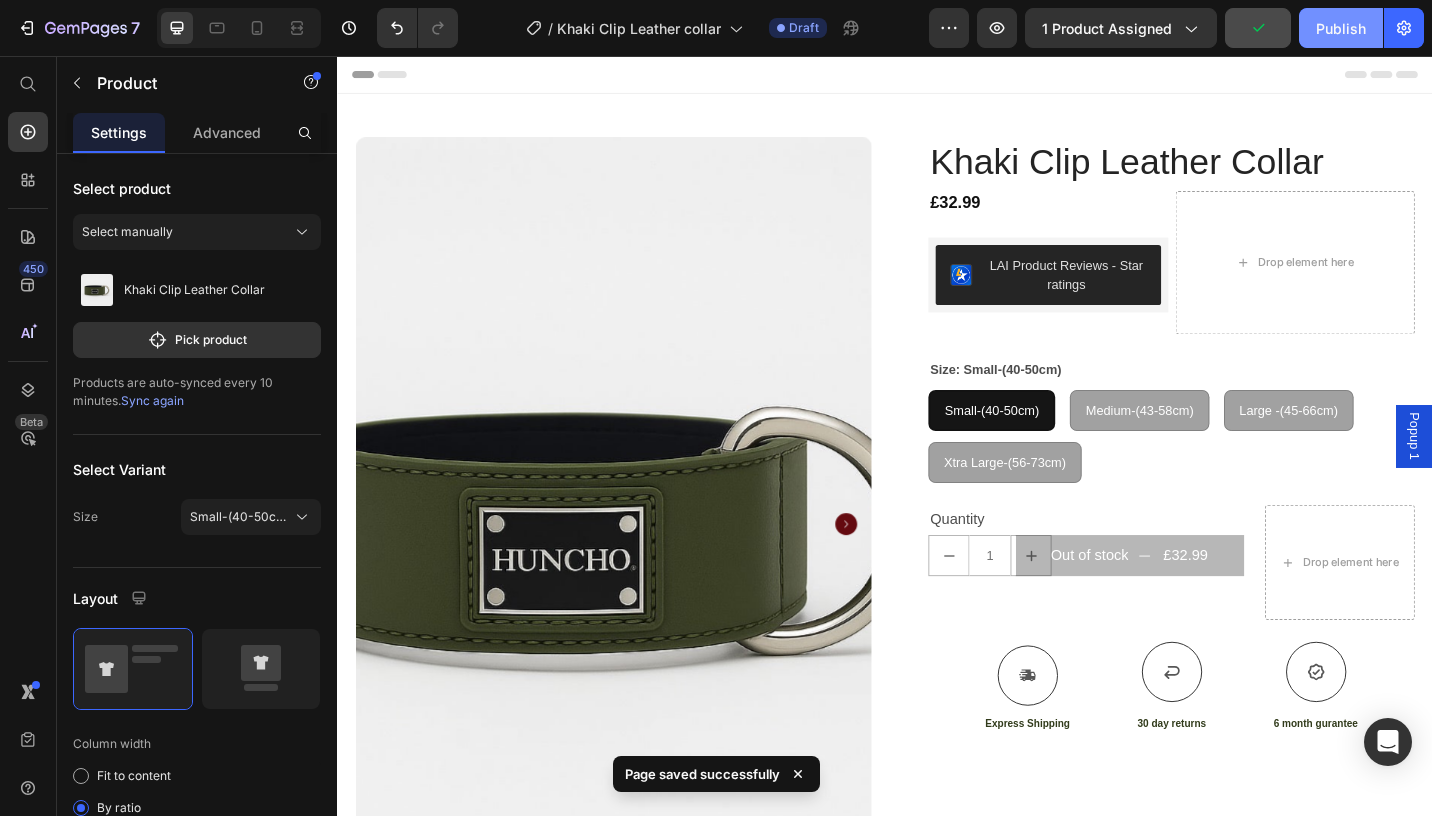 click on "Publish" at bounding box center (1341, 28) 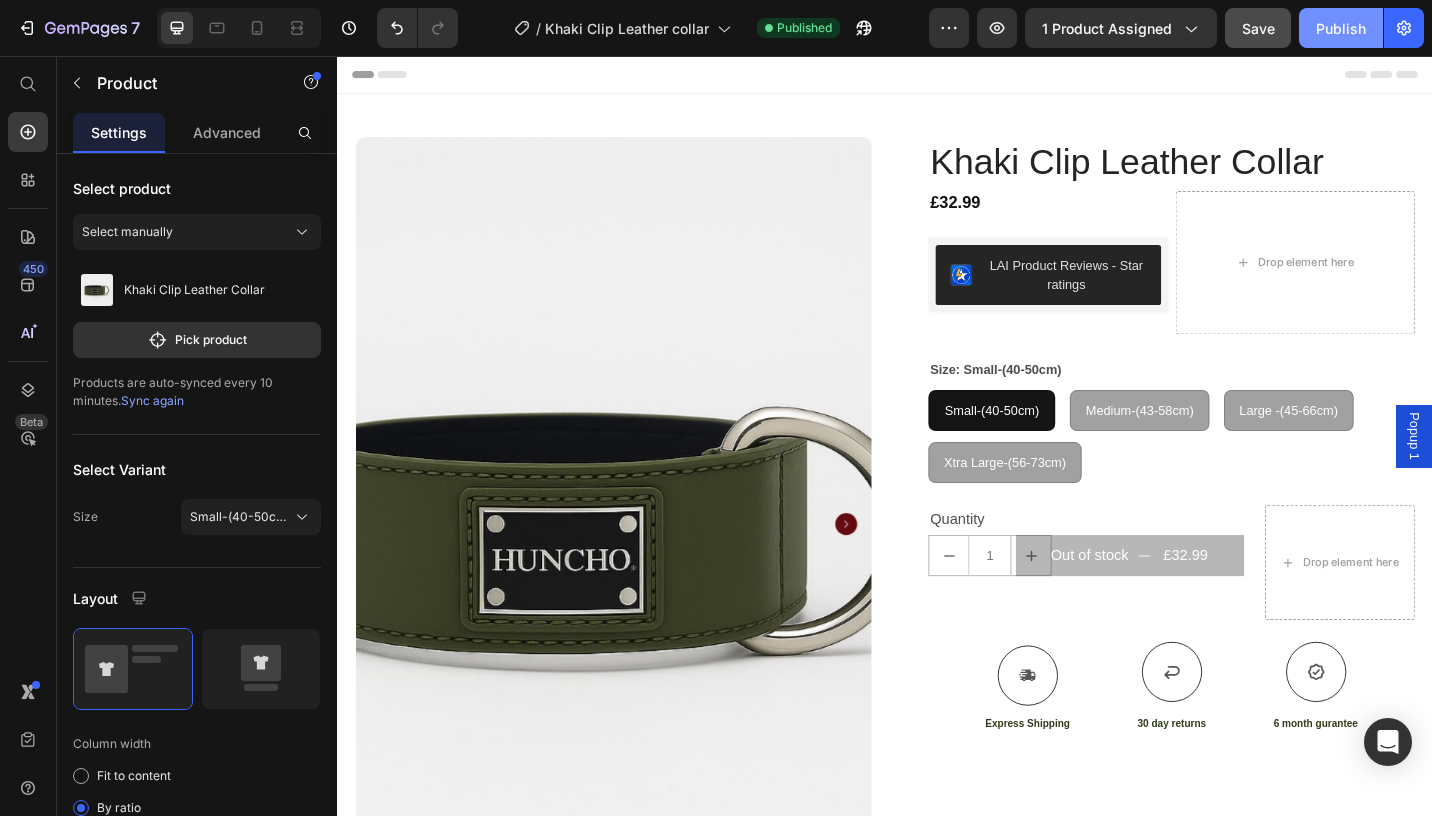 click on "Publish" at bounding box center (1341, 28) 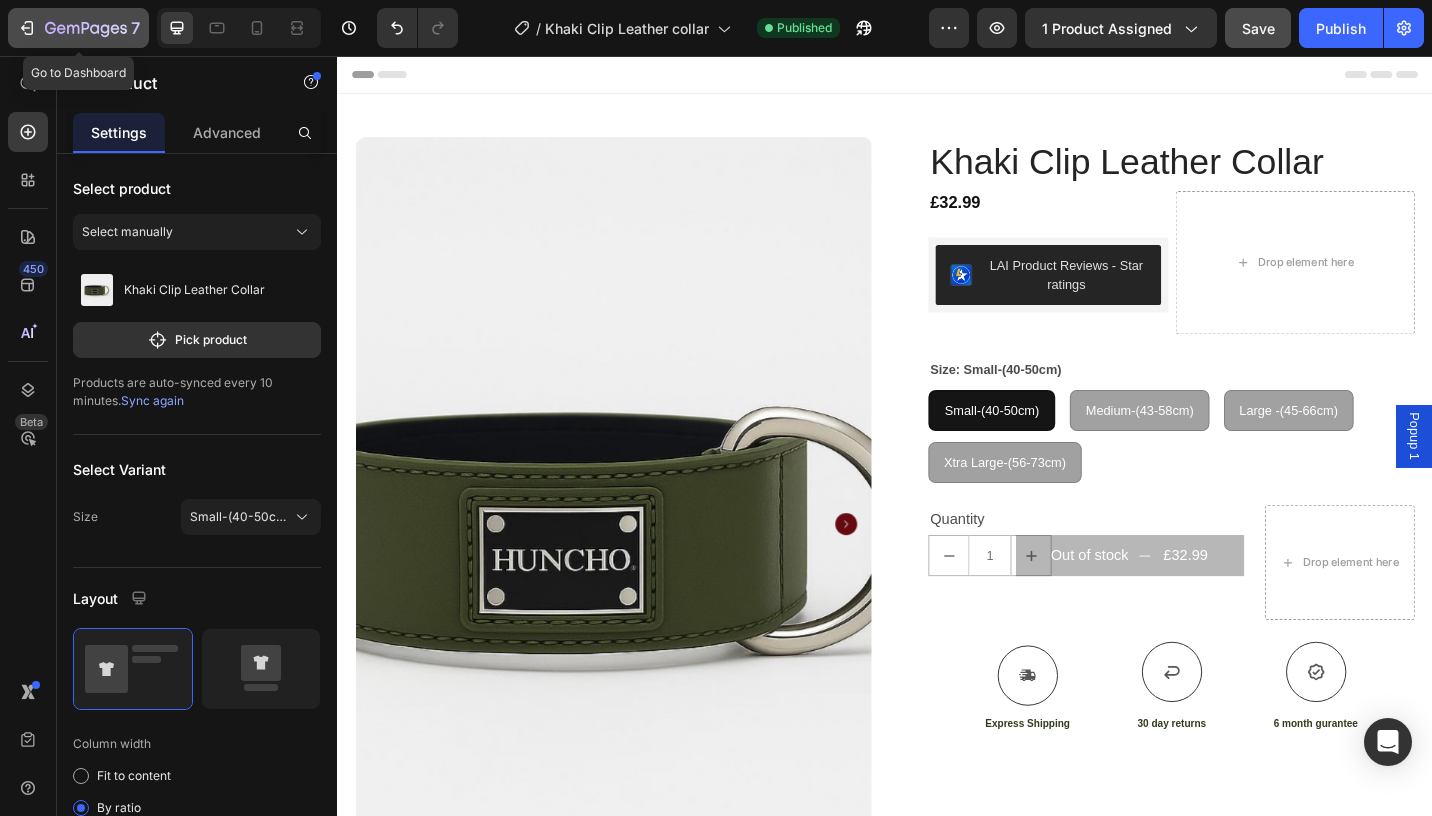 click on "7" 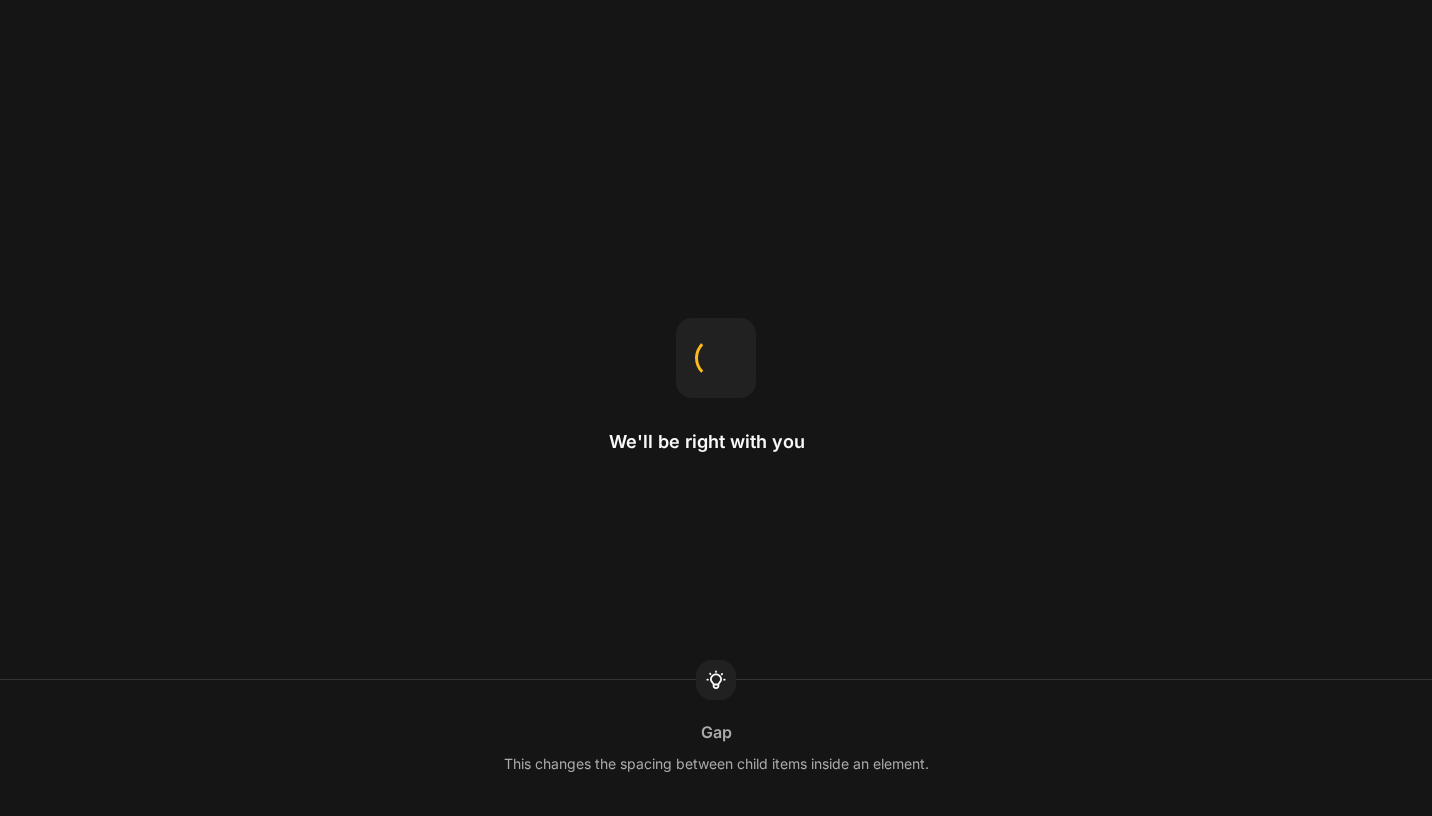 scroll, scrollTop: 0, scrollLeft: 0, axis: both 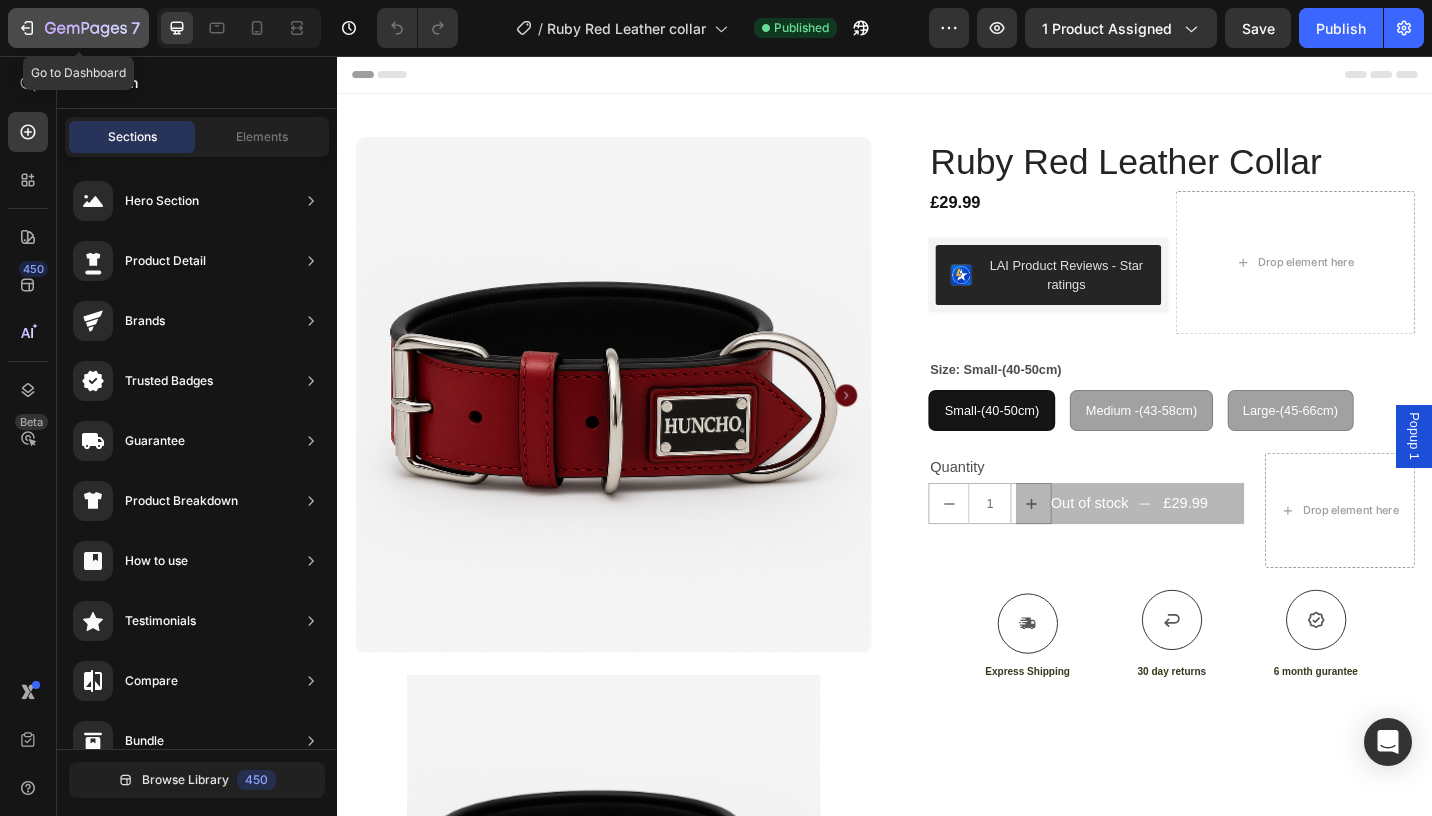 click on "7" at bounding box center (78, 28) 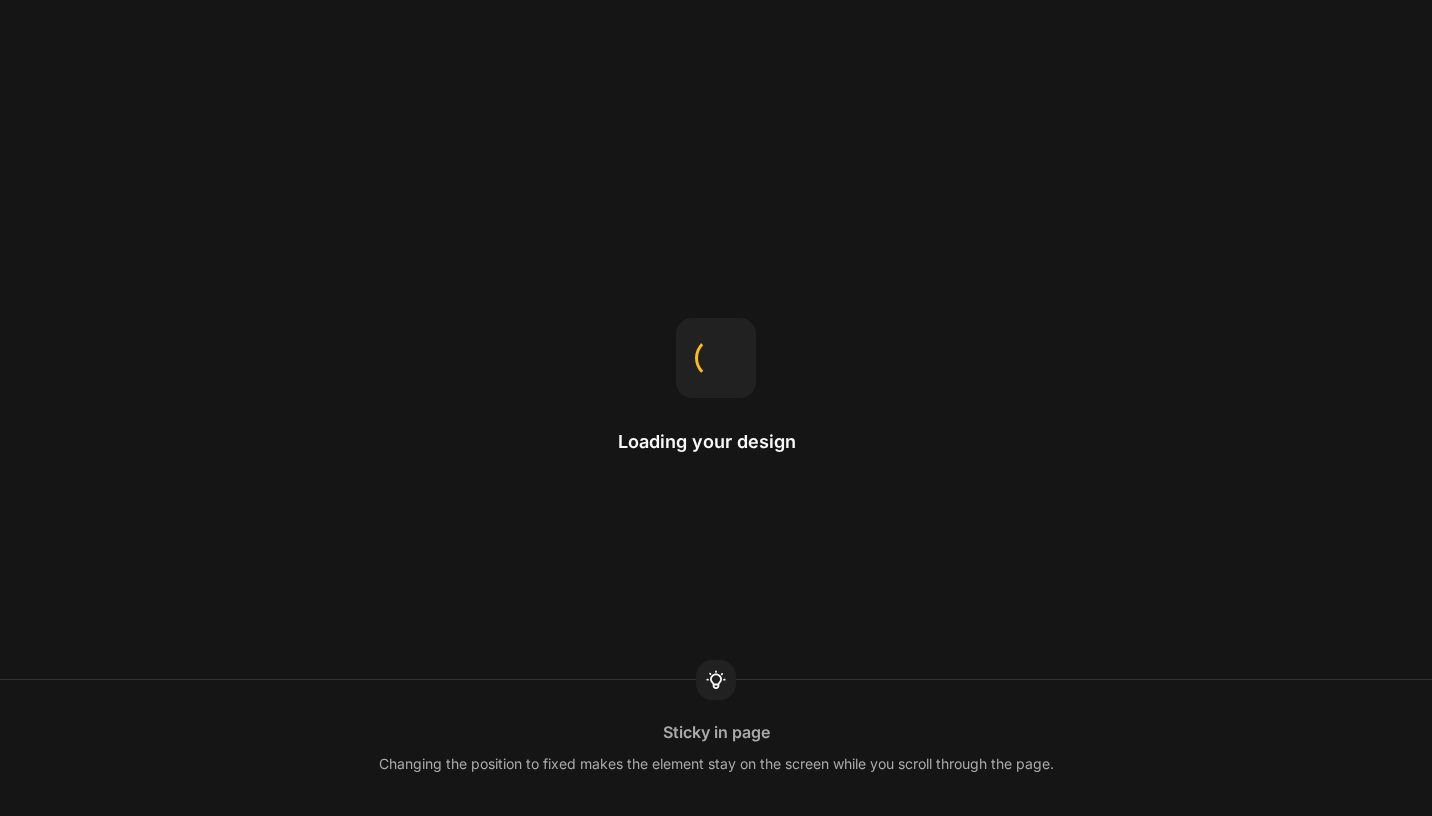 scroll, scrollTop: 0, scrollLeft: 0, axis: both 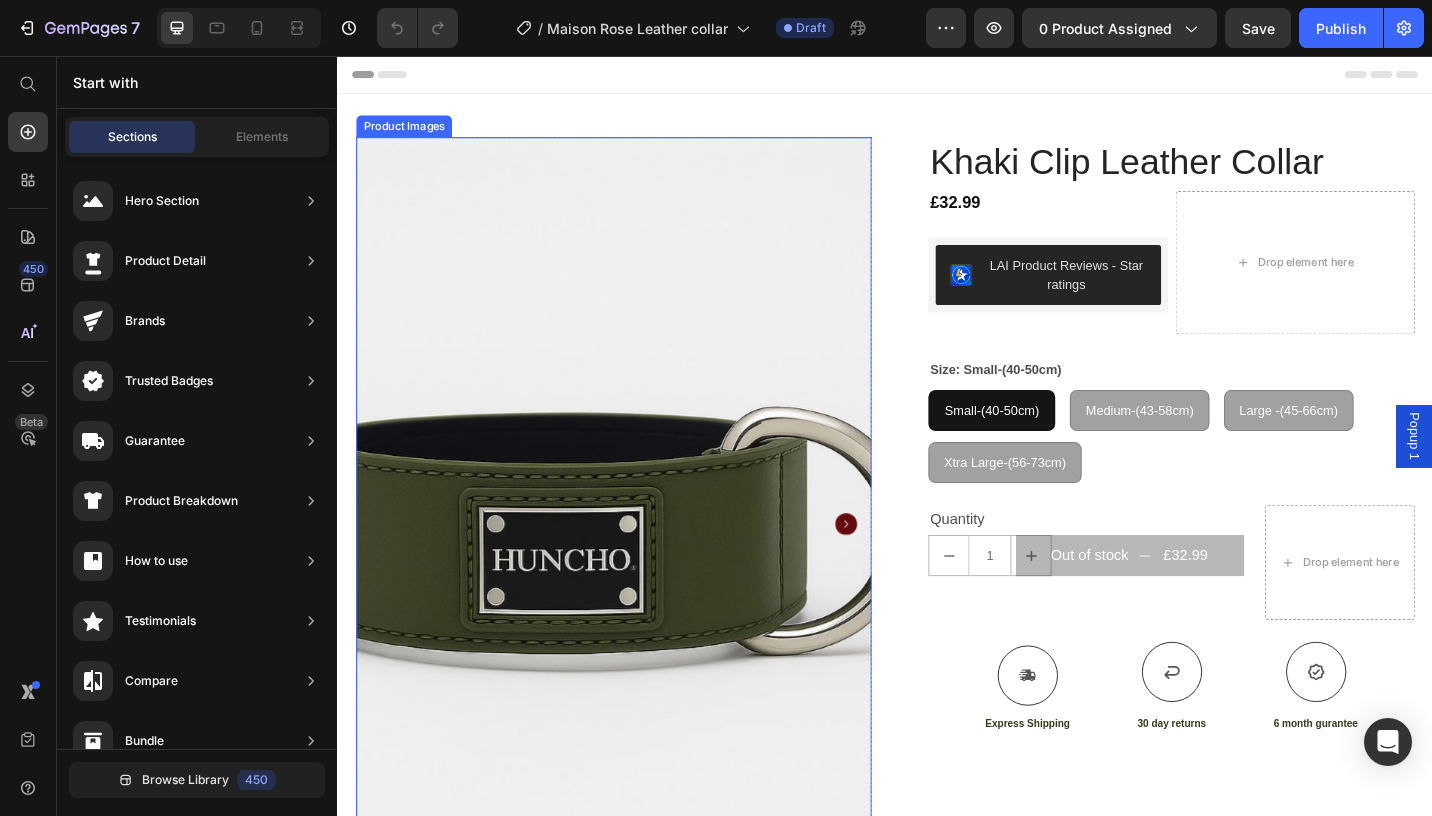 click at bounding box center (639, 569) 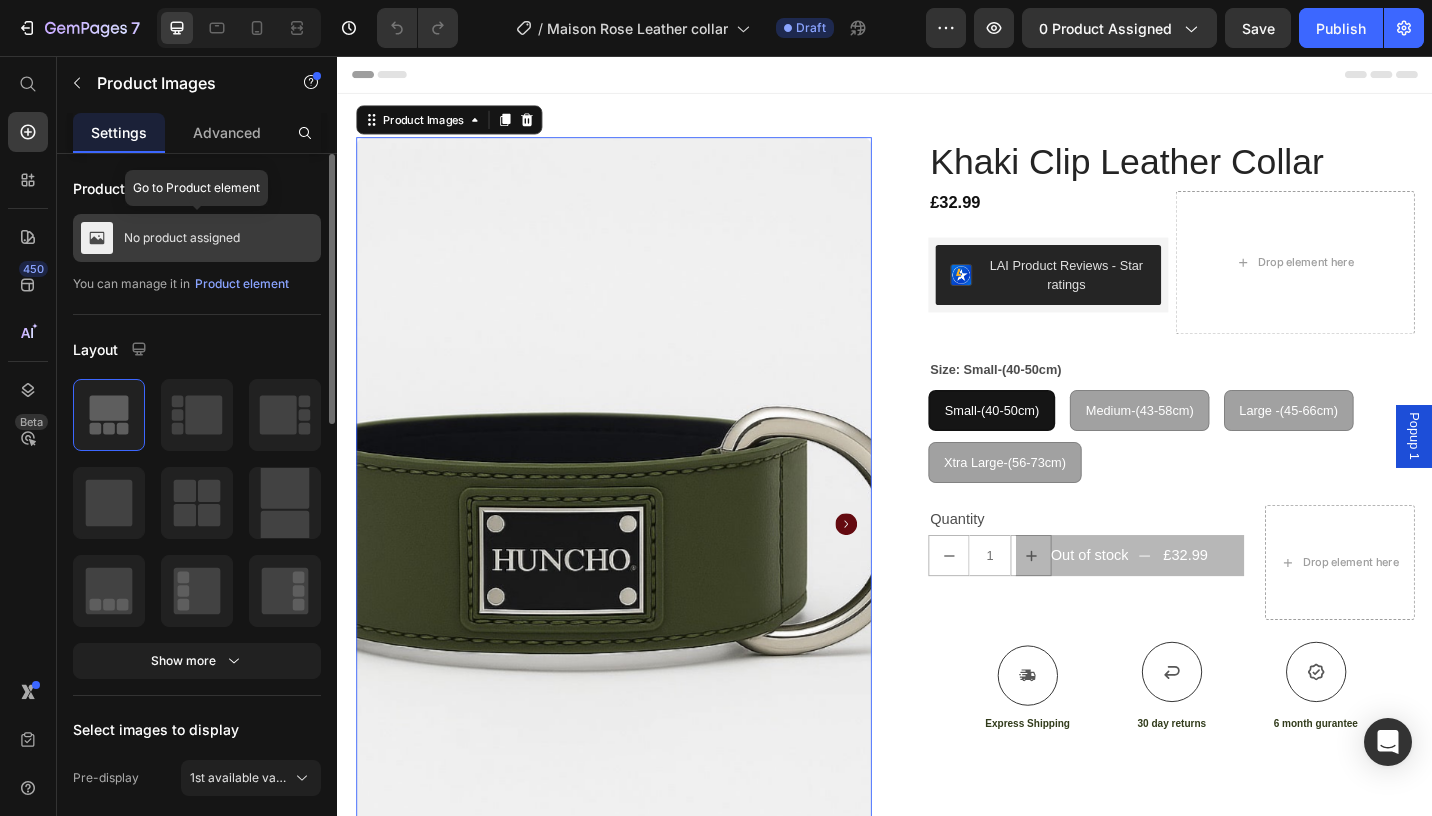 click on "No product assigned" at bounding box center (197, 238) 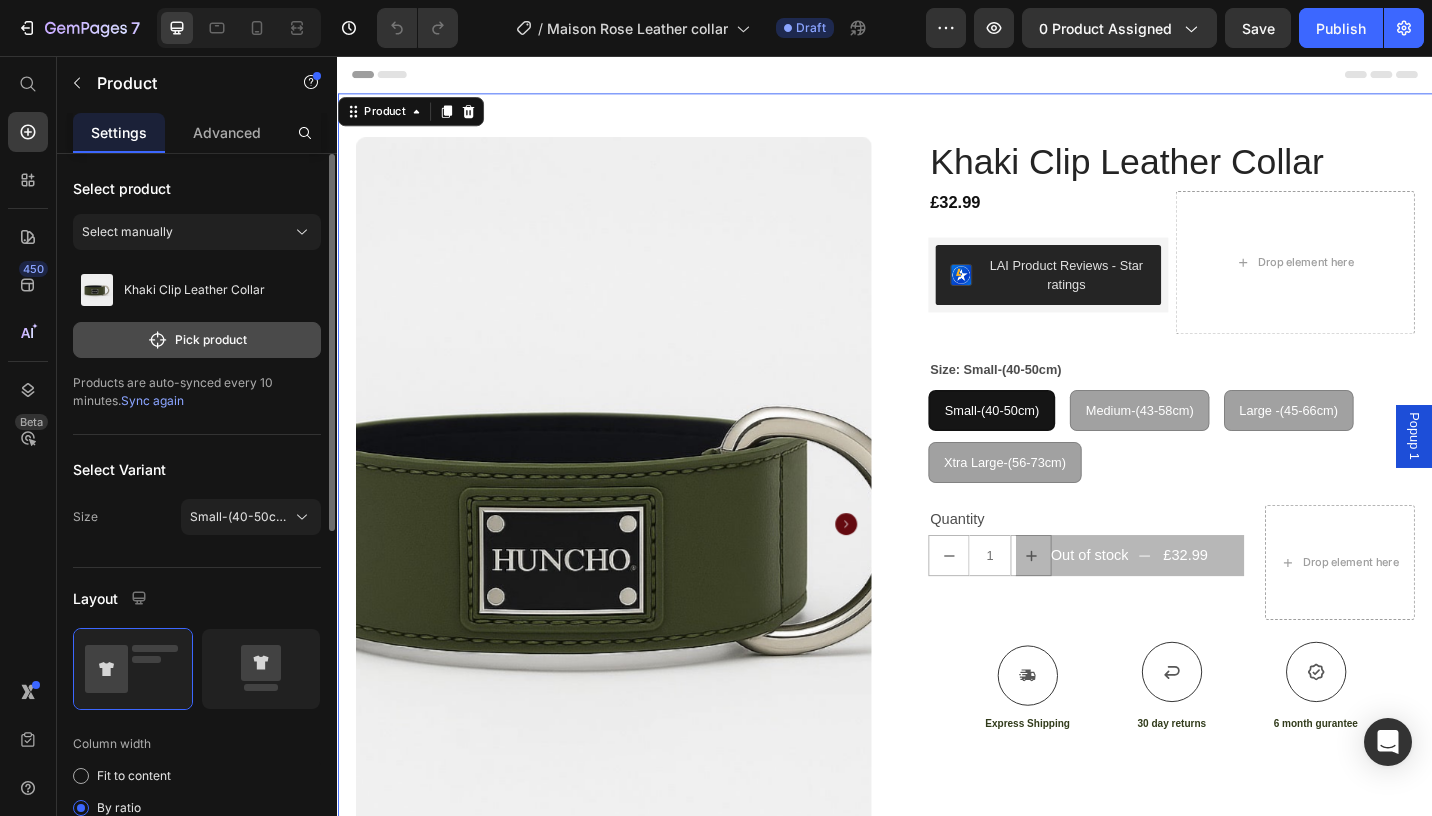 click on "Pick product" 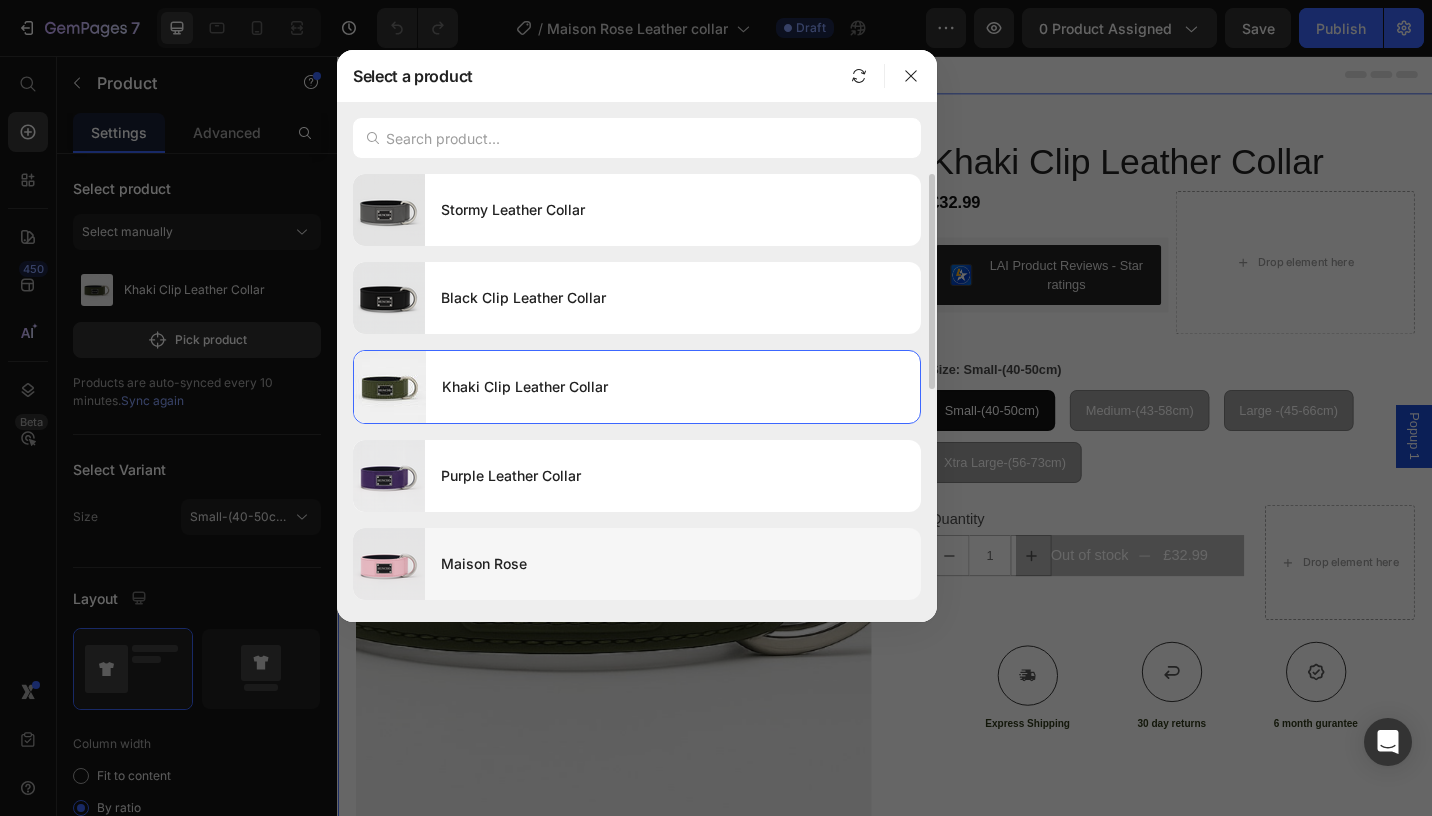 click on "Maison Rose" at bounding box center (673, 564) 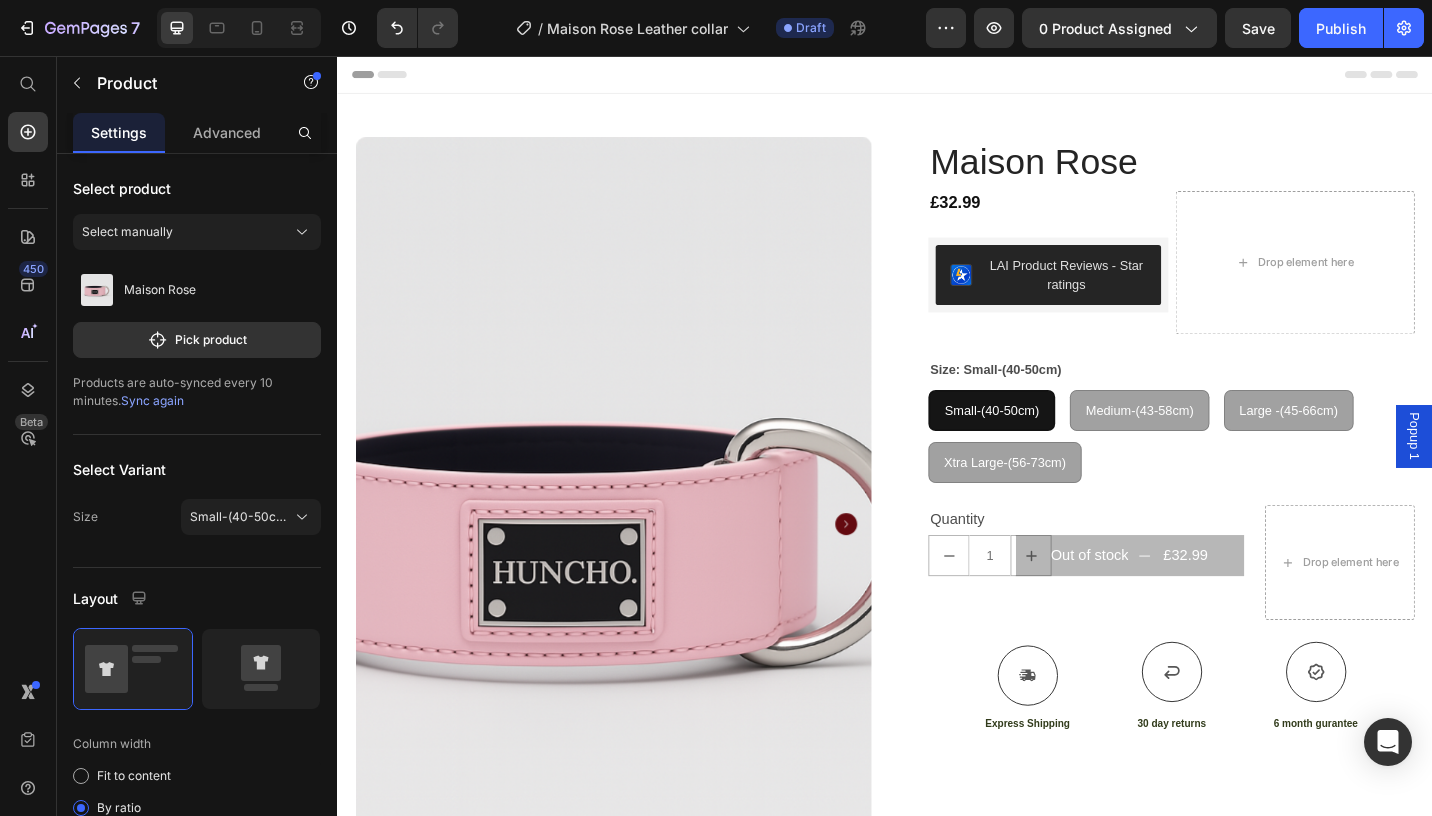 click on "7  Version history  /  Maison Rose Leather collar Draft Preview 0 product assigned  Save   Publish" 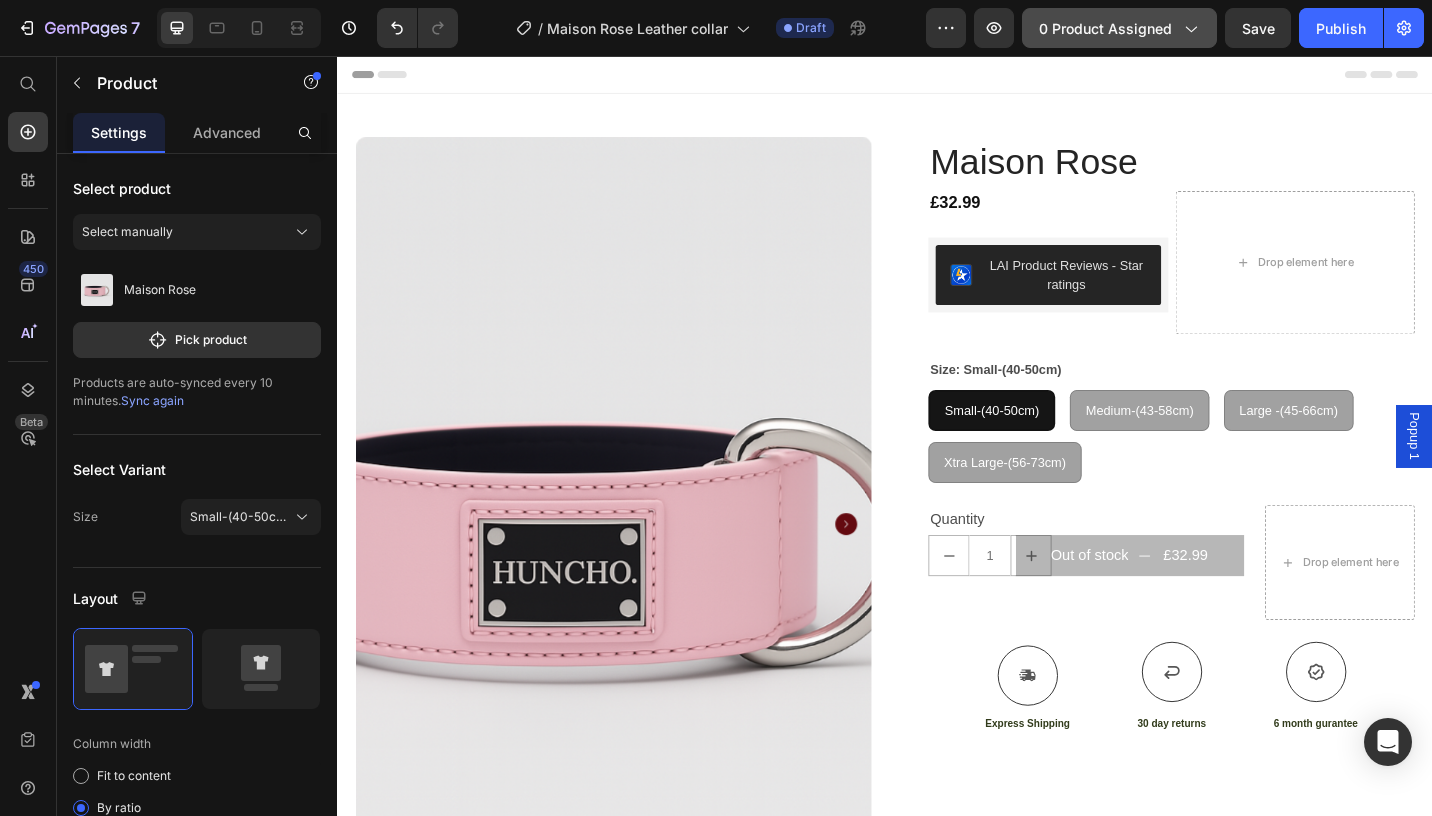 click on "0 product assigned" at bounding box center (1119, 28) 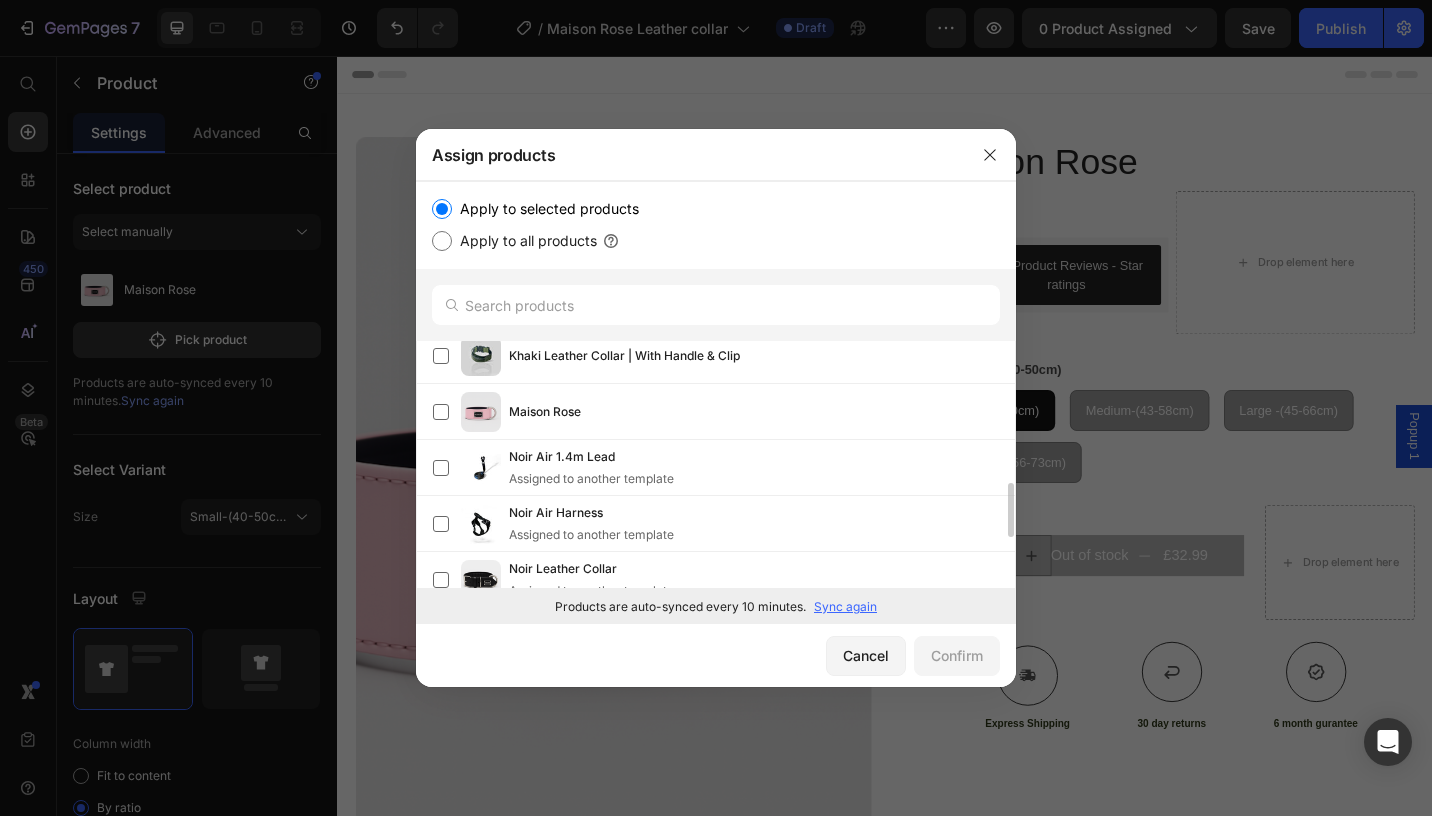 scroll, scrollTop: 563, scrollLeft: 0, axis: vertical 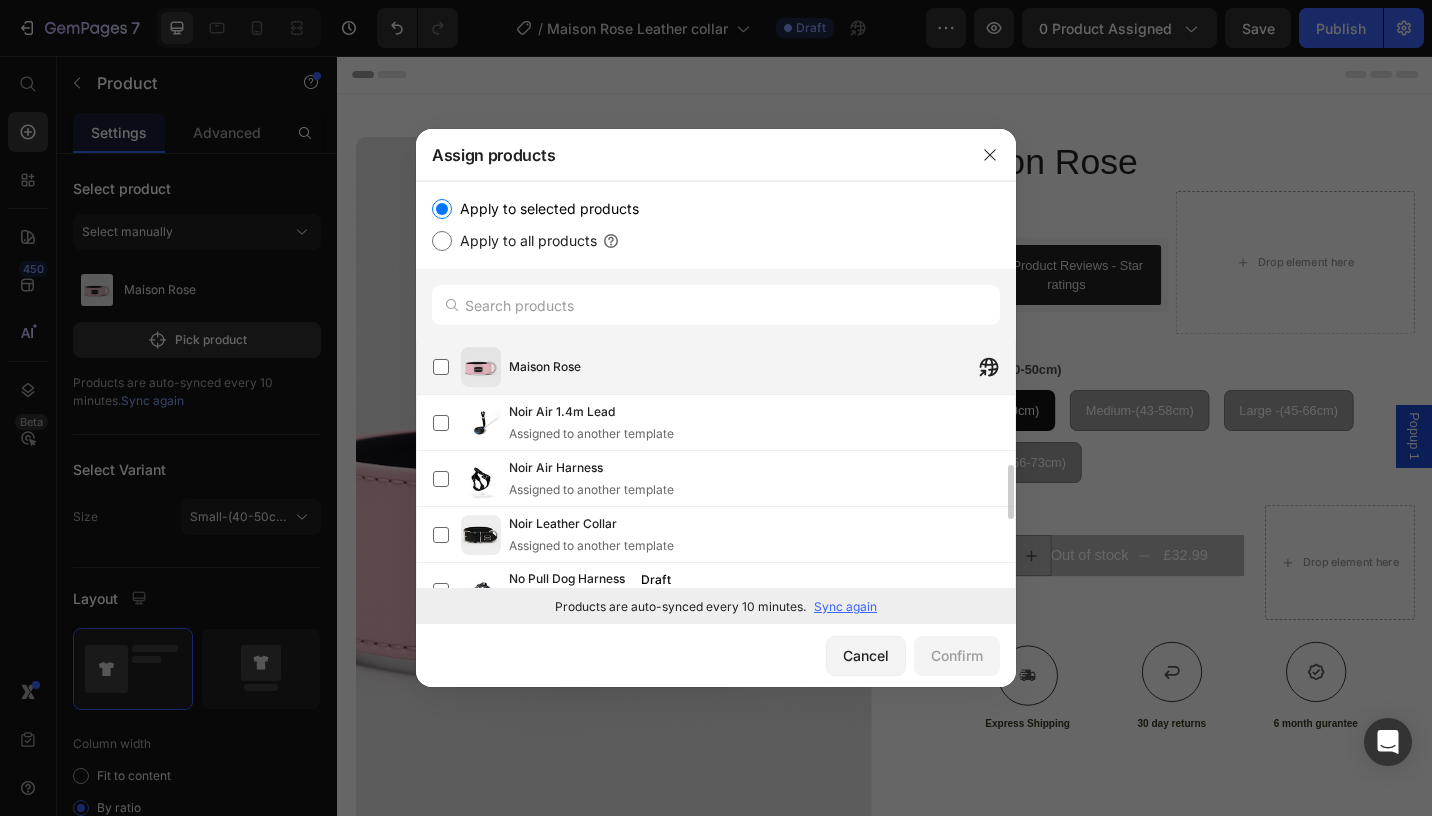 click on "Maison Rose" at bounding box center [545, 367] 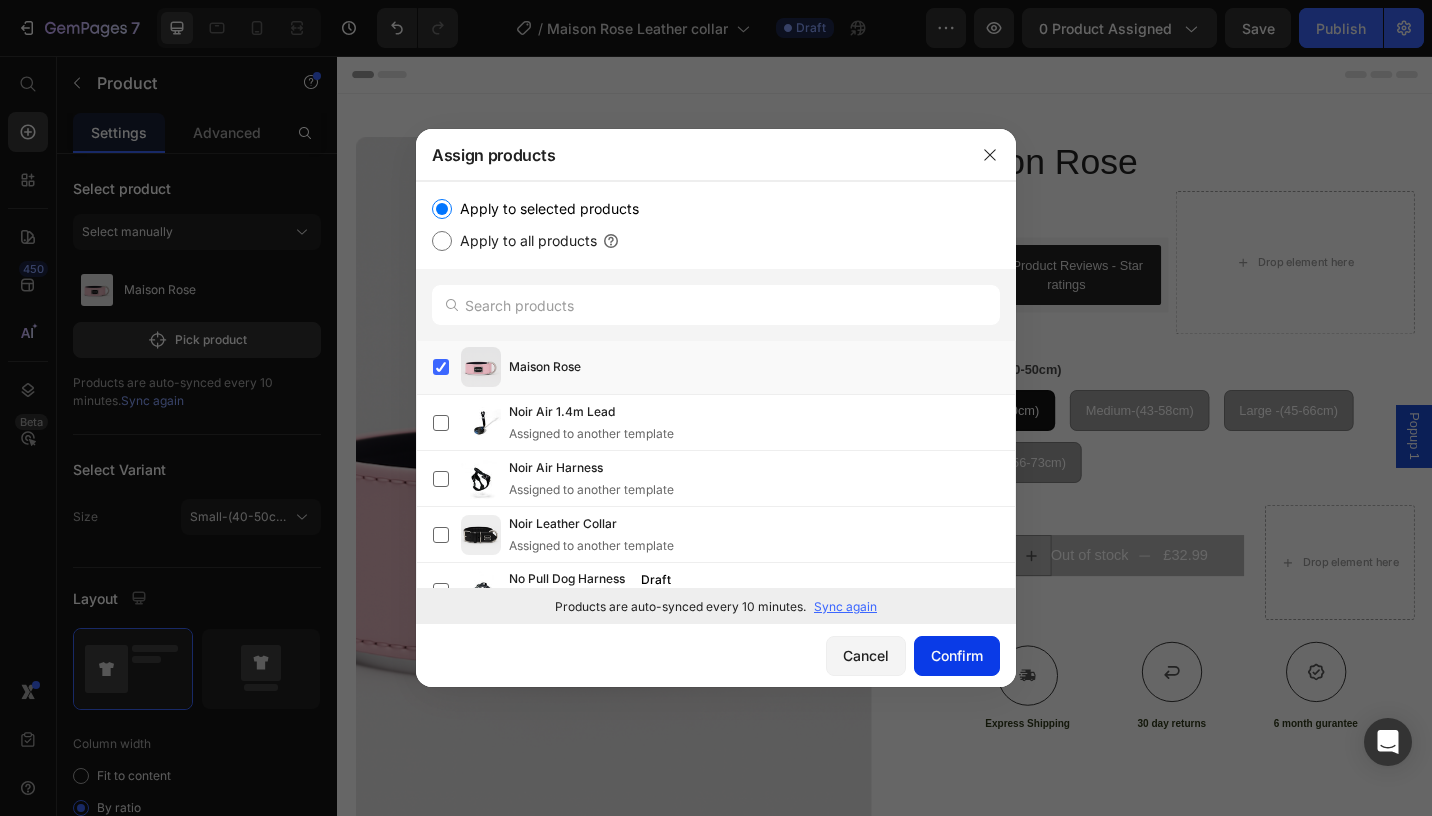 click on "Confirm" at bounding box center [957, 655] 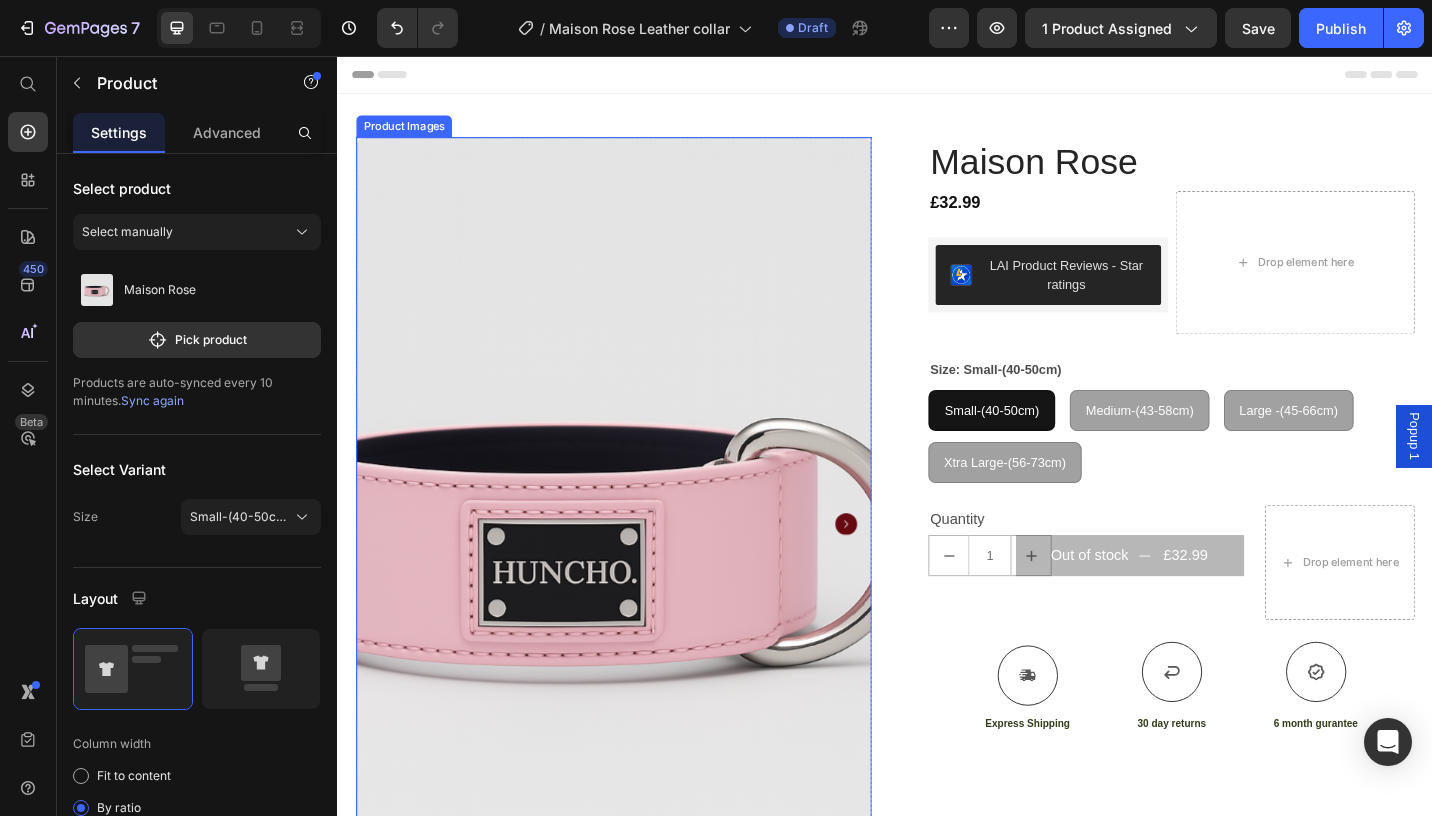 click 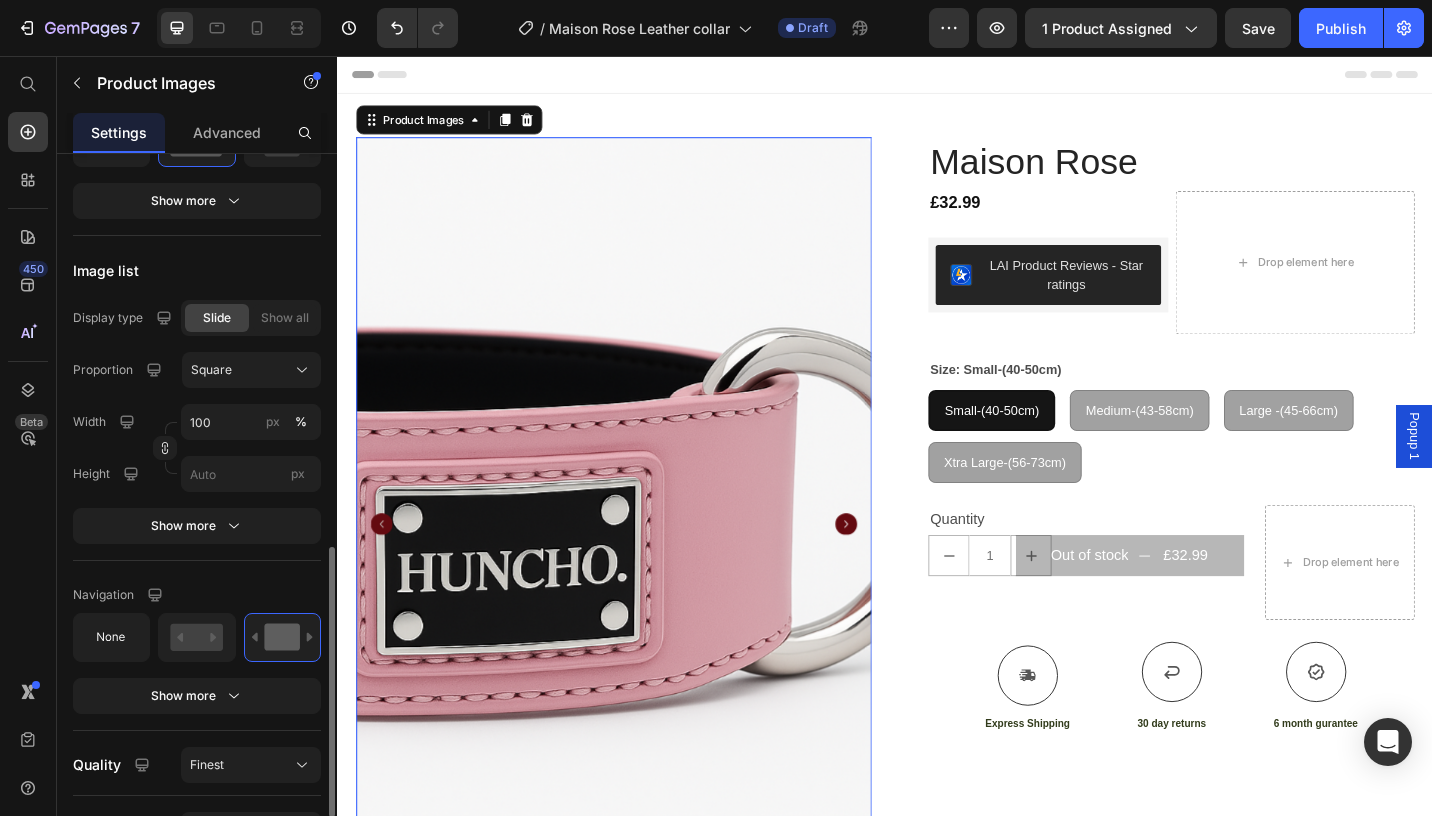 scroll, scrollTop: 1074, scrollLeft: 0, axis: vertical 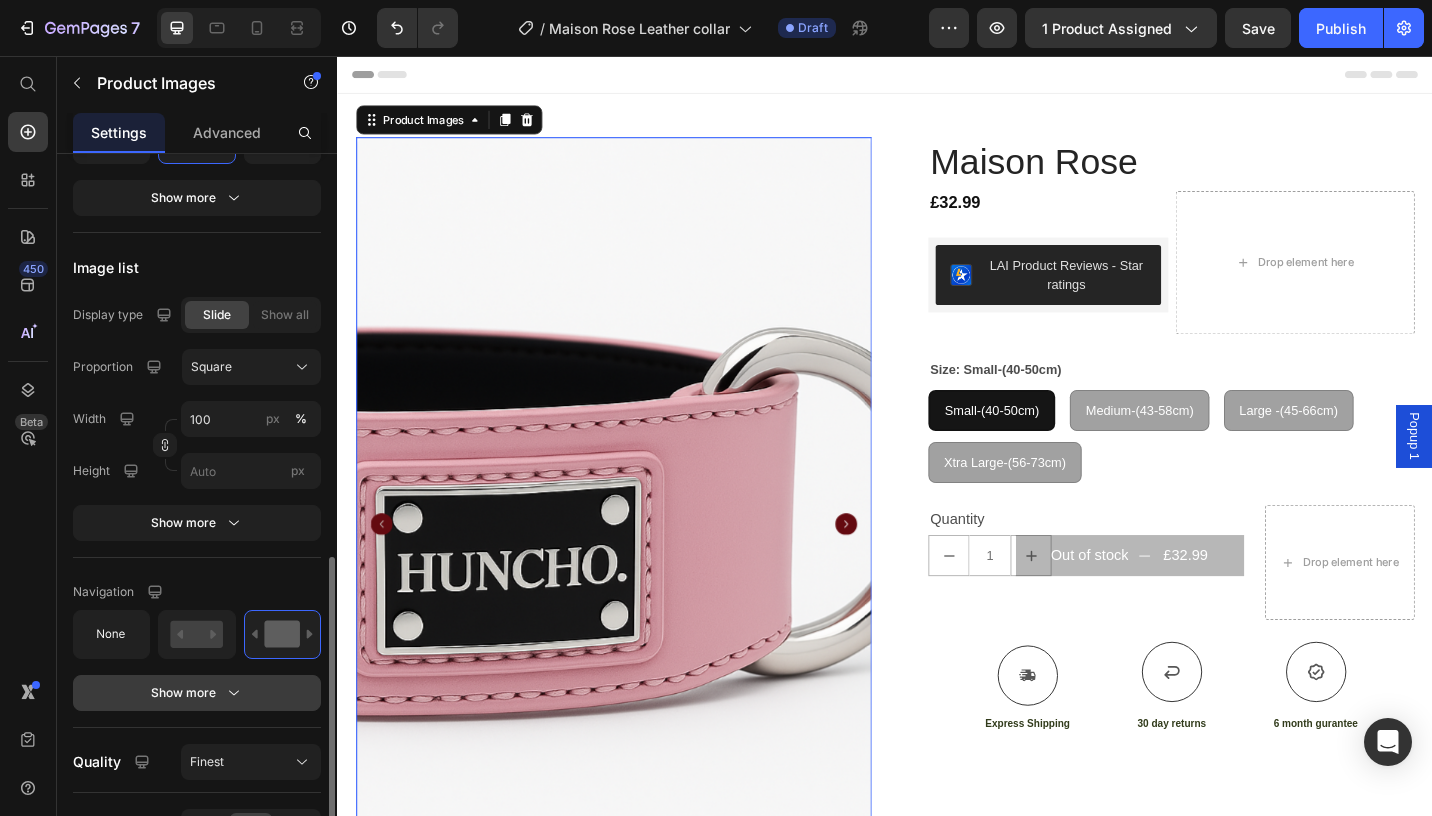click 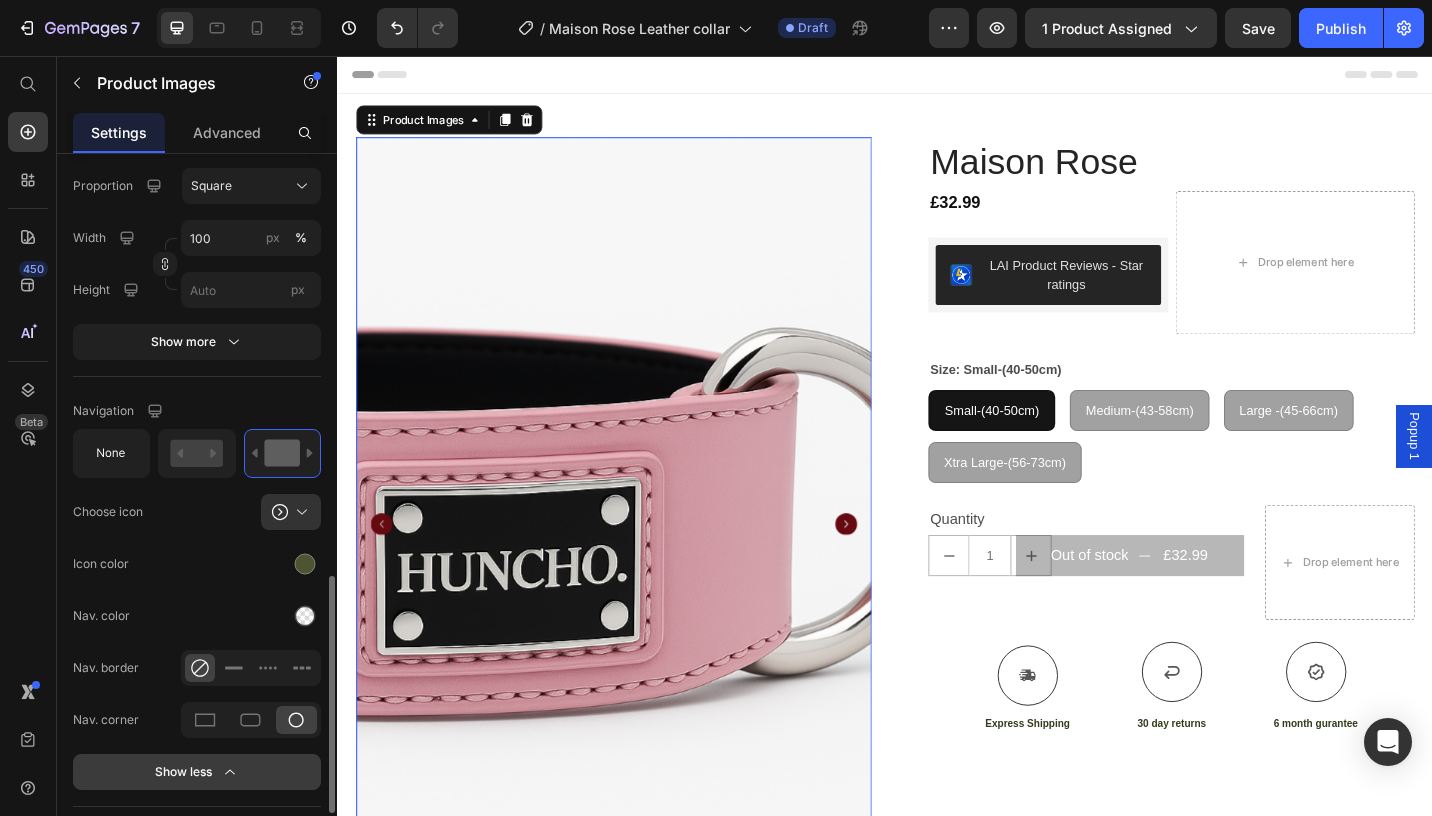 scroll, scrollTop: 1260, scrollLeft: 0, axis: vertical 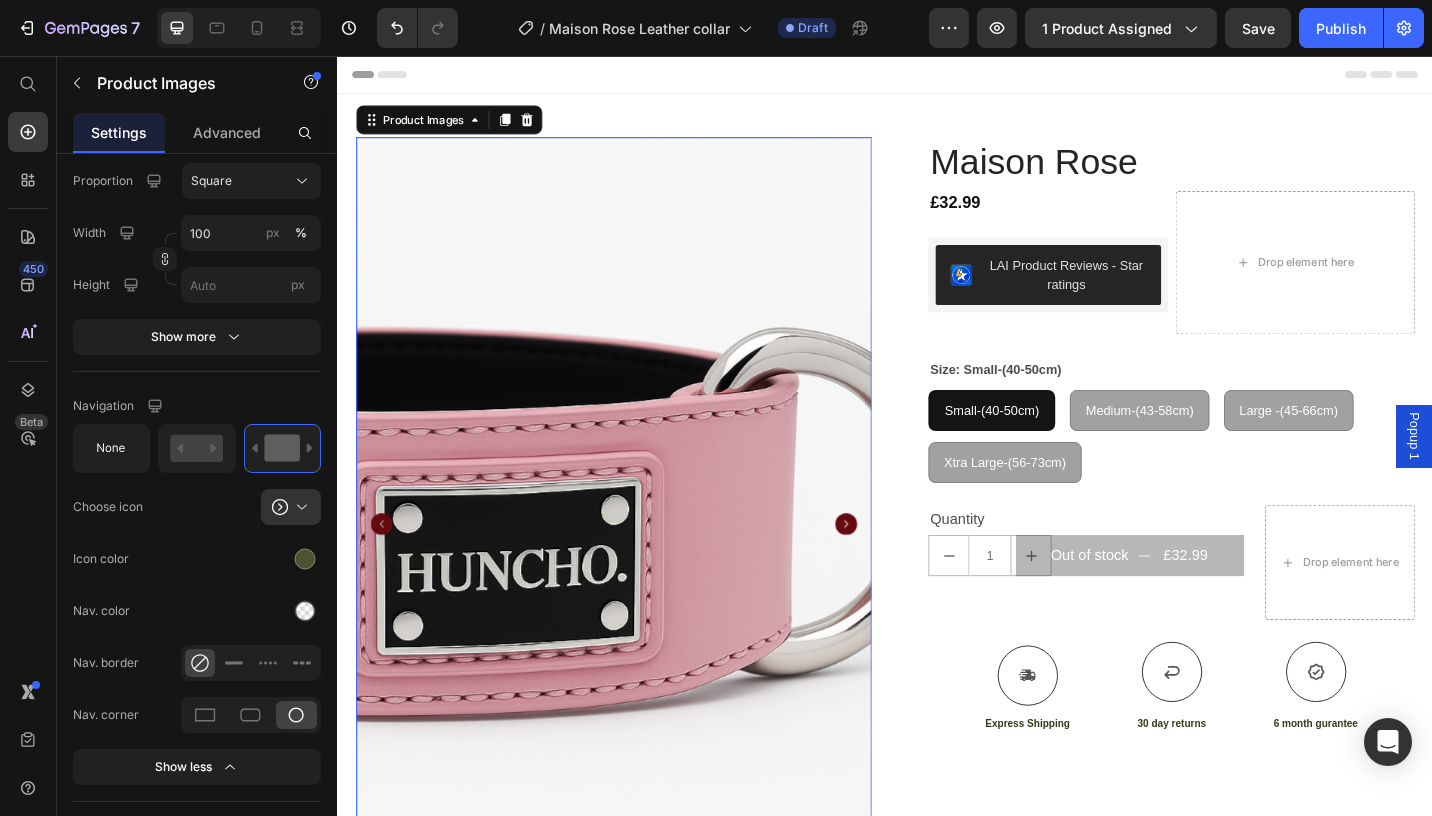 click 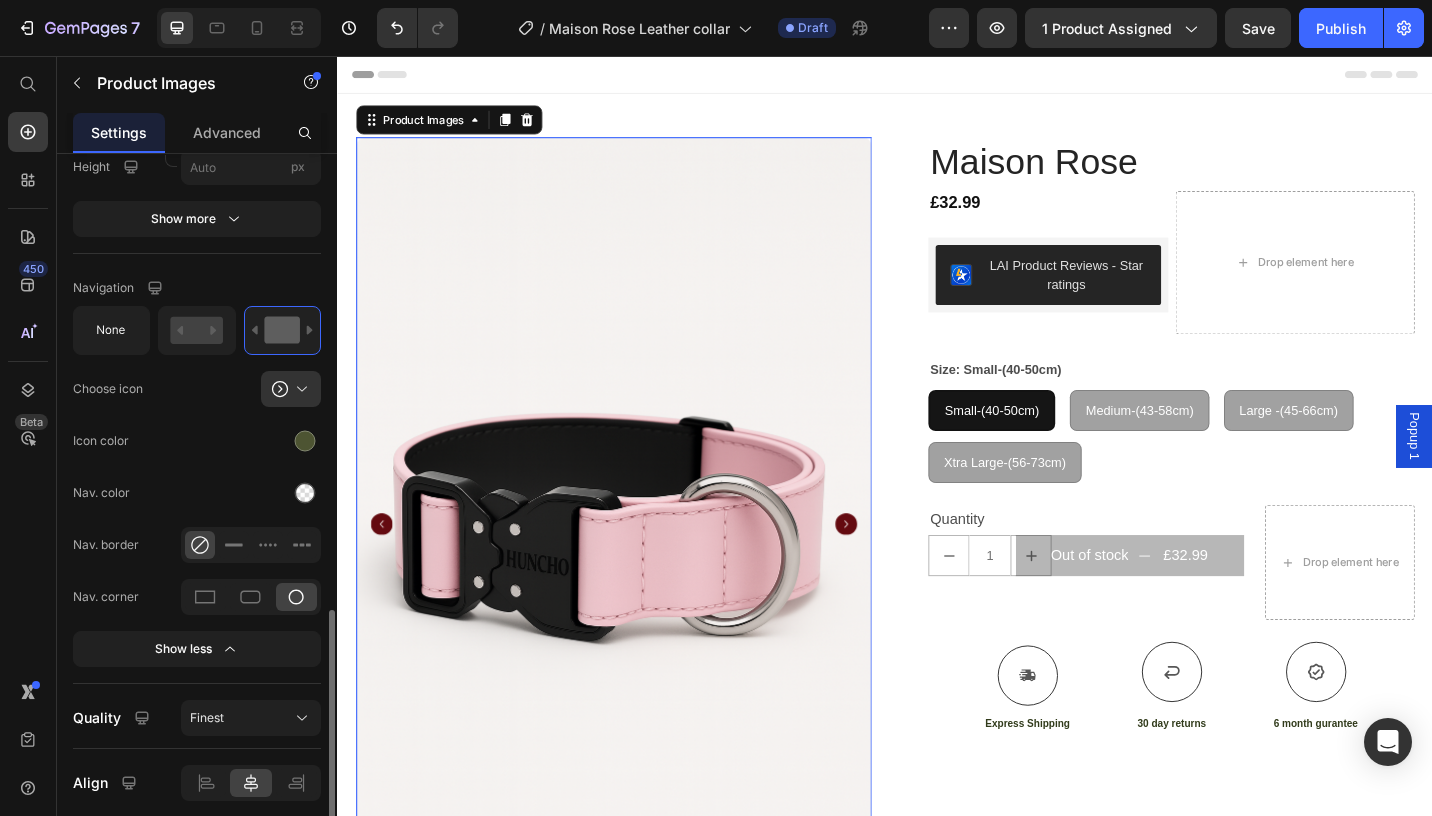 scroll, scrollTop: 1380, scrollLeft: 0, axis: vertical 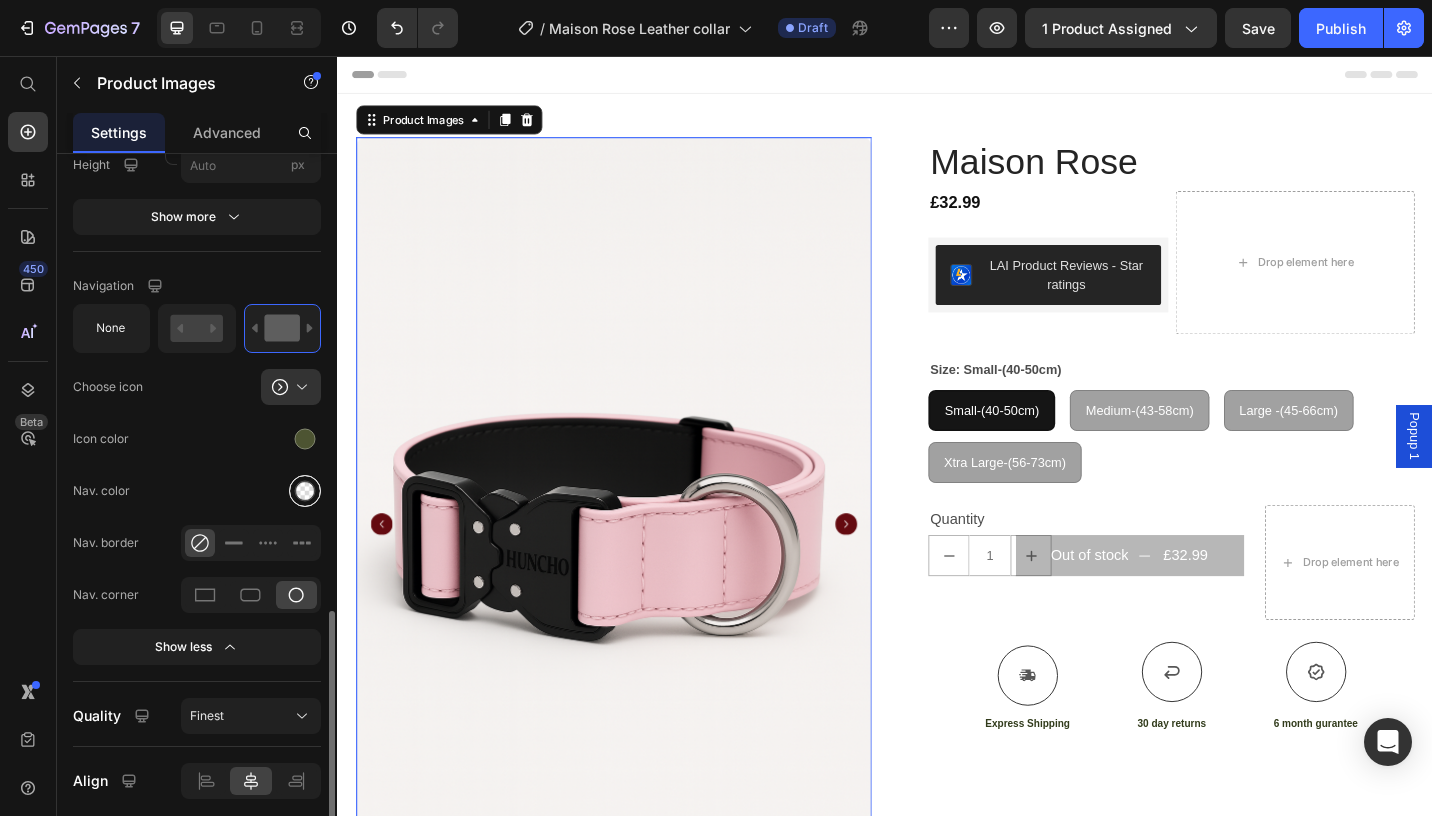 click at bounding box center [305, 490] 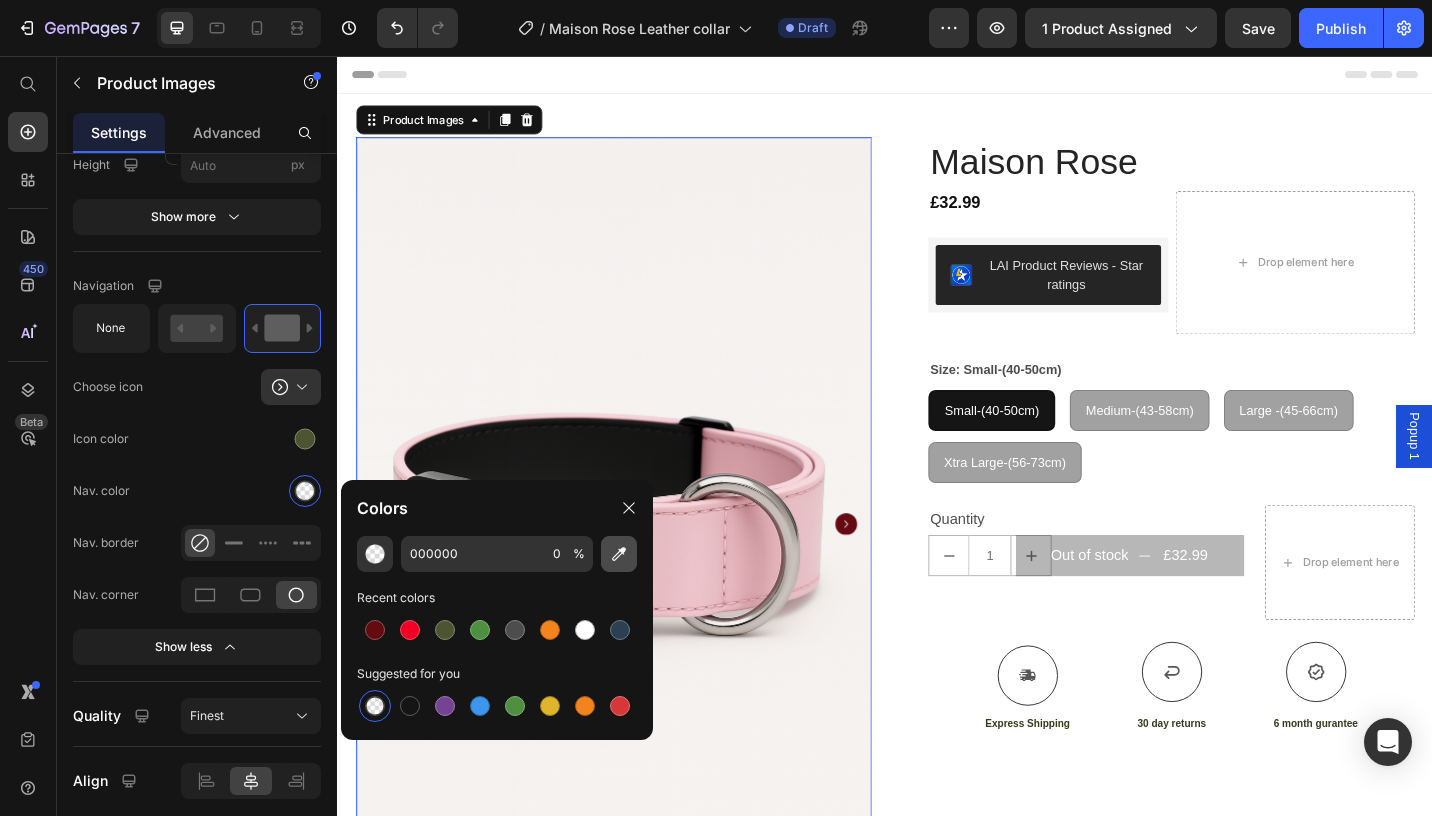 click at bounding box center [619, 554] 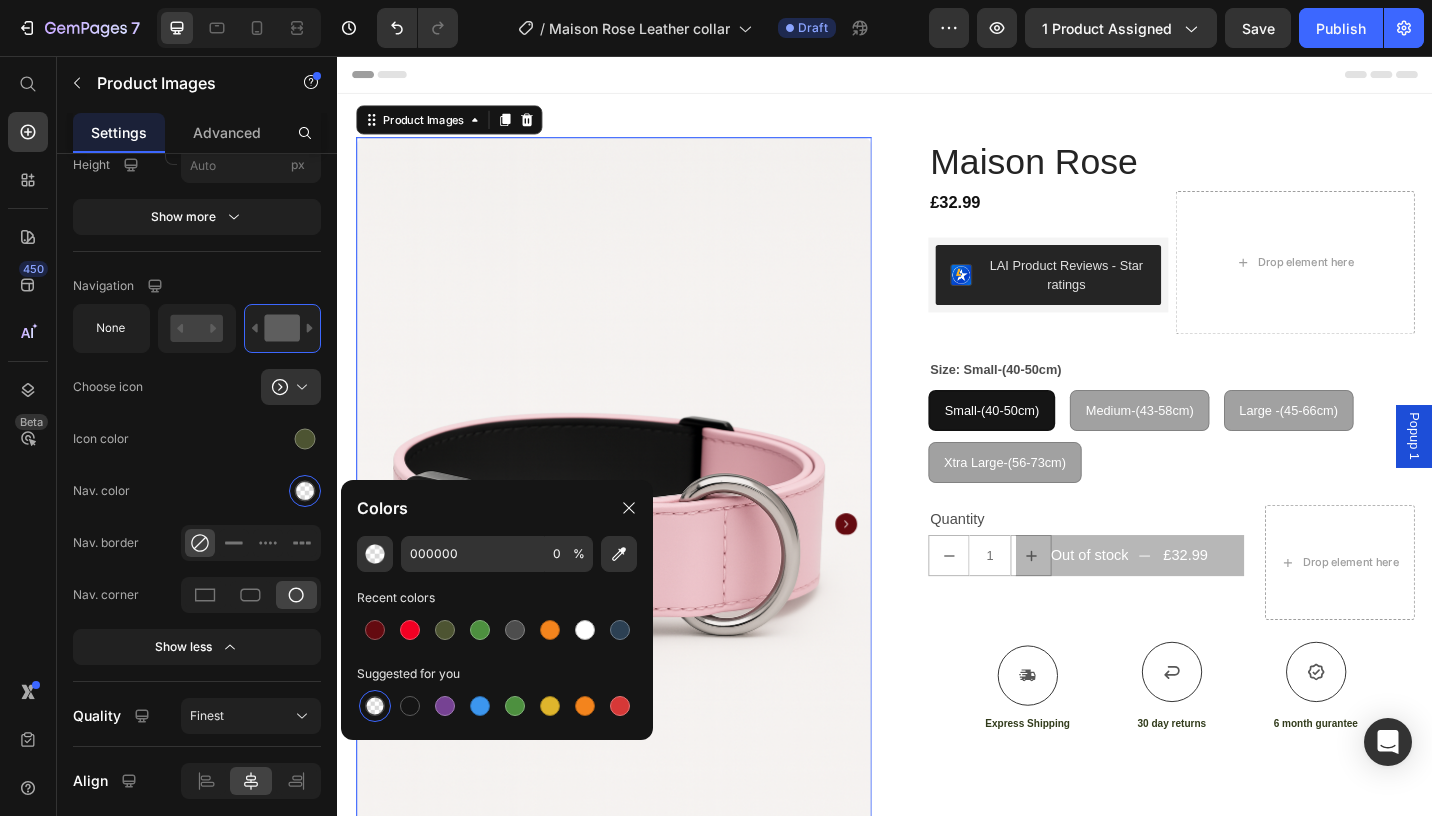 type on "EDC3C8" 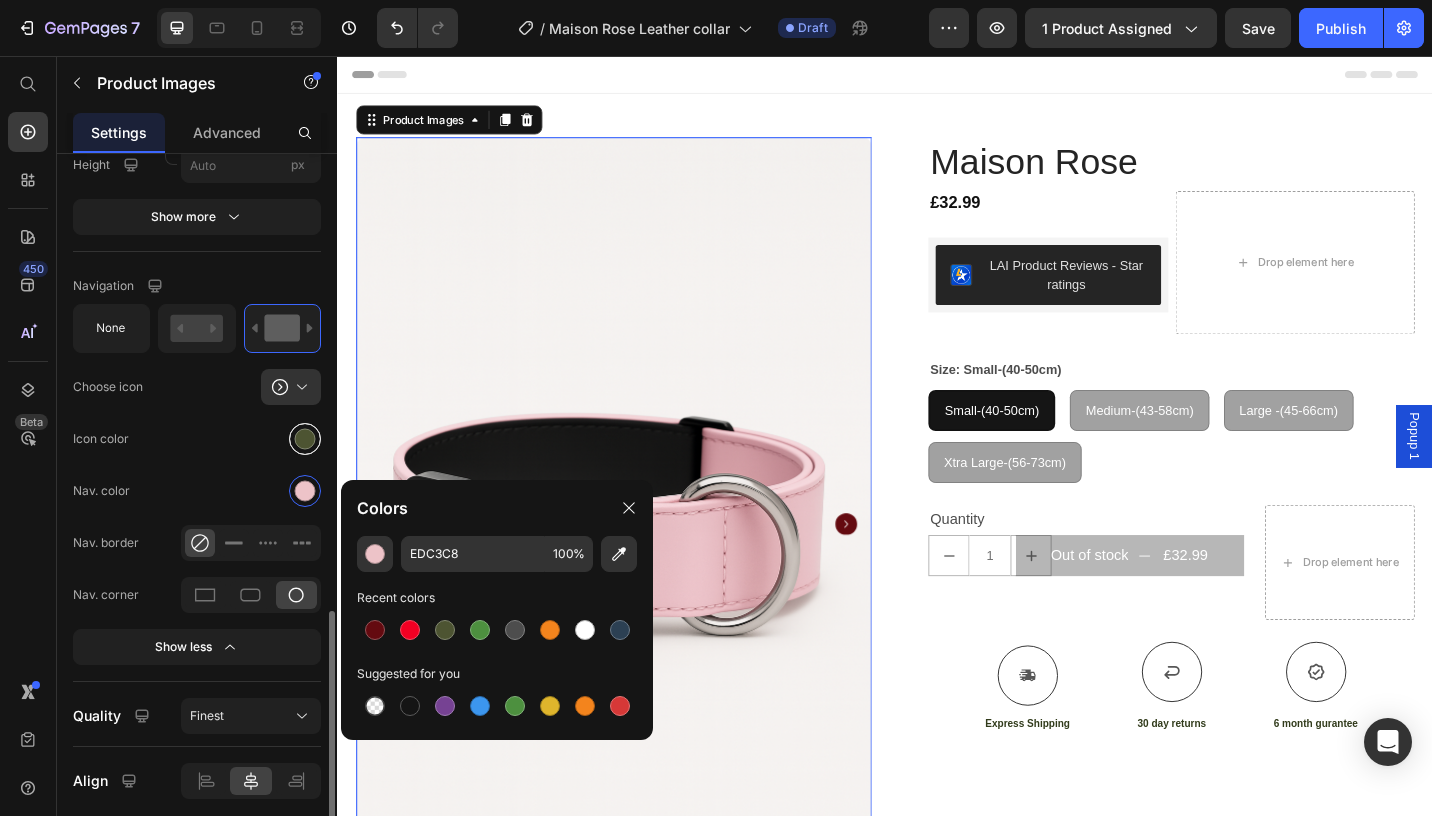 click at bounding box center [305, 438] 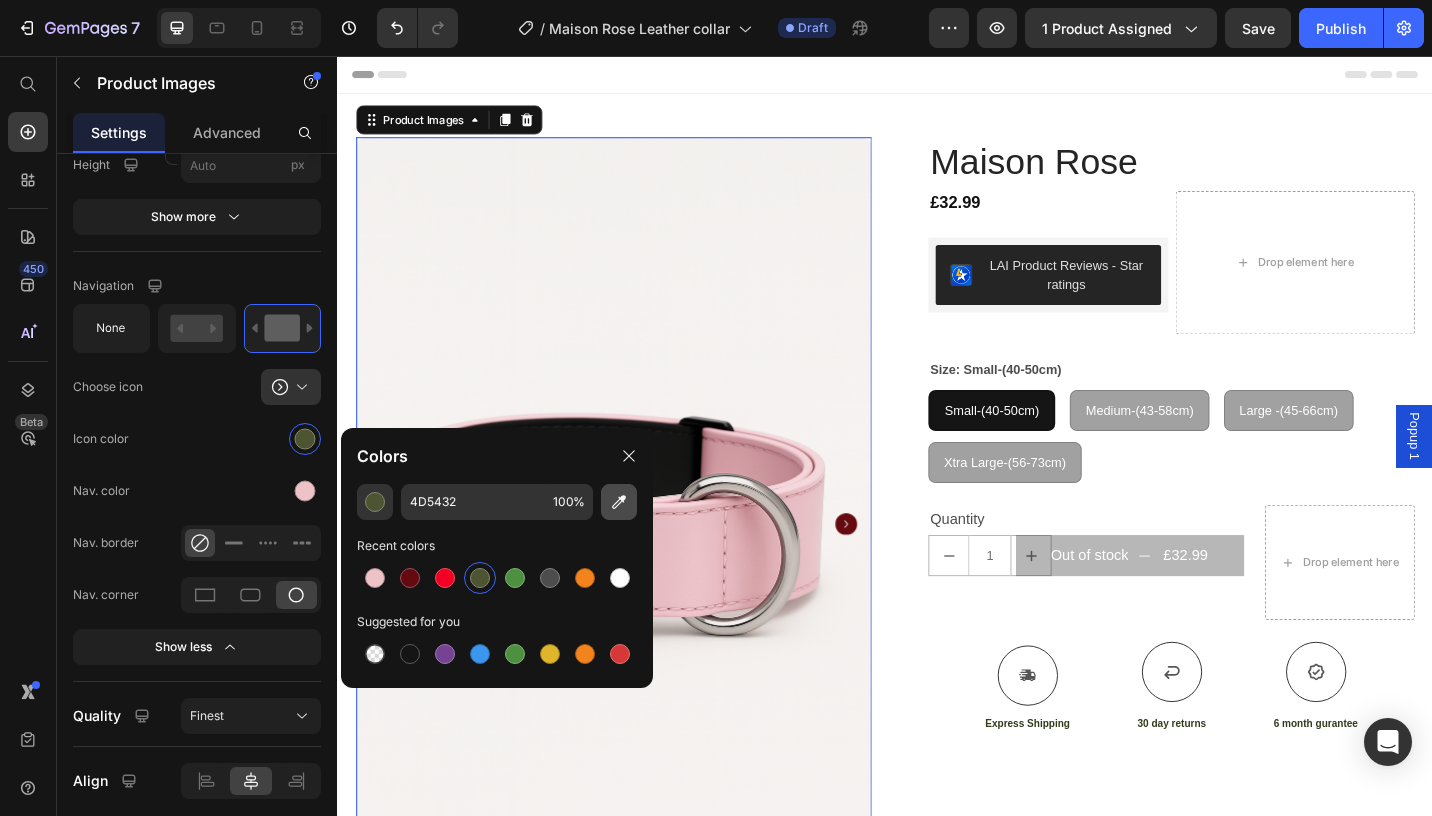 click at bounding box center (619, 502) 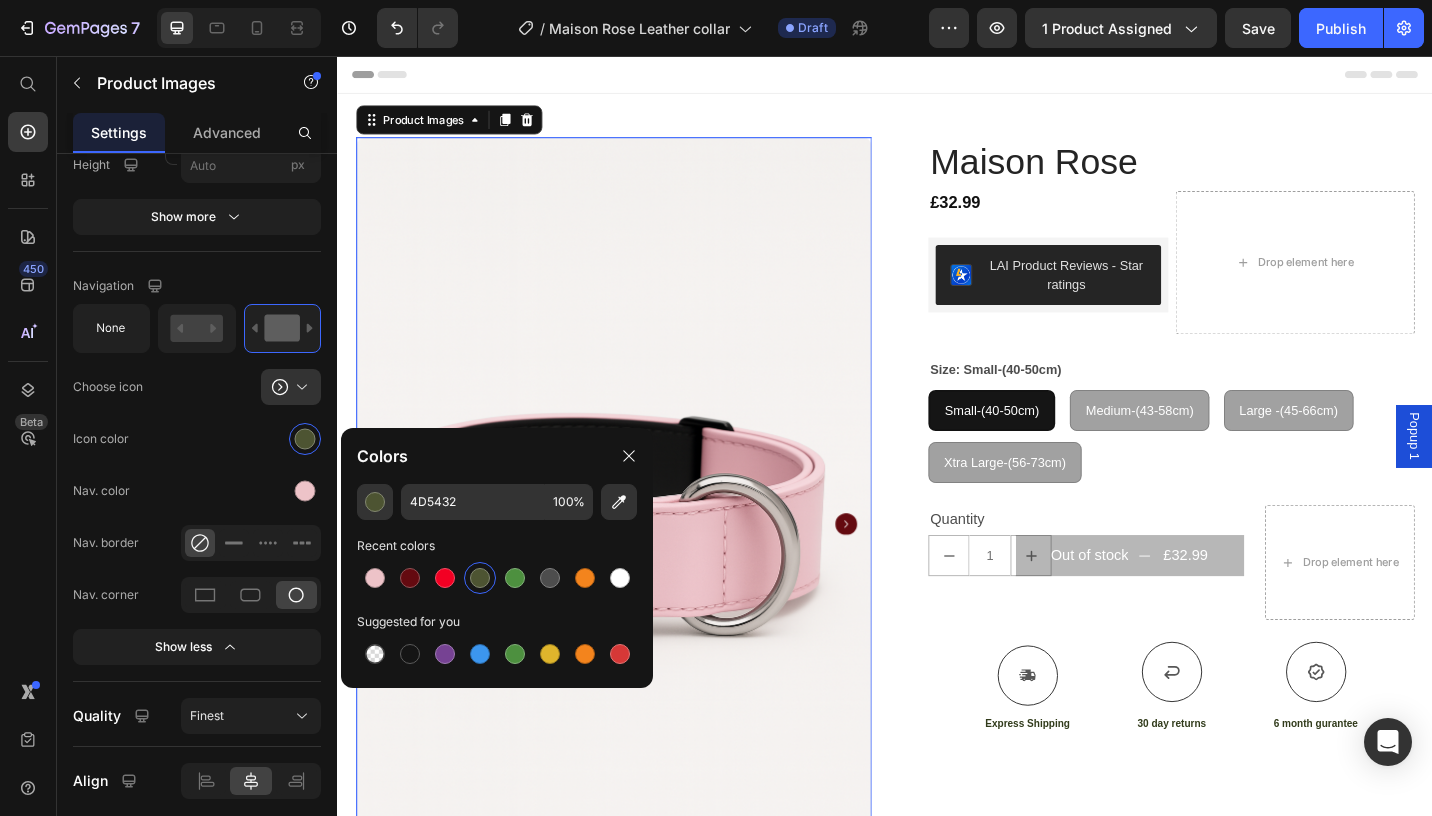 type on "DDABB3" 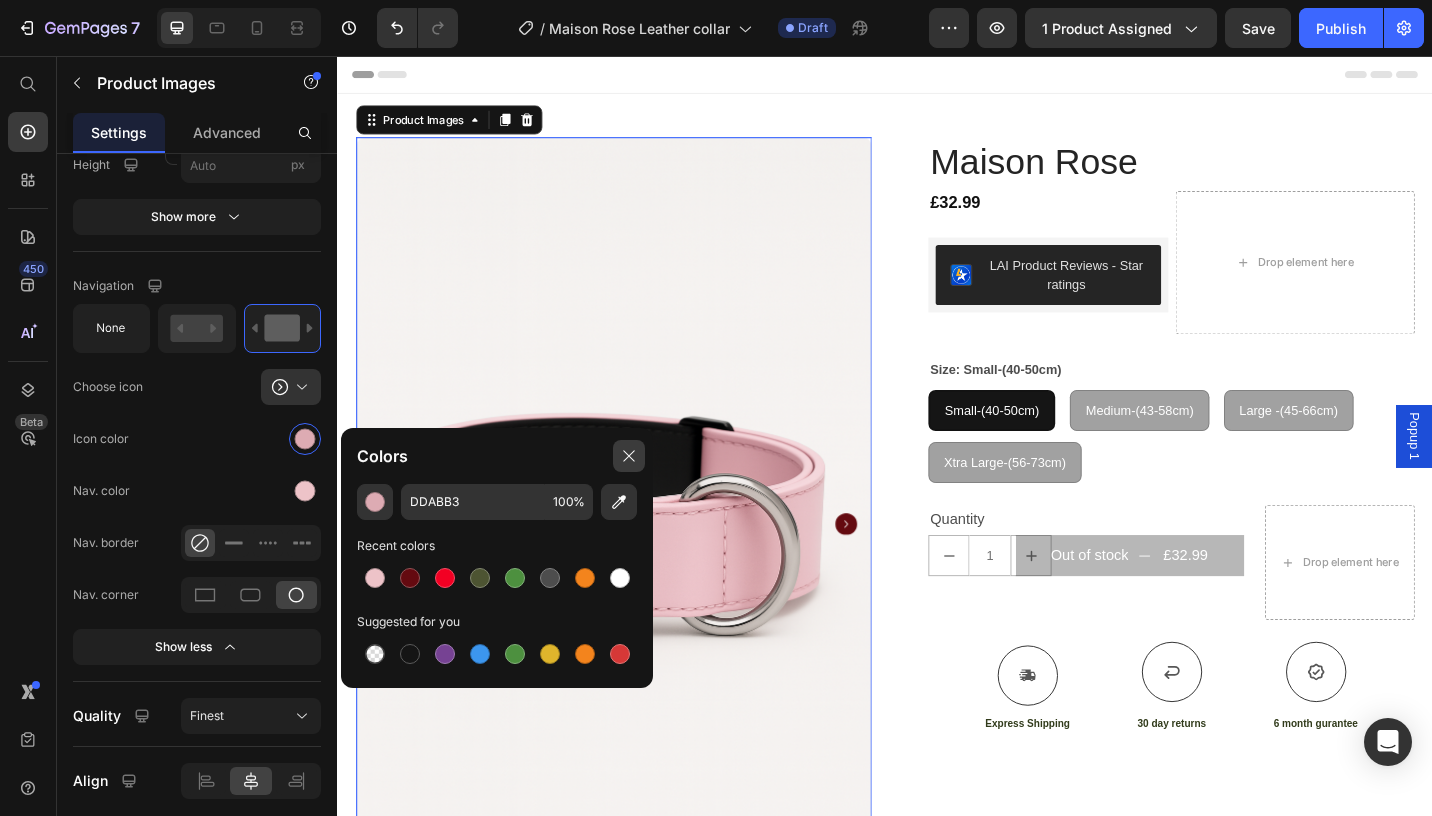 click at bounding box center [629, 456] 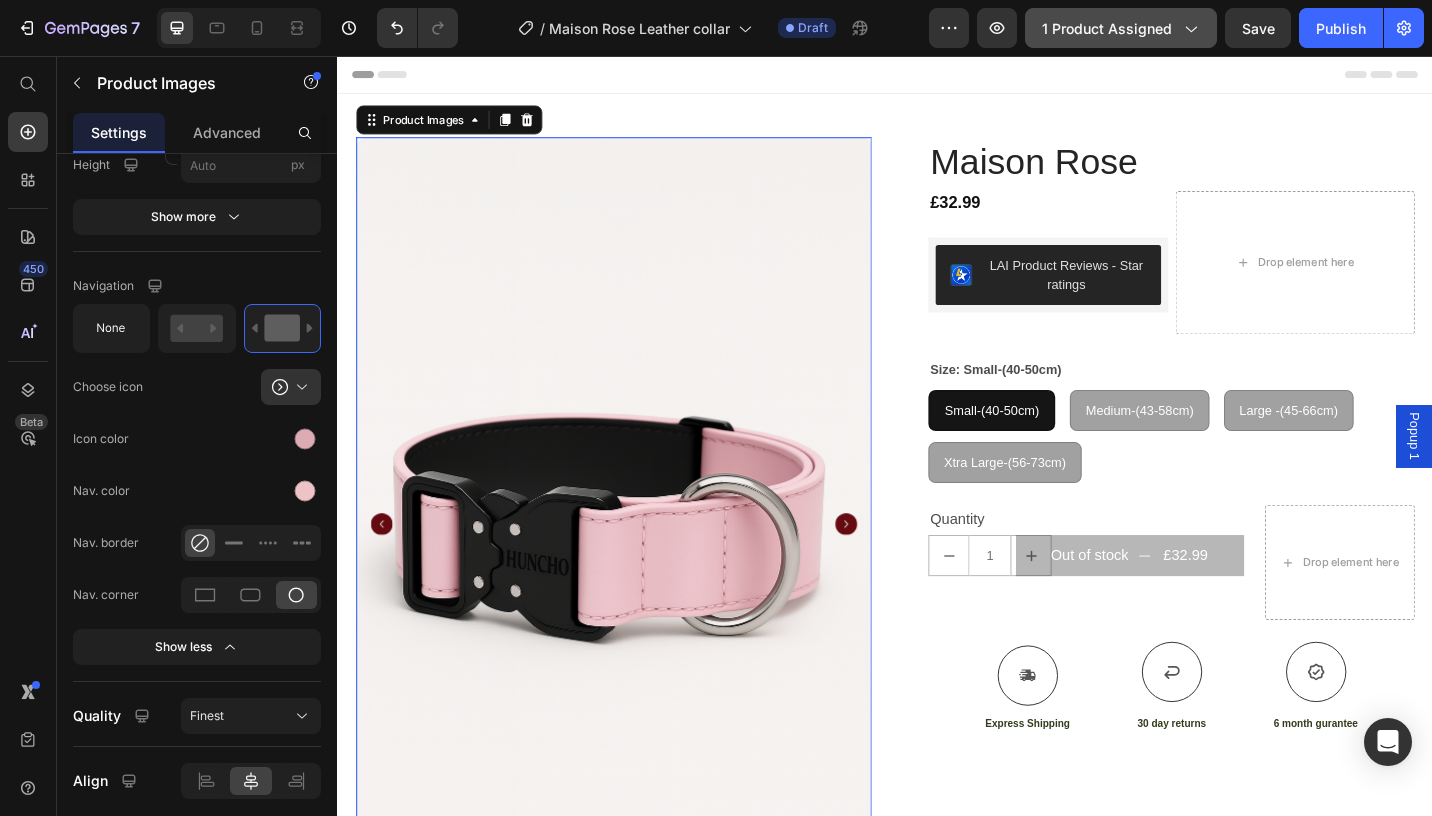 click on "1 product assigned" at bounding box center [1121, 28] 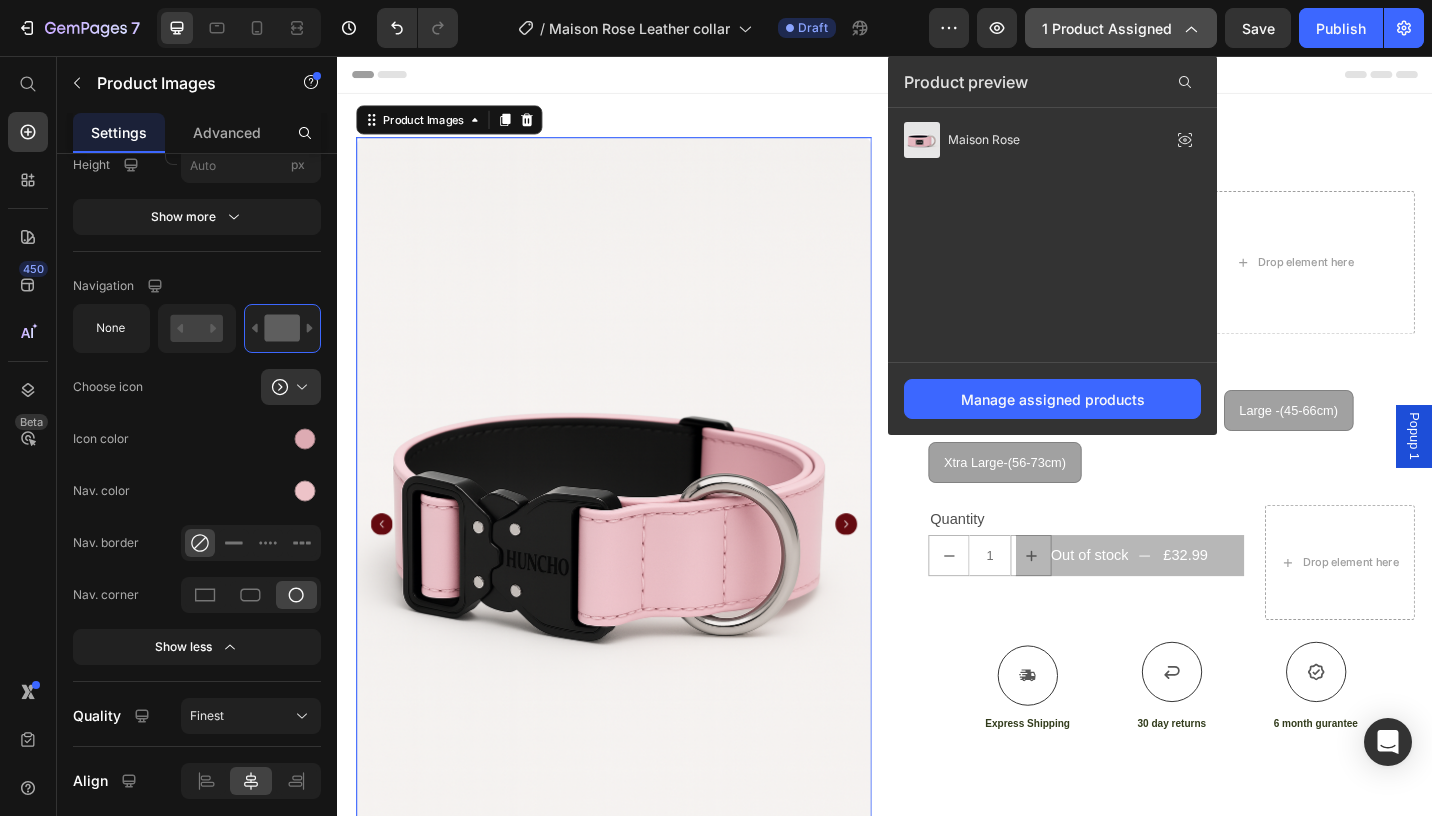 click on "1 product assigned" 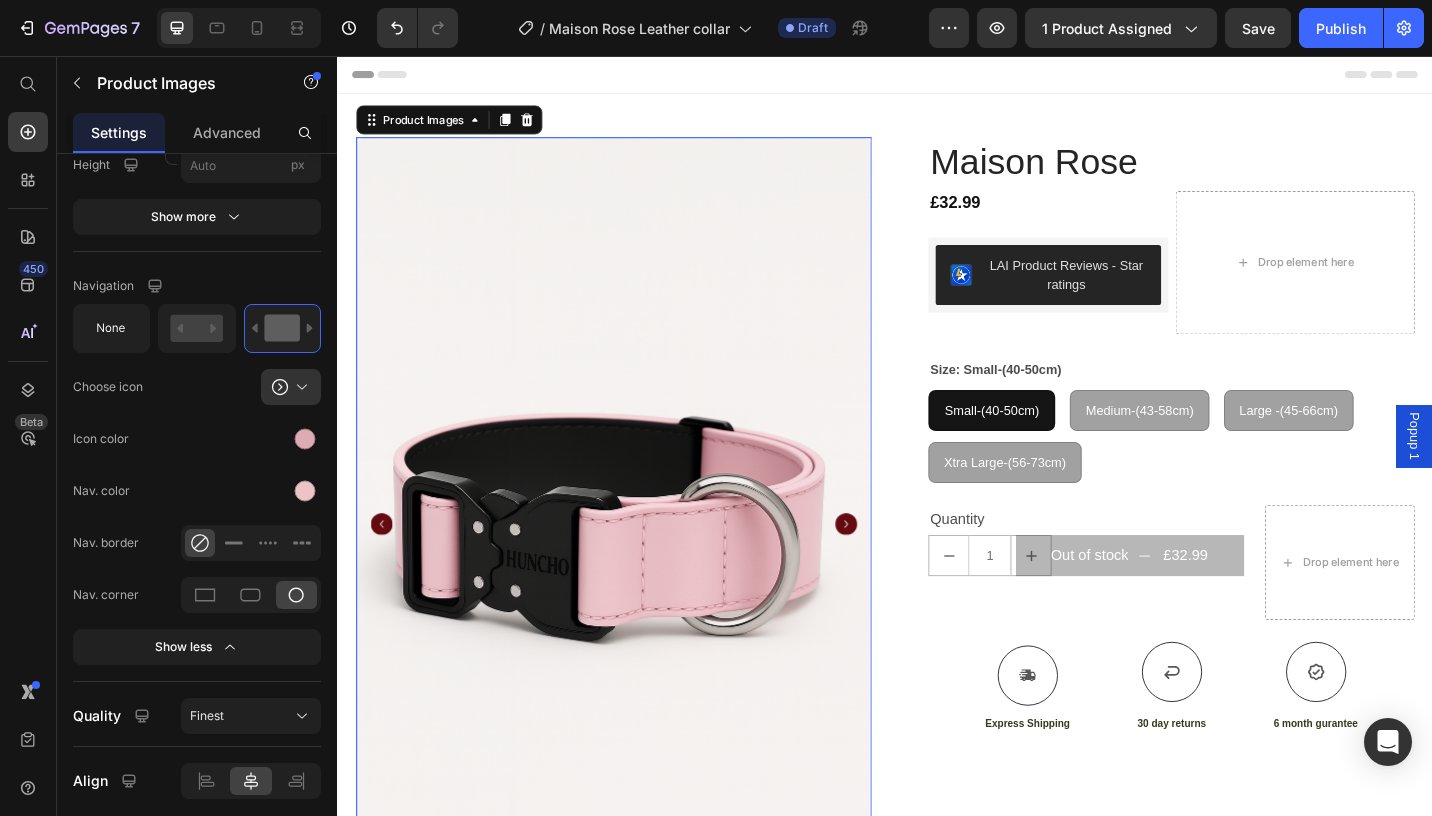 click at bounding box center [639, 569] 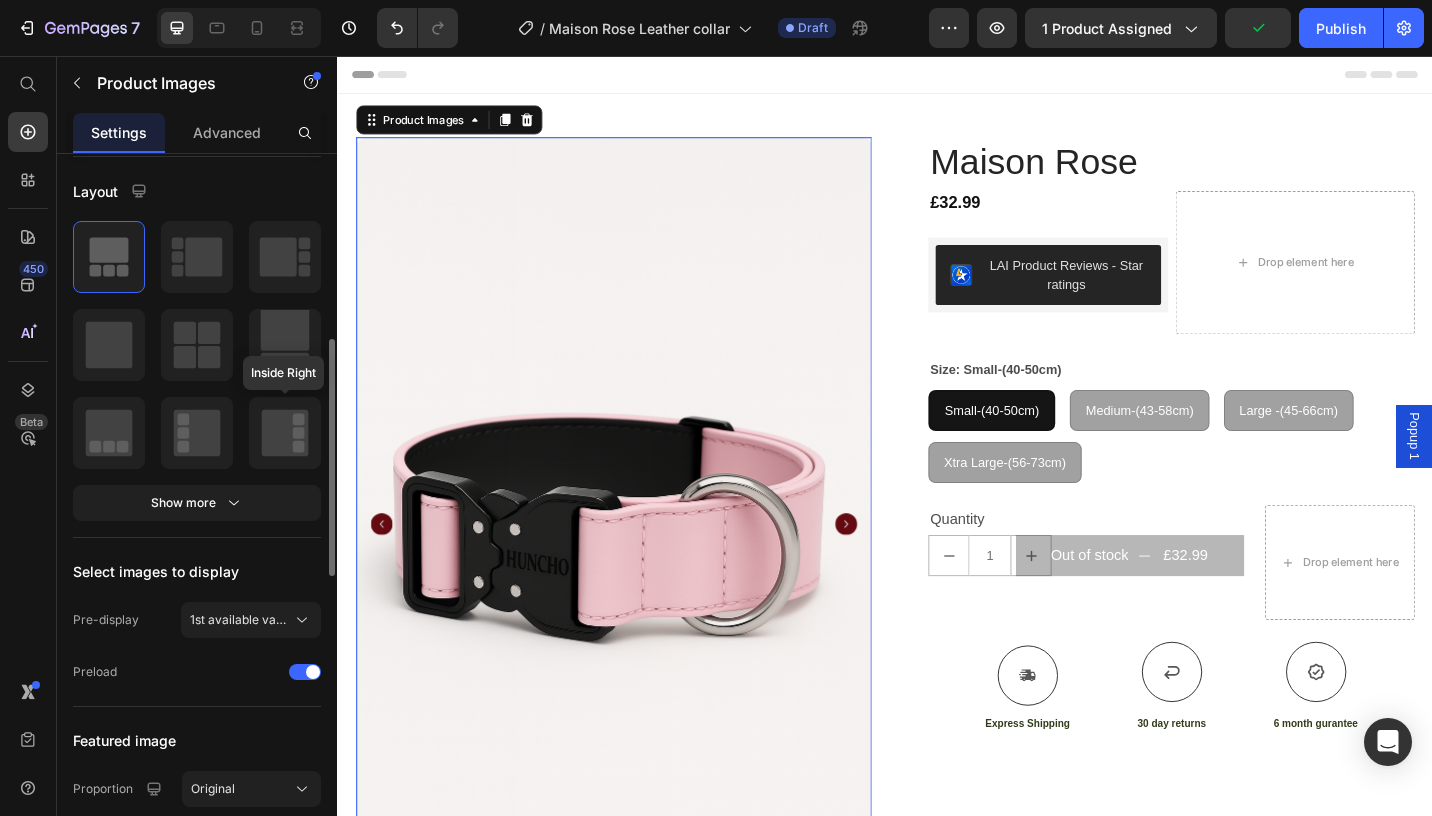 scroll, scrollTop: 0, scrollLeft: 0, axis: both 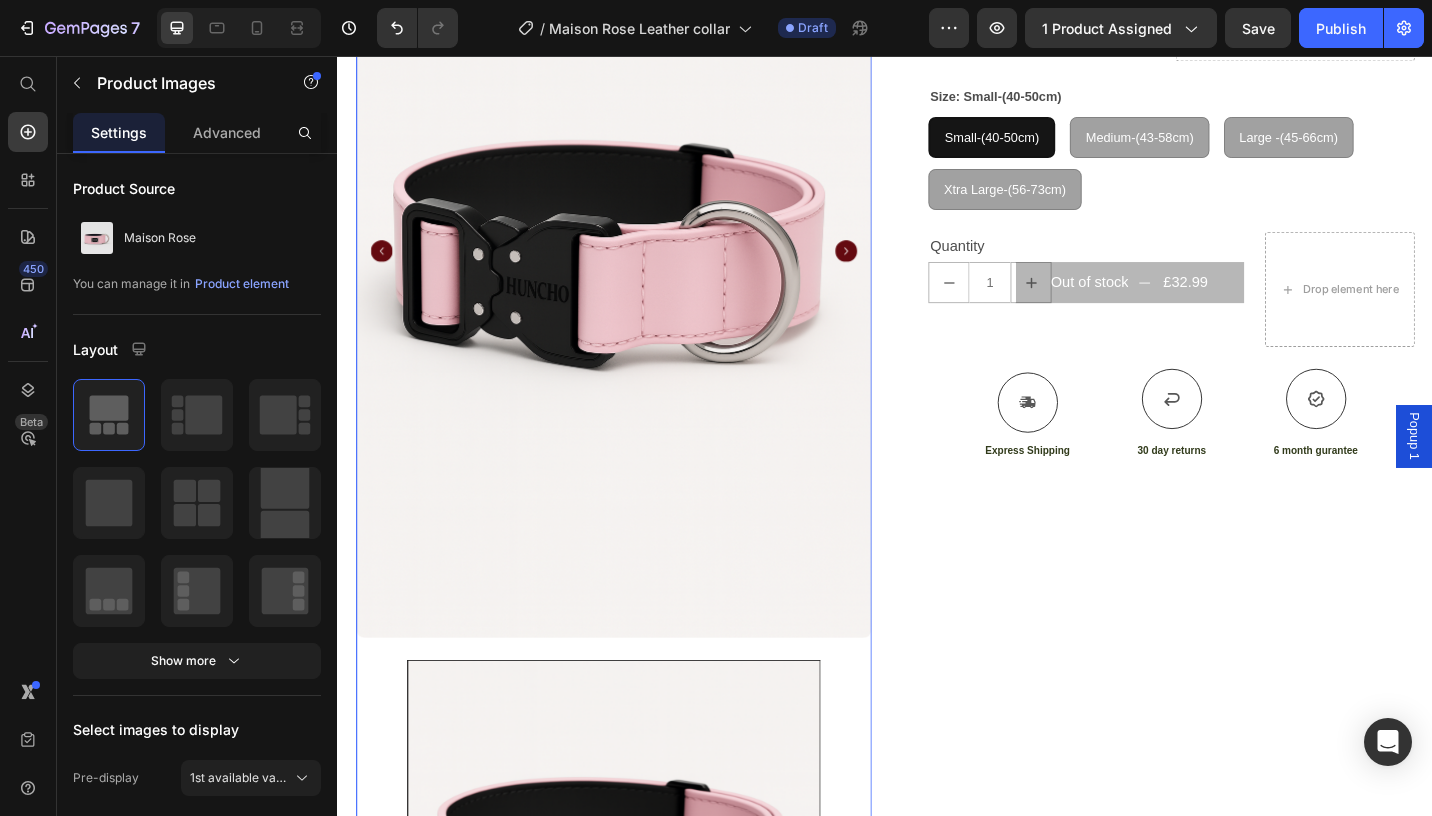 click 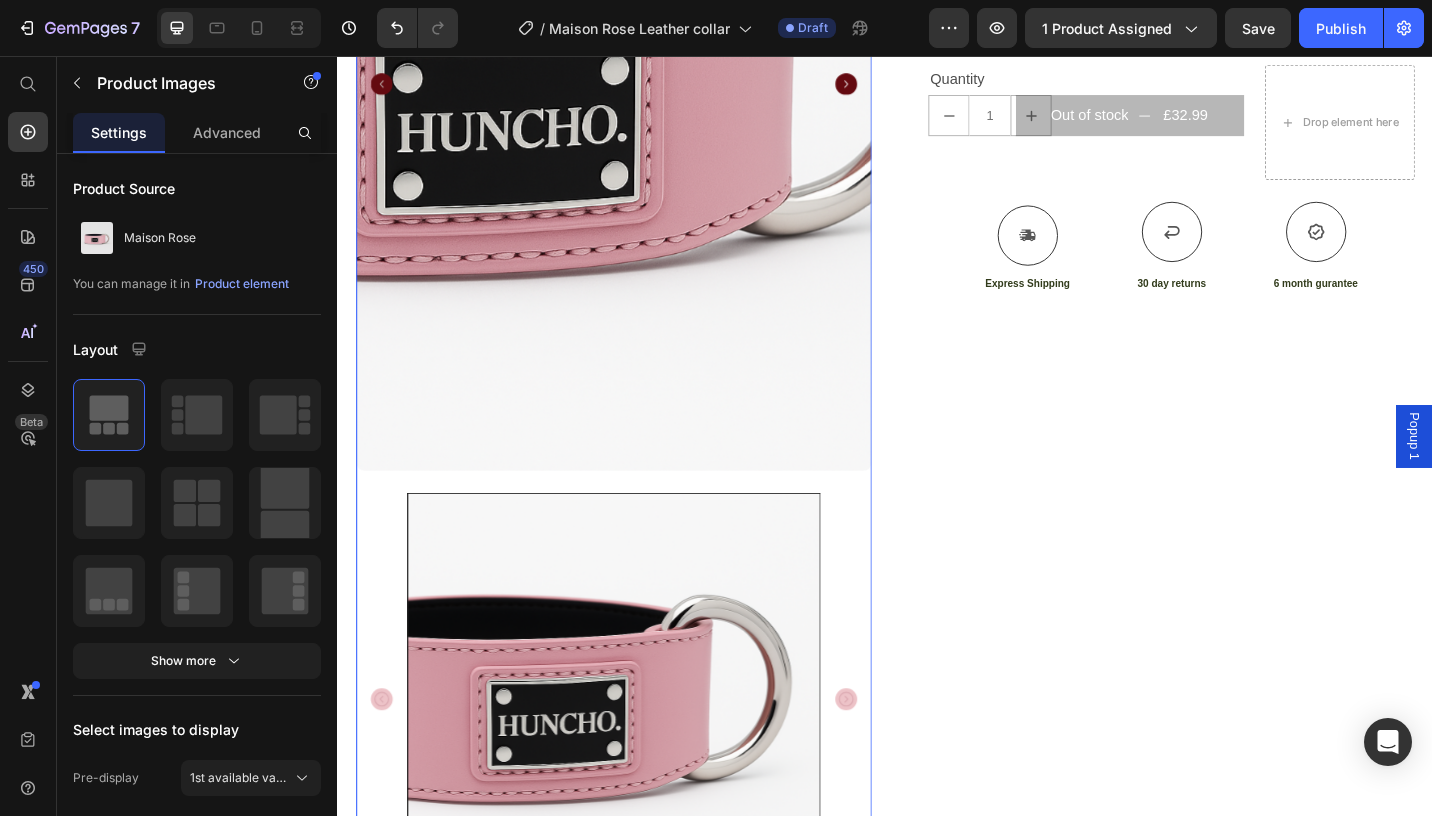 scroll, scrollTop: 1284, scrollLeft: 0, axis: vertical 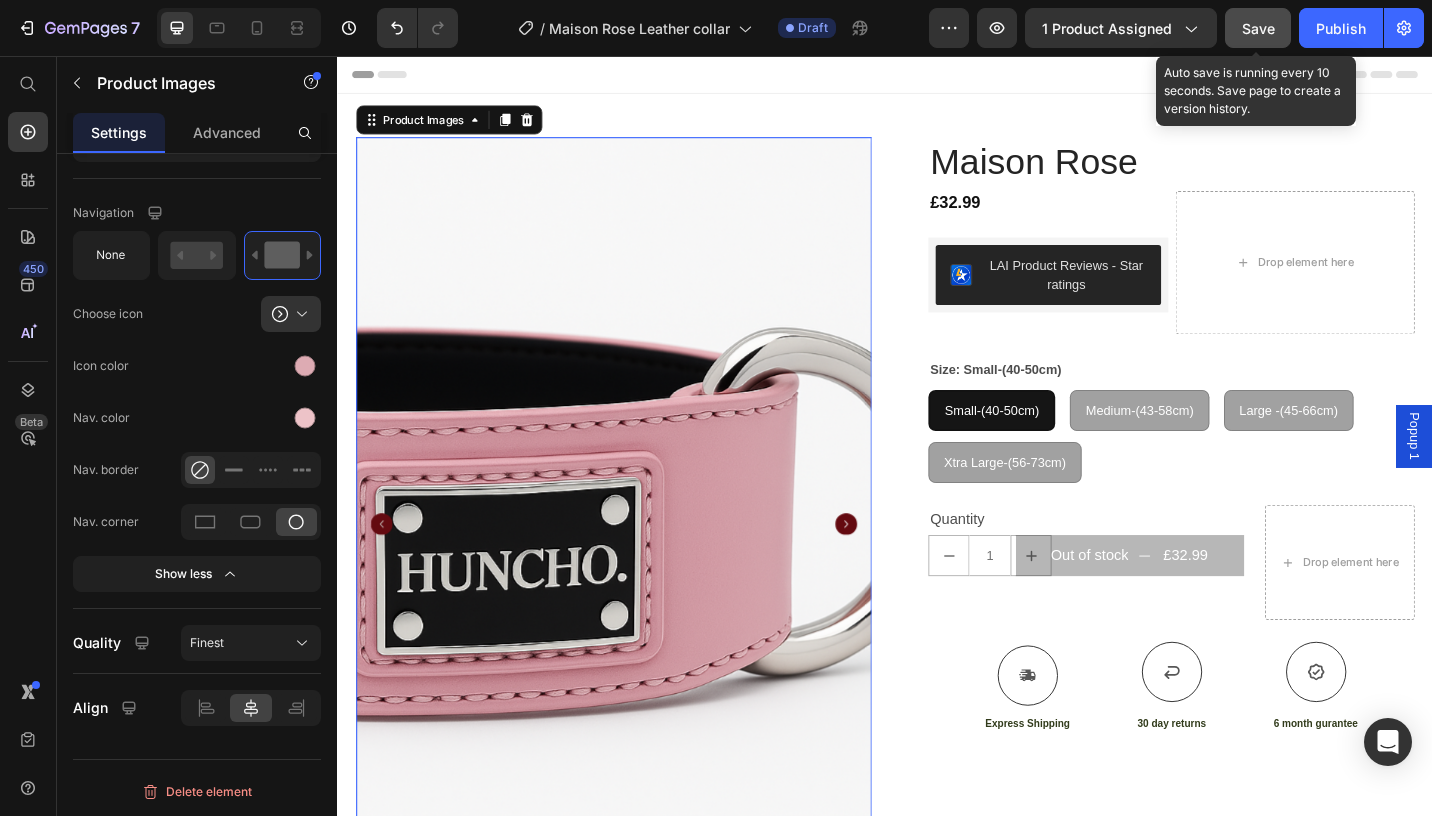 click on "Save" 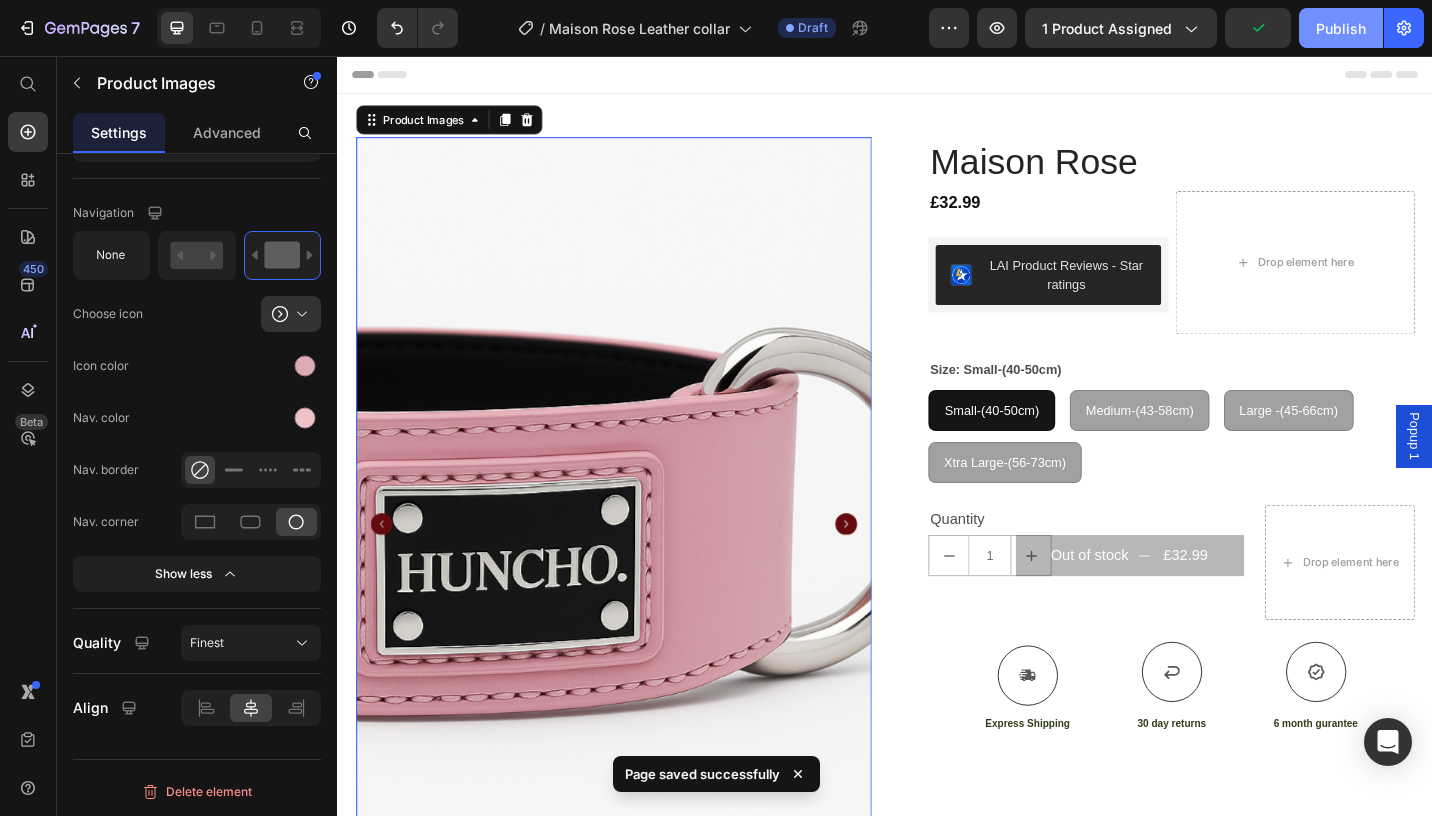click on "Publish" 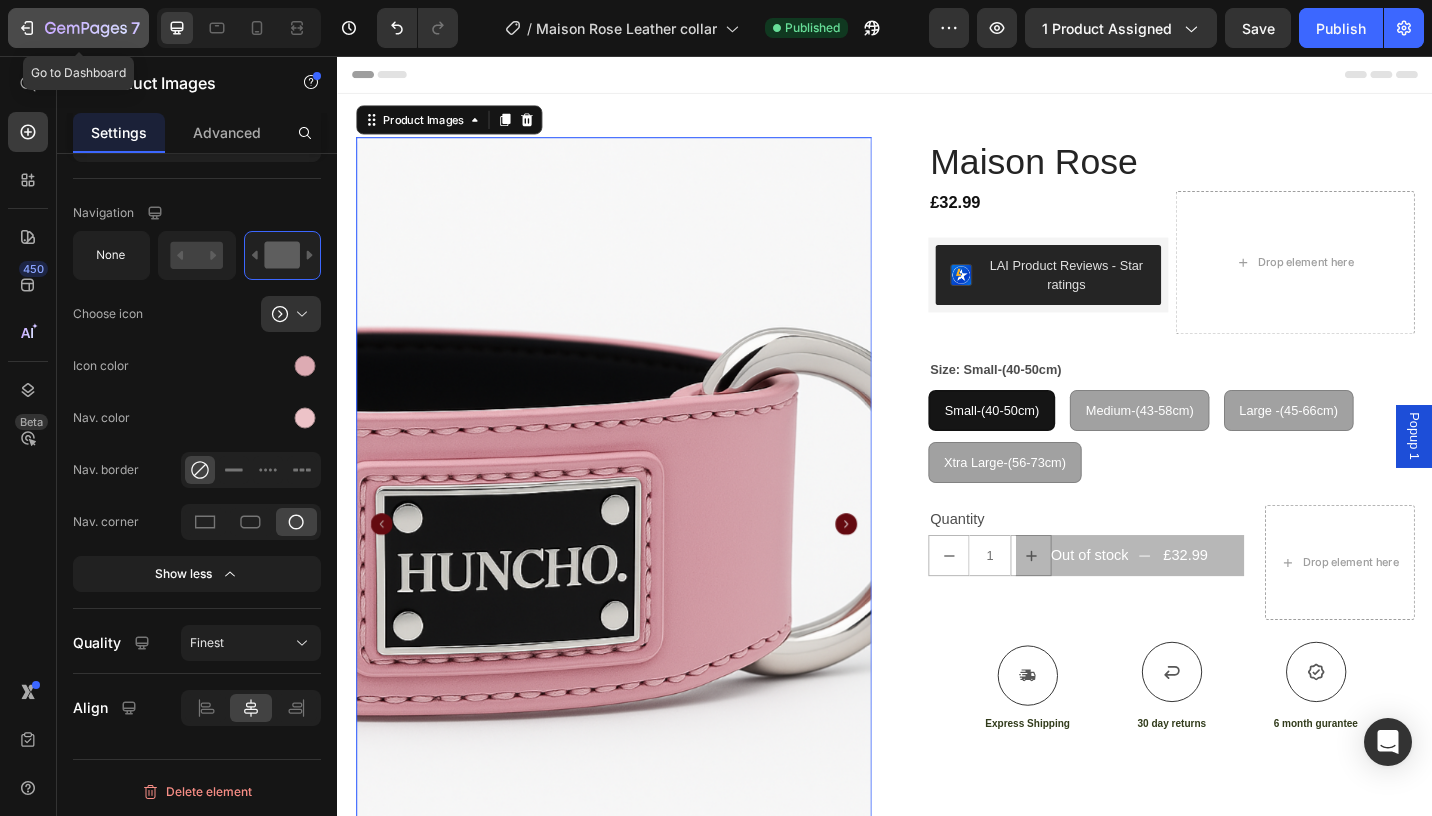 click 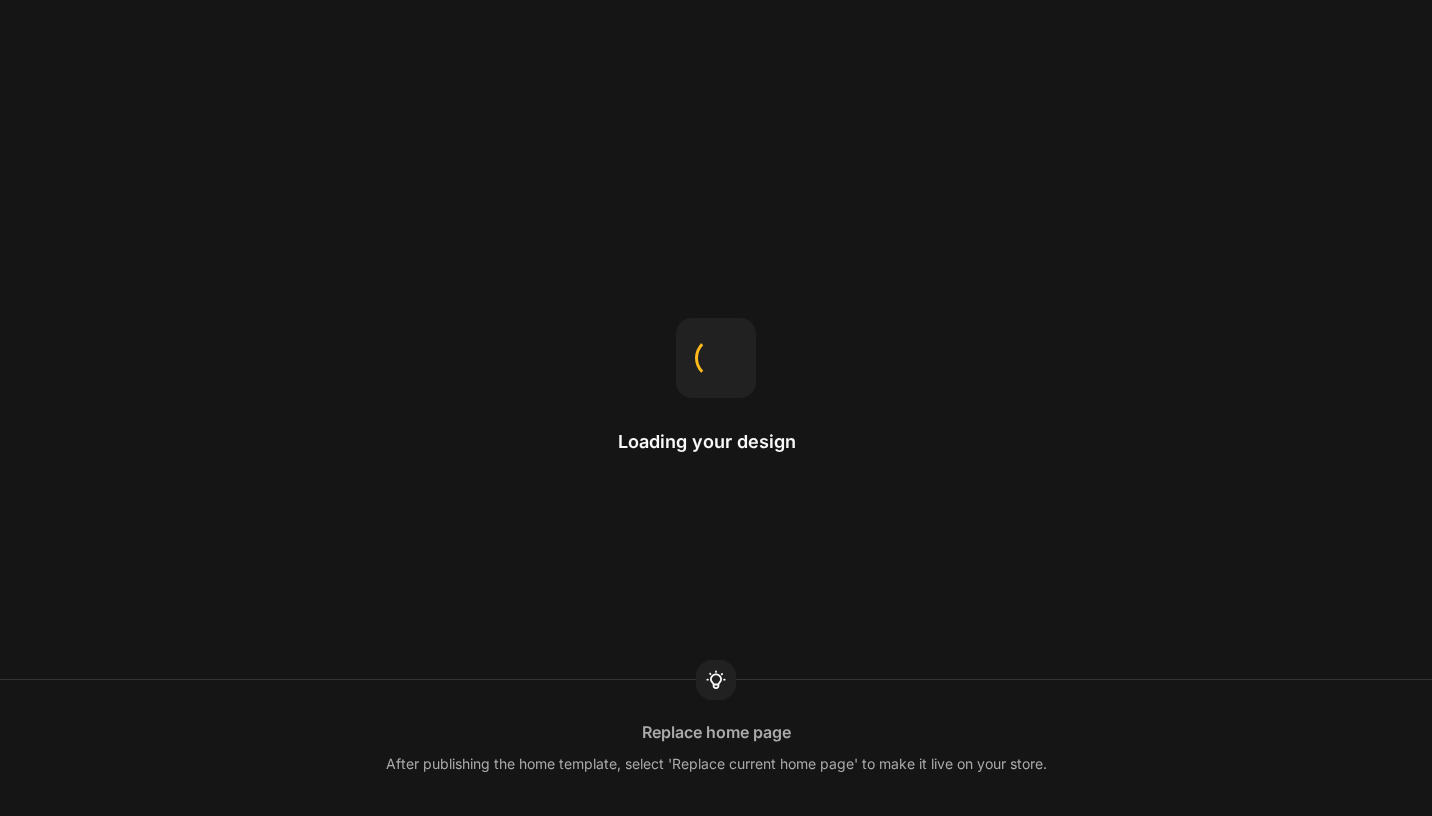scroll, scrollTop: 0, scrollLeft: 0, axis: both 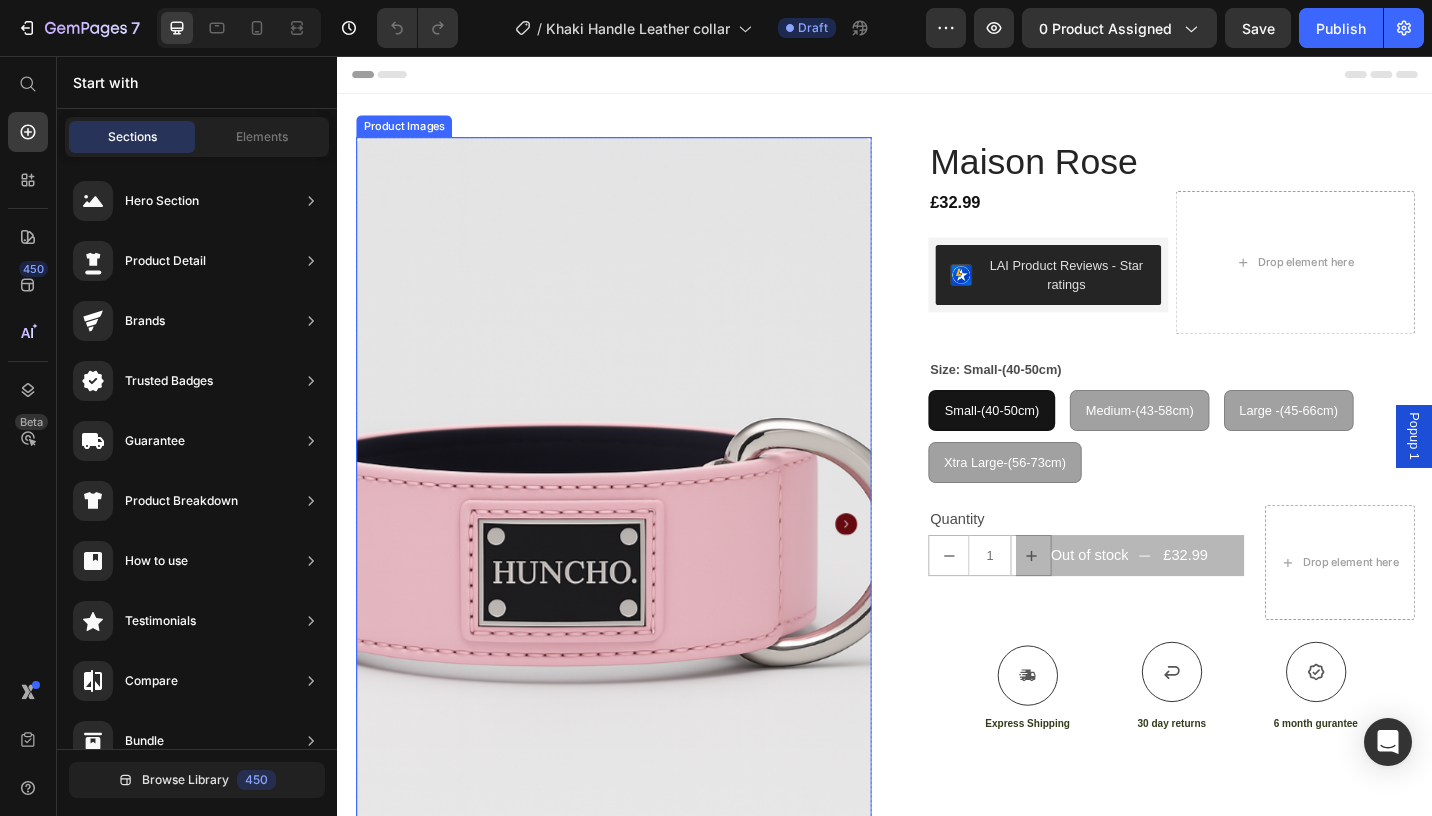 click at bounding box center [639, 569] 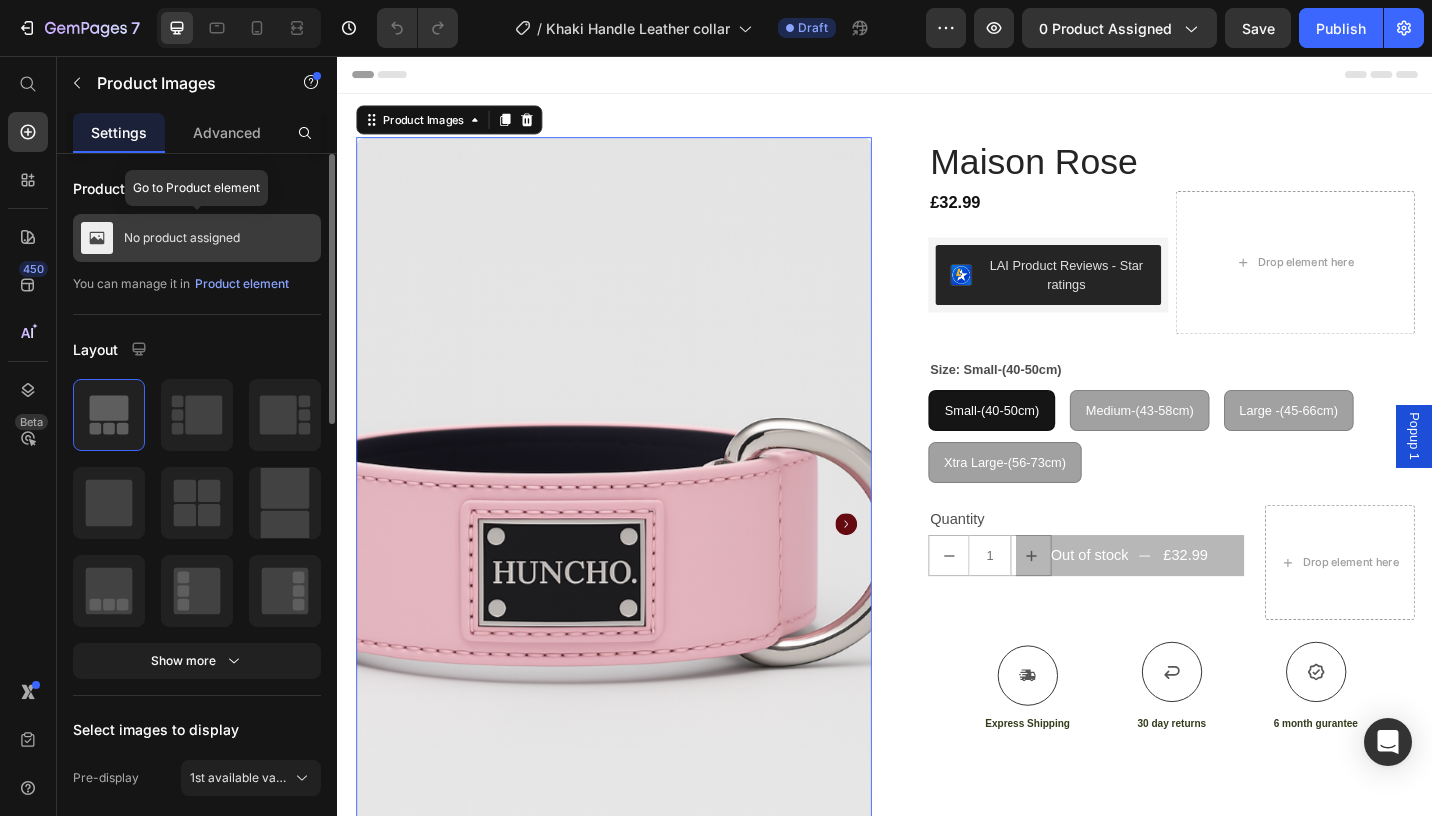 click on "No product assigned" 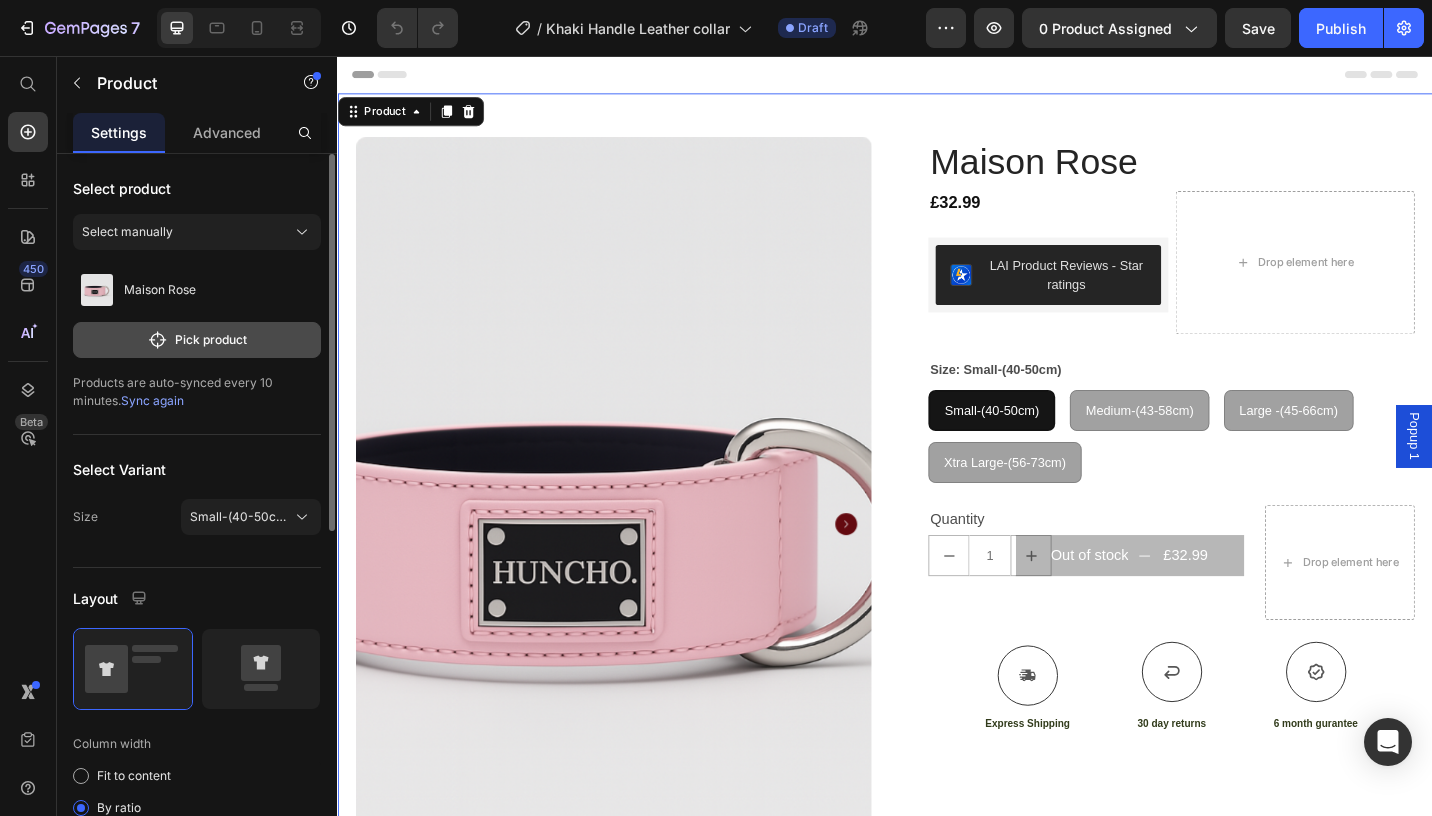 click on "Pick product" at bounding box center [197, 340] 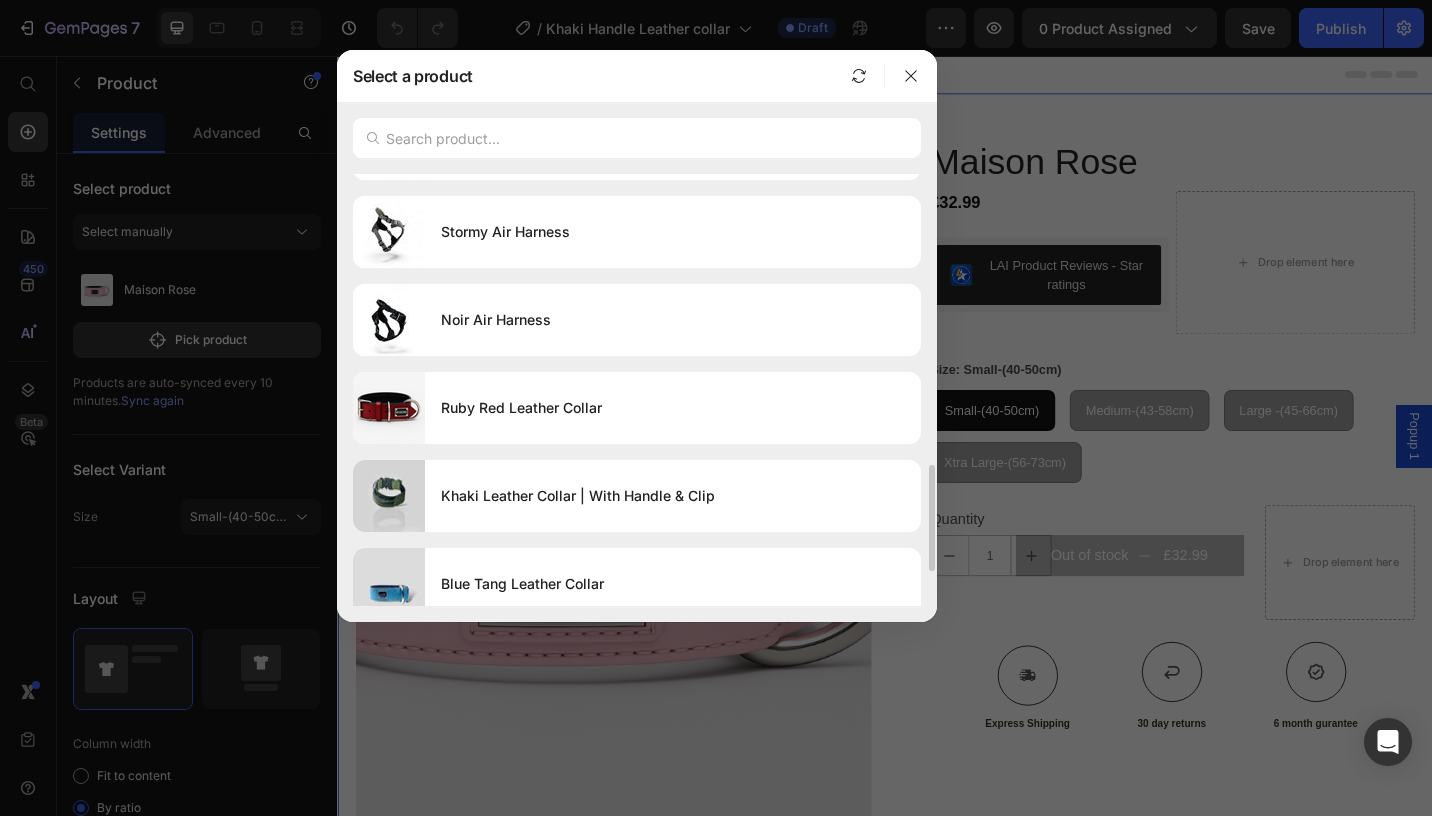 scroll, scrollTop: 1154, scrollLeft: 0, axis: vertical 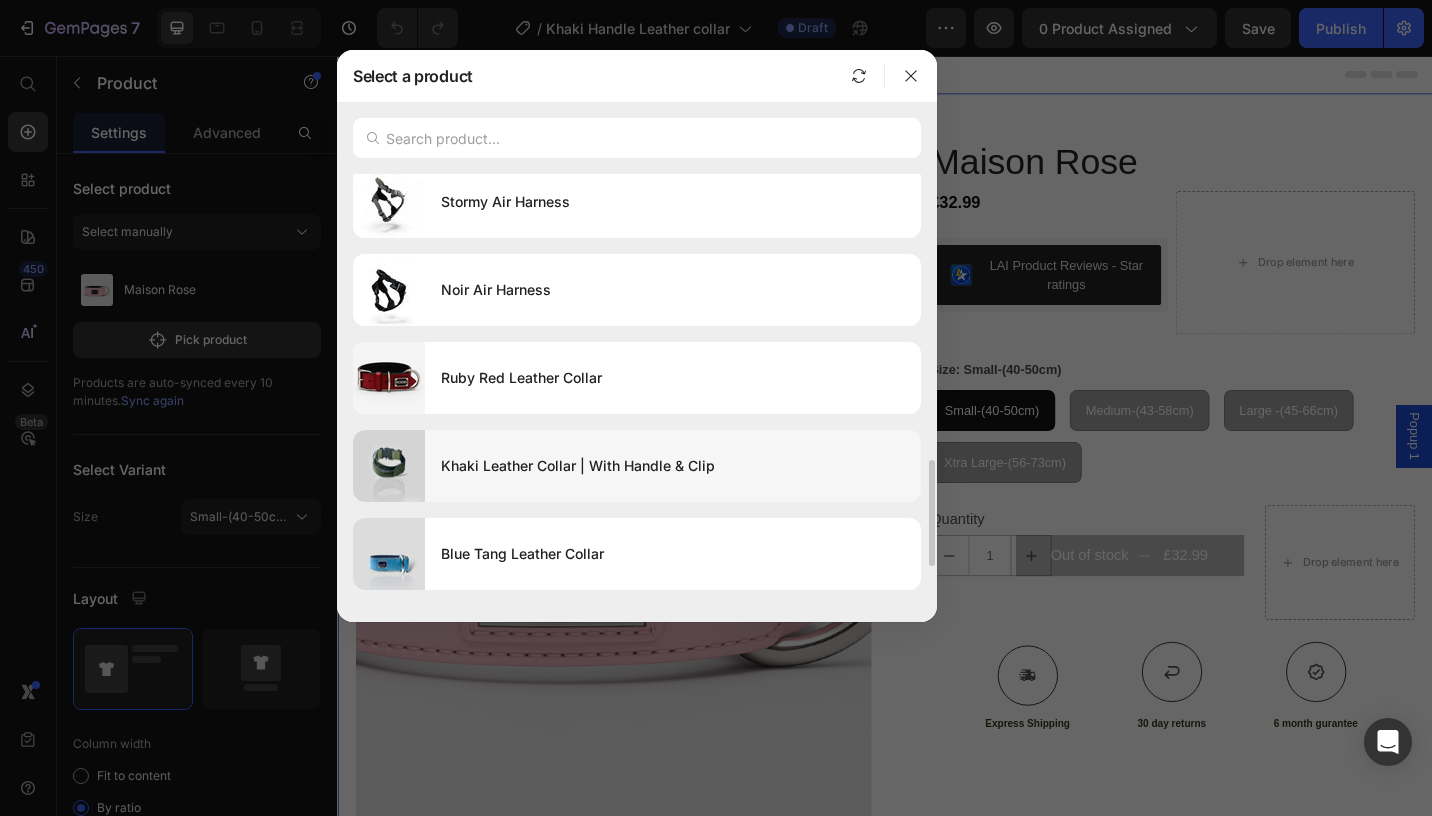click on "Khaki Leather Collar | With Handle & Clip" at bounding box center (673, 466) 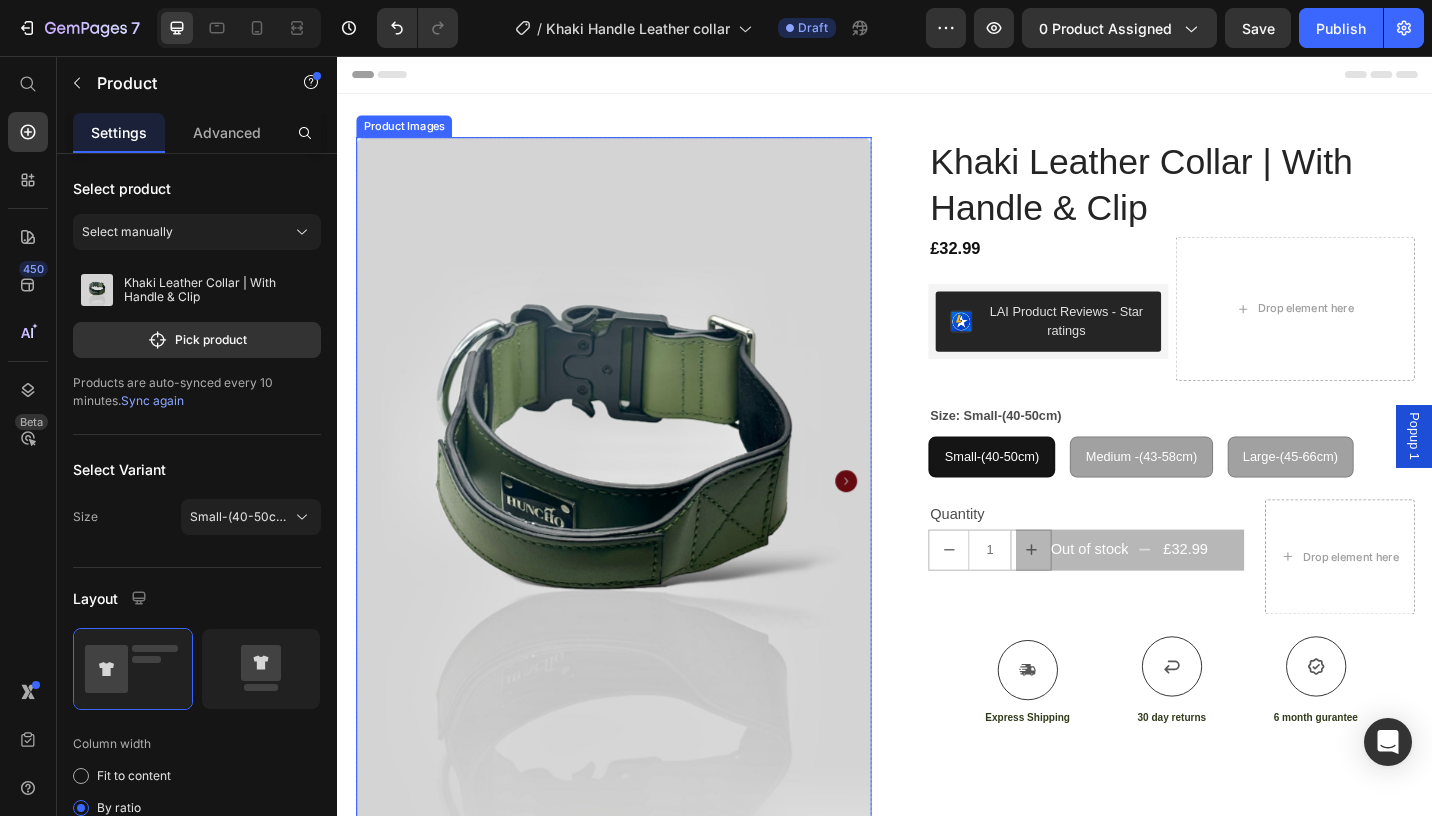click 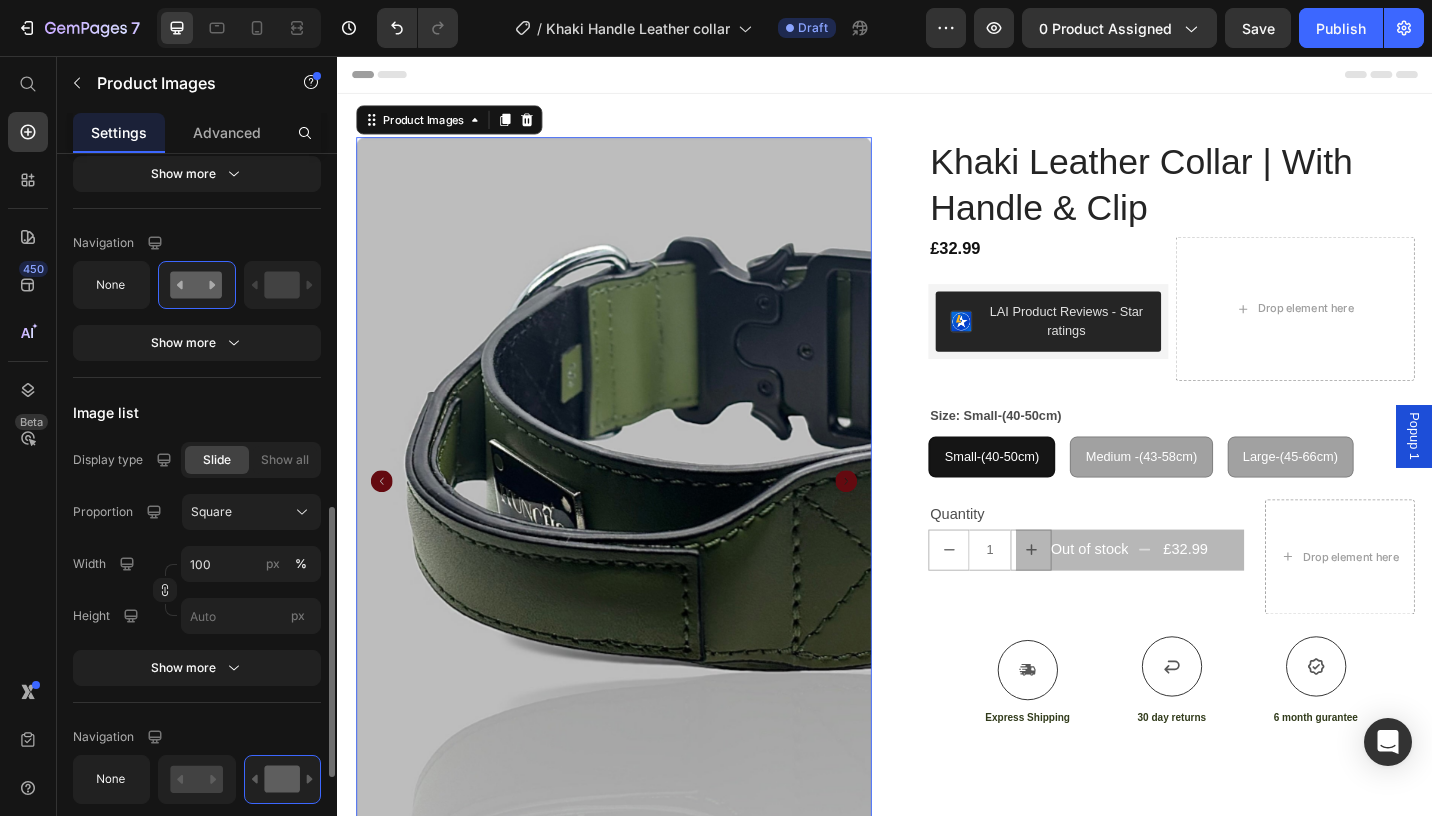 scroll, scrollTop: 933, scrollLeft: 0, axis: vertical 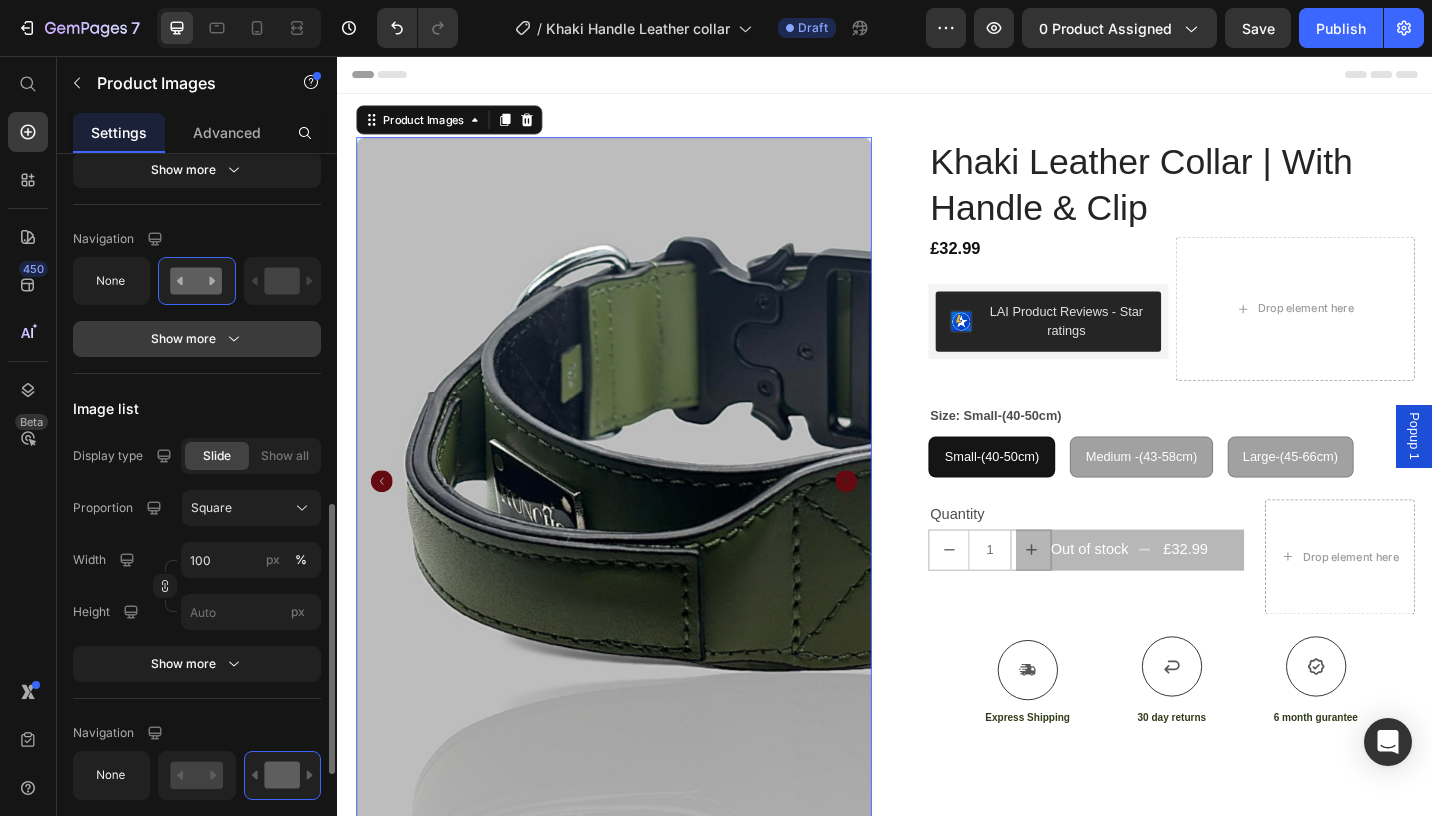 click on "Show more" at bounding box center (197, 339) 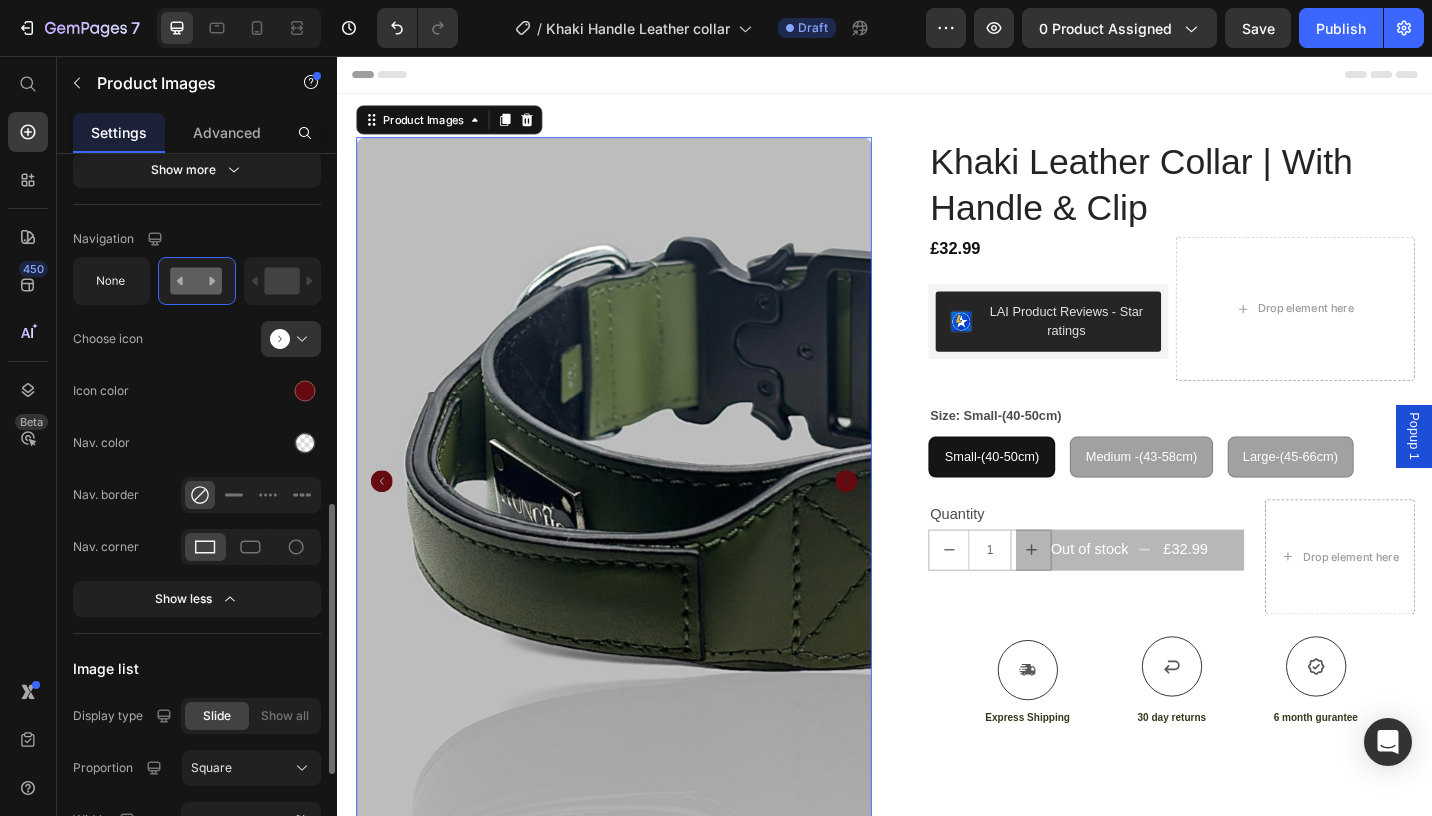 click on "Navigation Choose icon
Icon color Nav. color Nav. border Nav. corner Show less" 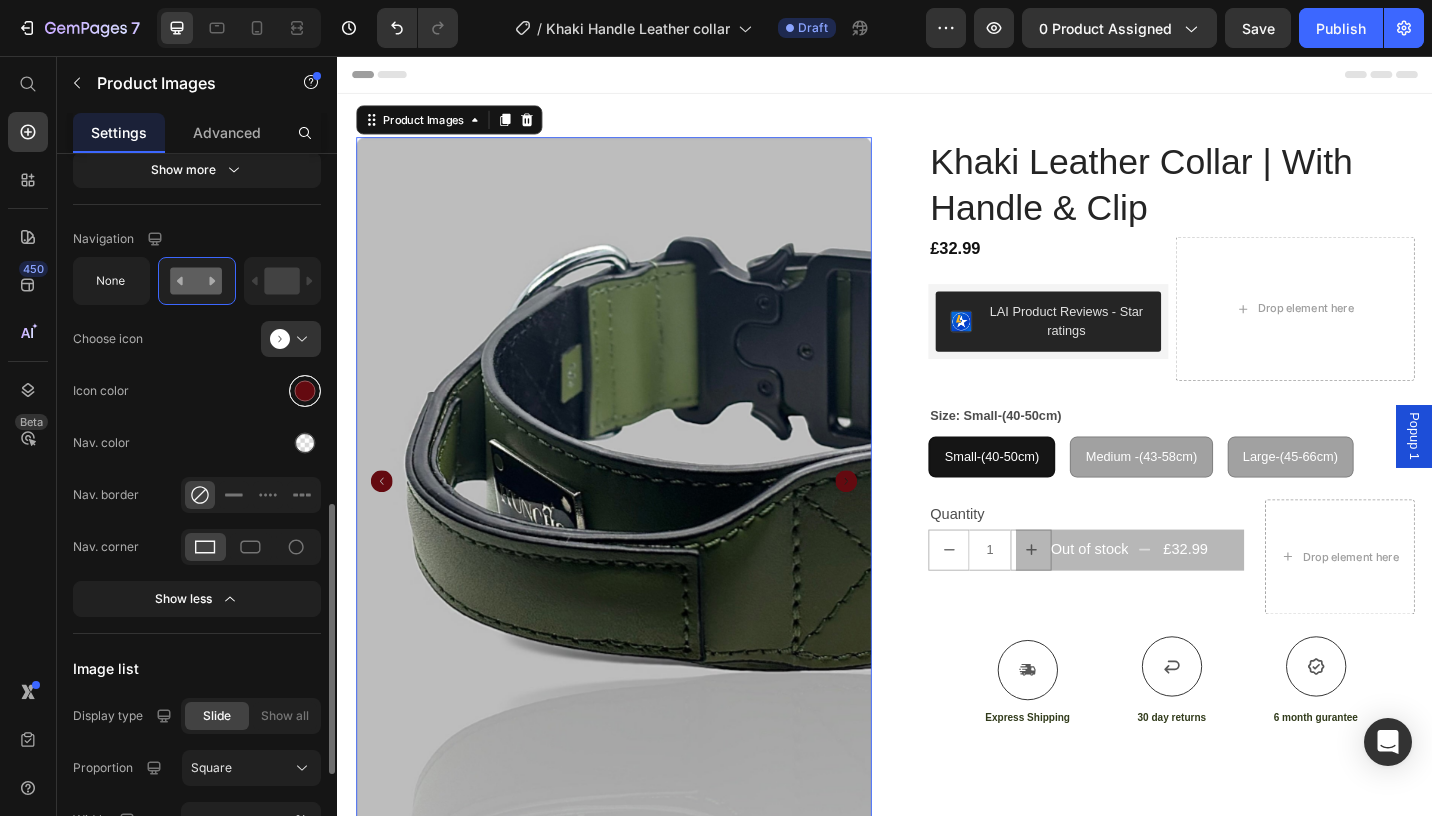 click at bounding box center [305, 391] 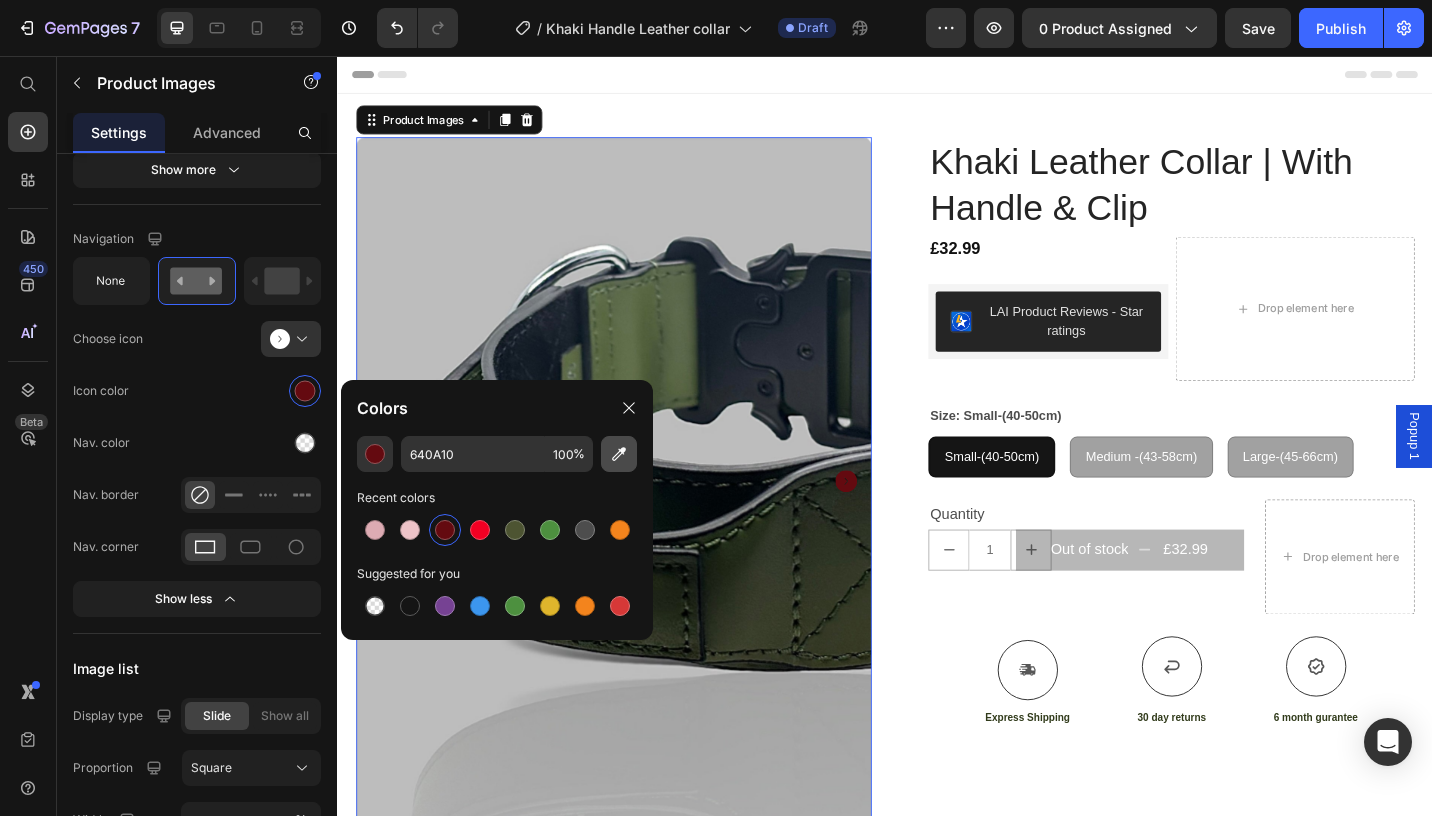 click 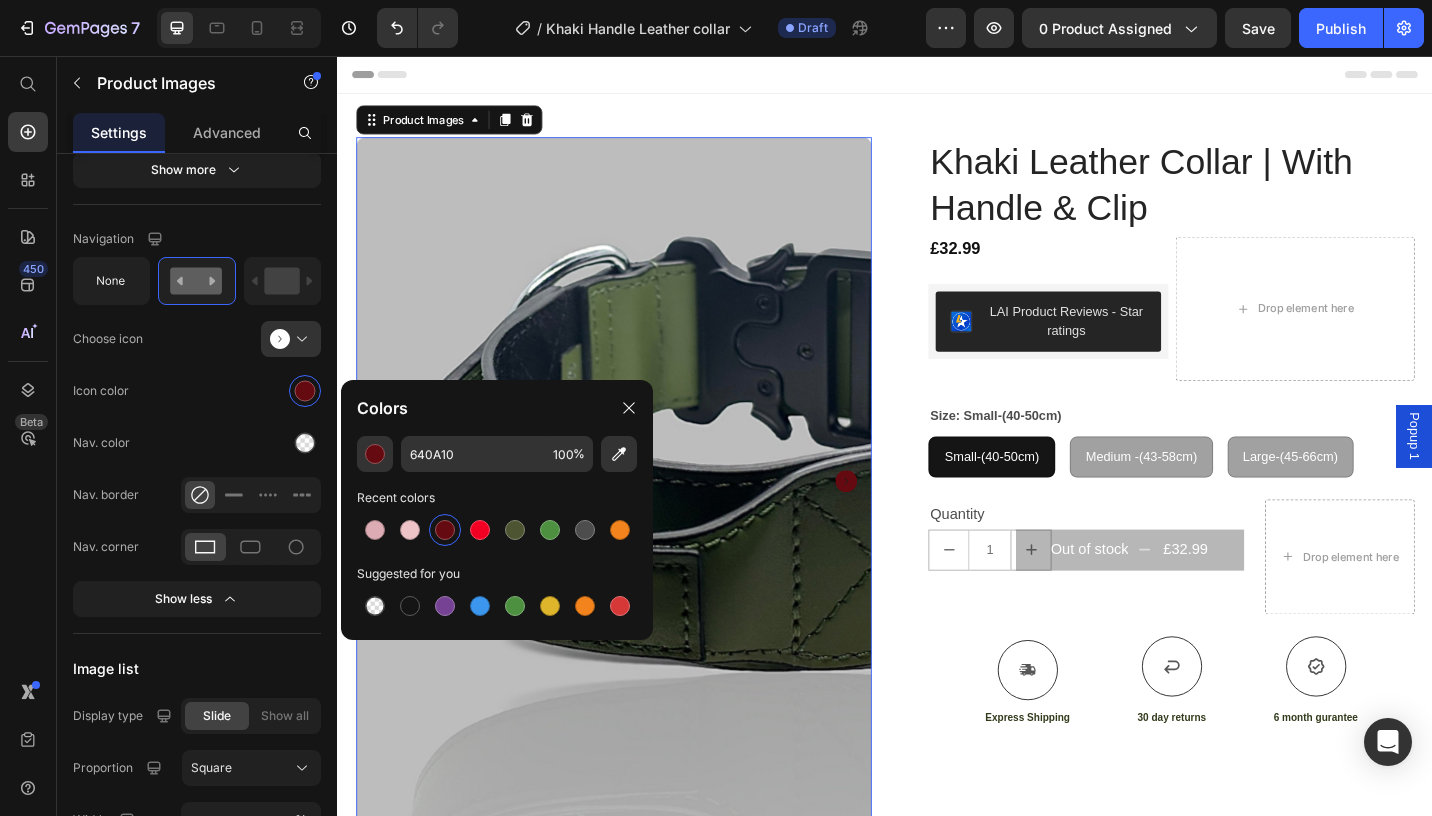 type on "383C2B" 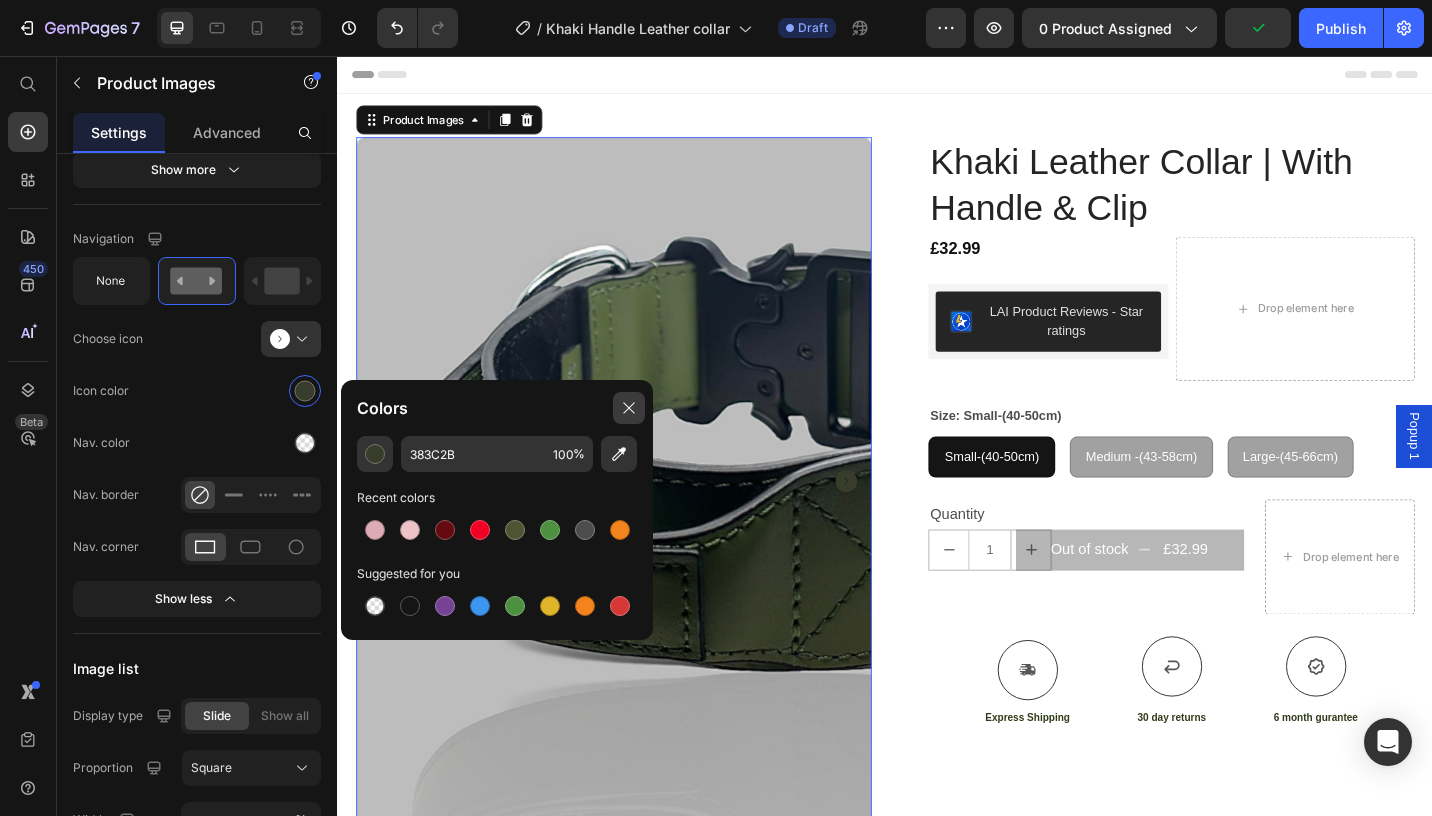 click 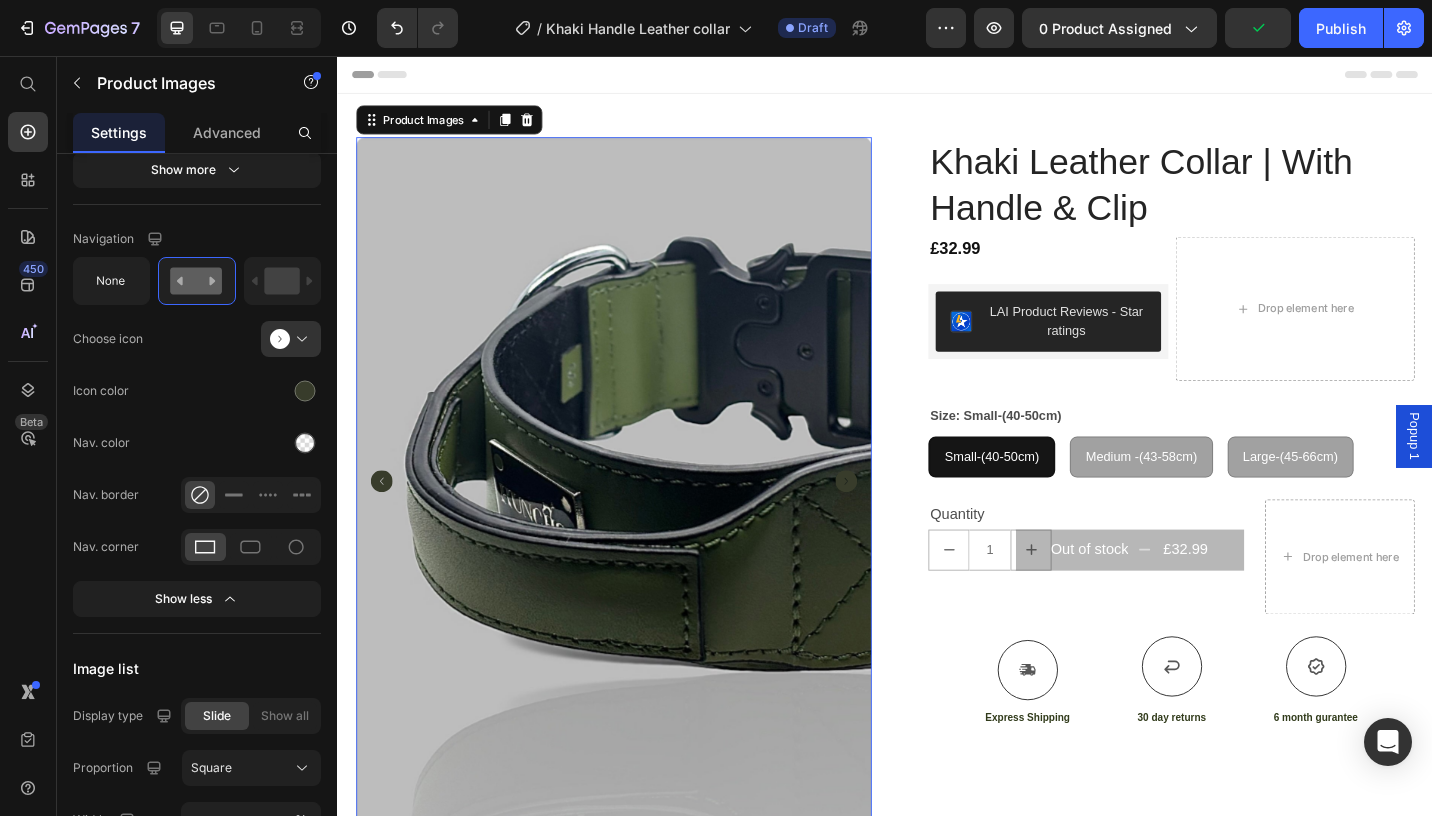 click 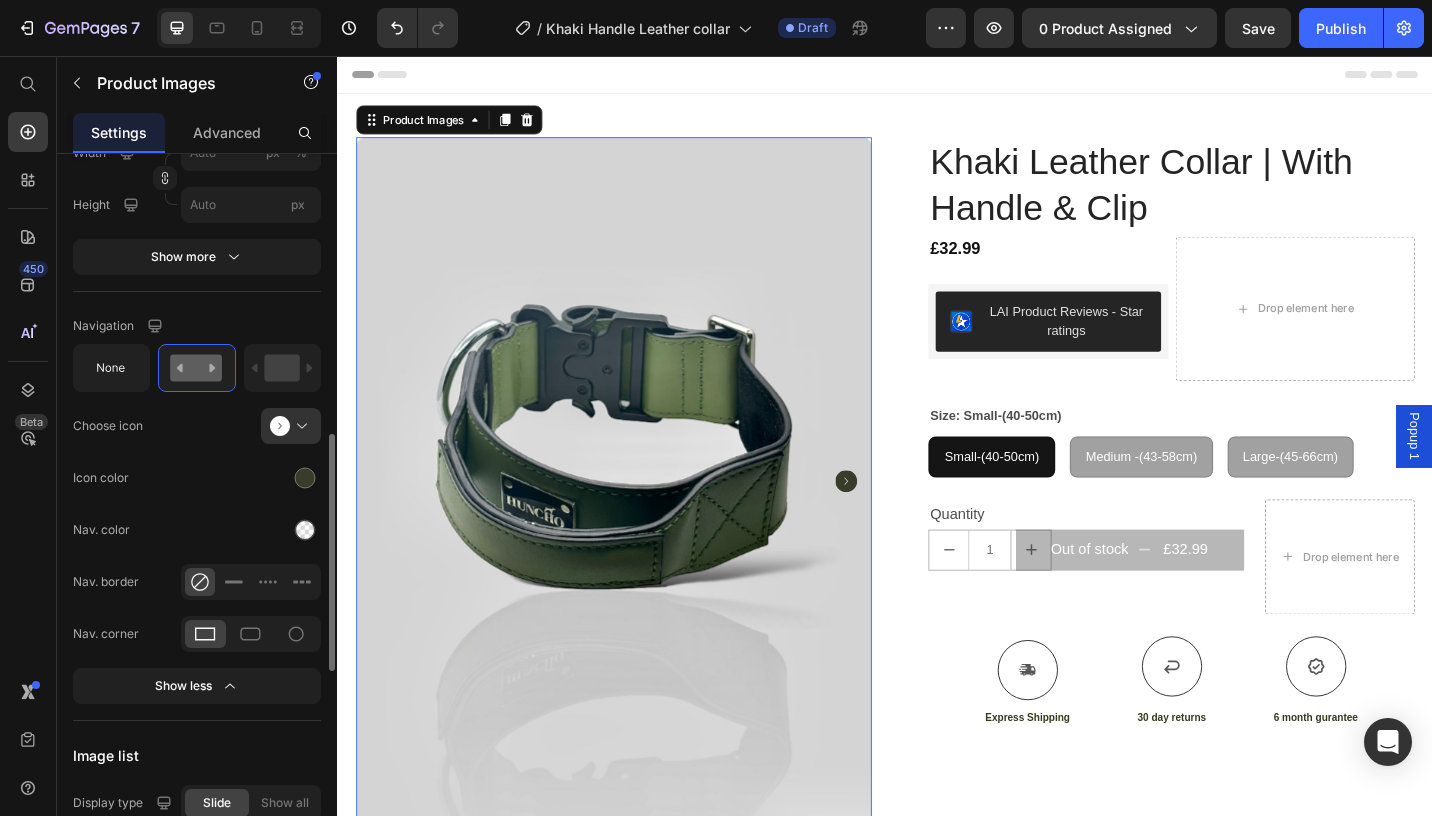 scroll, scrollTop: 829, scrollLeft: 0, axis: vertical 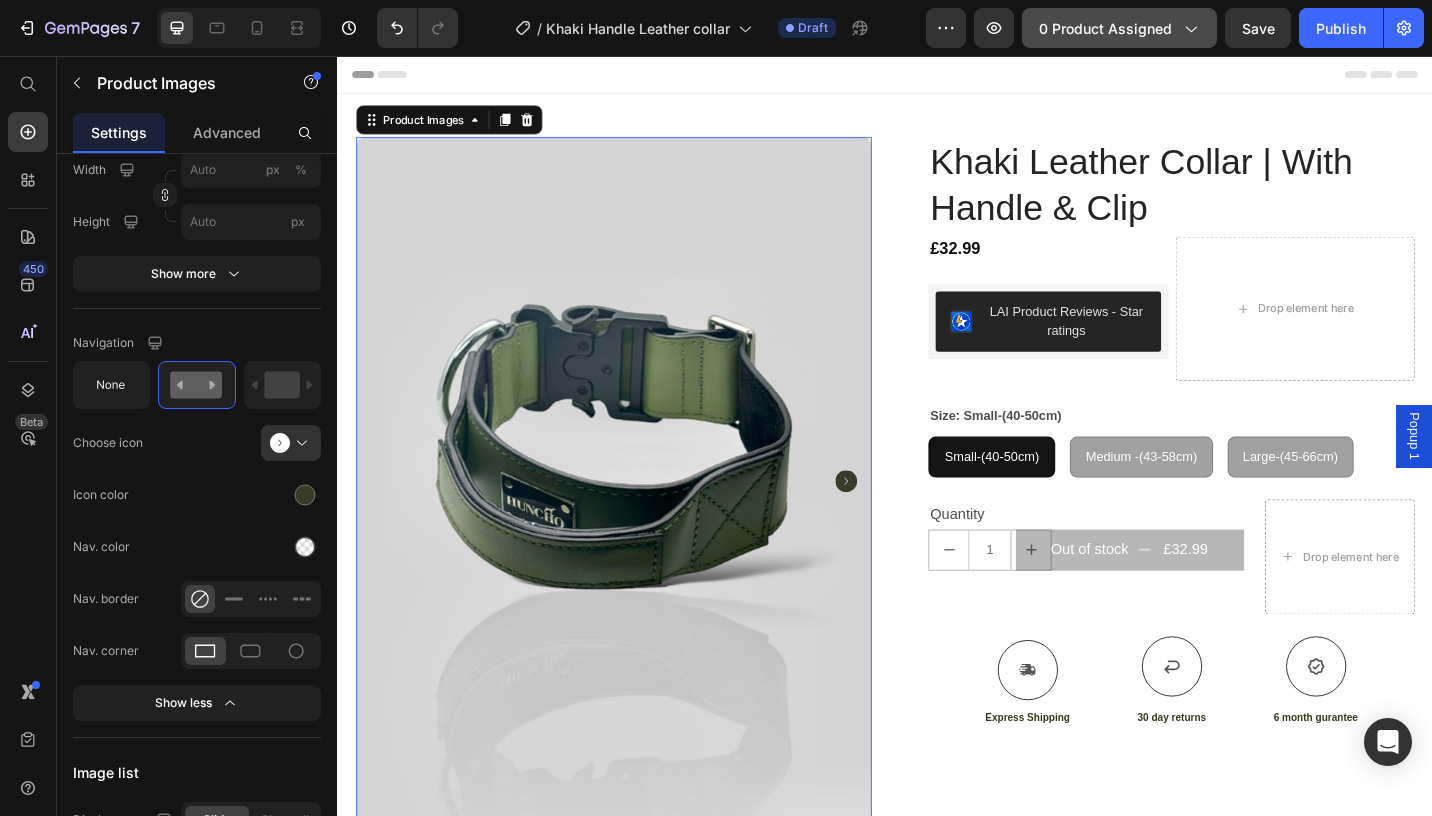 click on "0 product assigned" 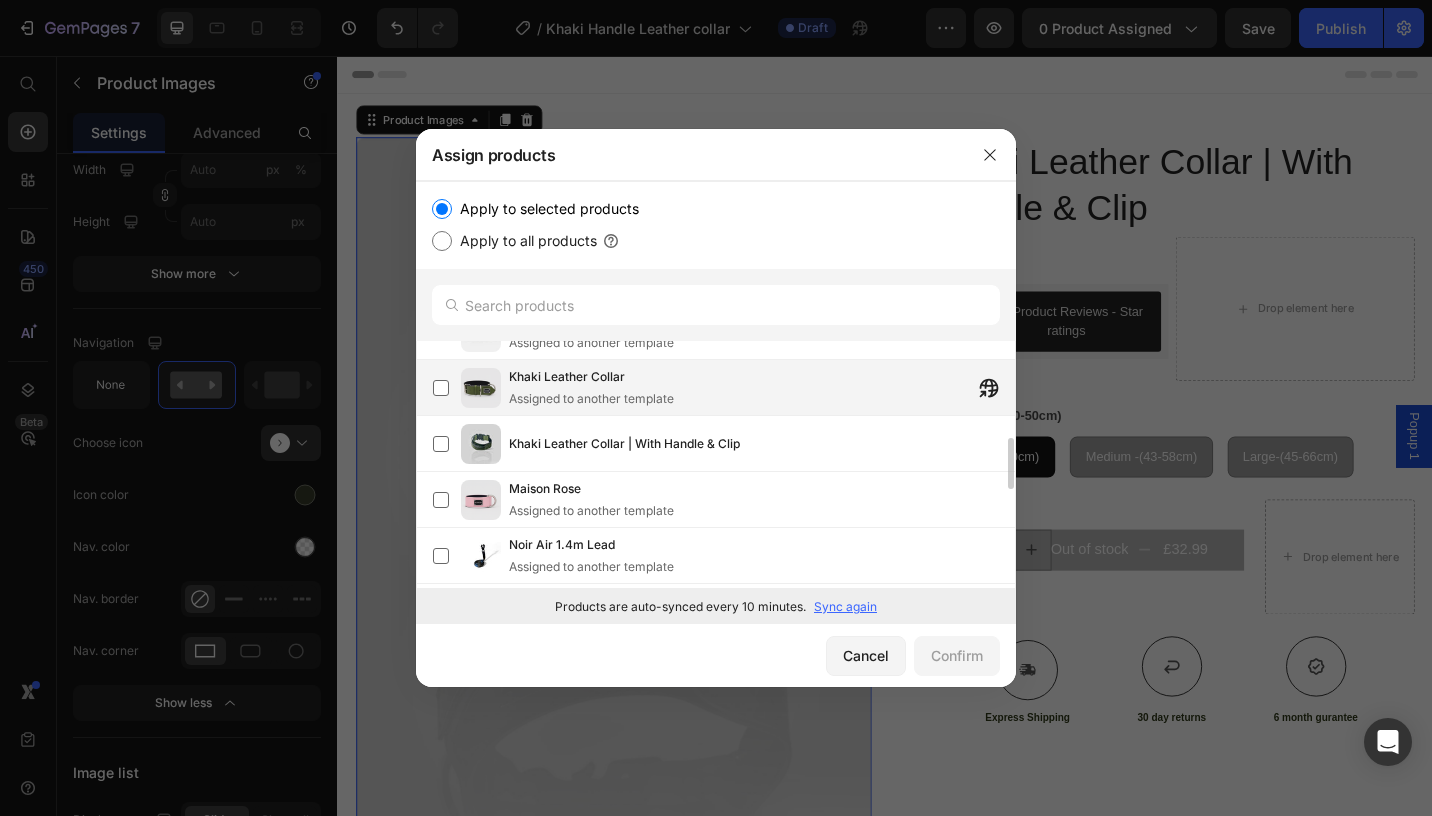 scroll, scrollTop: 428, scrollLeft: 0, axis: vertical 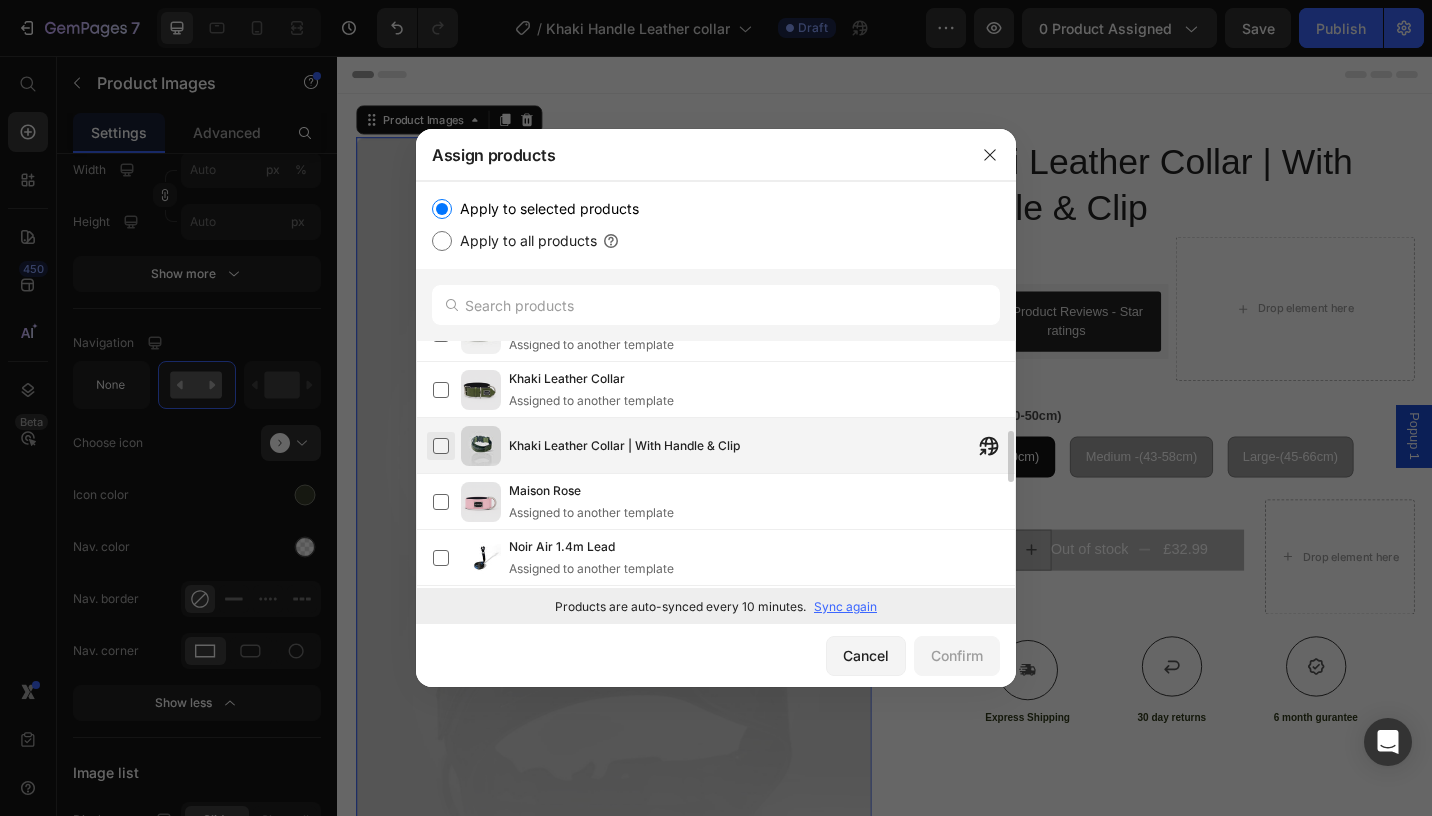 click at bounding box center (441, 446) 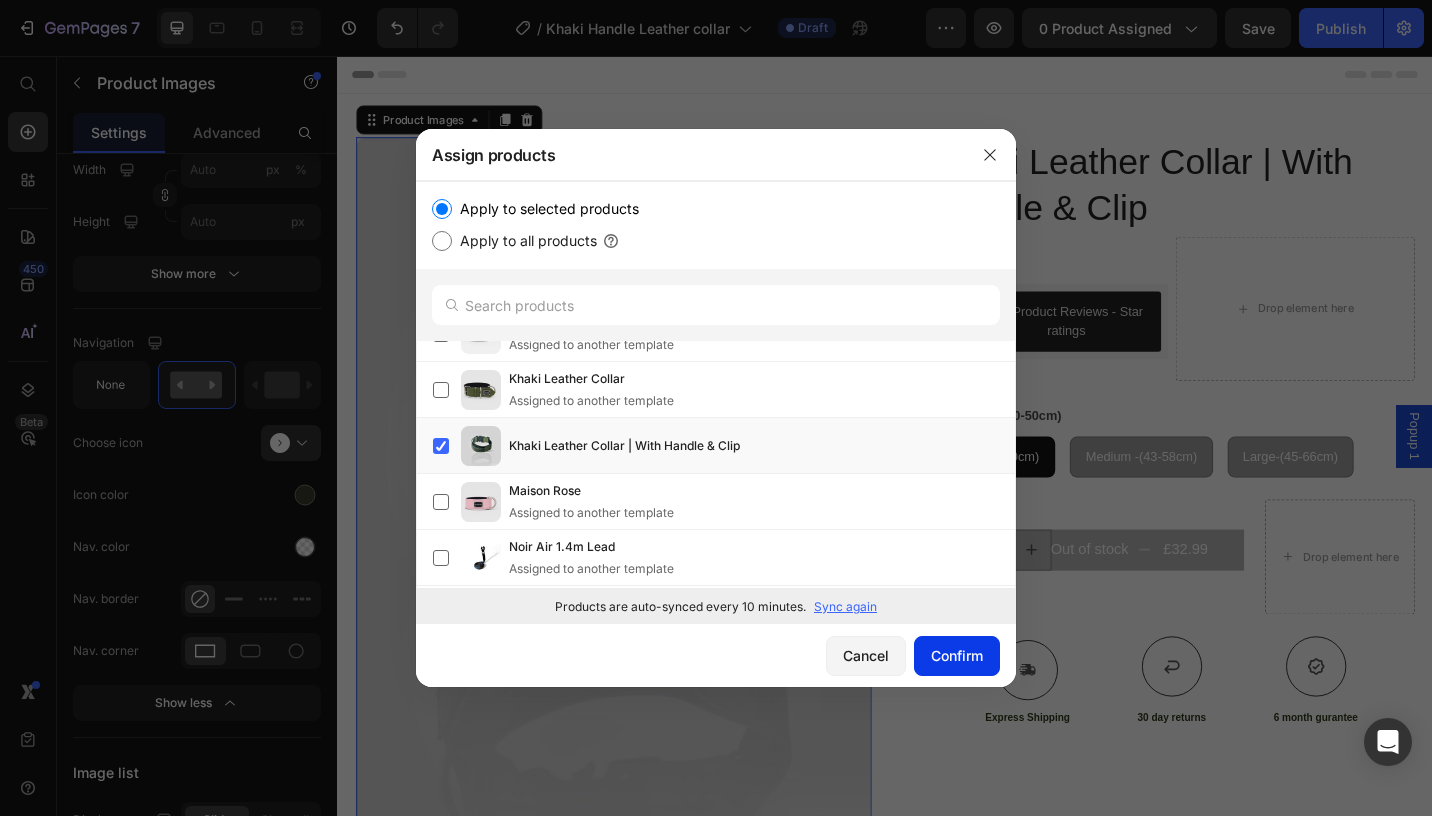 click on "Confirm" at bounding box center [957, 655] 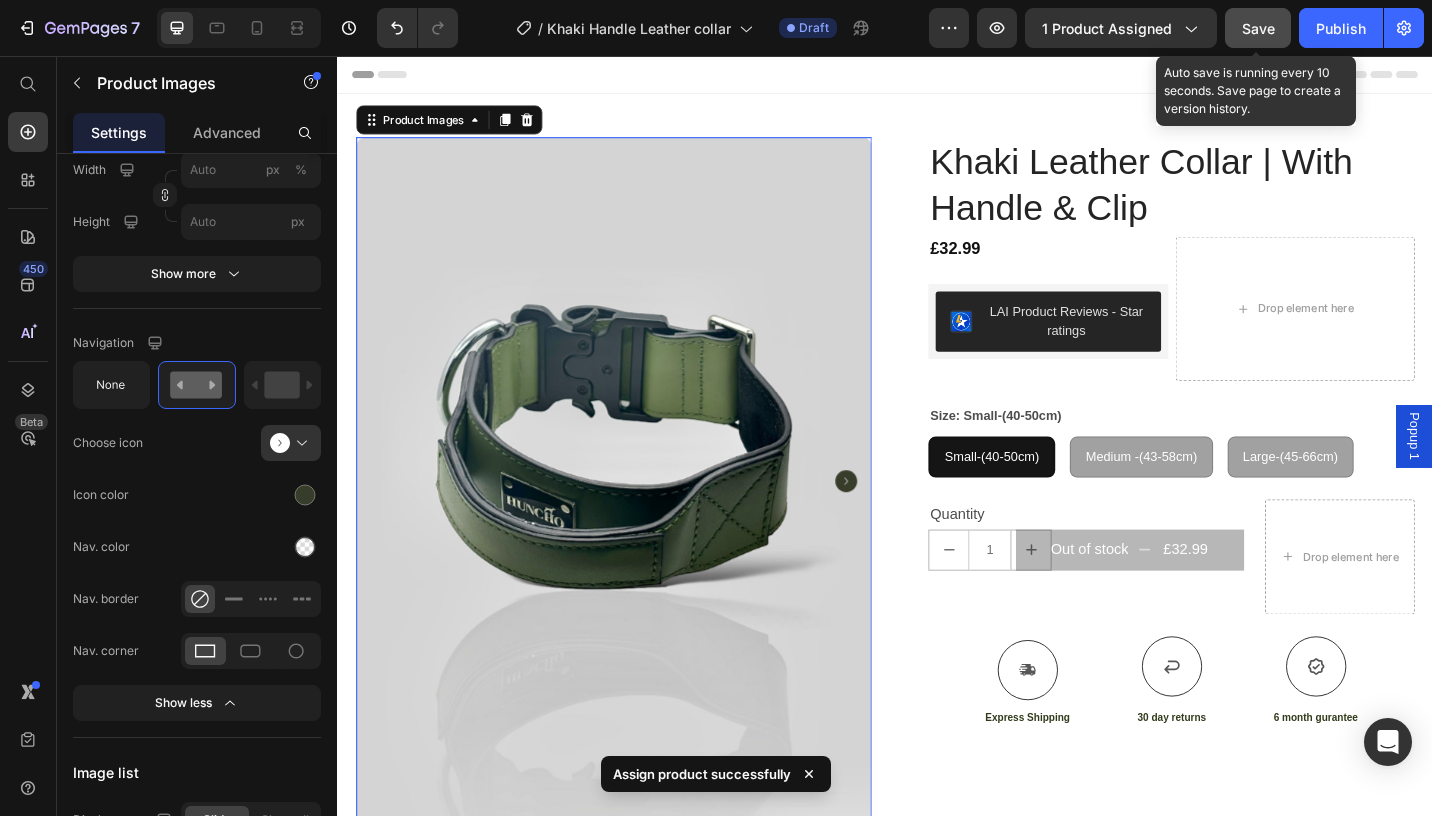 click on "Save" at bounding box center (1258, 28) 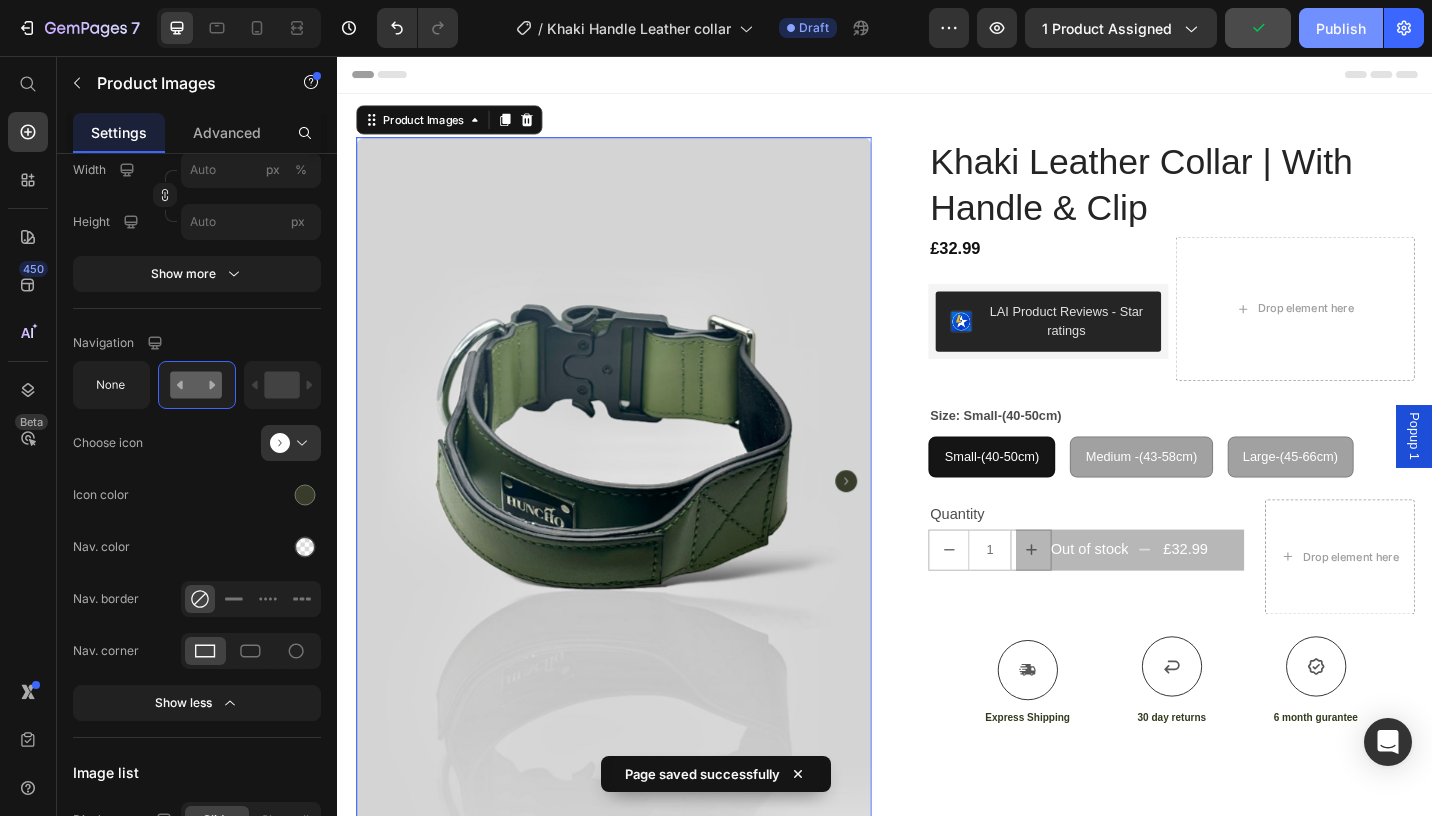click on "Publish" at bounding box center [1341, 28] 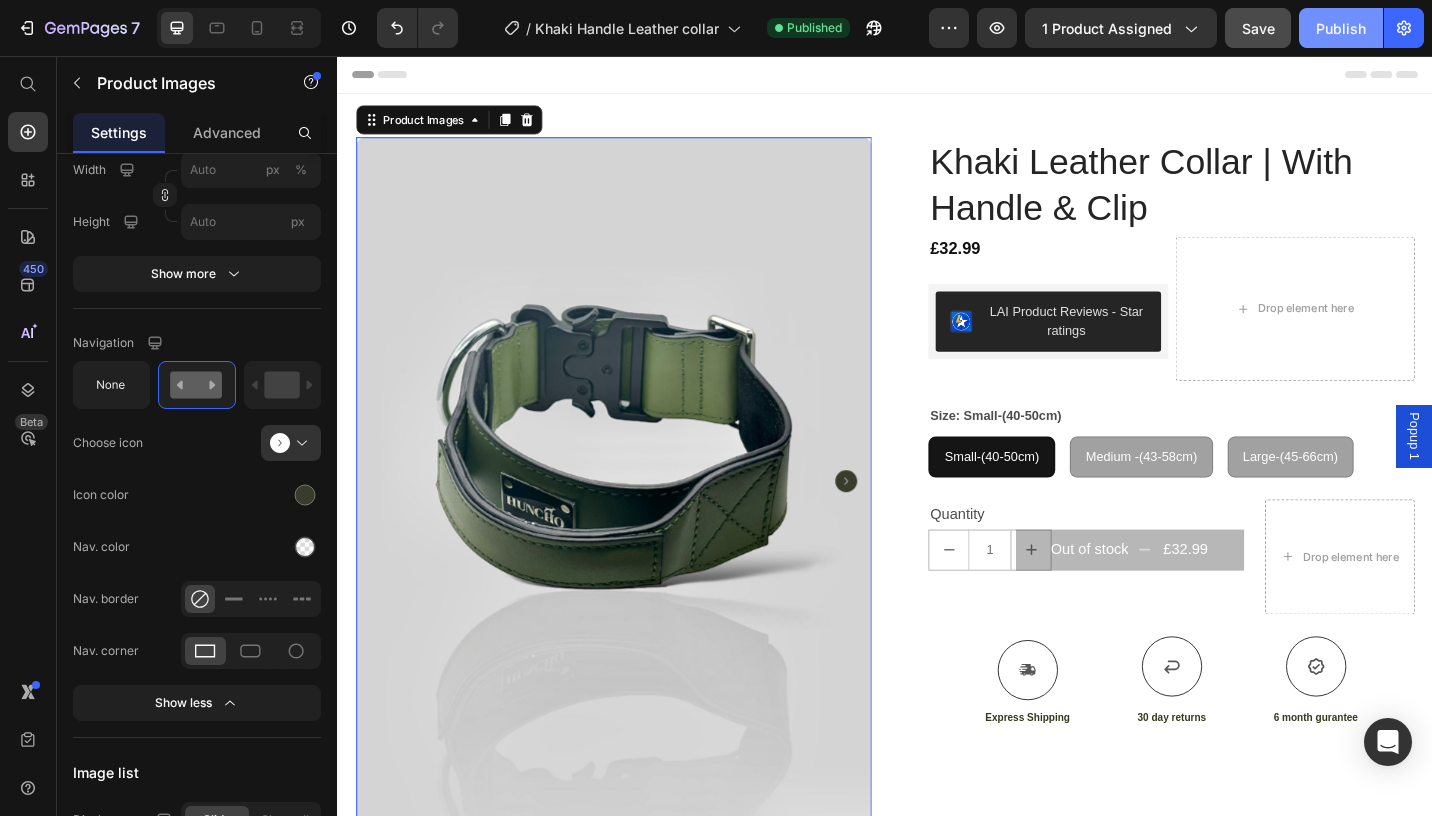 click on "Publish" at bounding box center (1341, 28) 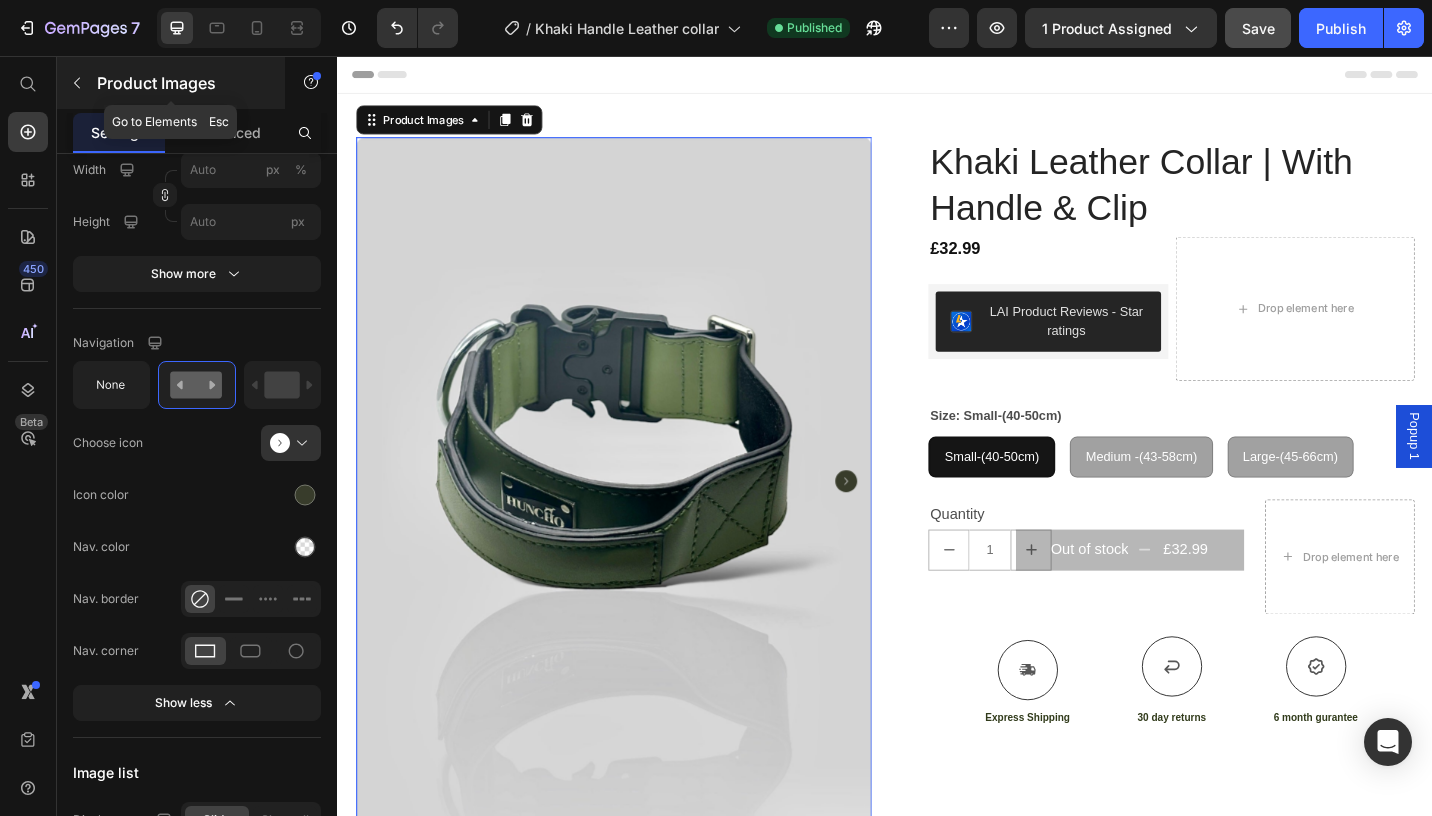 click 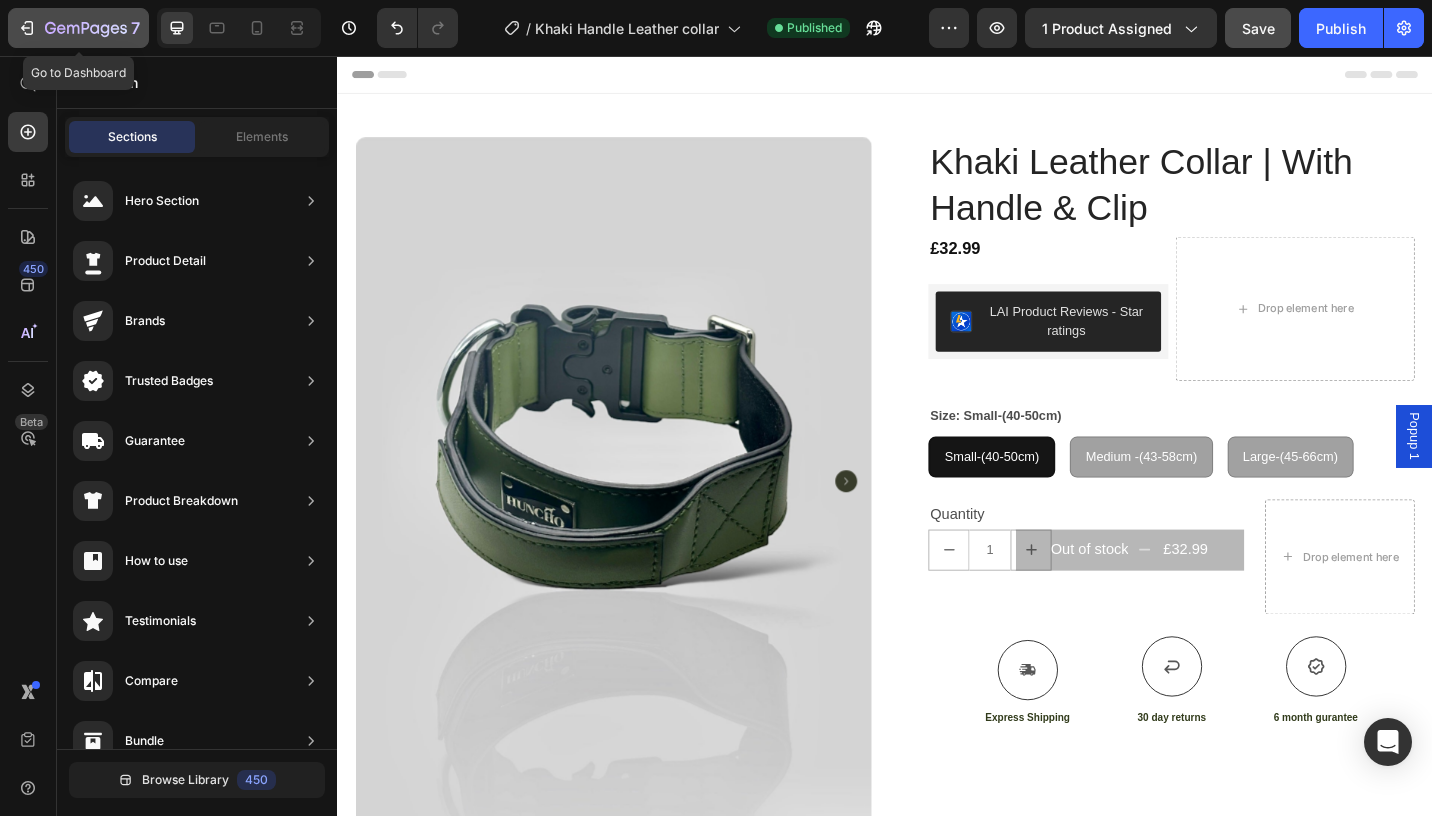 click 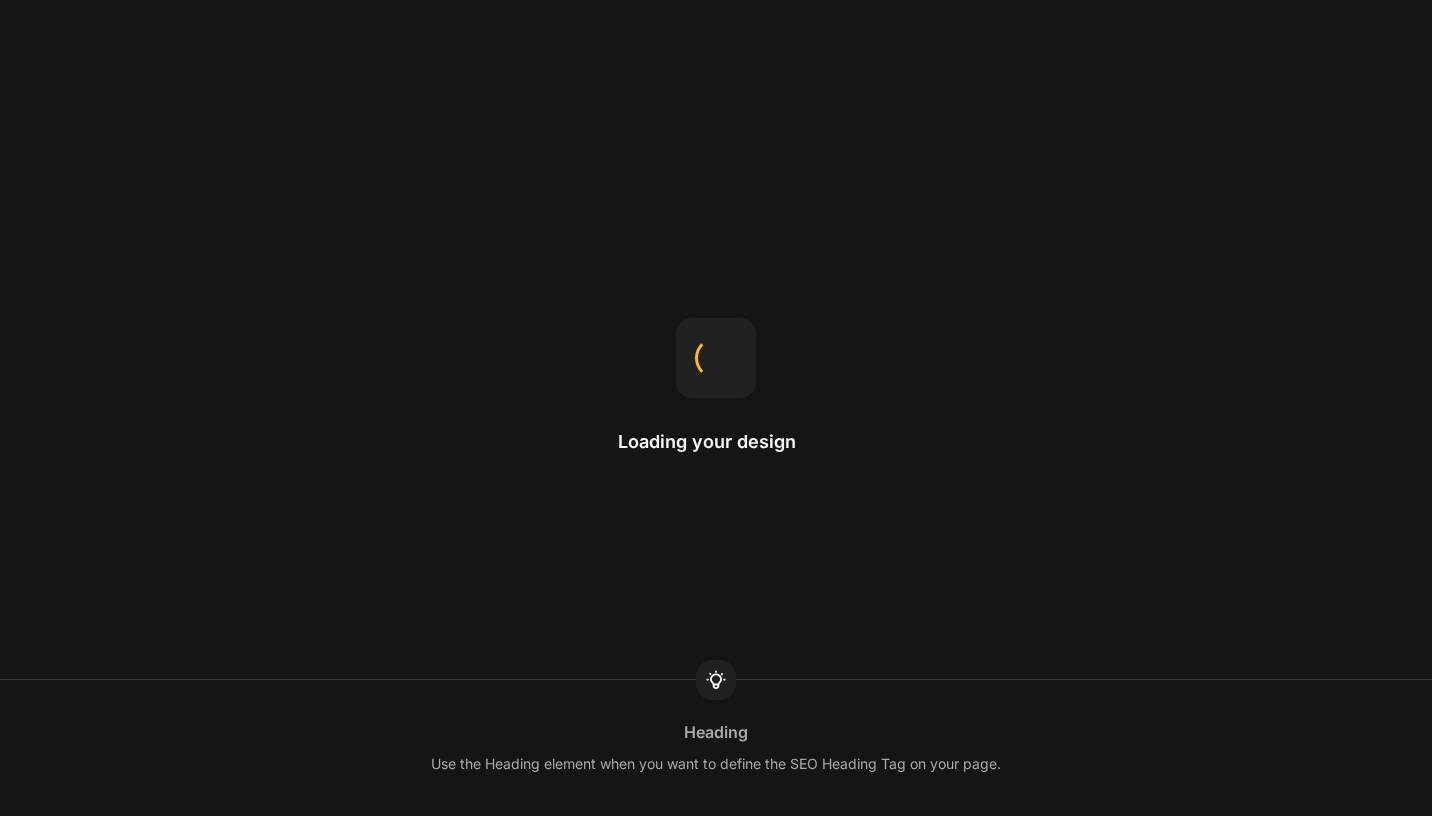 scroll, scrollTop: 0, scrollLeft: 0, axis: both 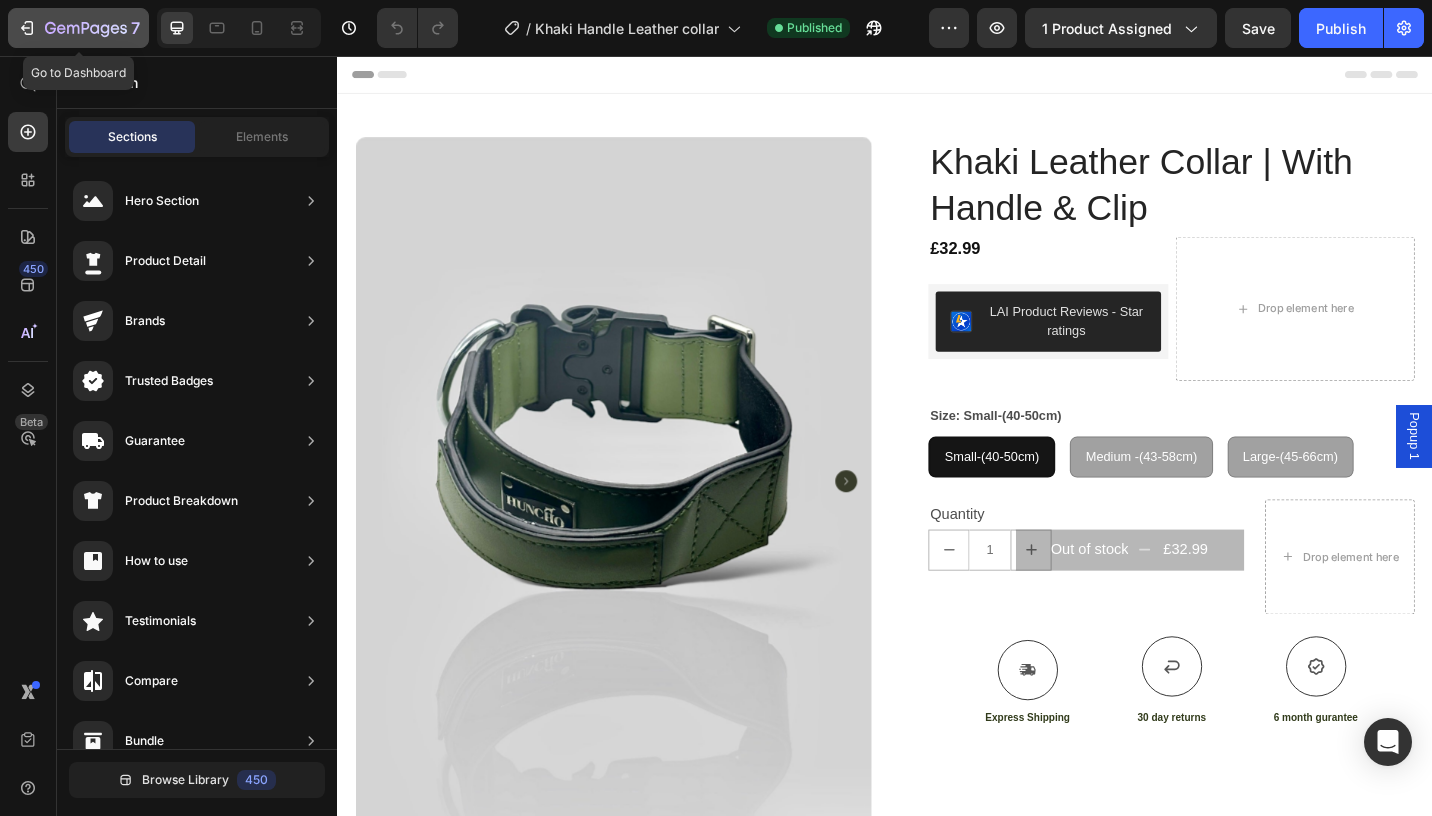 click on "7" 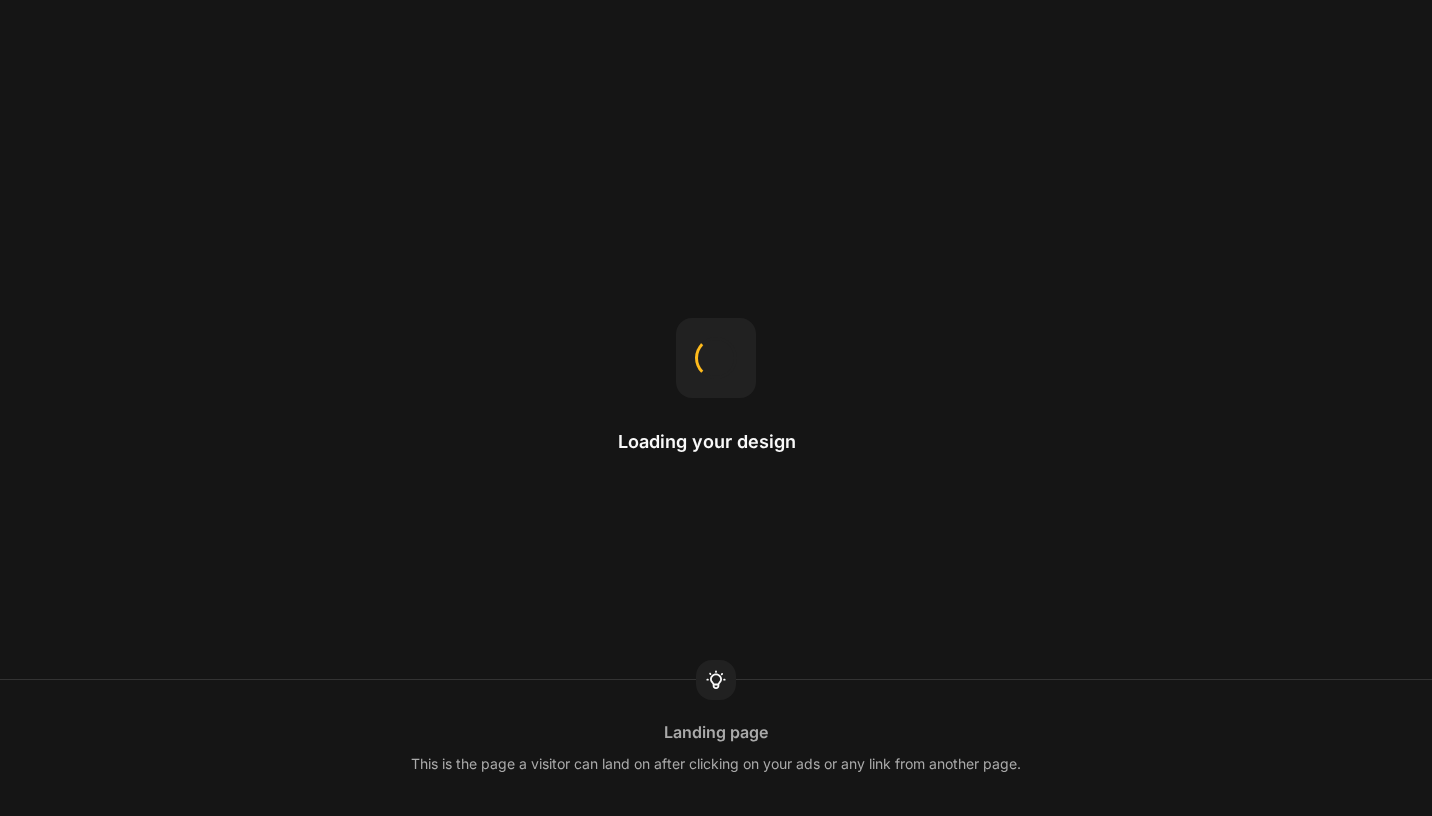 scroll, scrollTop: 0, scrollLeft: 0, axis: both 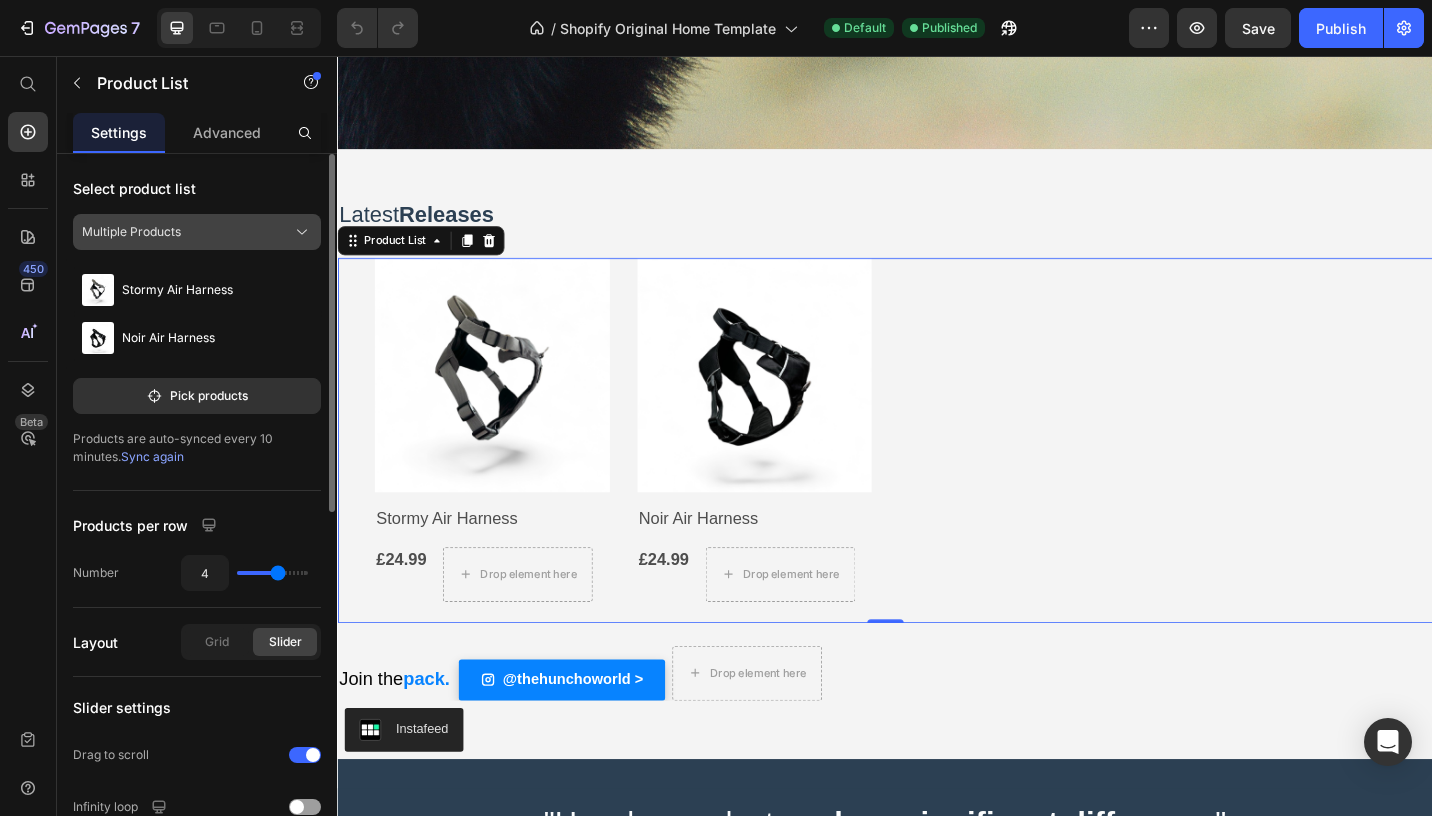 click on "Multiple Products" 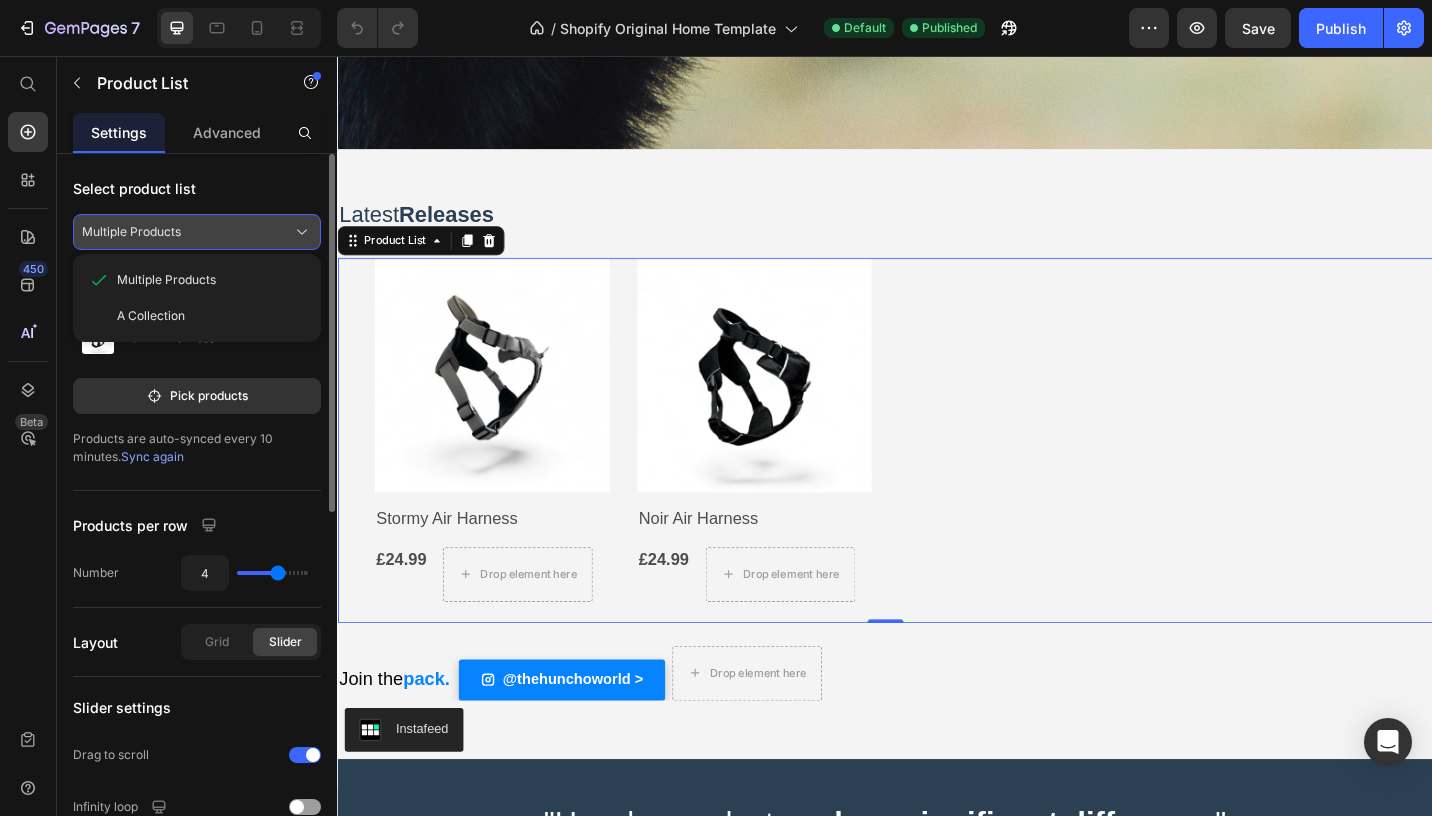 click on "Multiple Products" 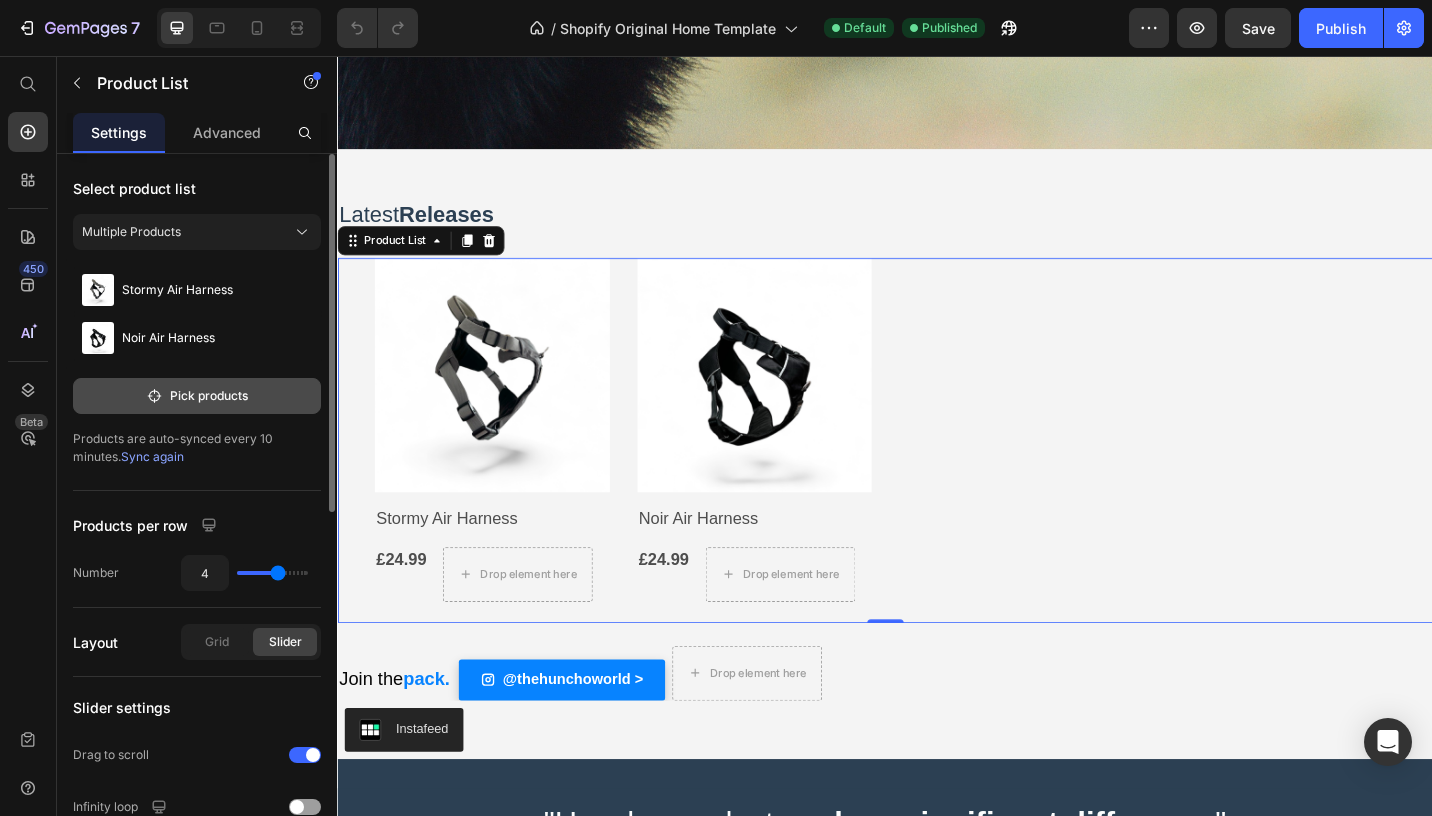 click on "Pick products" at bounding box center [197, 396] 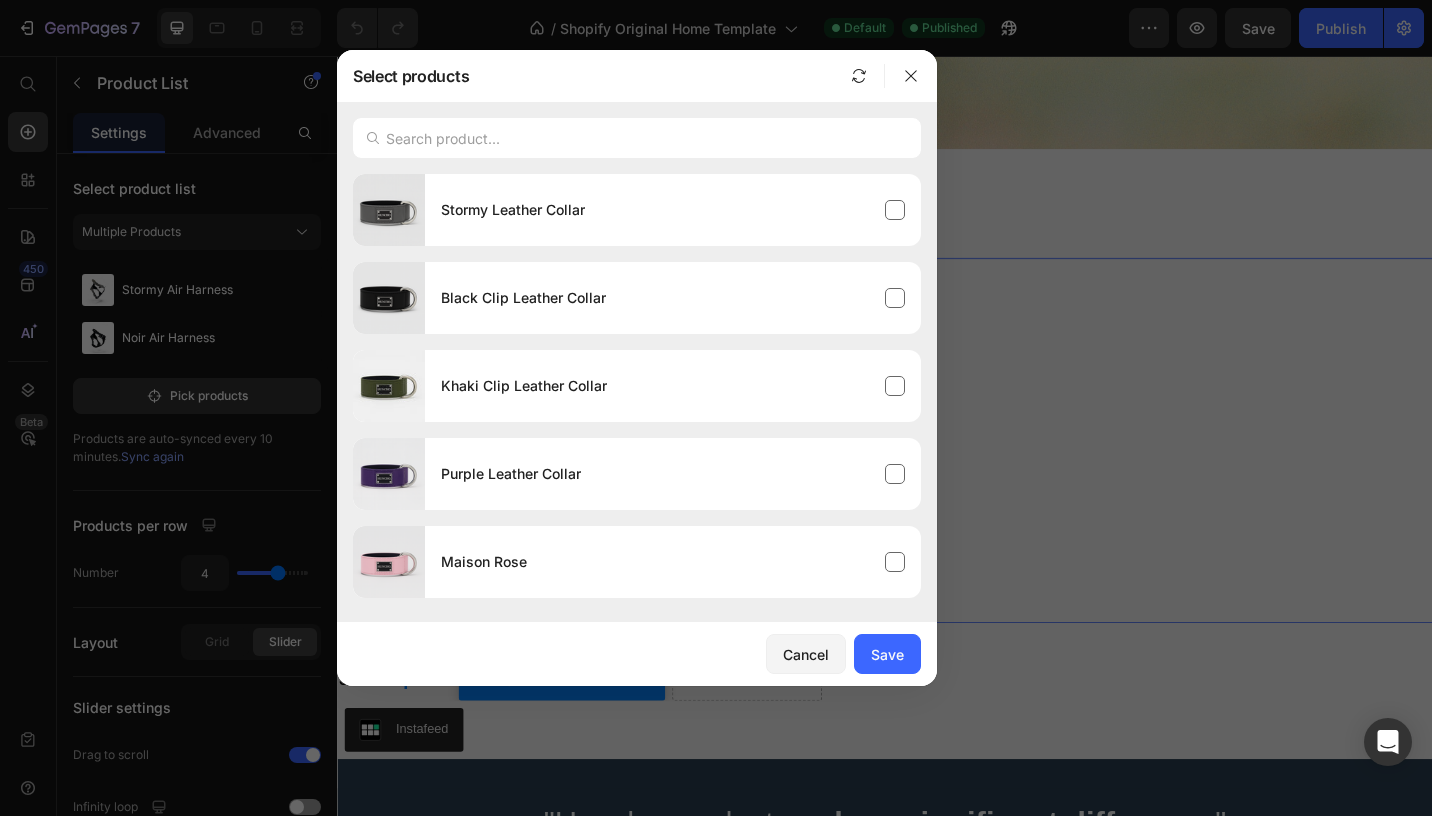 click at bounding box center (716, 408) 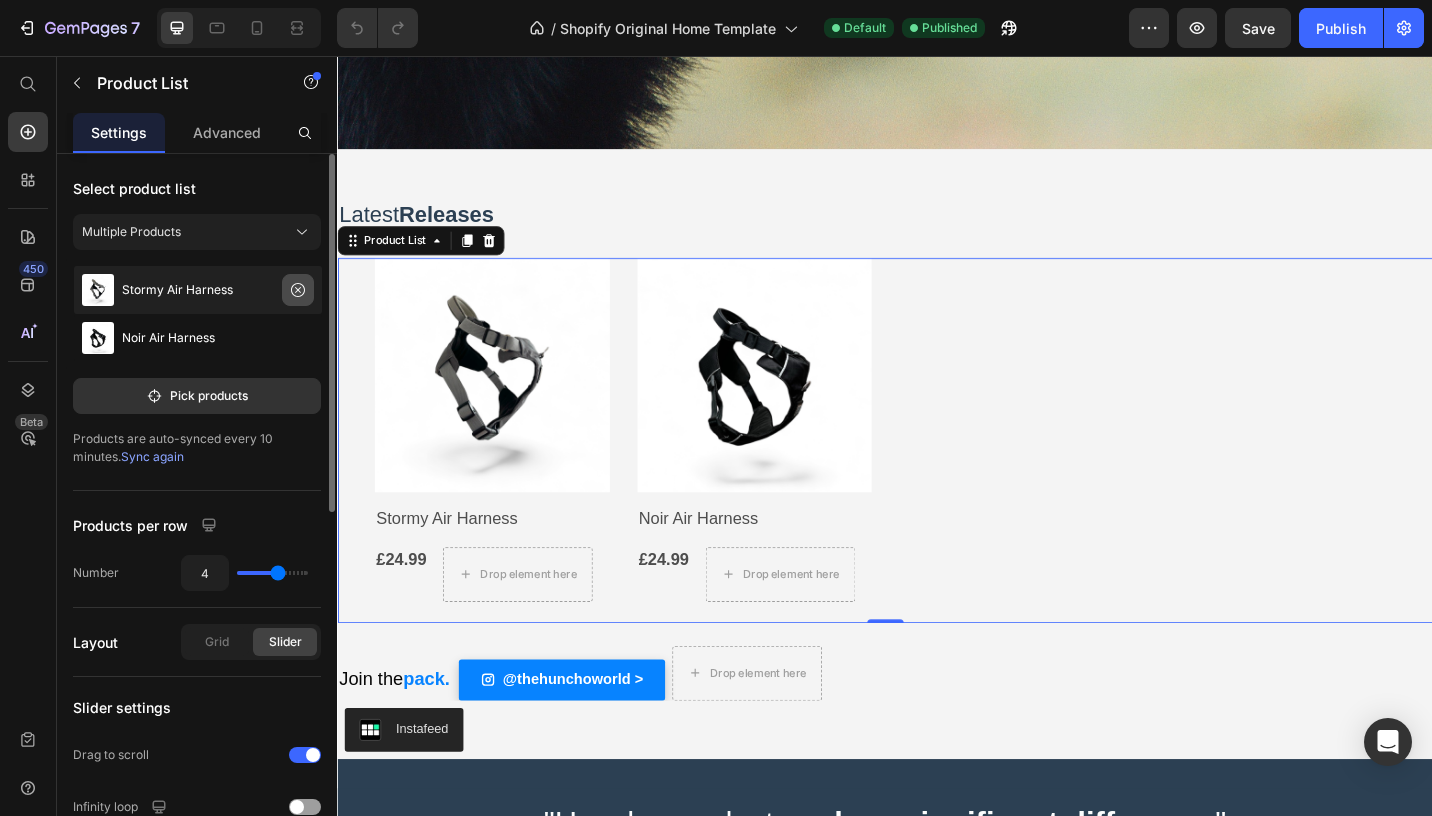 click 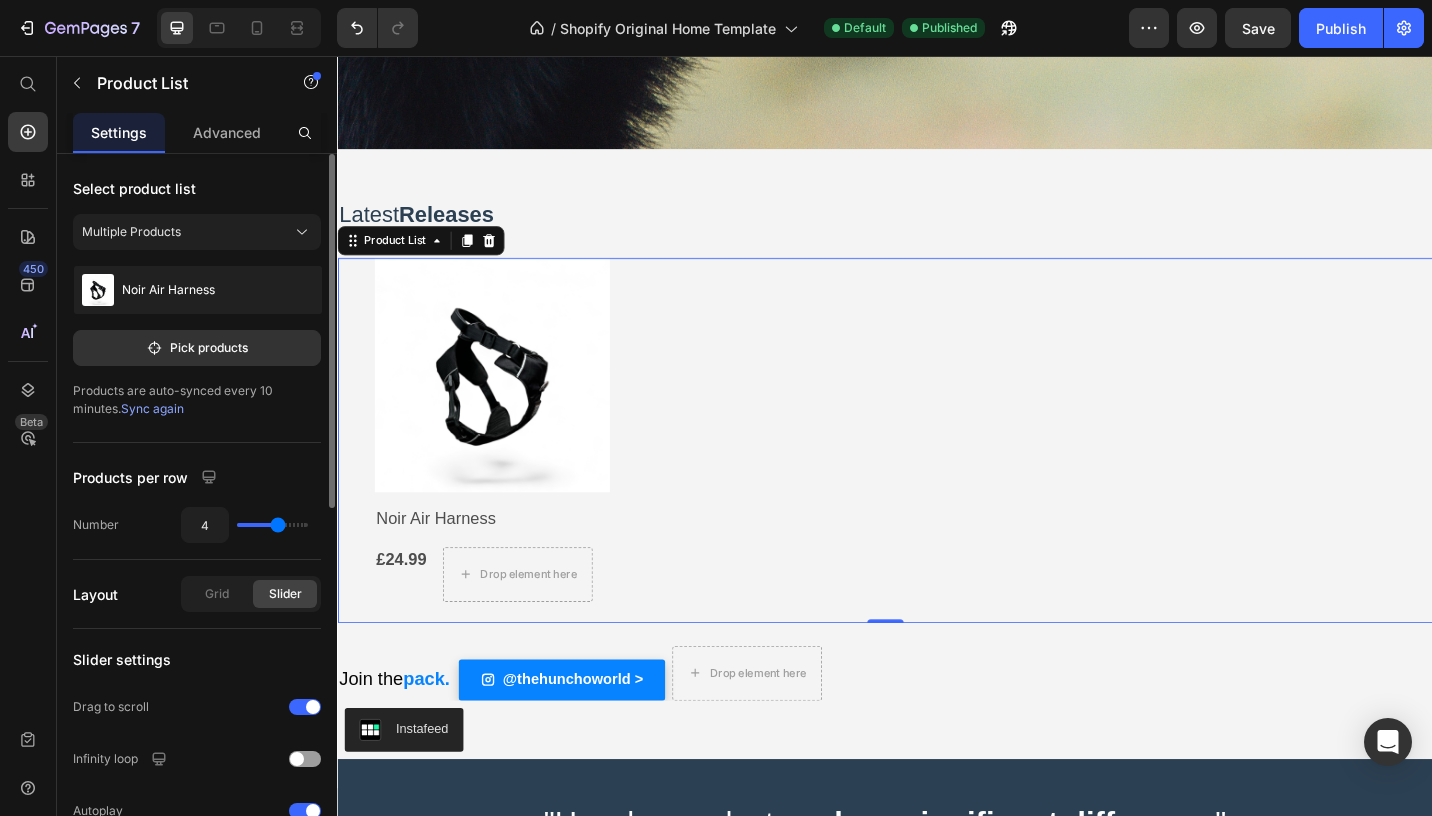 click on "Noir Air Harness" 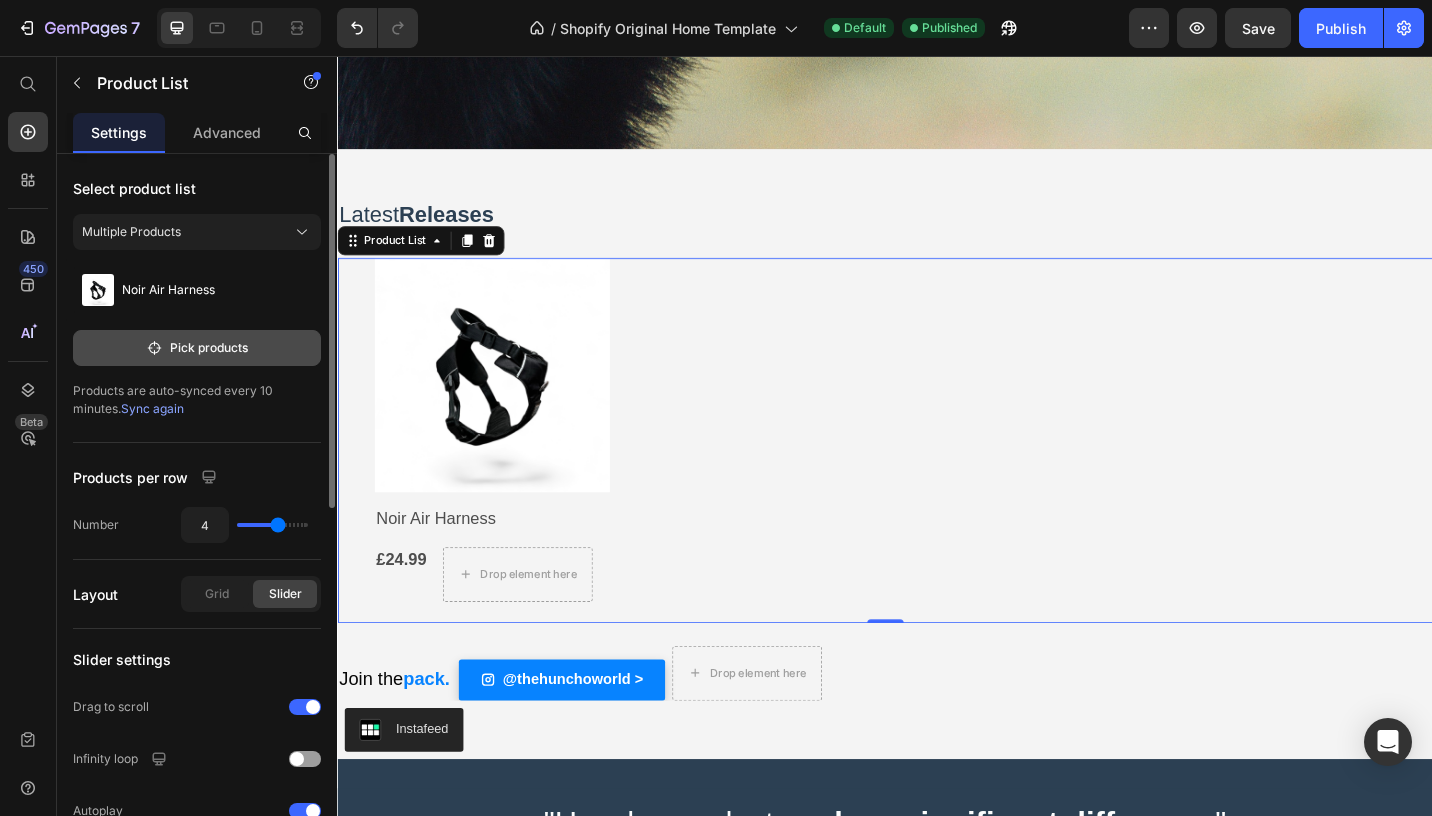 click on "Pick products" at bounding box center [197, 348] 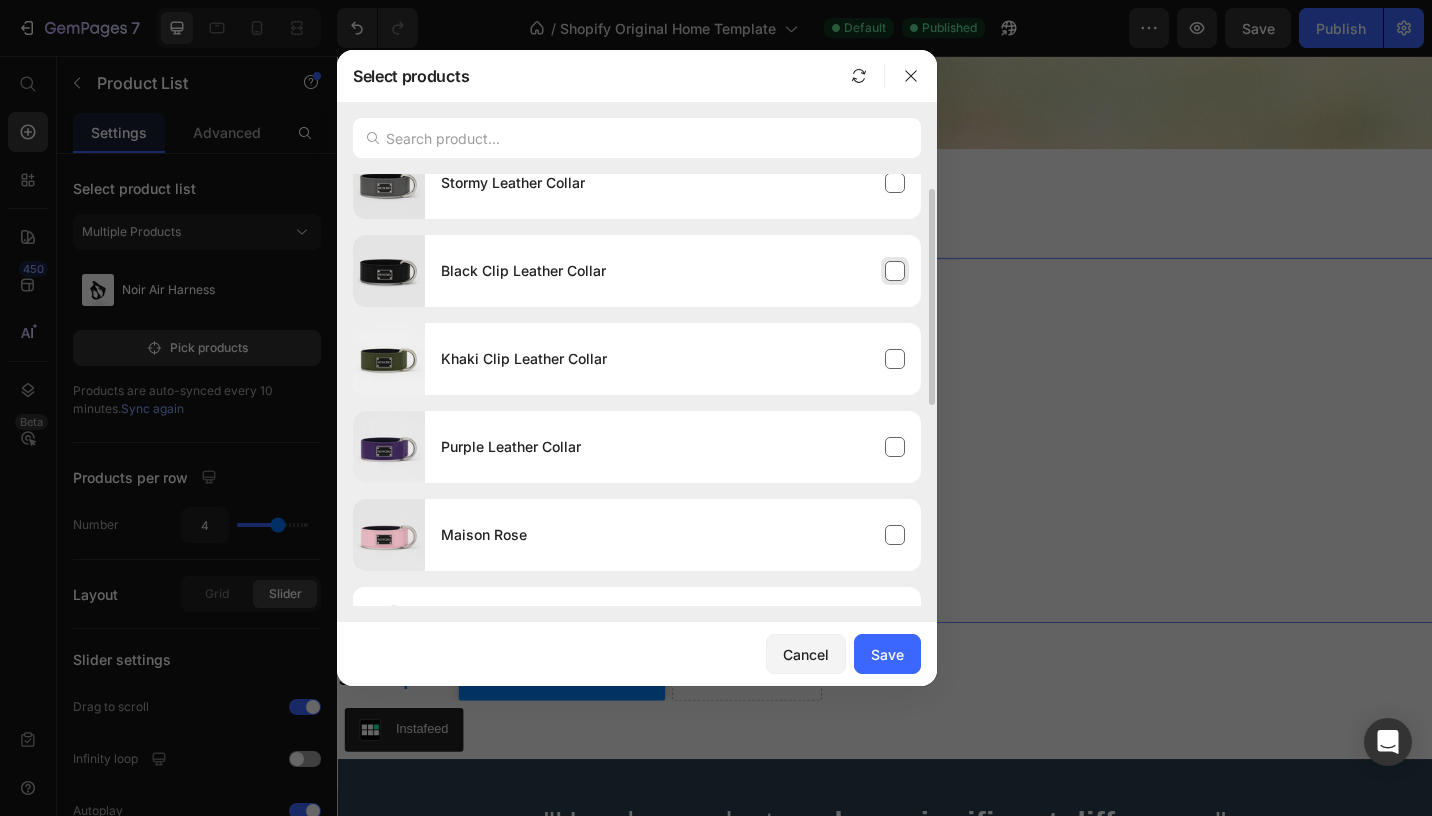 scroll, scrollTop: 50, scrollLeft: 0, axis: vertical 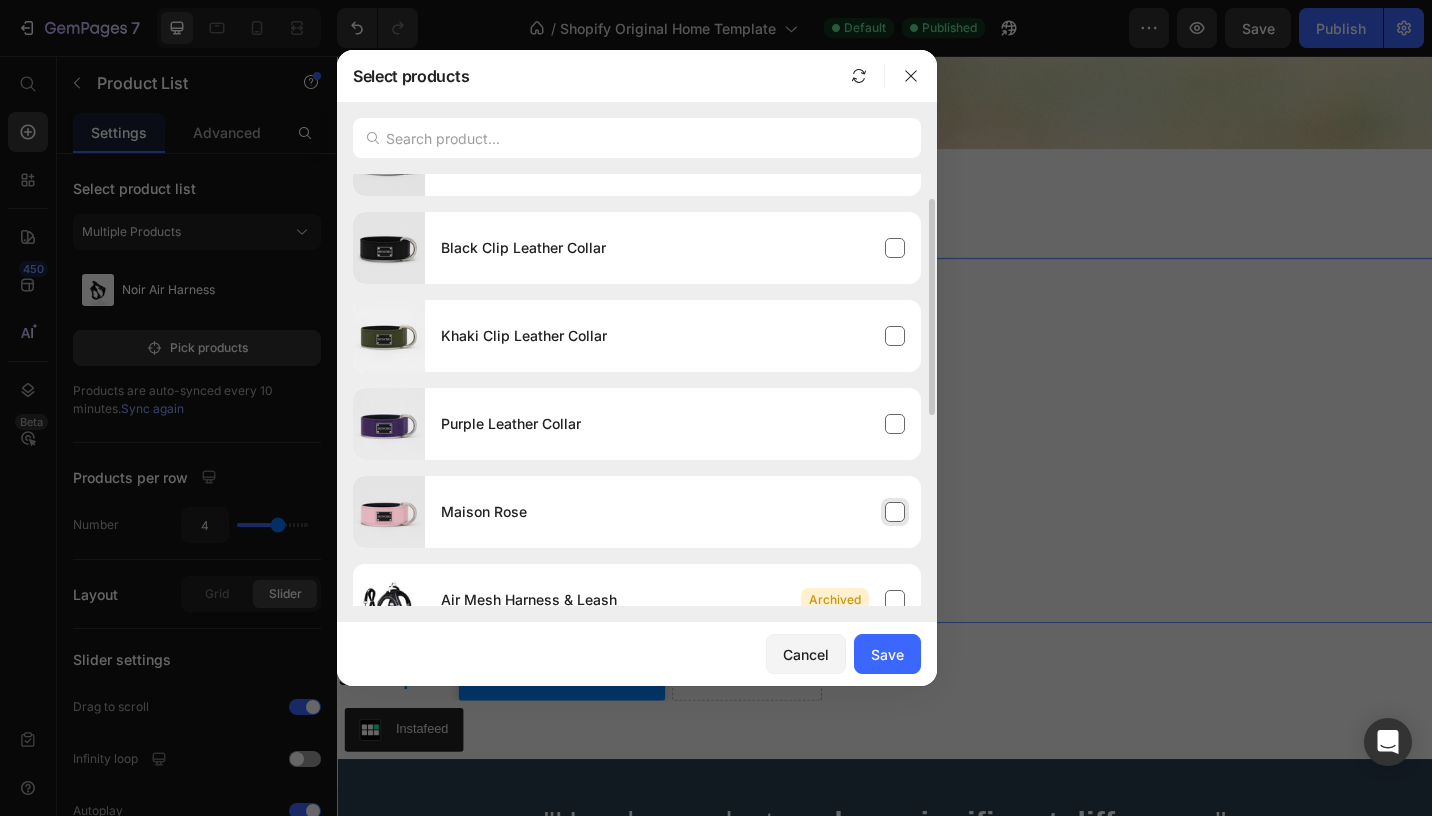 click on "Maison Rose" at bounding box center (673, 512) 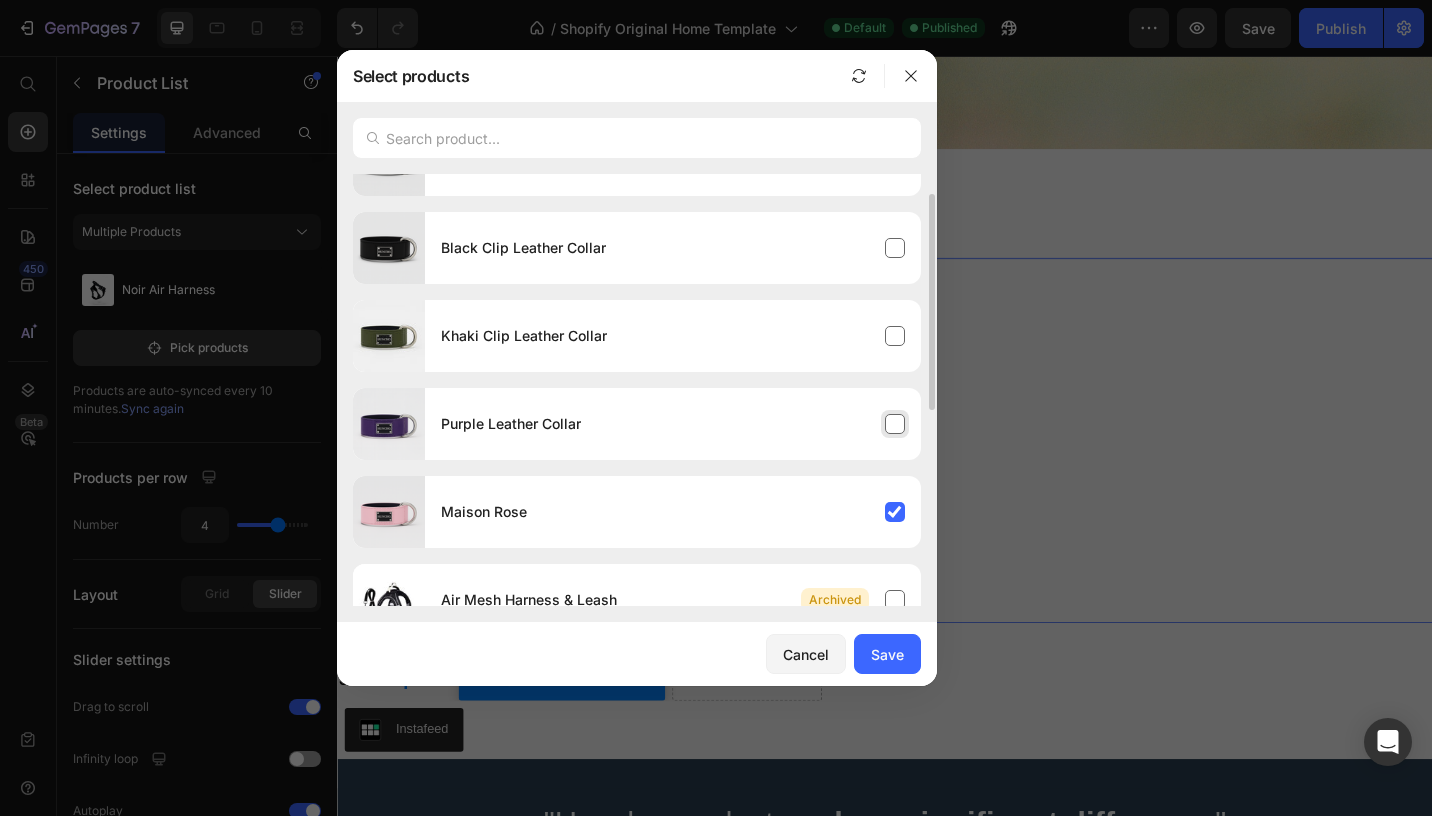scroll, scrollTop: 0, scrollLeft: 0, axis: both 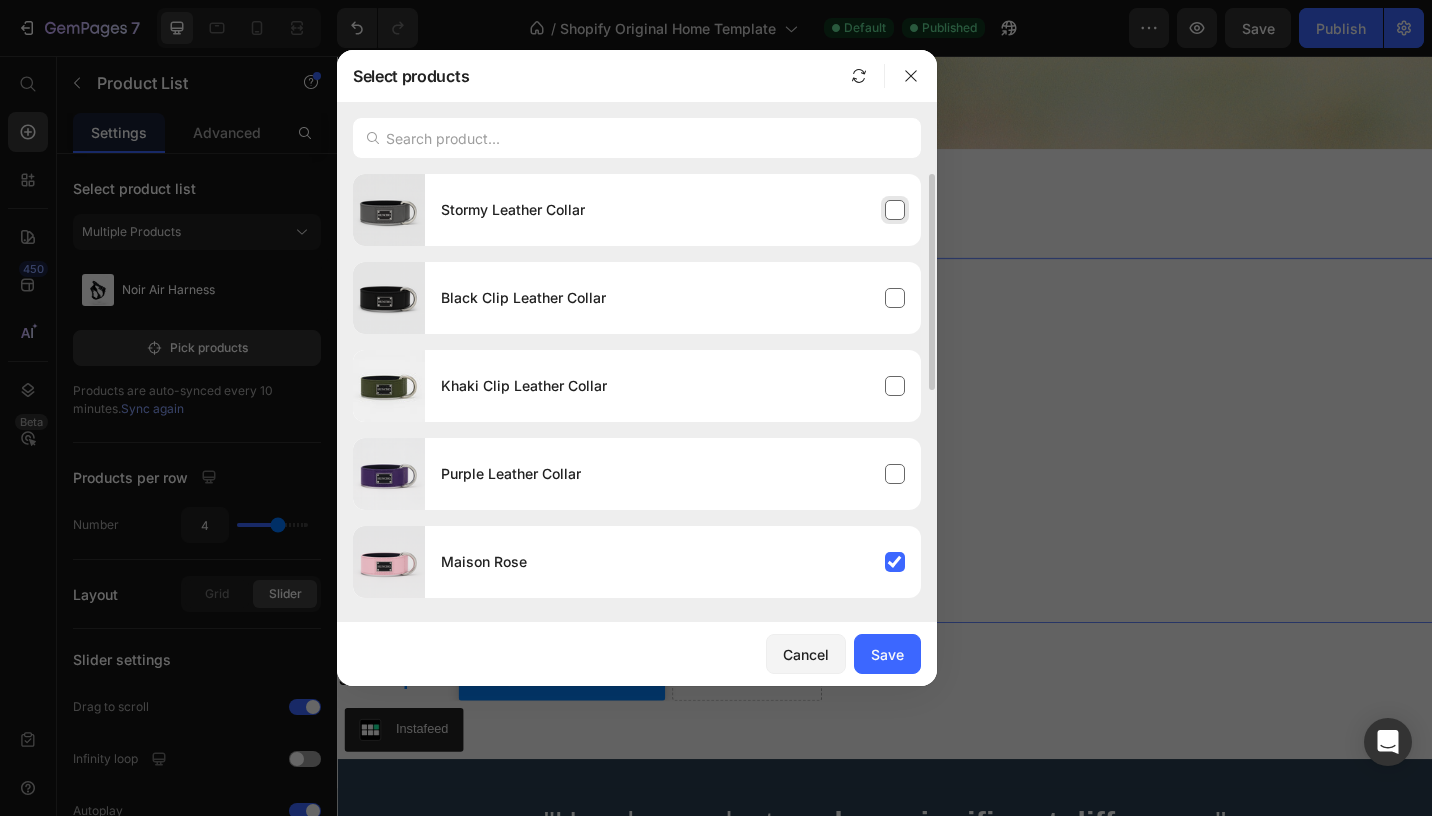 click on "Stormy Leather Collar" at bounding box center [673, 210] 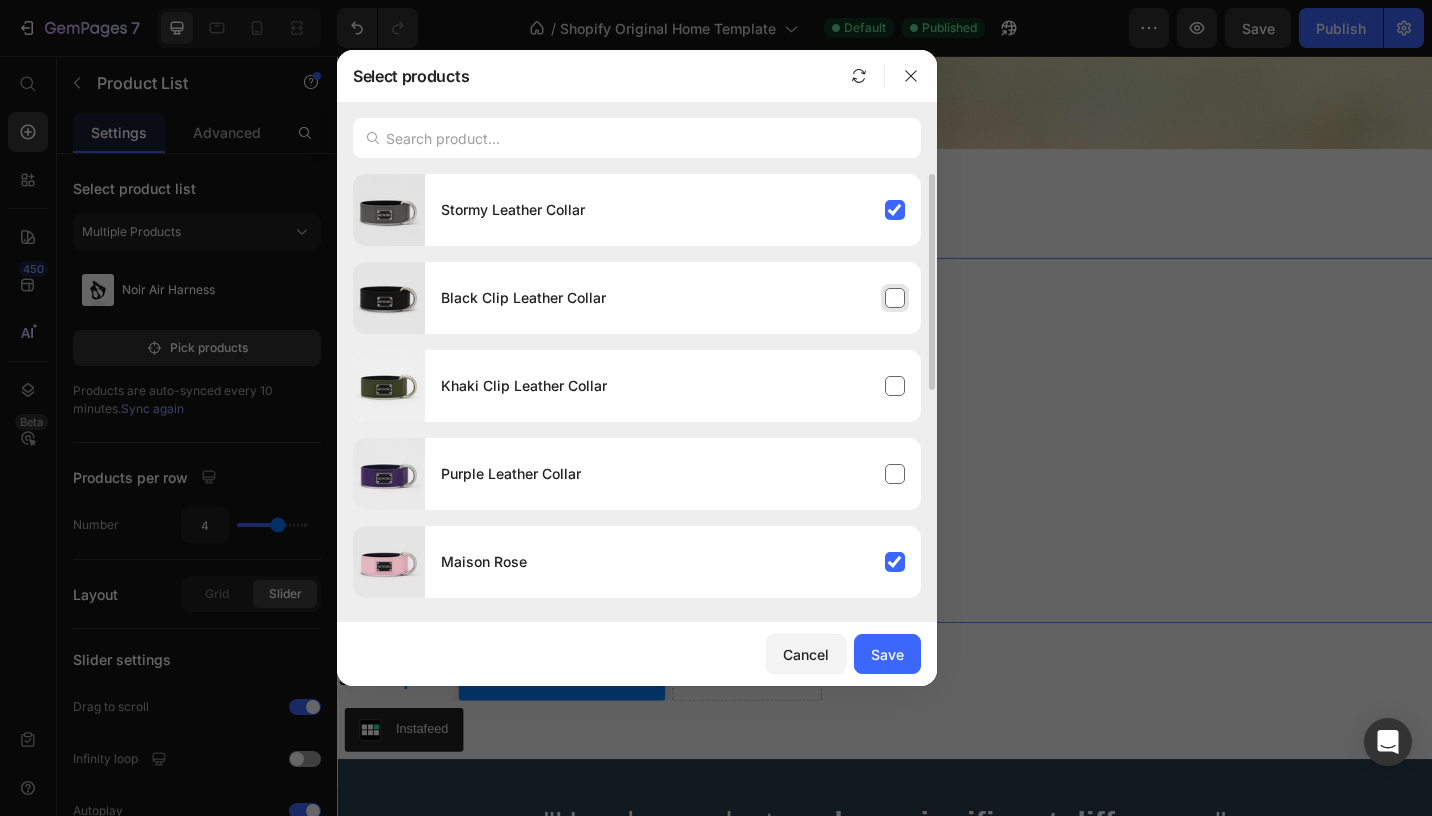 click on "Black Clip Leather Collar" at bounding box center (673, 298) 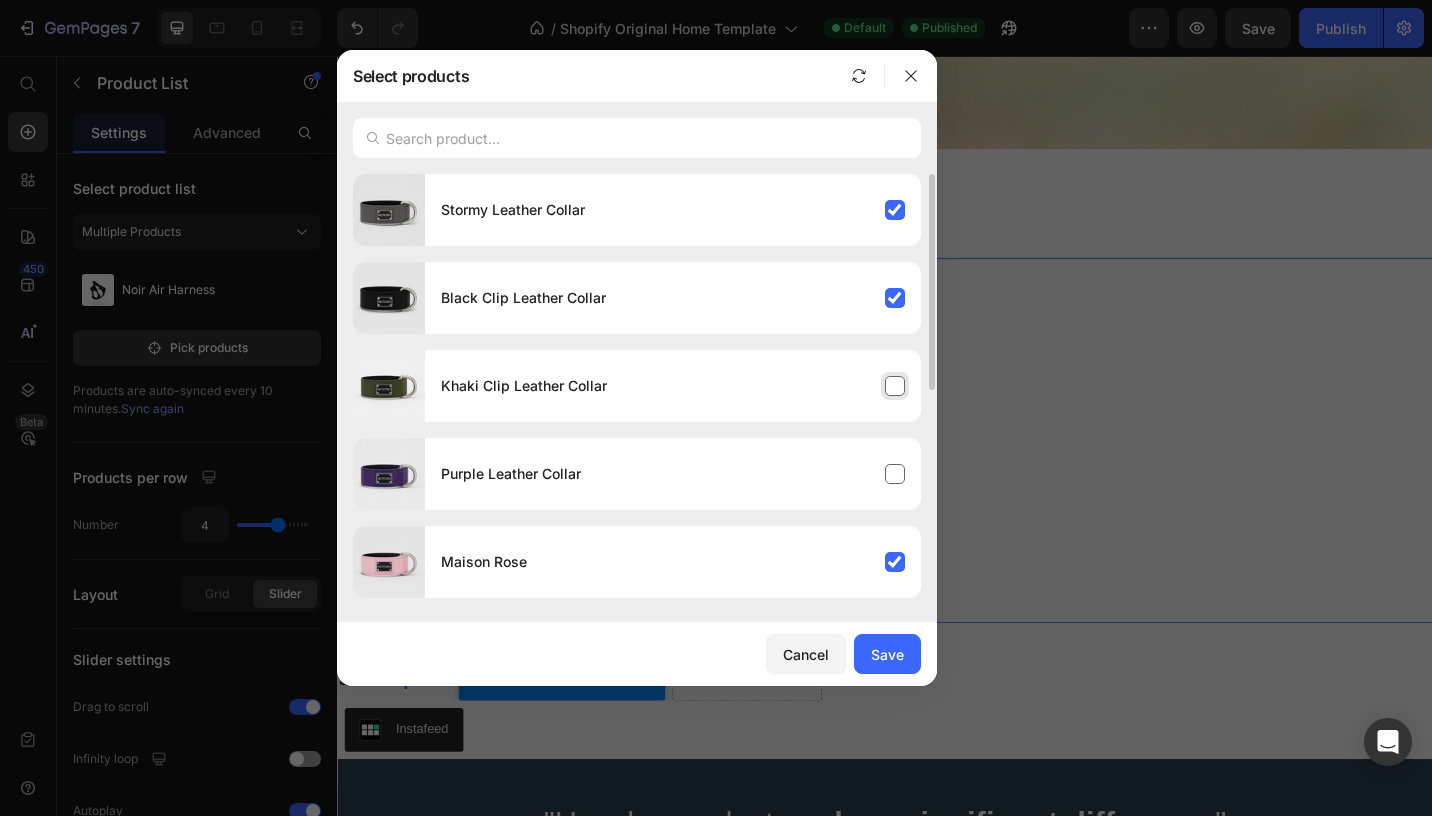 click on "Khaki Clip Leather Collar" at bounding box center [673, 386] 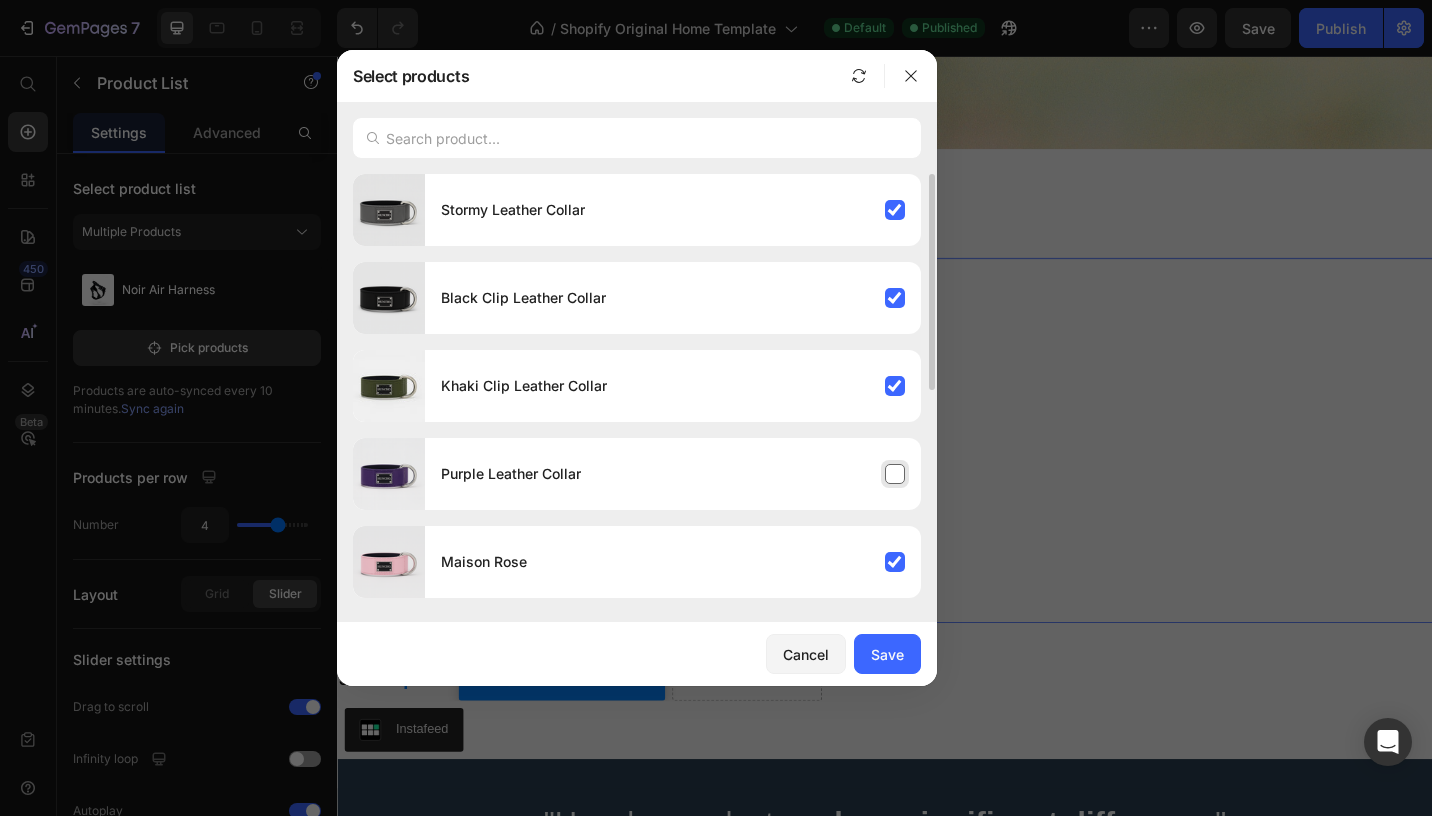 click on "Purple Leather Collar" at bounding box center (673, 474) 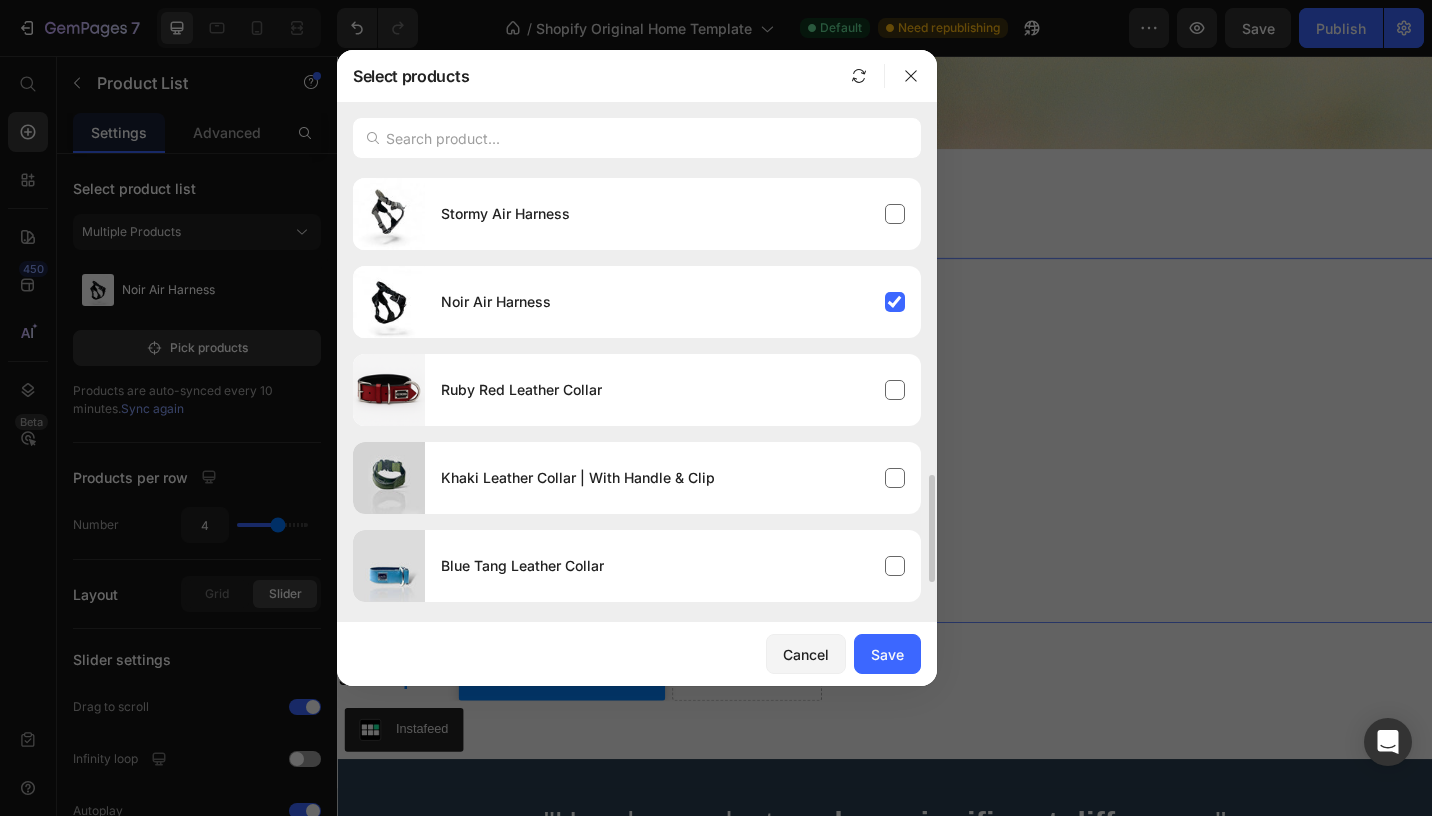 scroll, scrollTop: 1185, scrollLeft: 0, axis: vertical 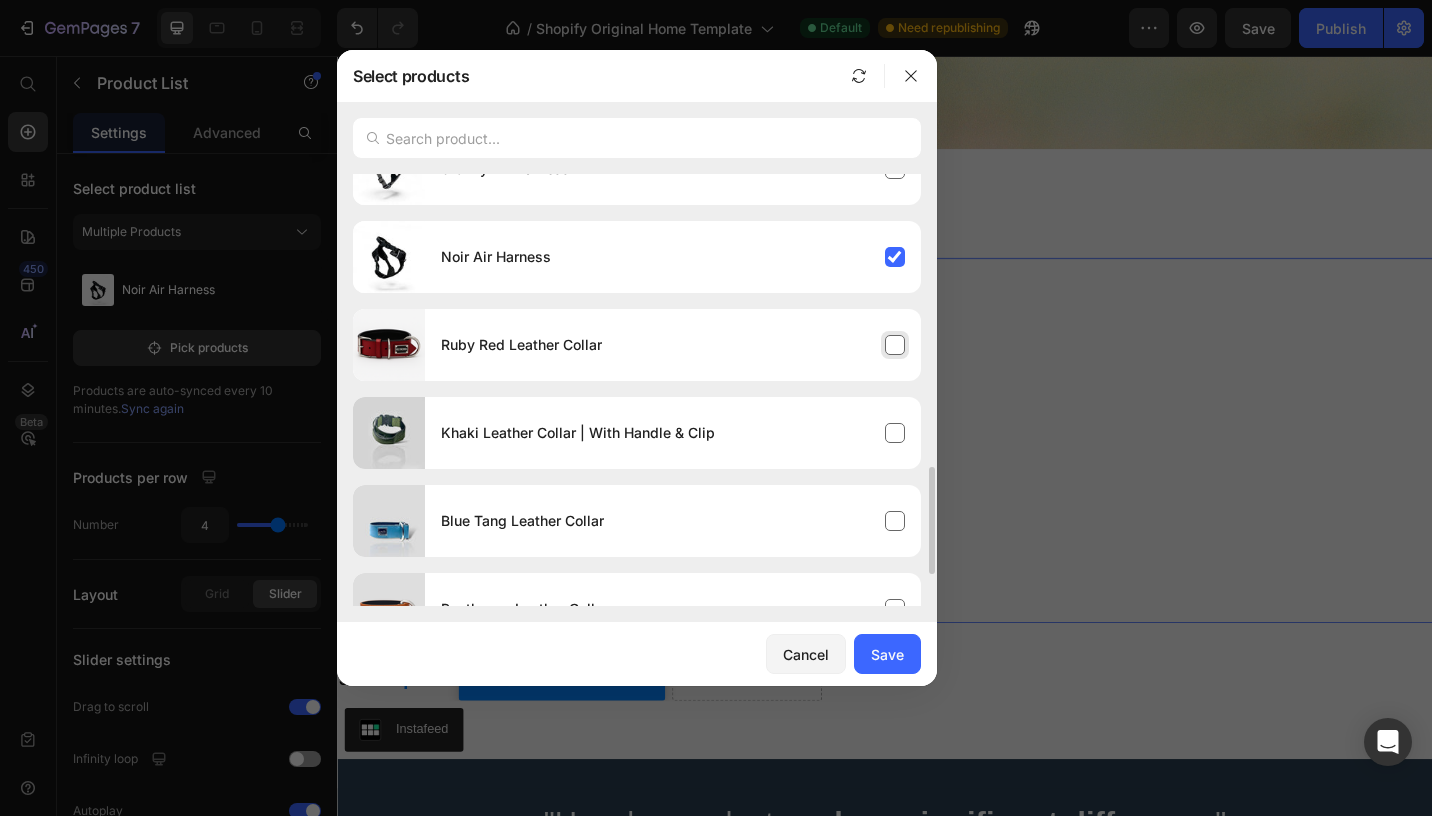 click on "Ruby Red Leather Collar" at bounding box center [673, 345] 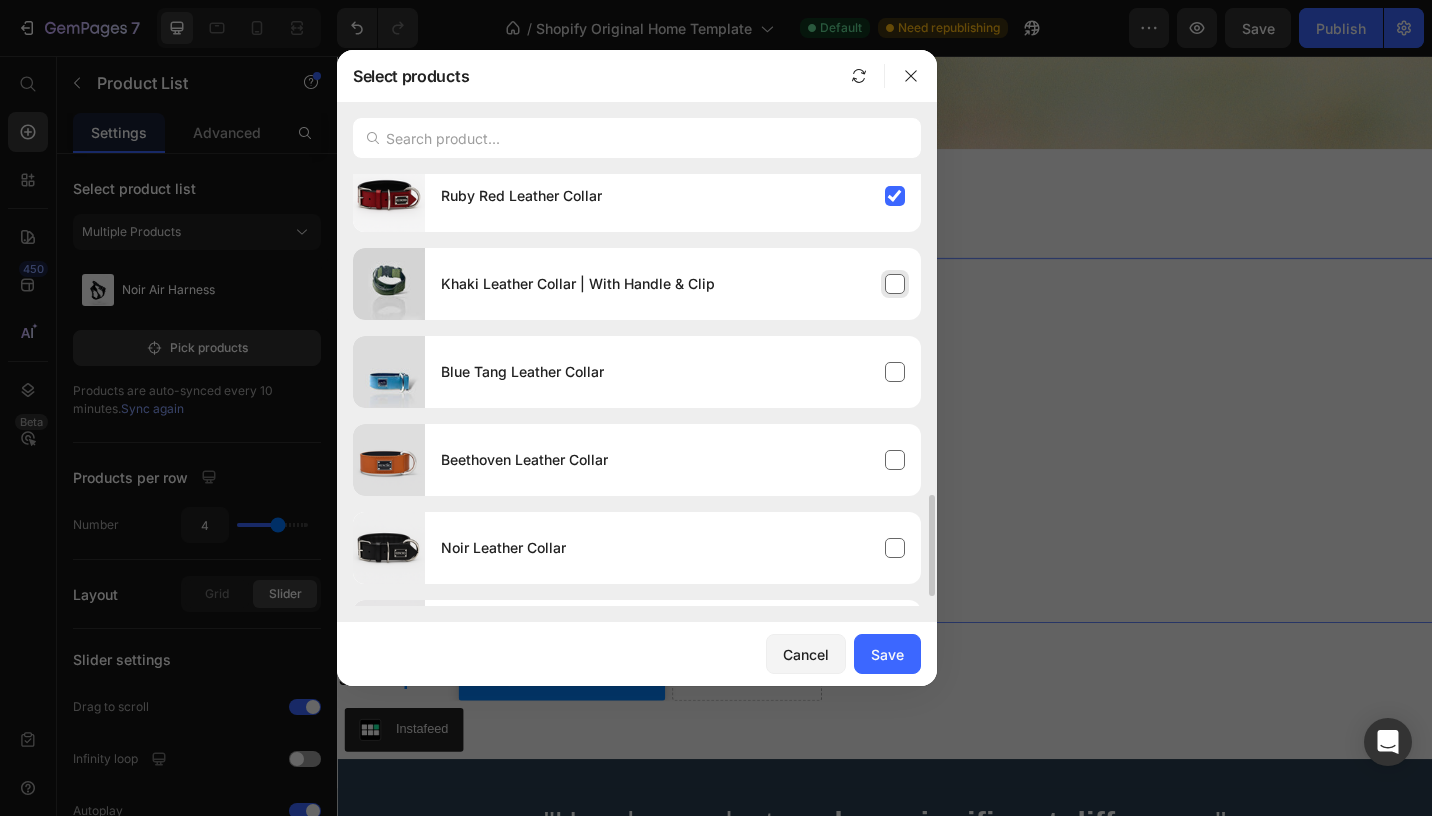 scroll, scrollTop: 1339, scrollLeft: 0, axis: vertical 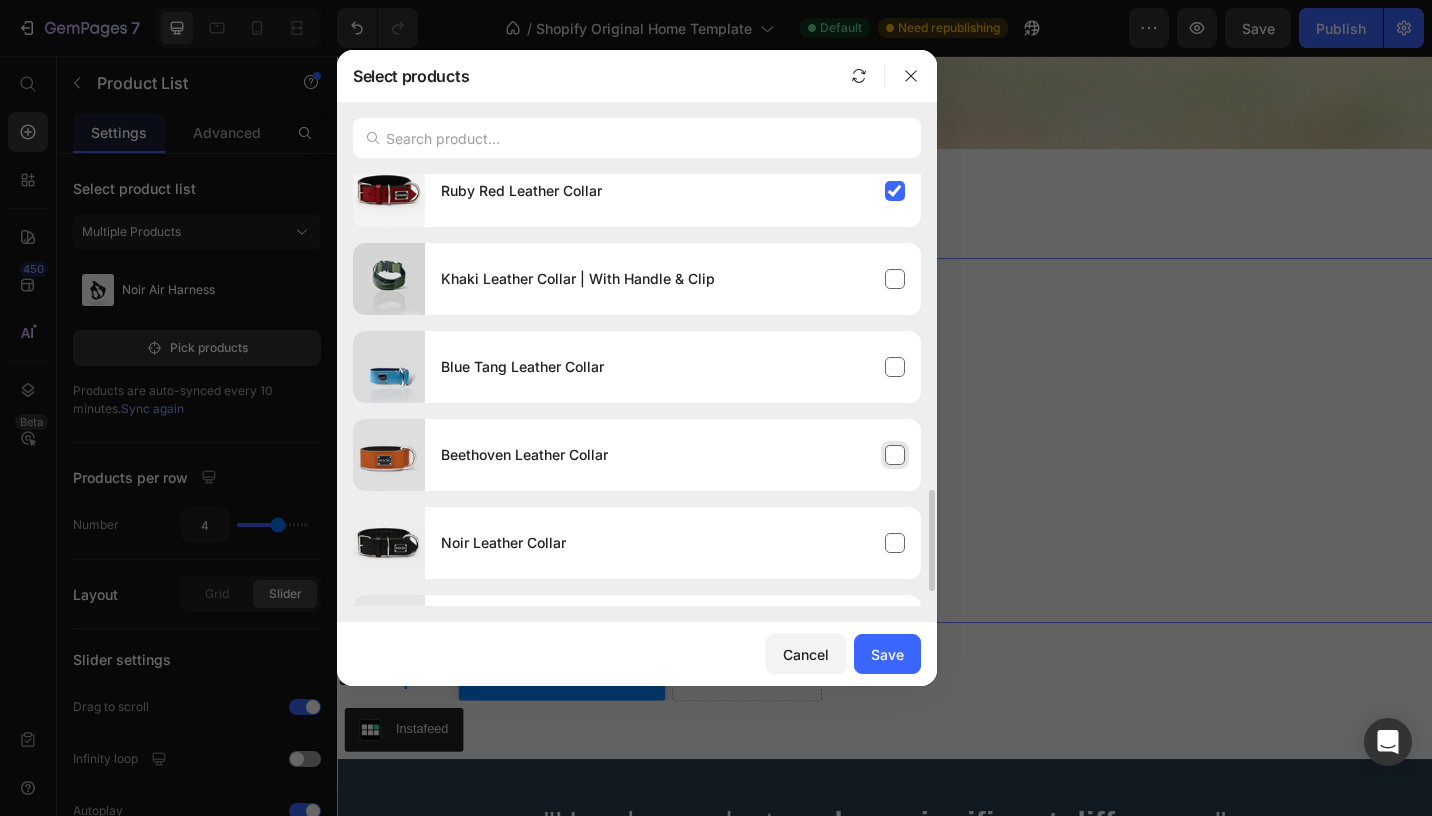 click on "Beethoven Leather Collar" at bounding box center [673, 455] 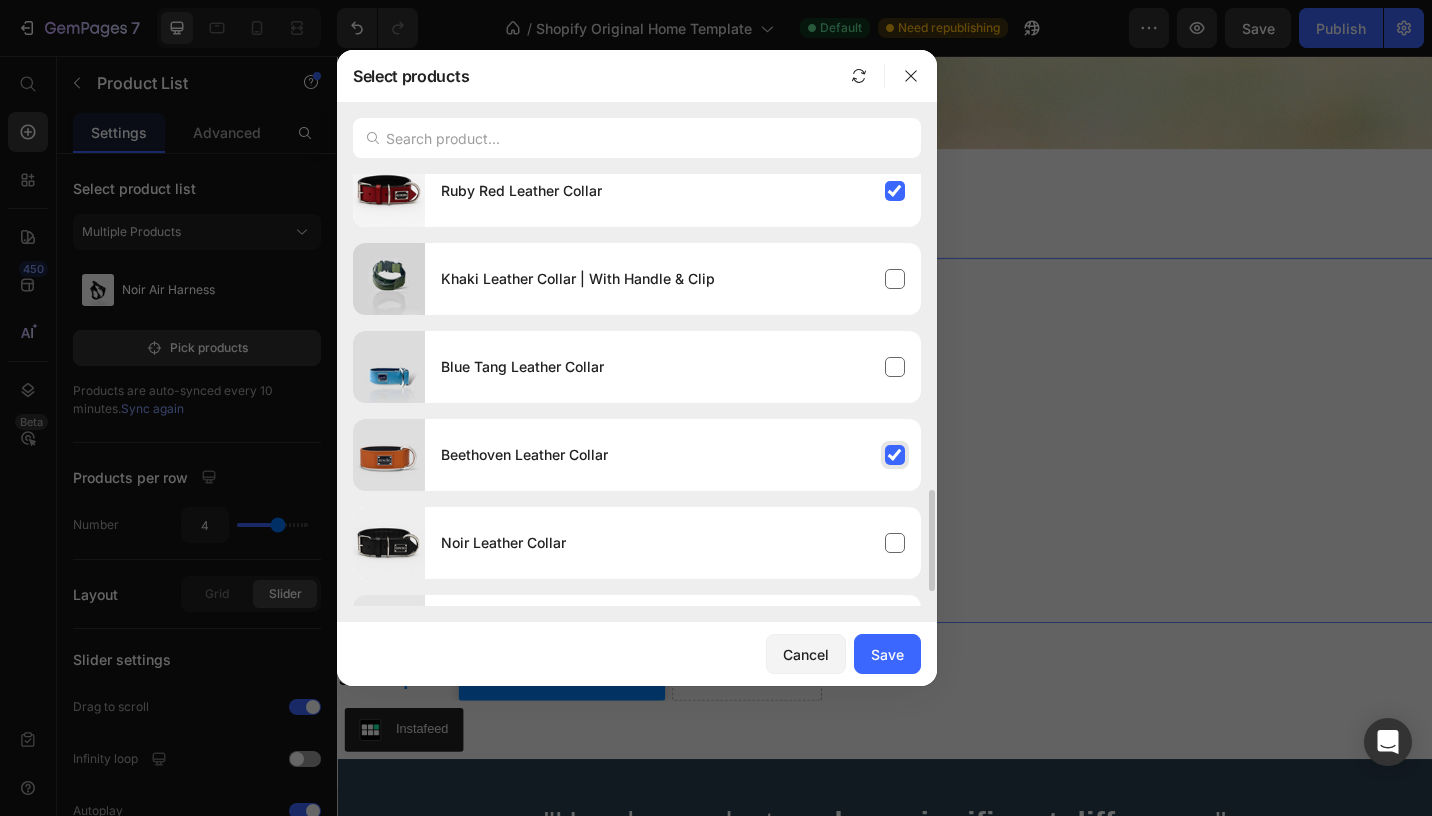scroll, scrollTop: 1399, scrollLeft: 0, axis: vertical 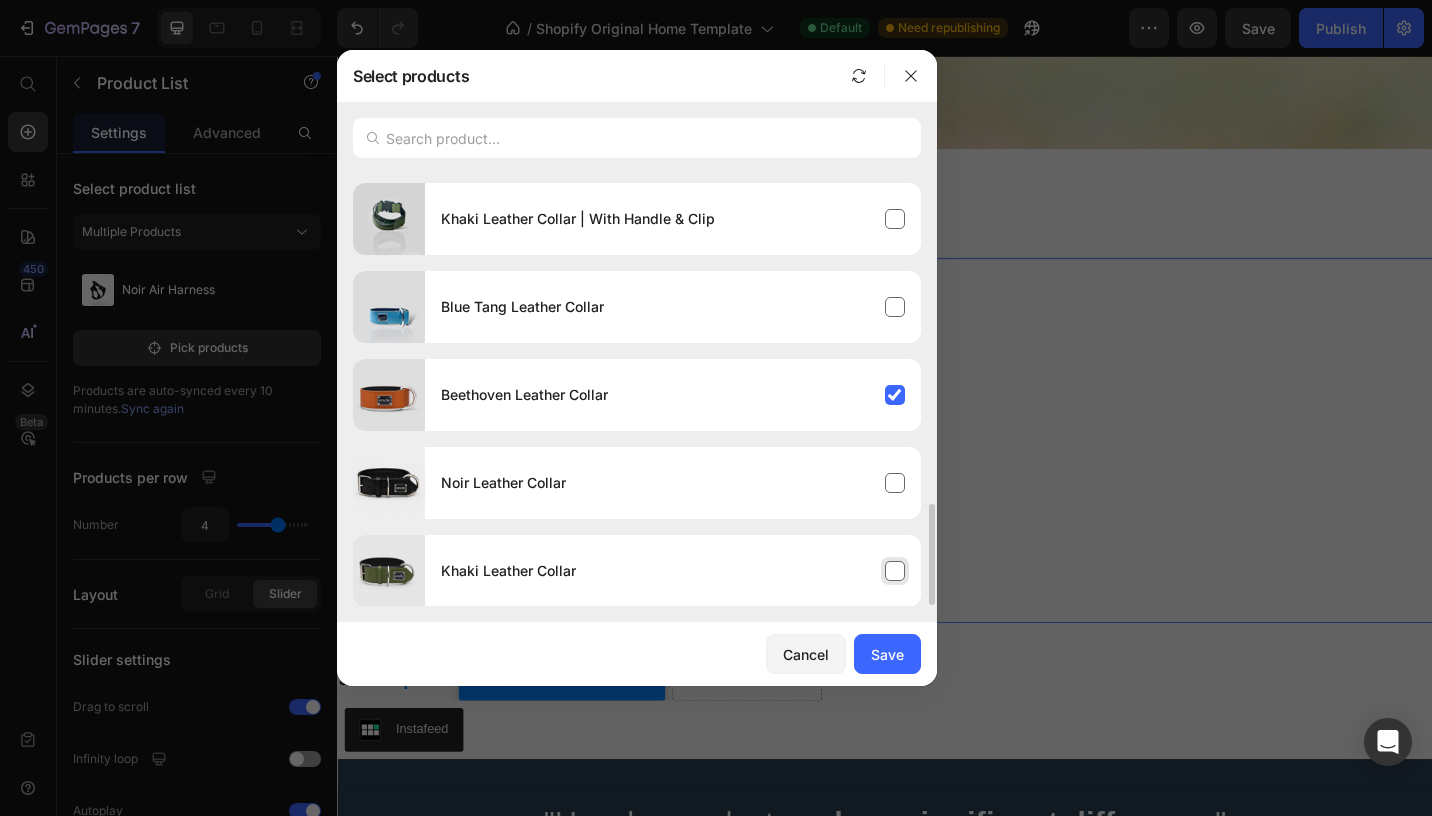 click on "Khaki Leather Collar" at bounding box center (673, 571) 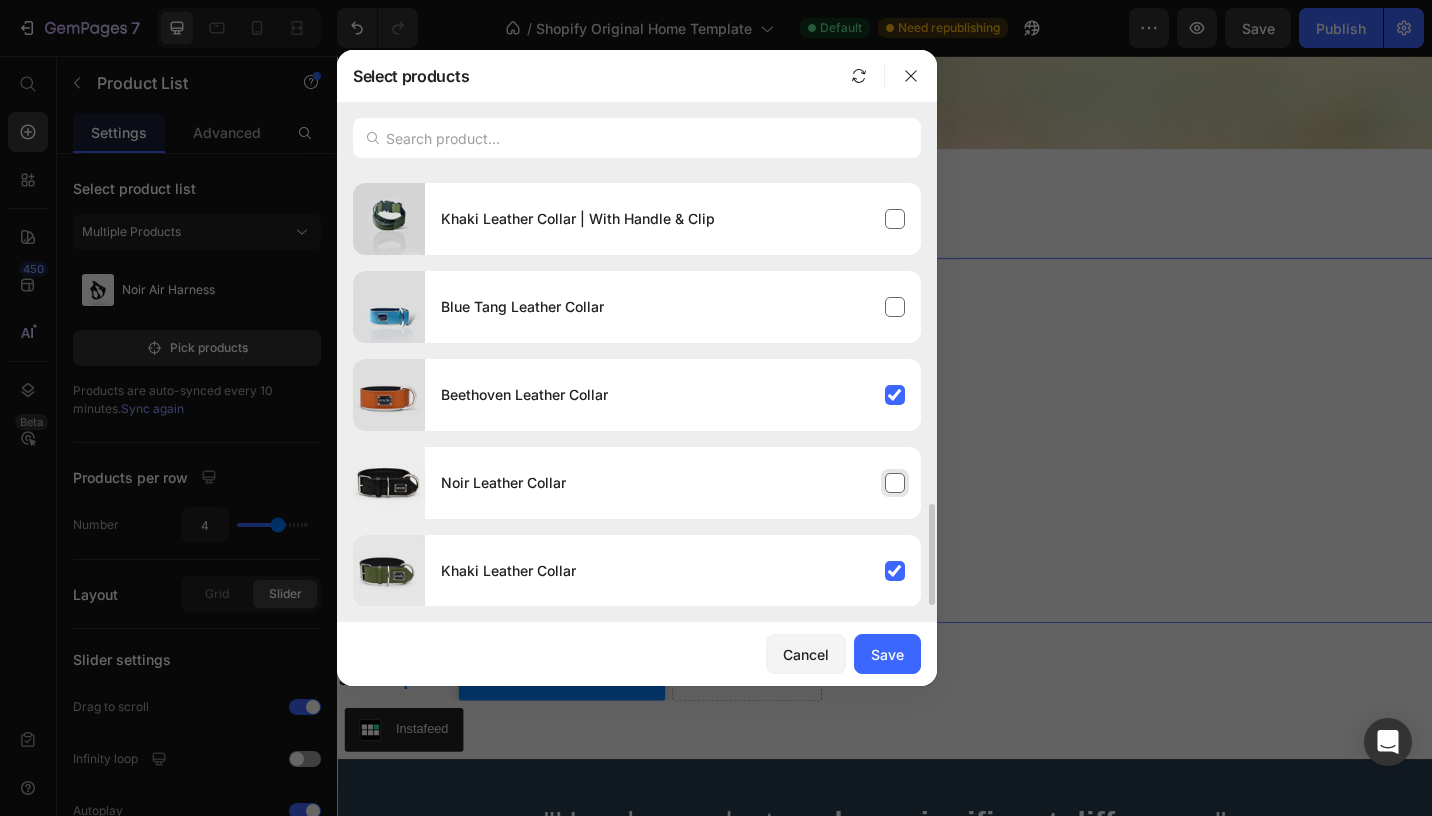 click on "Noir Leather Collar" at bounding box center [673, 483] 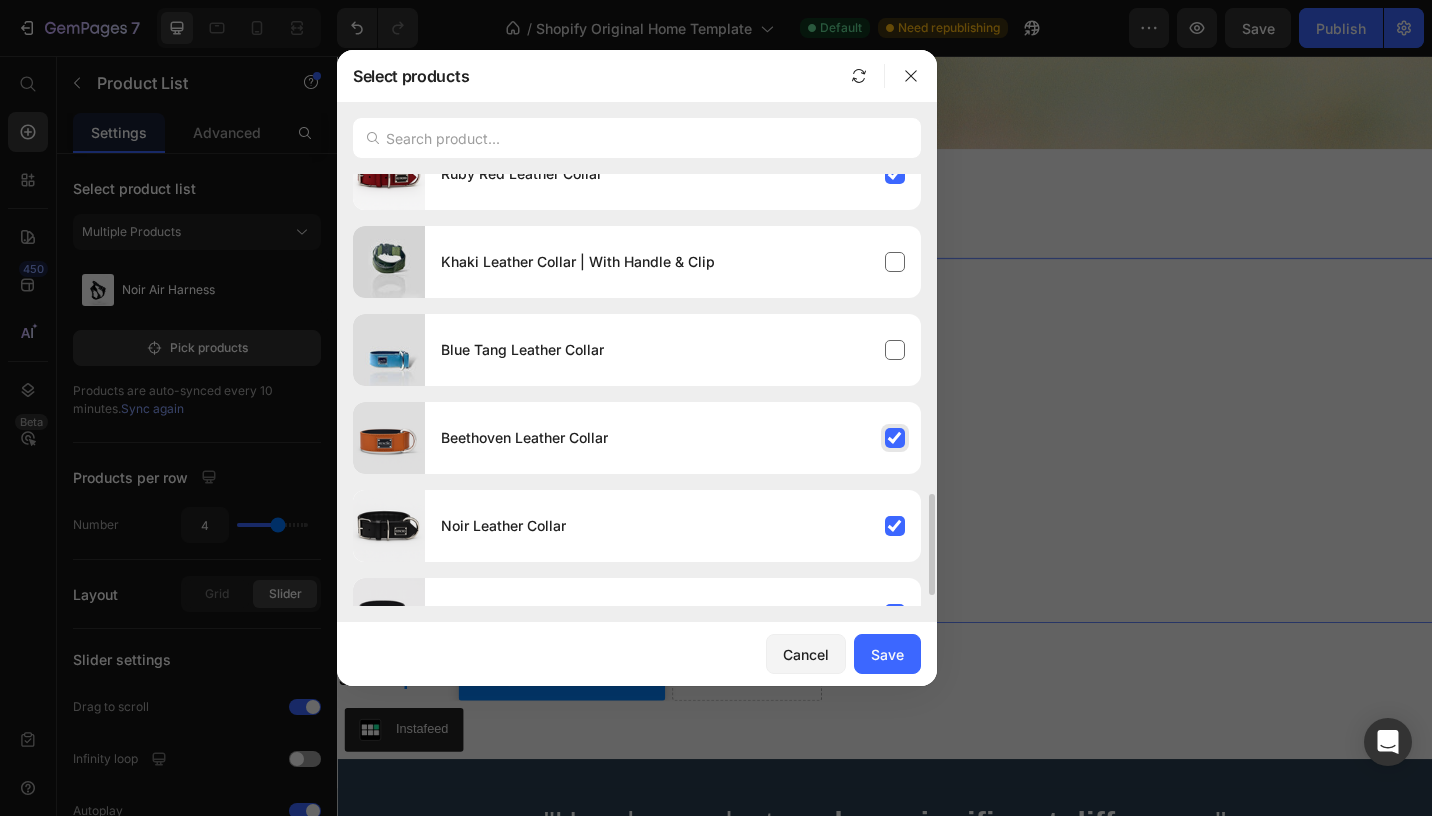 scroll, scrollTop: 1337, scrollLeft: 0, axis: vertical 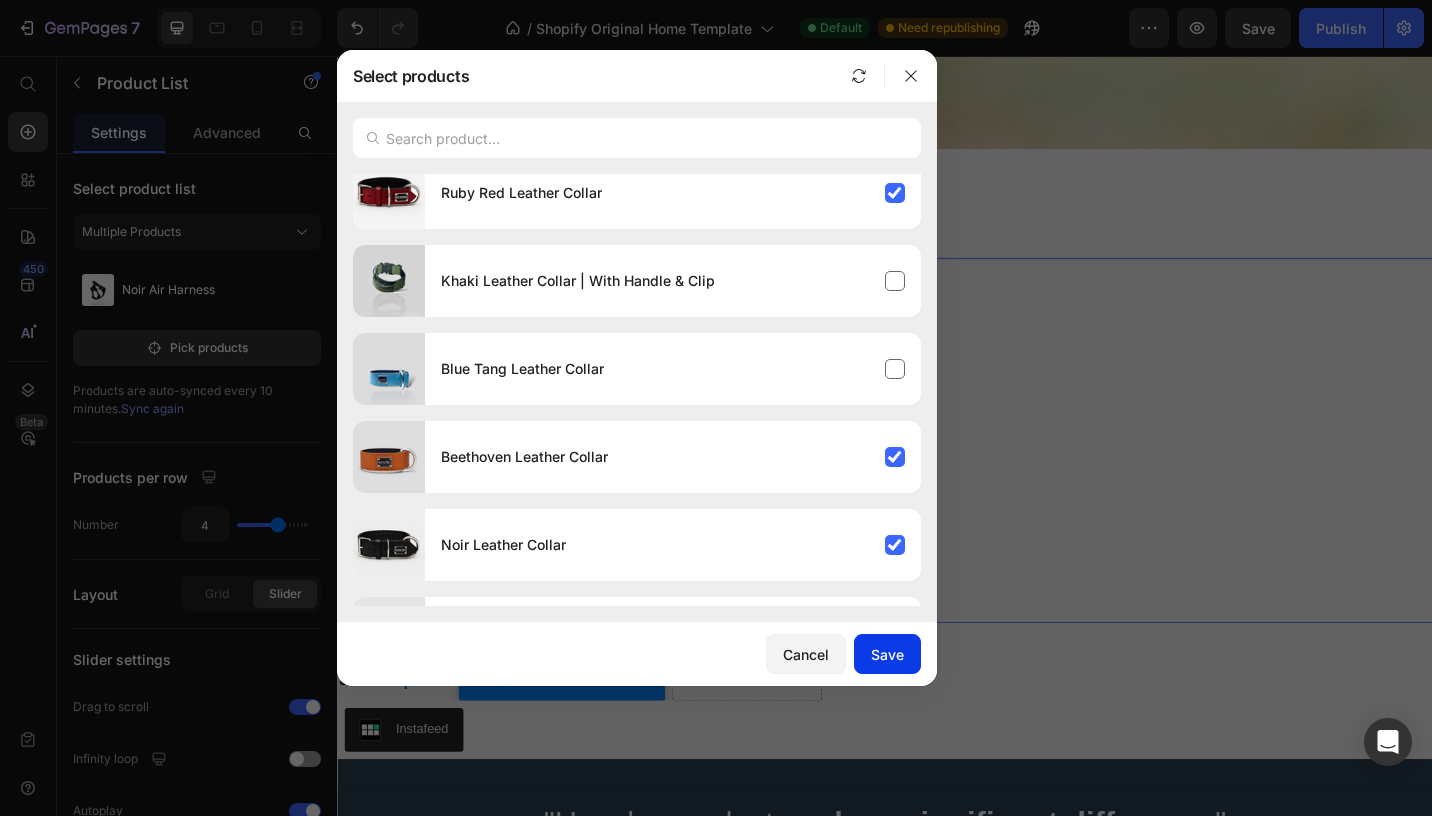click on "Save" 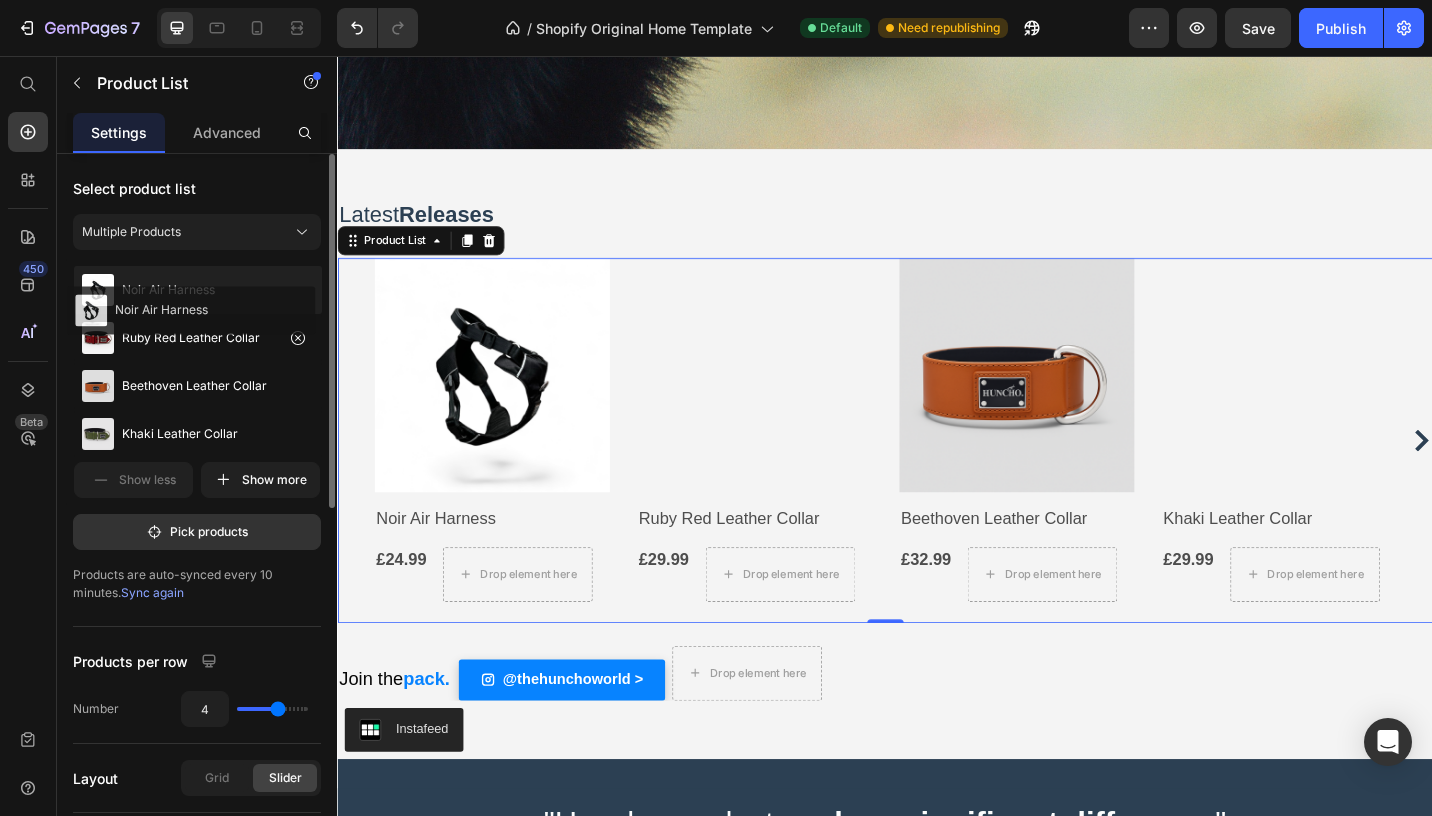 type 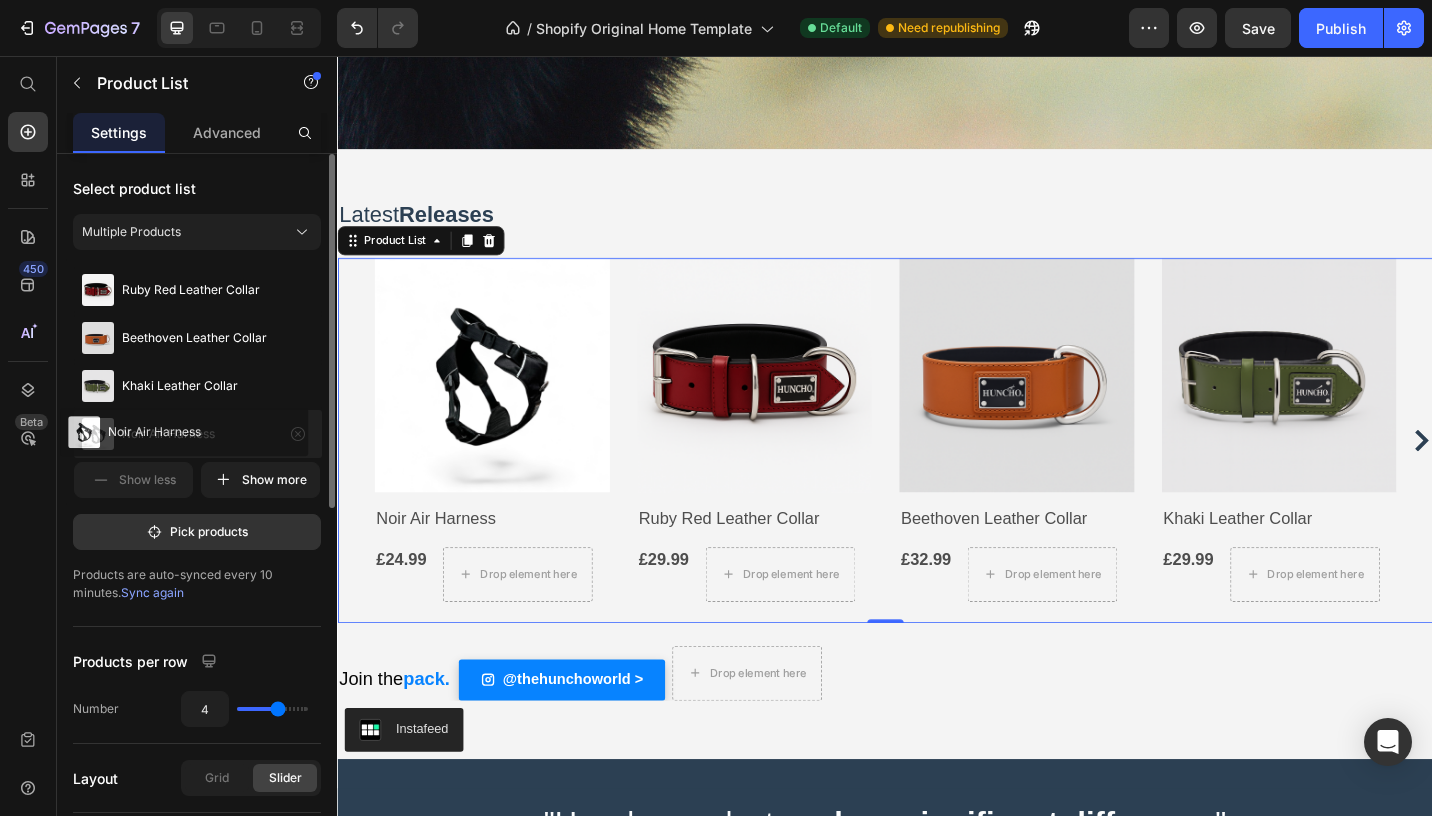 drag, startPoint x: 256, startPoint y: 295, endPoint x: 242, endPoint y: 437, distance: 142.68848 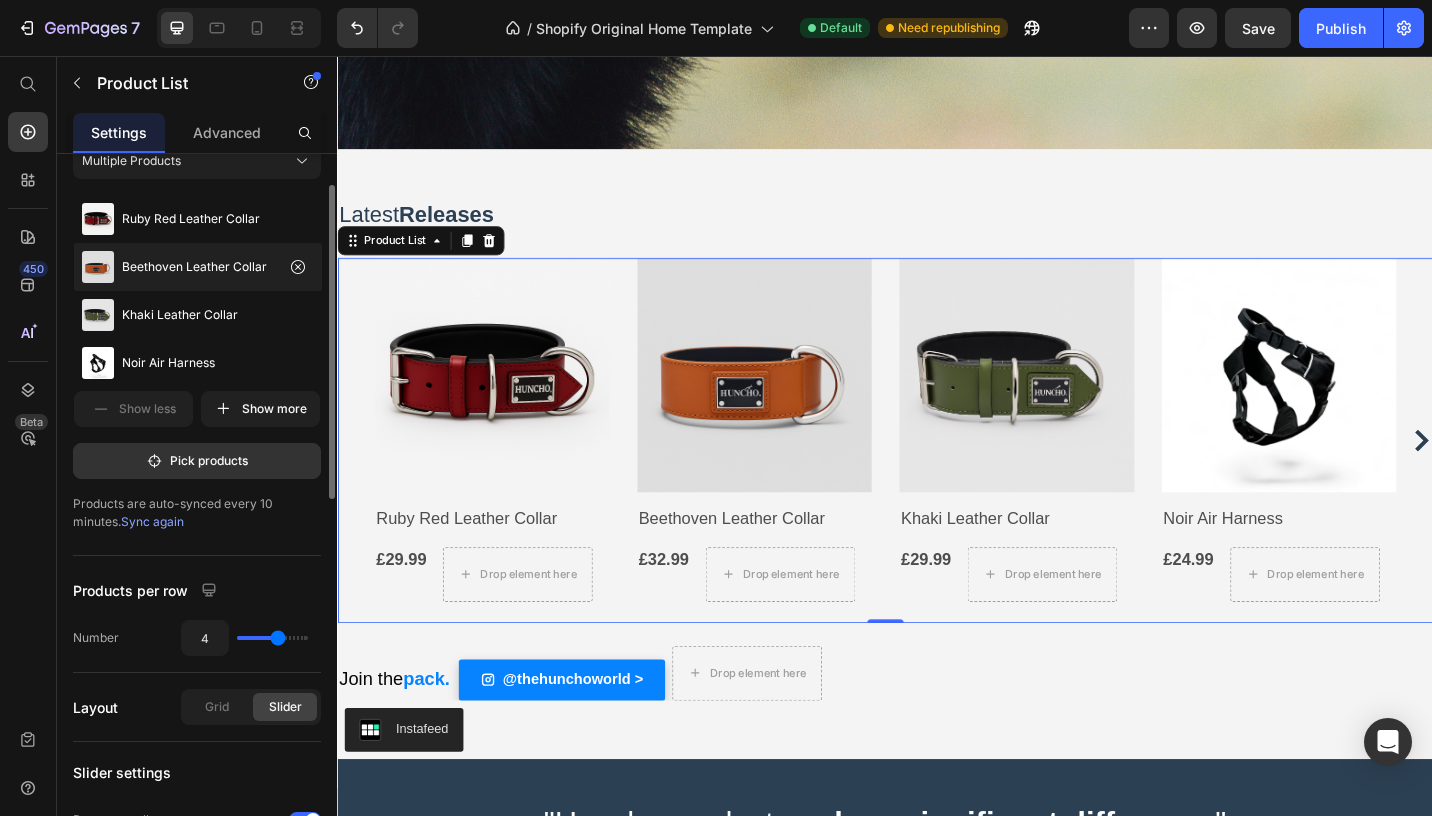 scroll, scrollTop: 46, scrollLeft: 0, axis: vertical 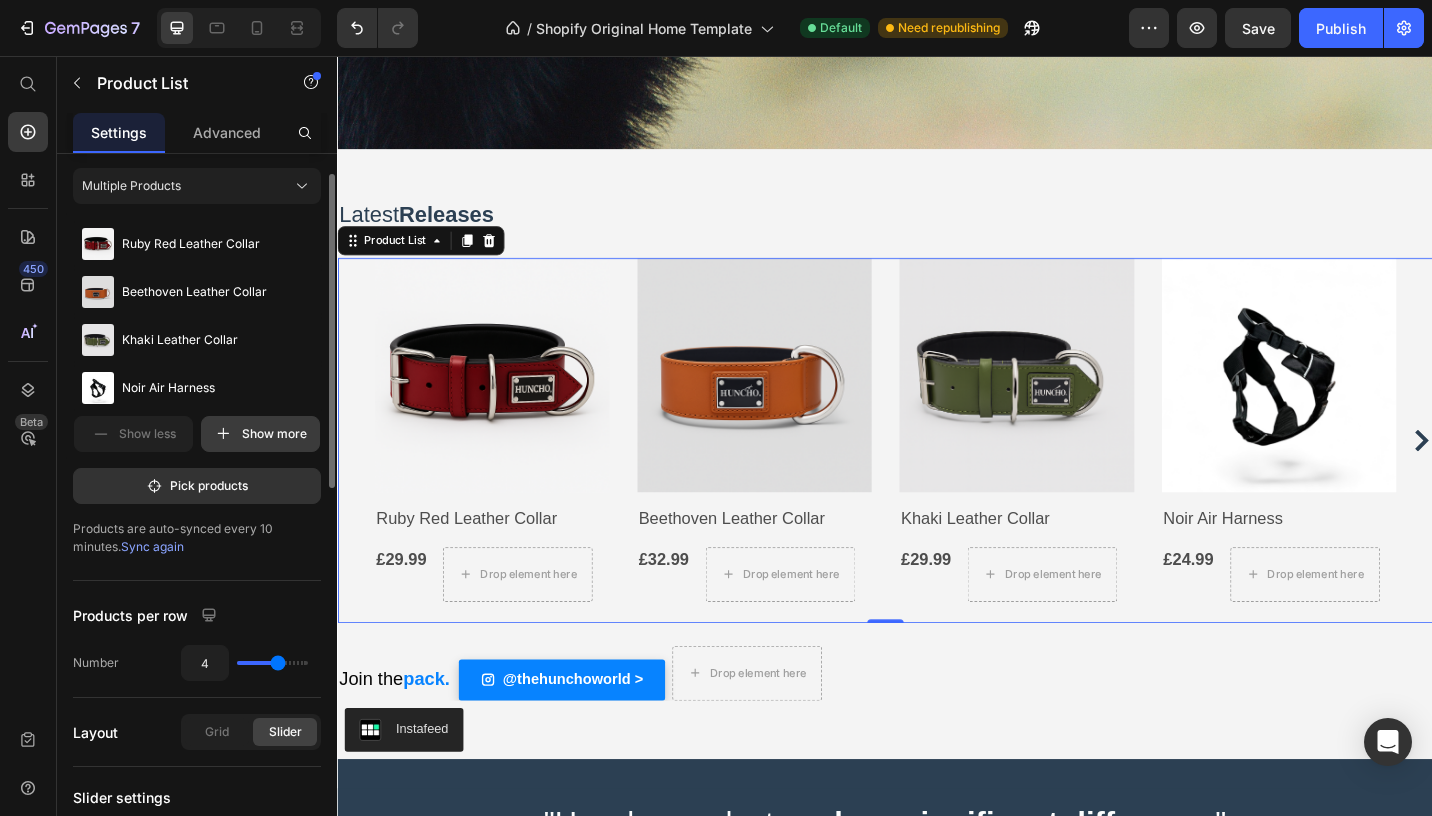 click 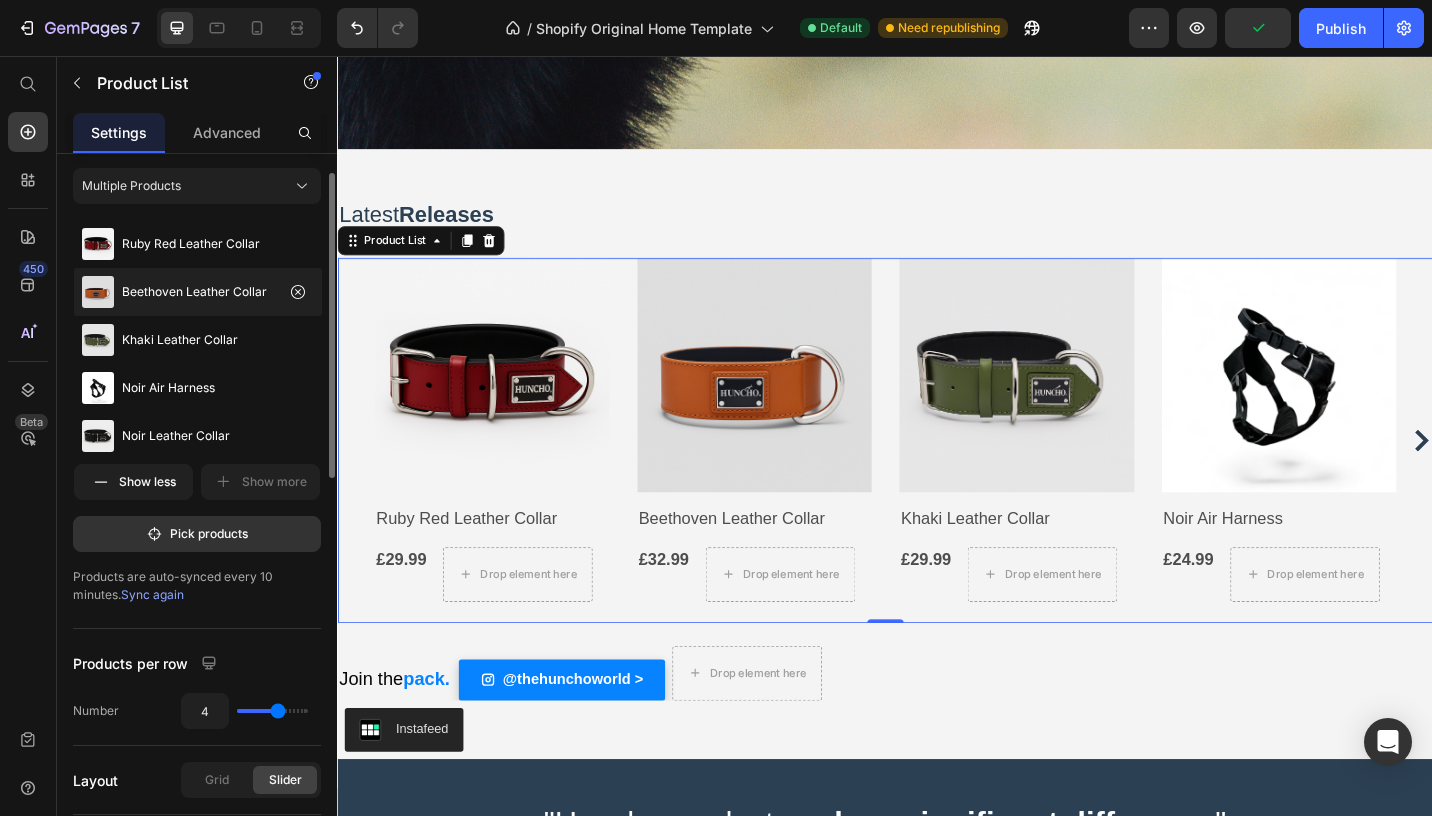 scroll, scrollTop: 0, scrollLeft: 0, axis: both 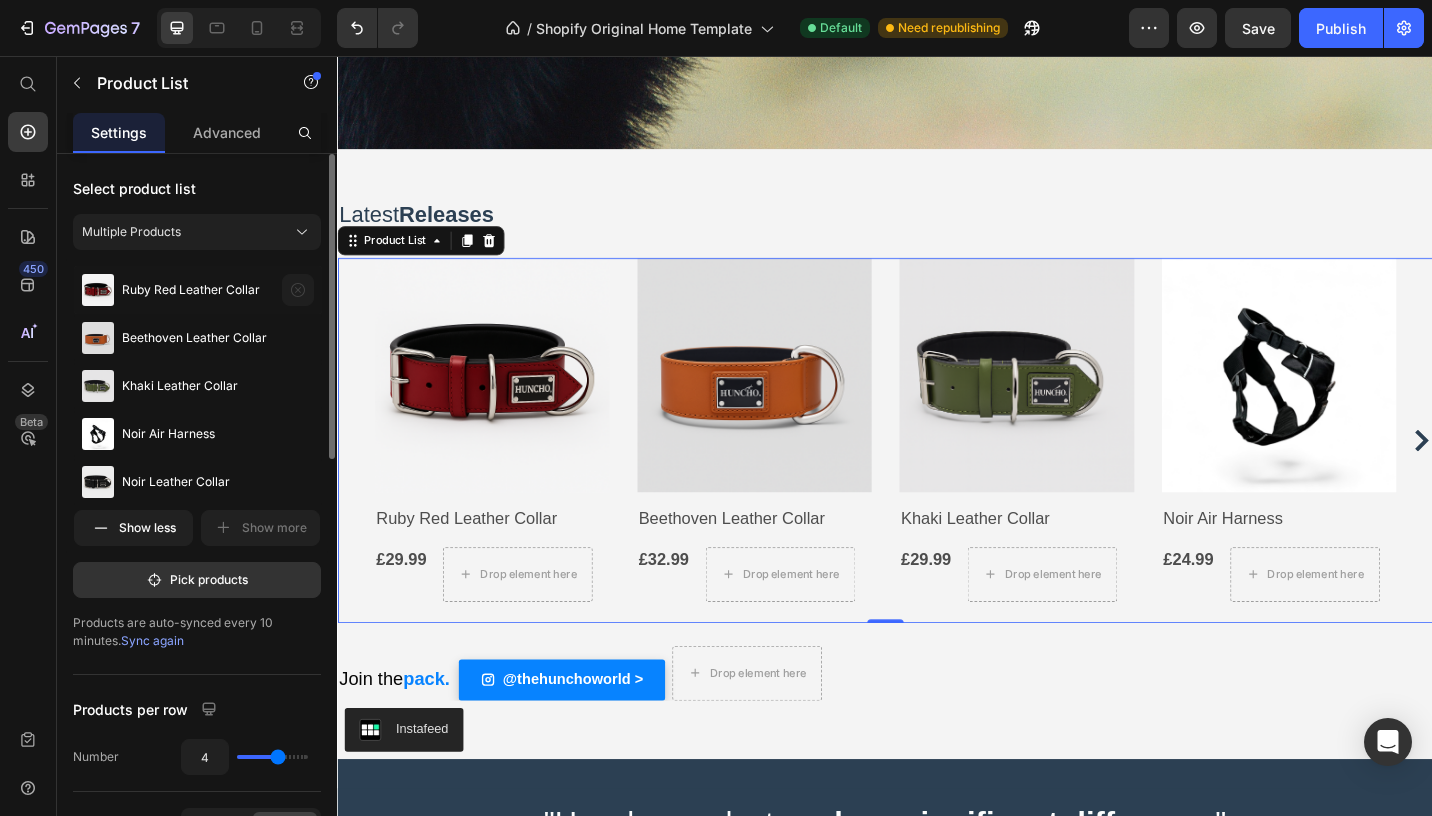 click 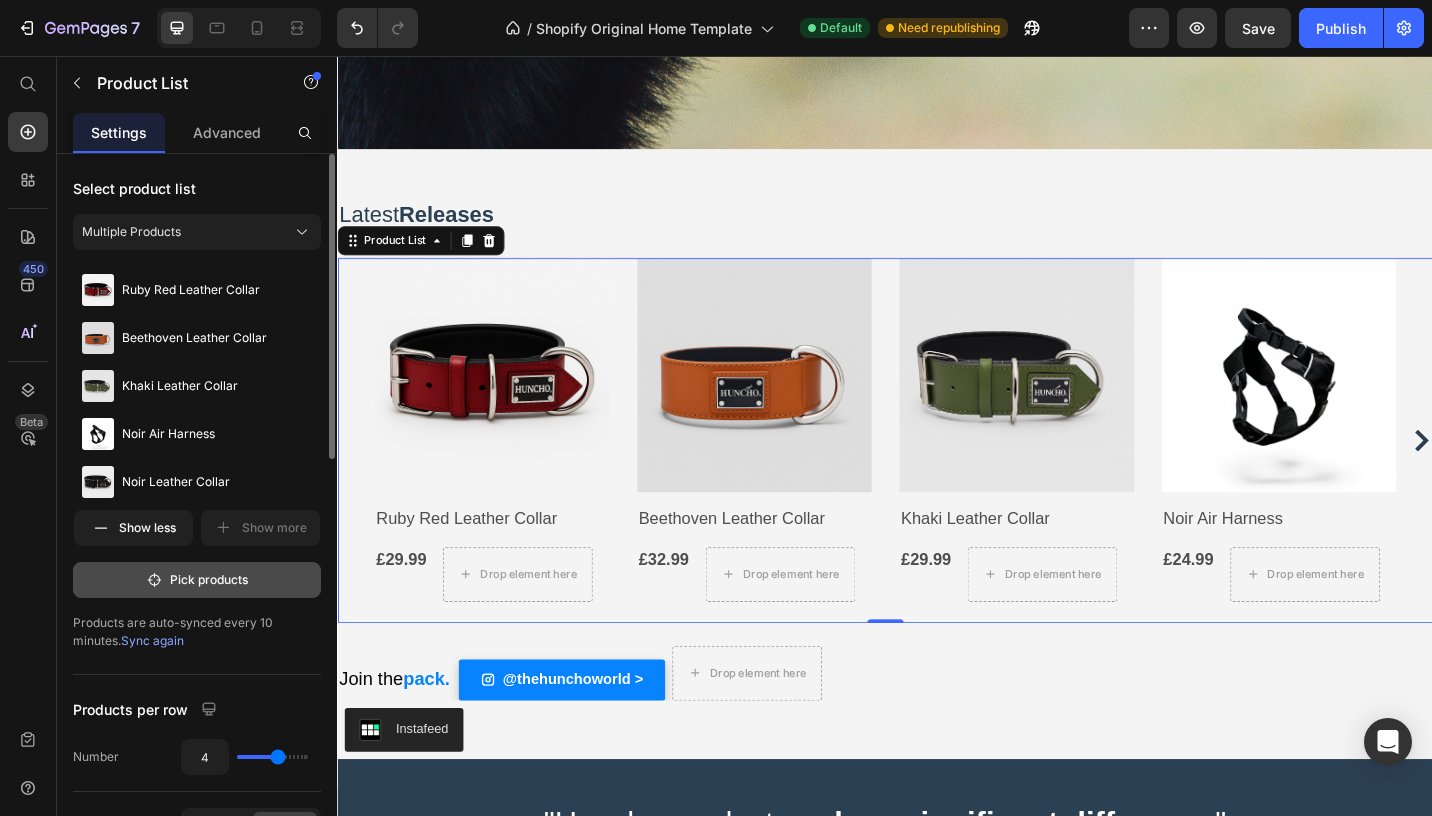 click on "Pick products" at bounding box center (197, 580) 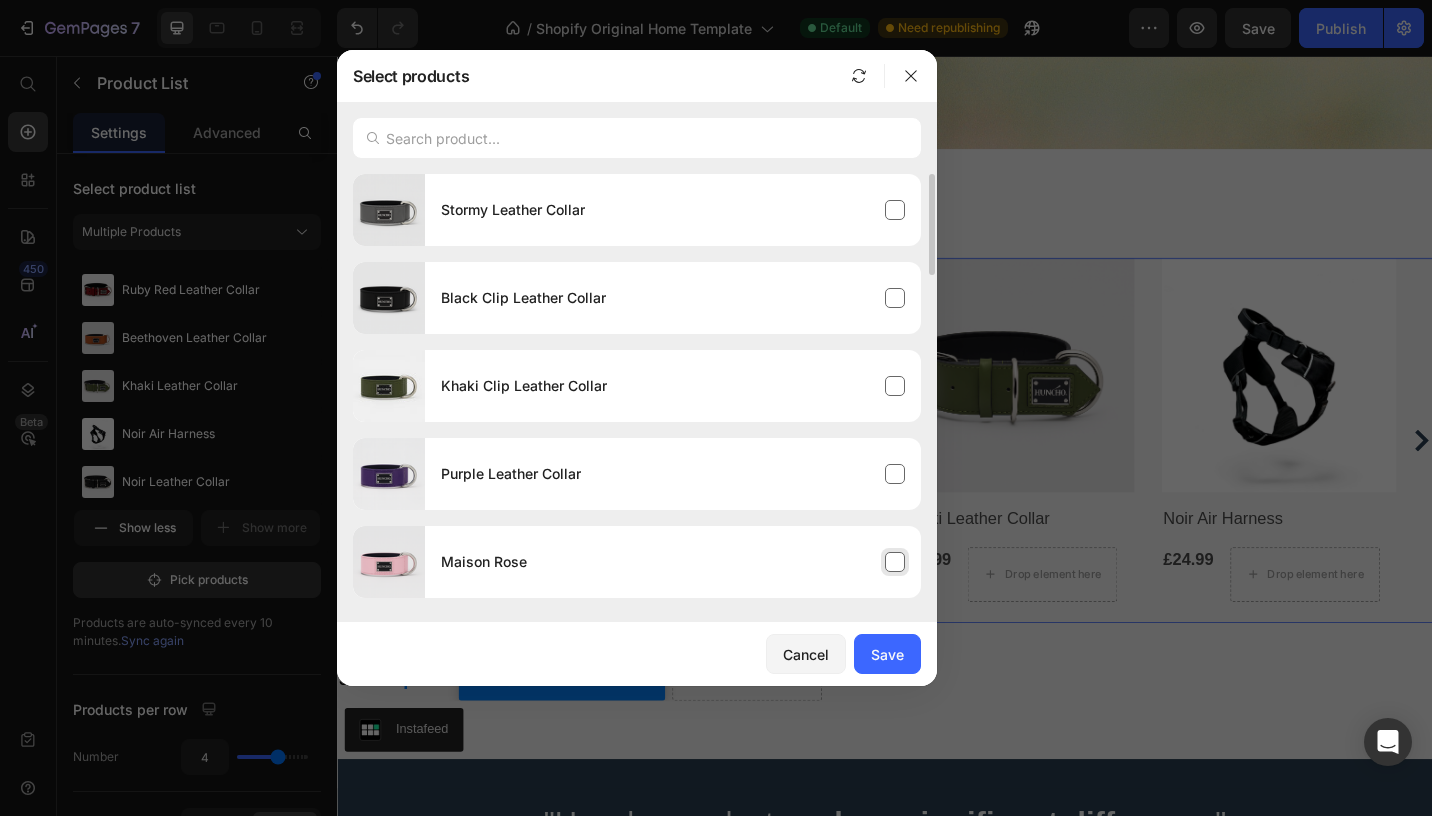 click on "Maison Rose" at bounding box center [673, 562] 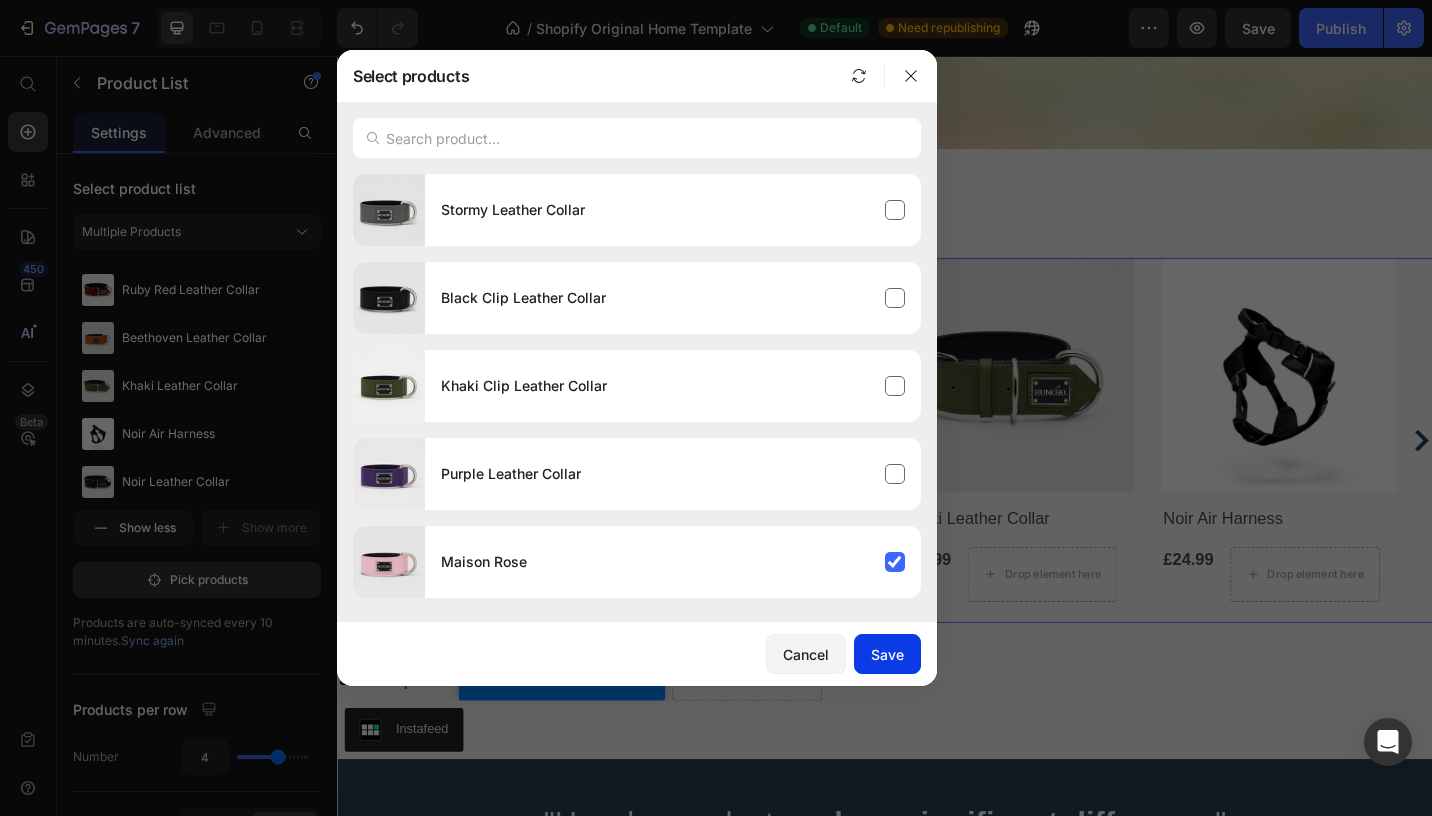 click on "Save" 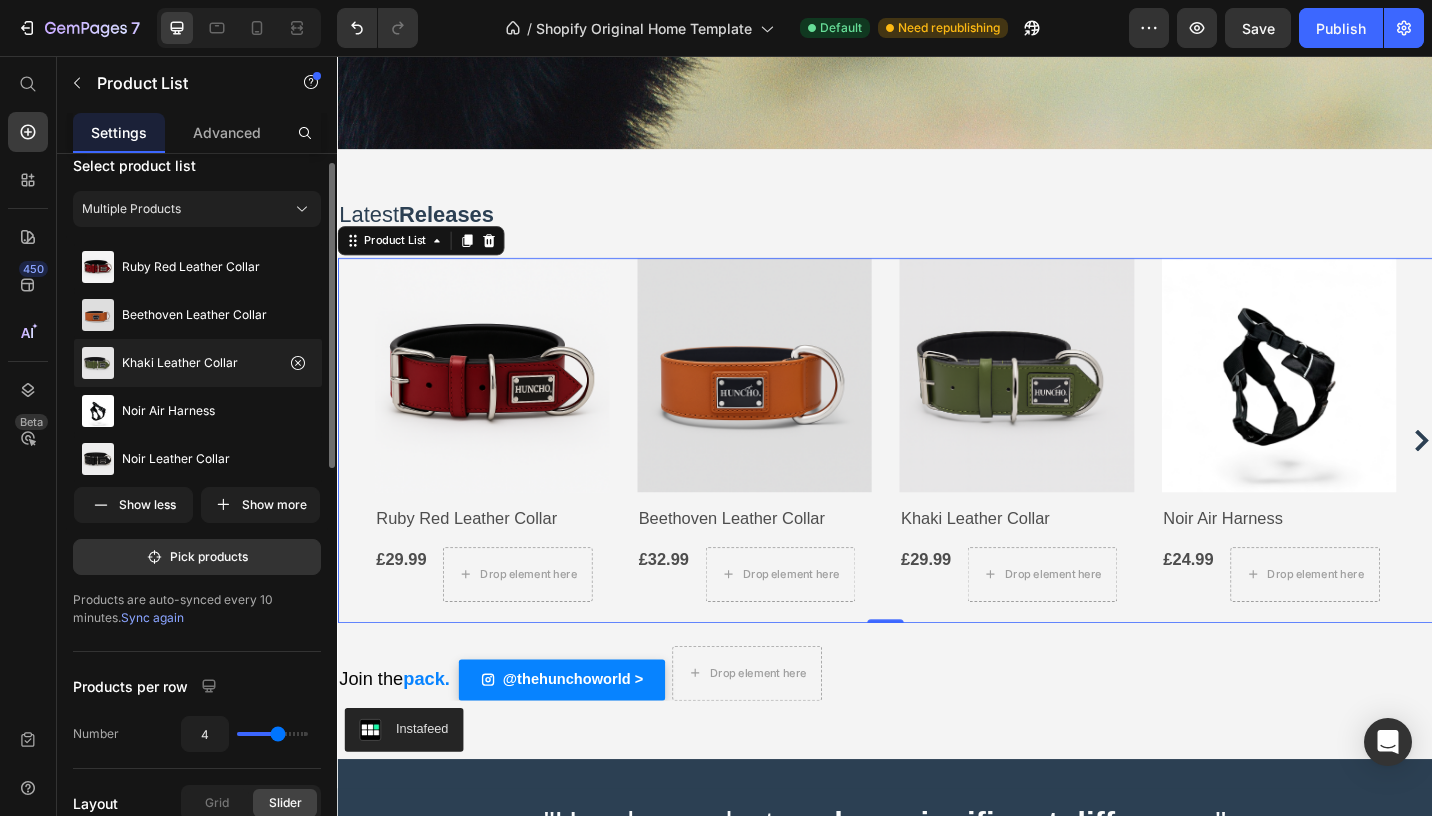 scroll, scrollTop: 22, scrollLeft: 0, axis: vertical 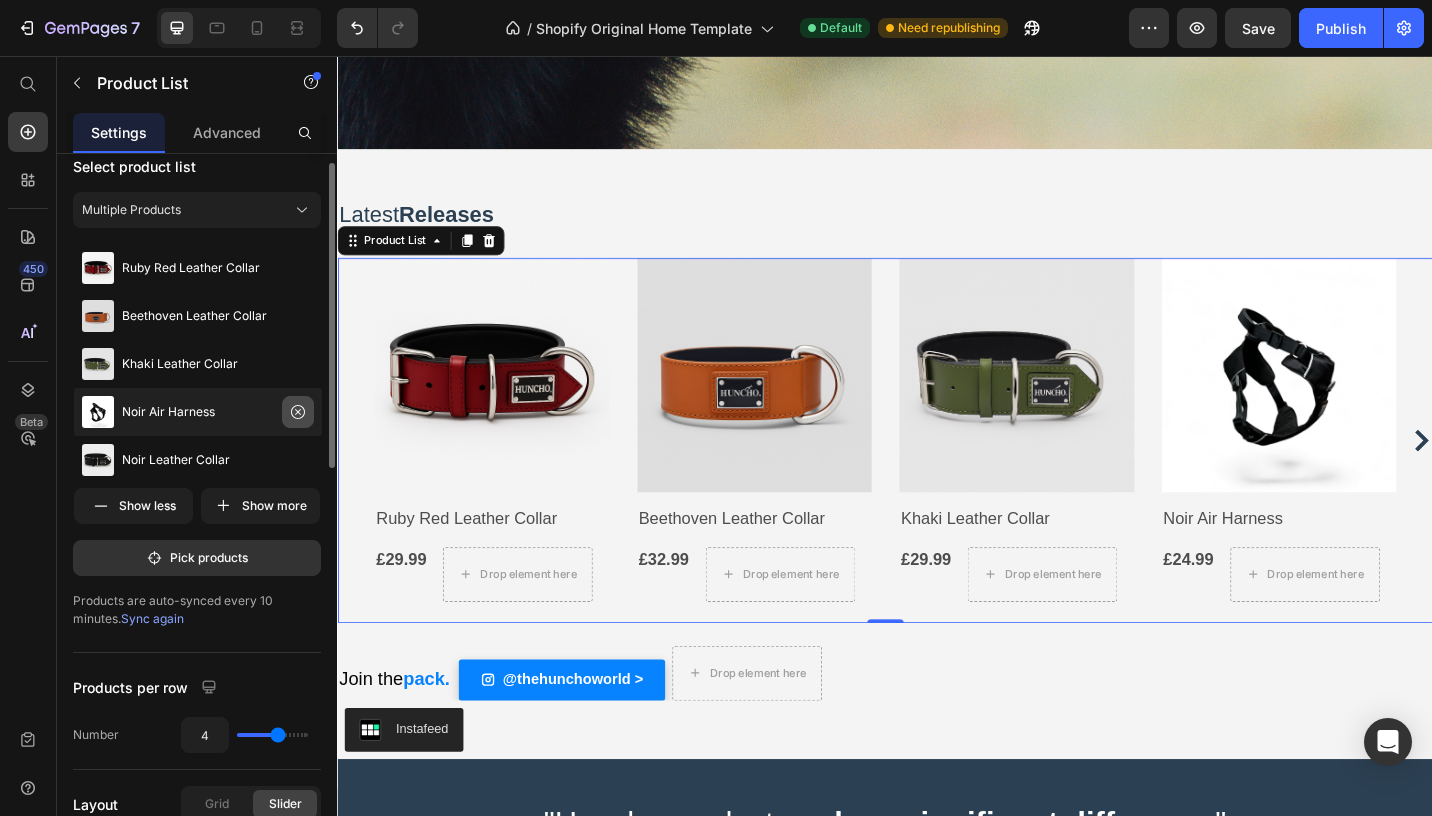 click 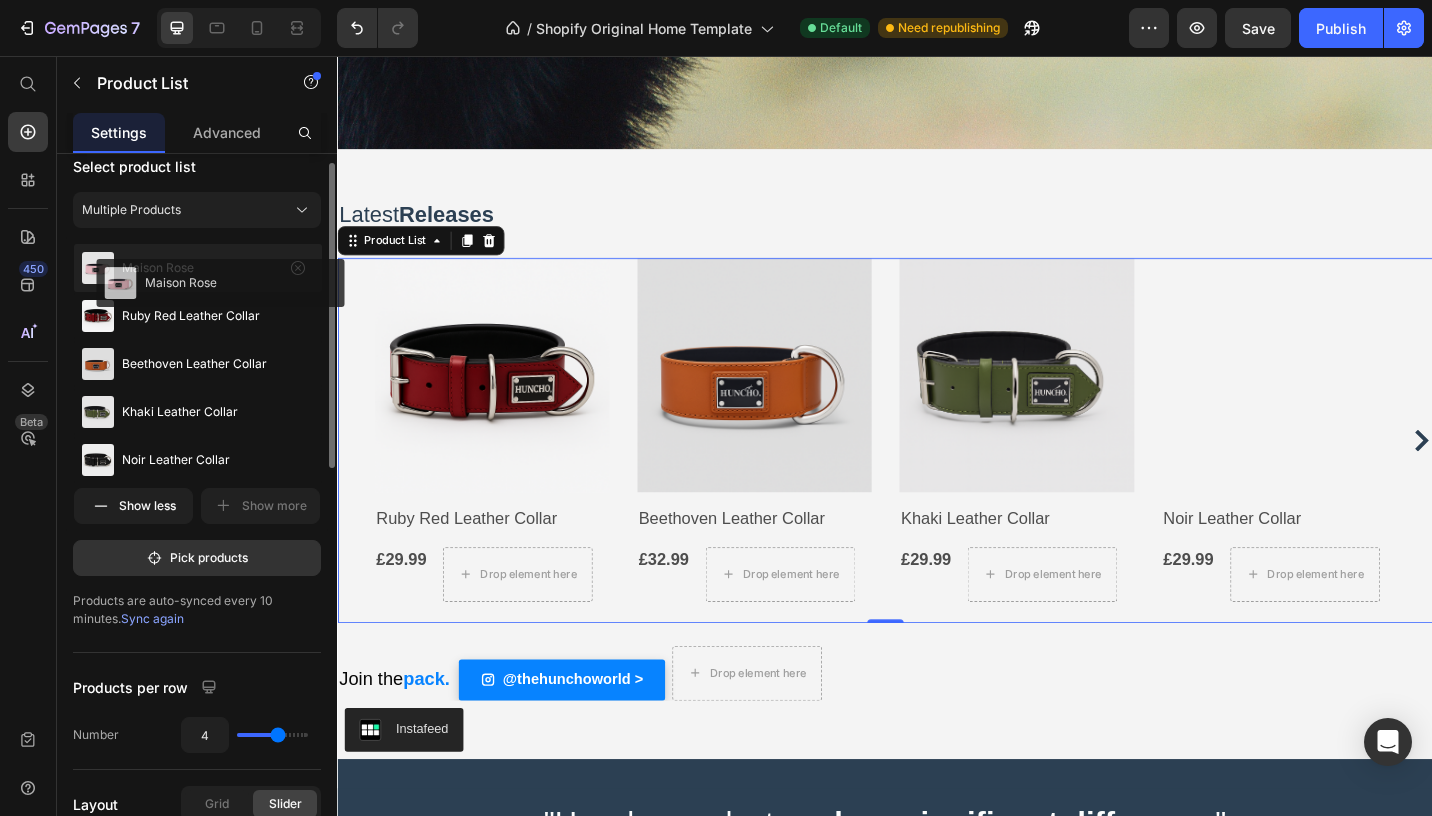 drag, startPoint x: 231, startPoint y: 450, endPoint x: 253, endPoint y: 274, distance: 177.36967 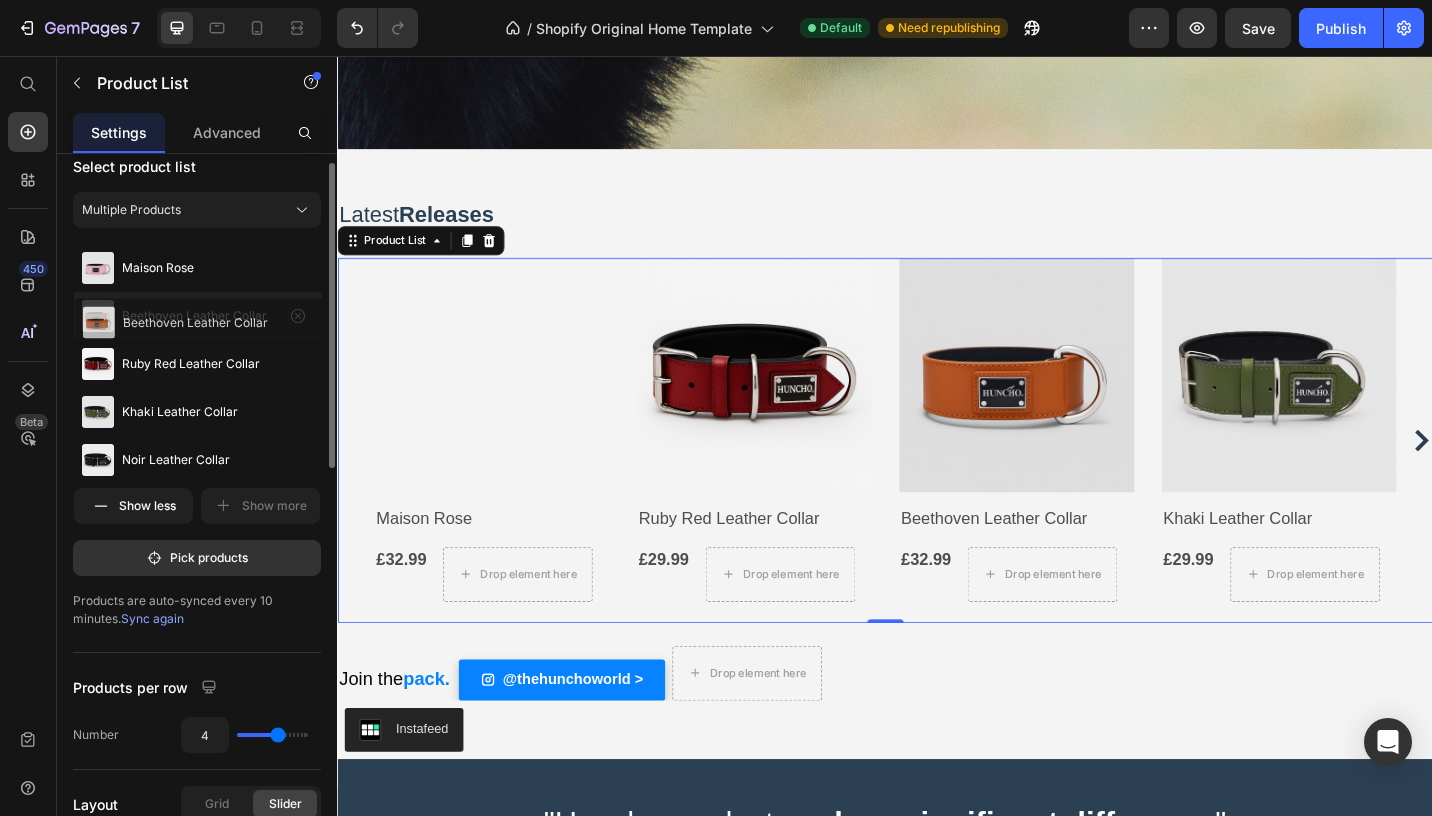 drag, startPoint x: 209, startPoint y: 364, endPoint x: 213, endPoint y: 314, distance: 50.159744 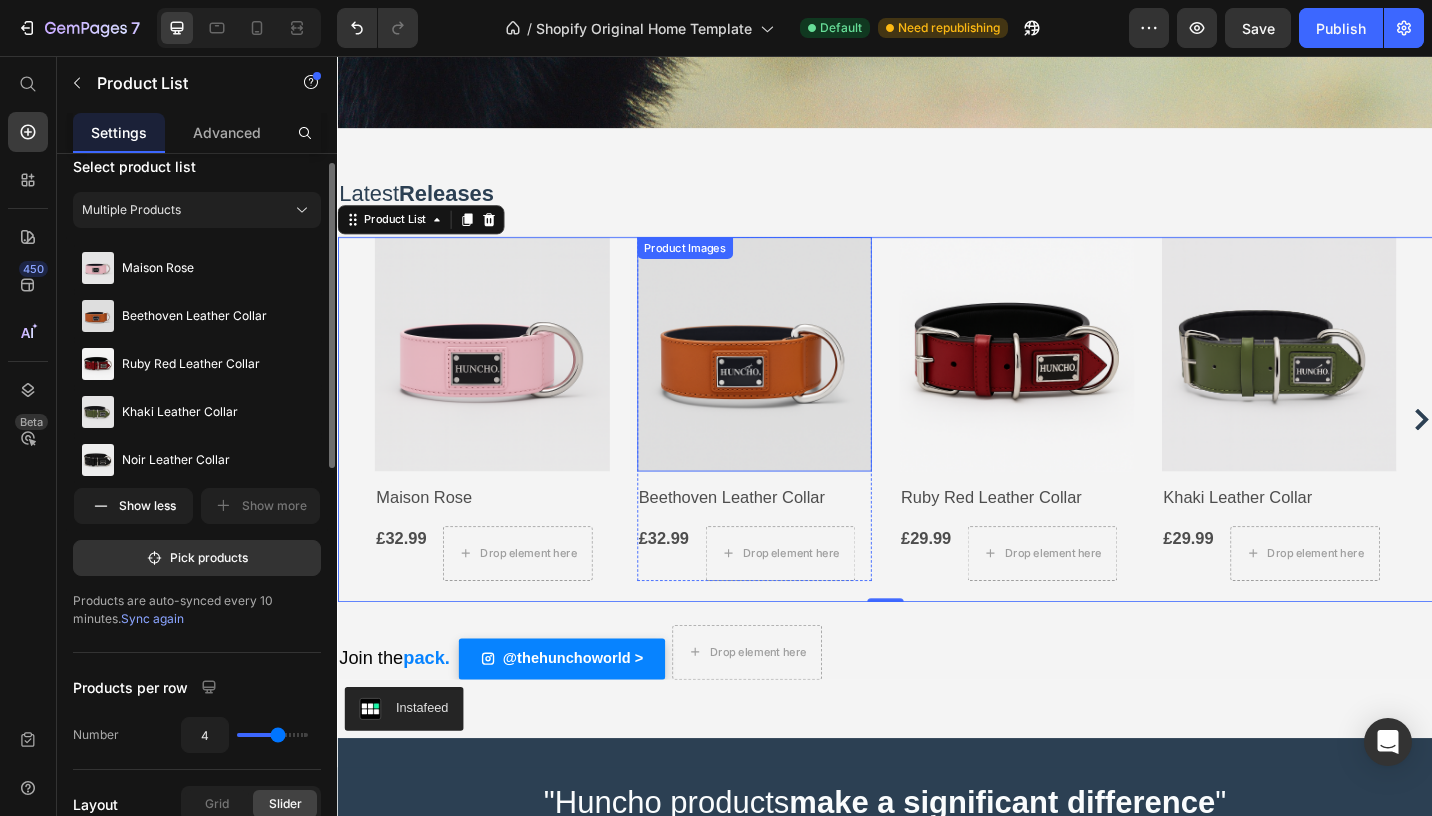 scroll, scrollTop: 1178, scrollLeft: 0, axis: vertical 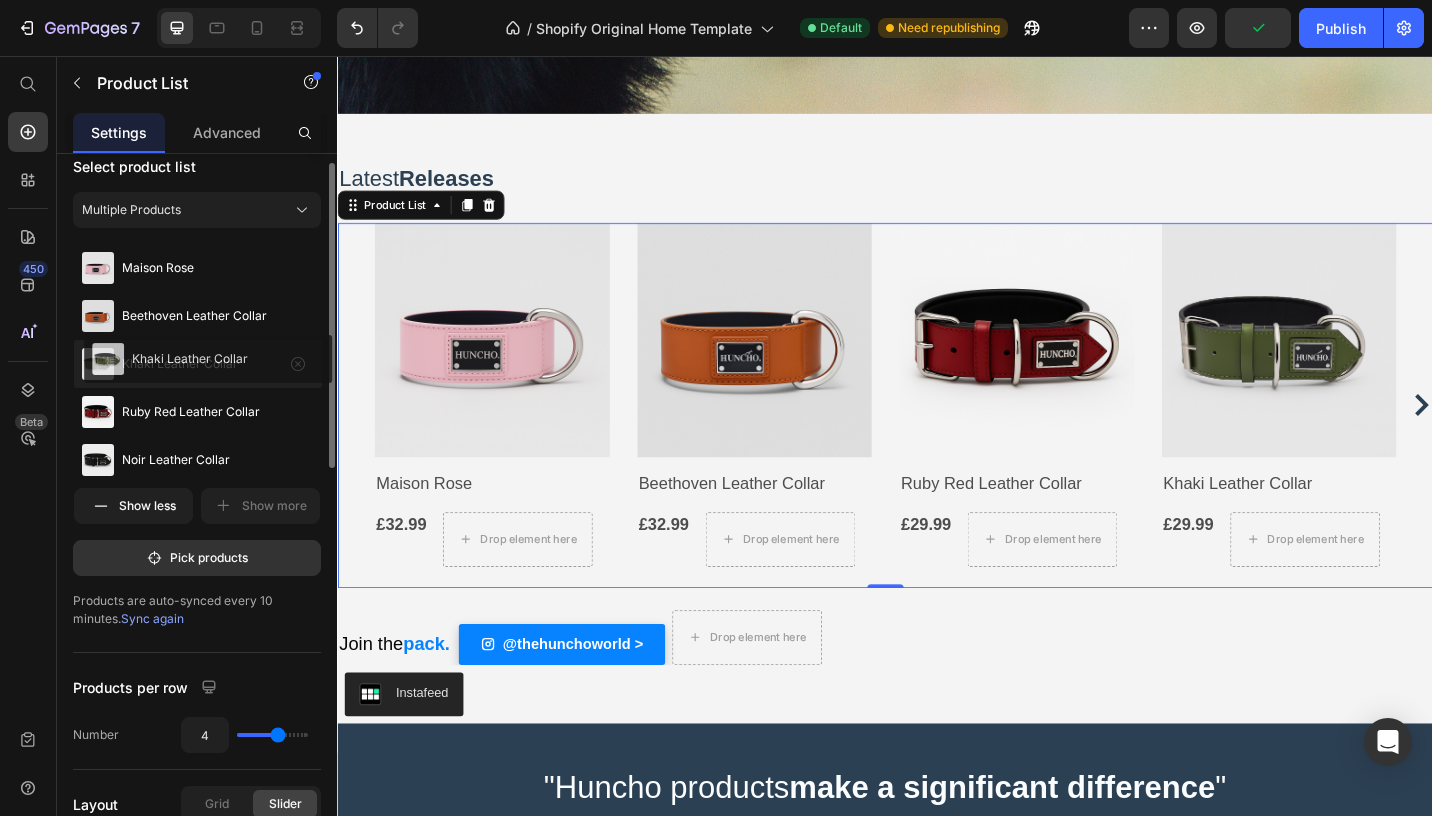 drag, startPoint x: 170, startPoint y: 407, endPoint x: 181, endPoint y: 354, distance: 54.129475 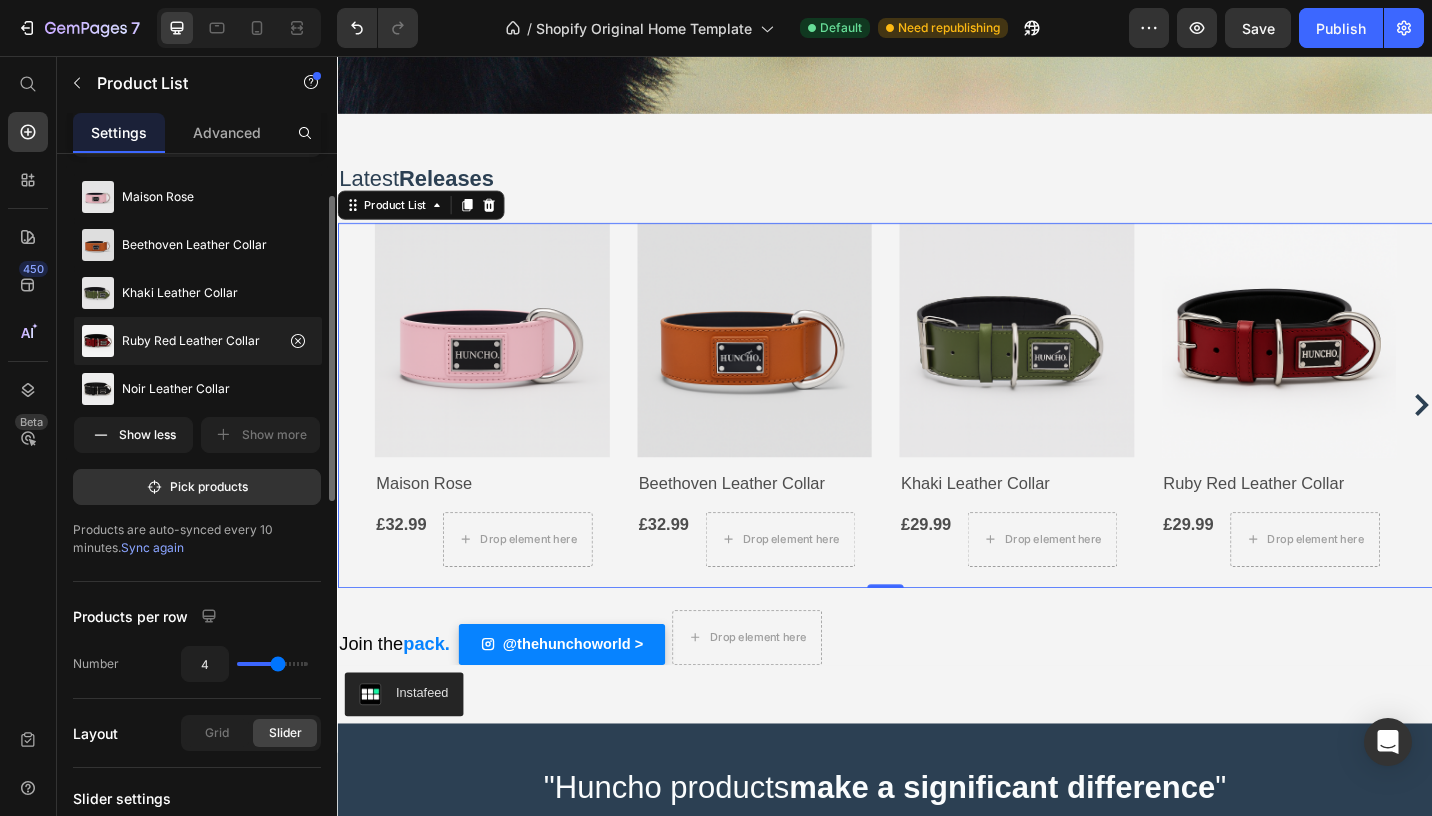 scroll, scrollTop: 95, scrollLeft: 0, axis: vertical 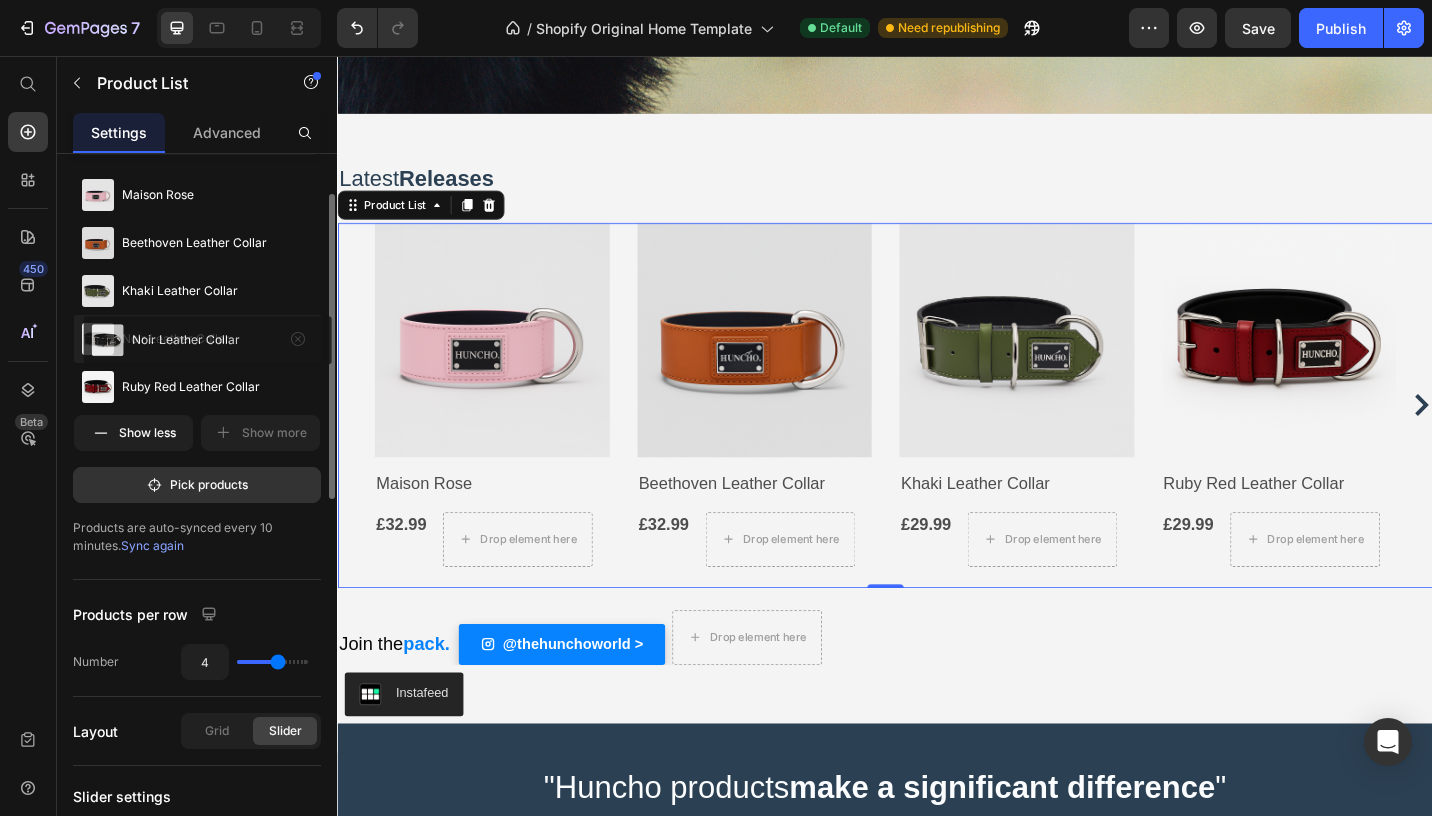 drag, startPoint x: 175, startPoint y: 396, endPoint x: 186, endPoint y: 347, distance: 50.219517 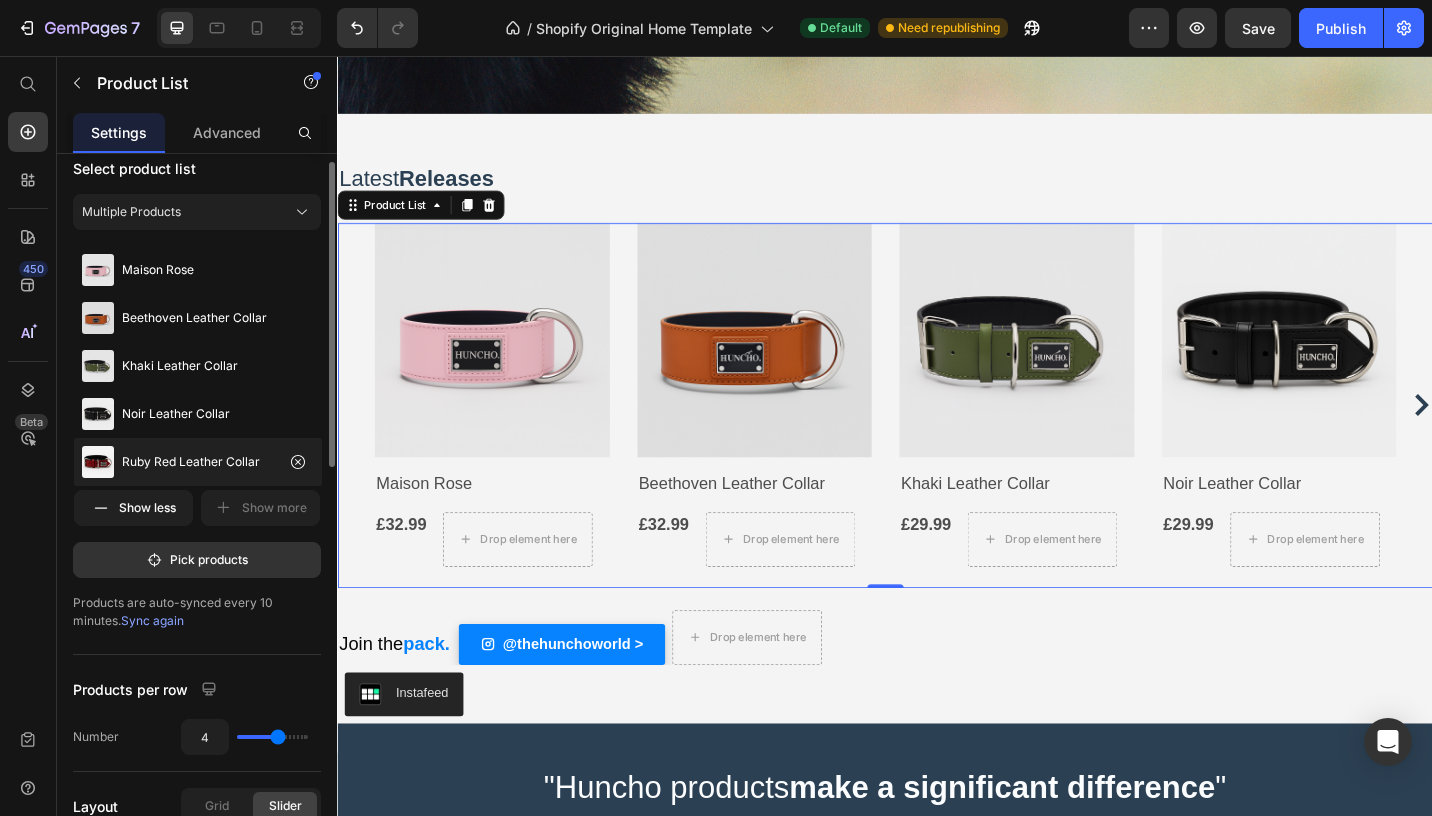 scroll, scrollTop: 0, scrollLeft: 0, axis: both 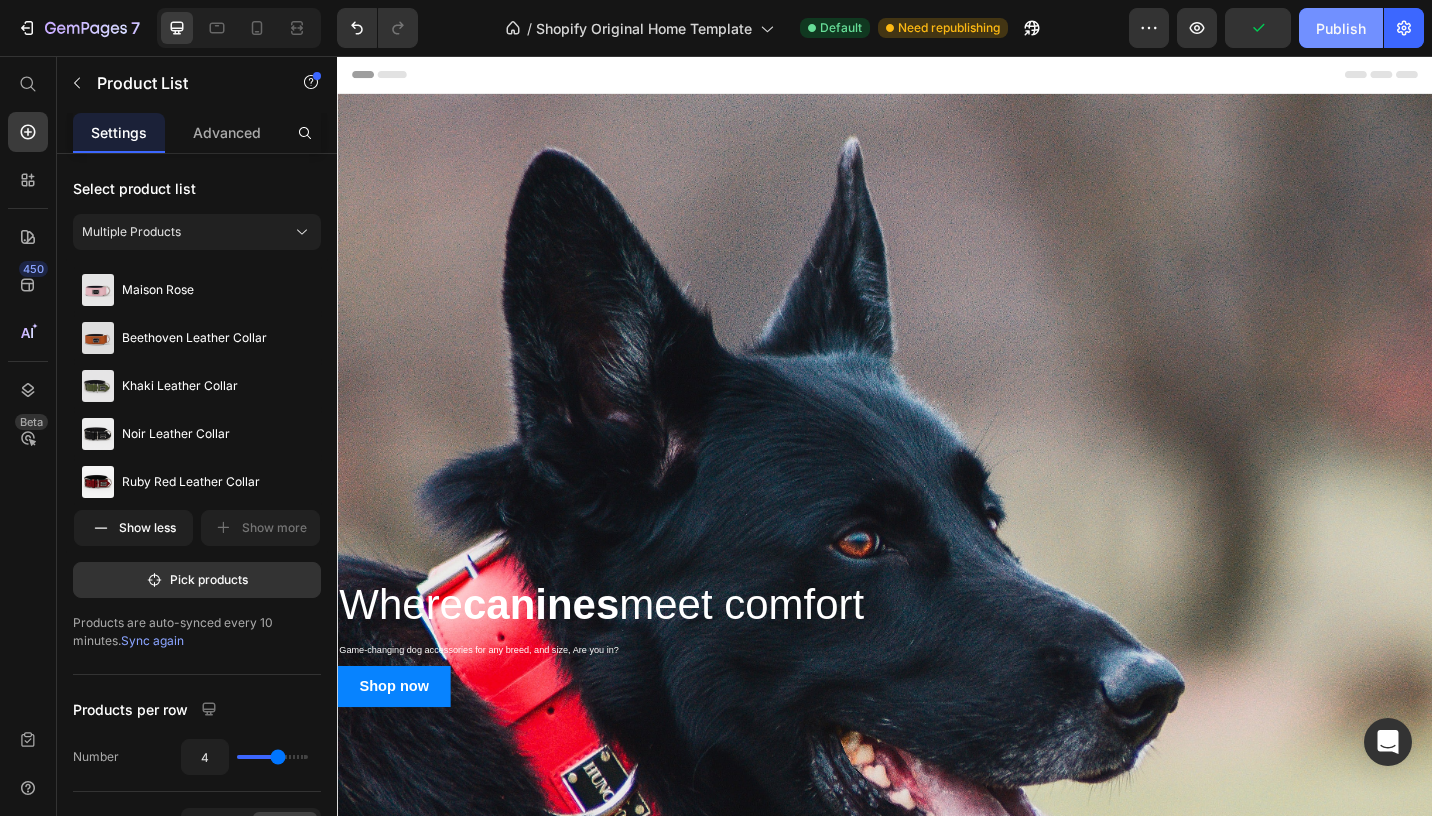 click on "Publish" 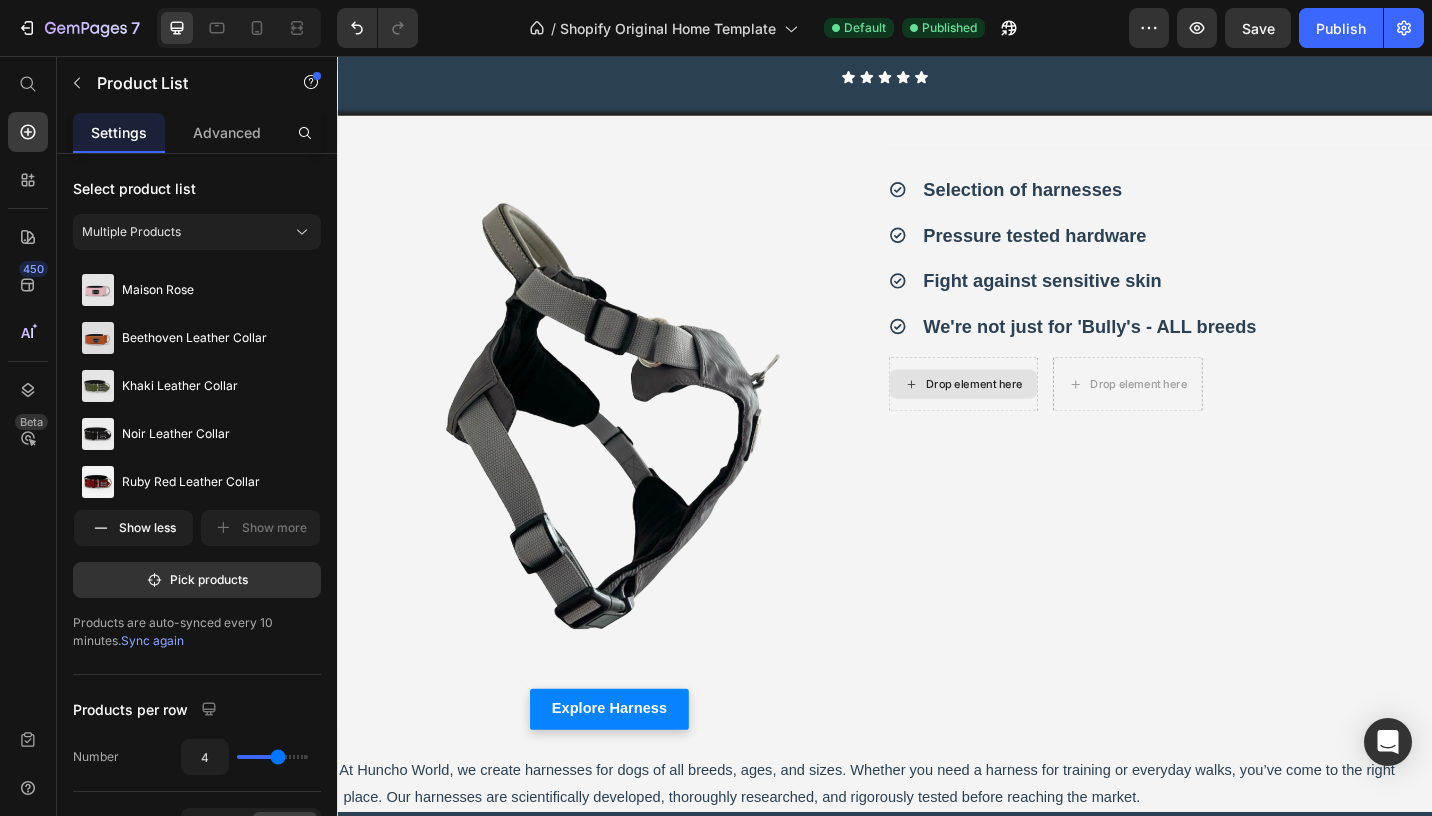 scroll, scrollTop: 2032, scrollLeft: 0, axis: vertical 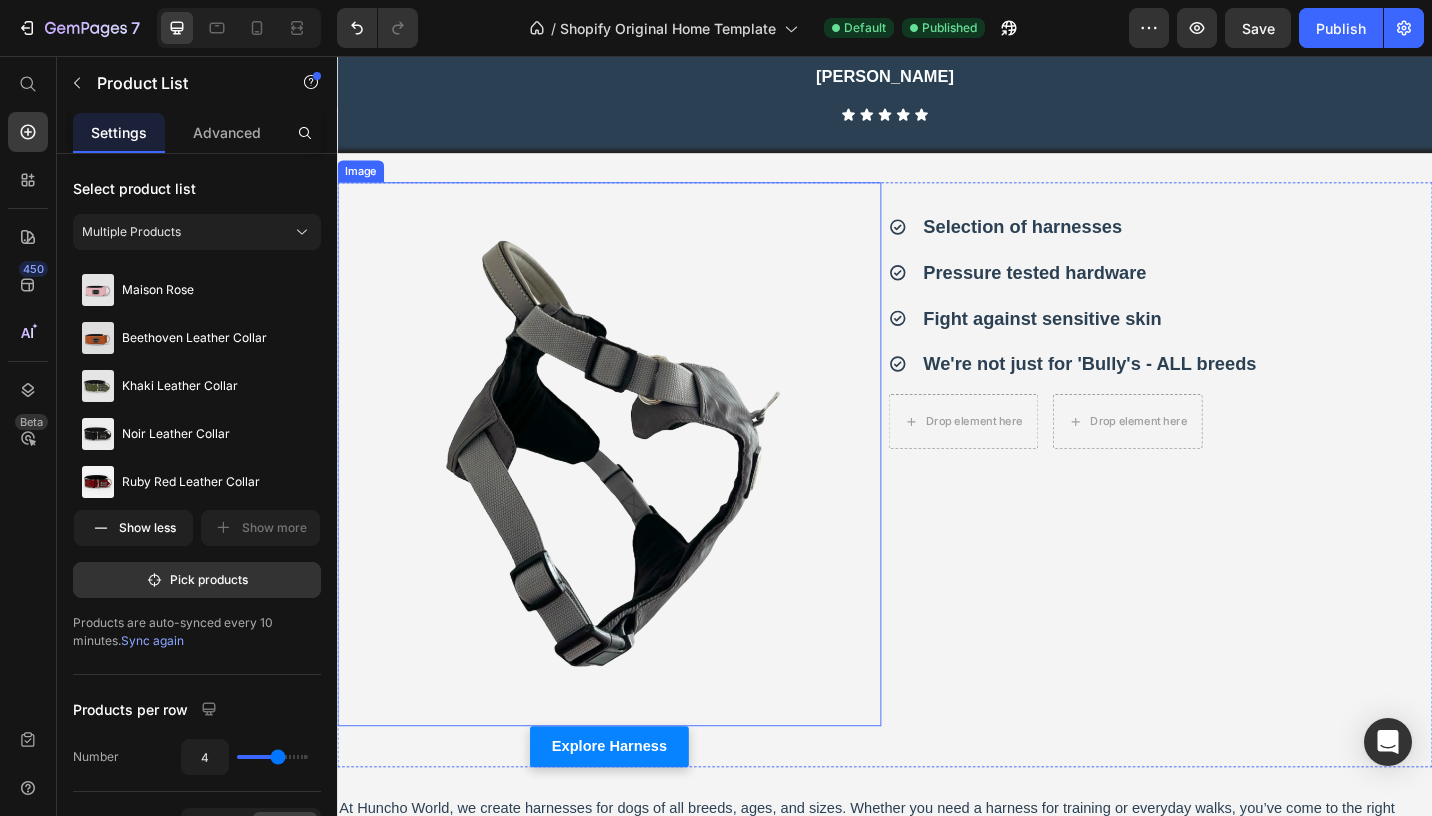 click at bounding box center [635, 492] 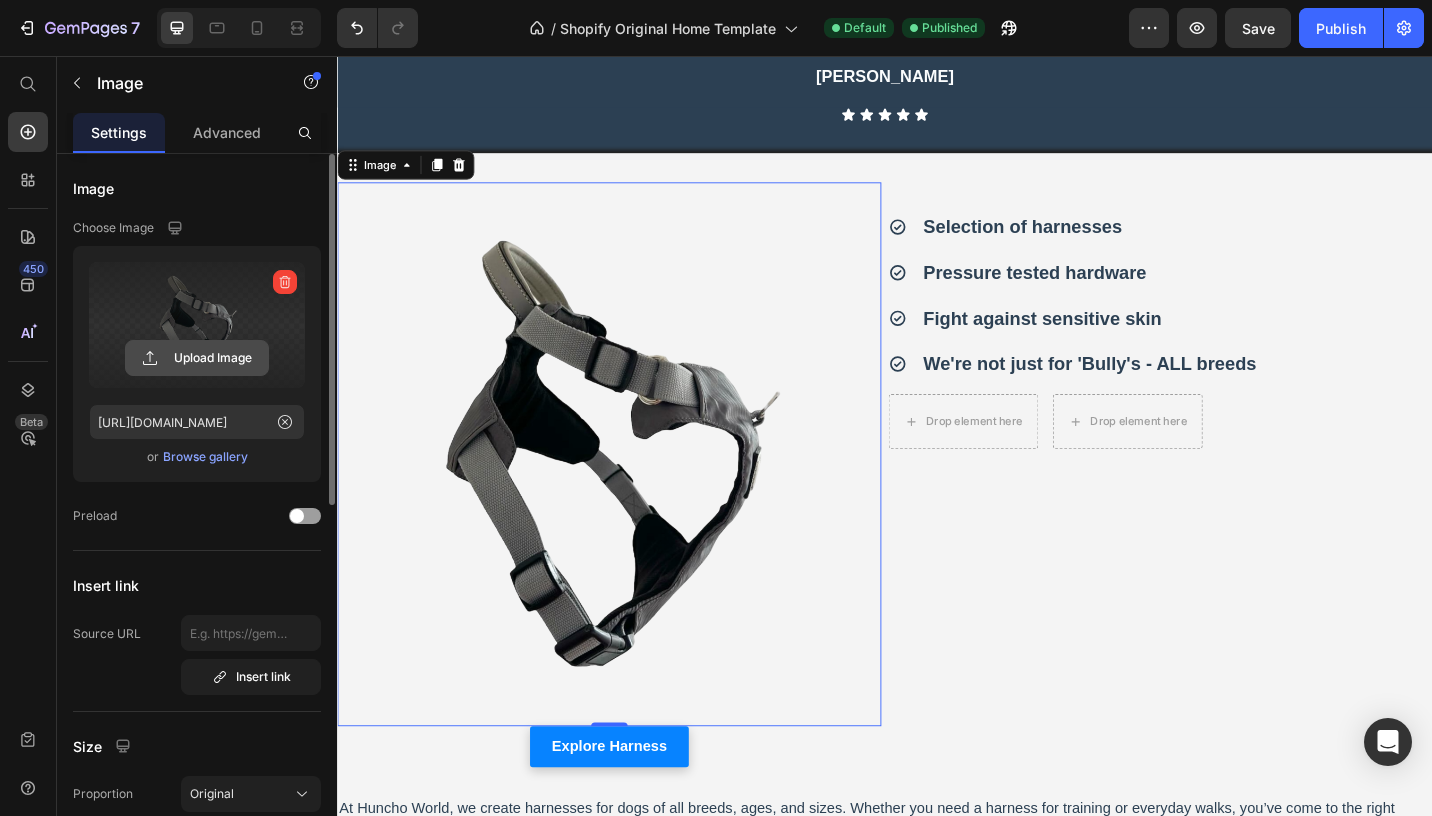 click 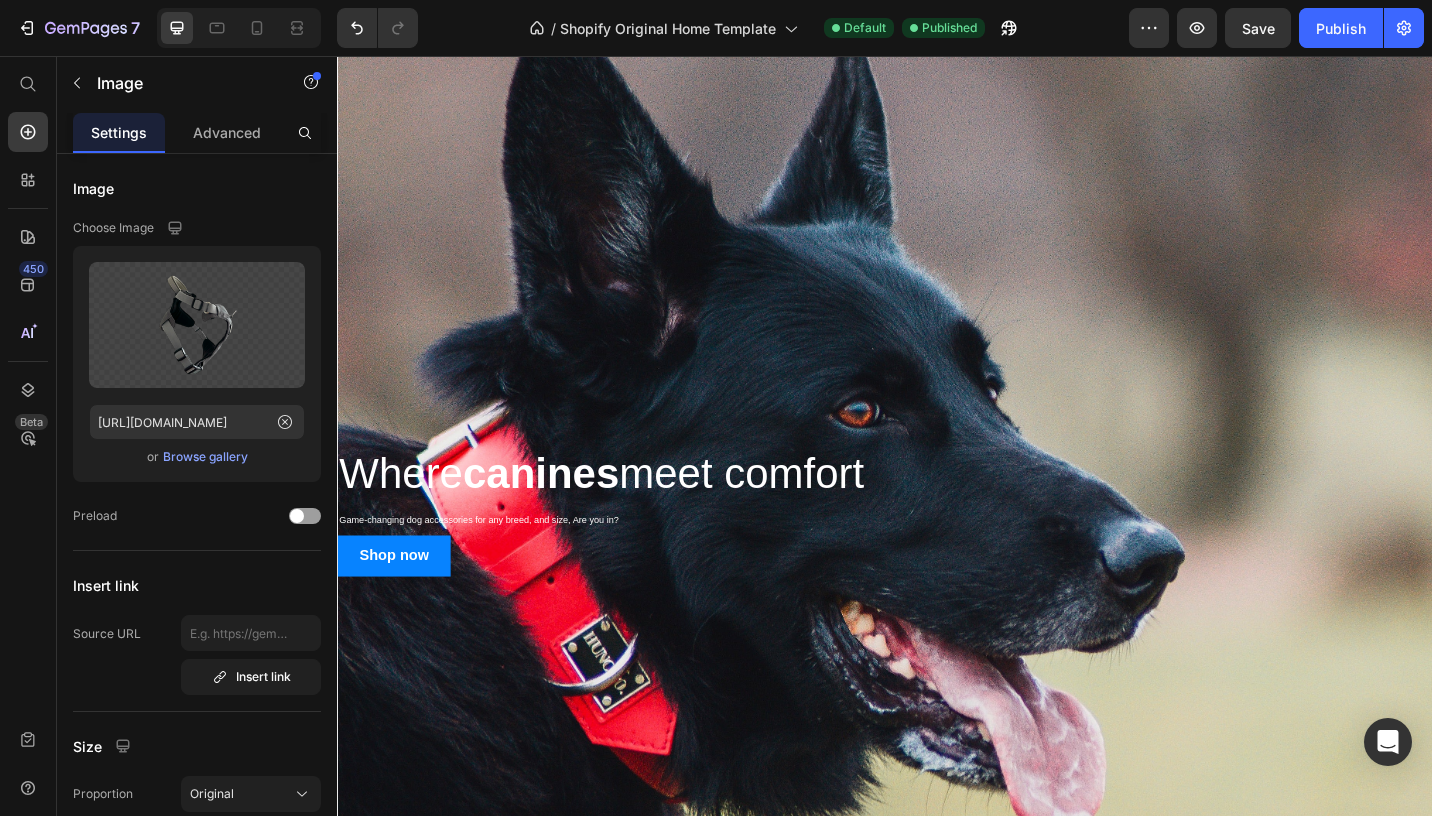 scroll, scrollTop: 0, scrollLeft: 0, axis: both 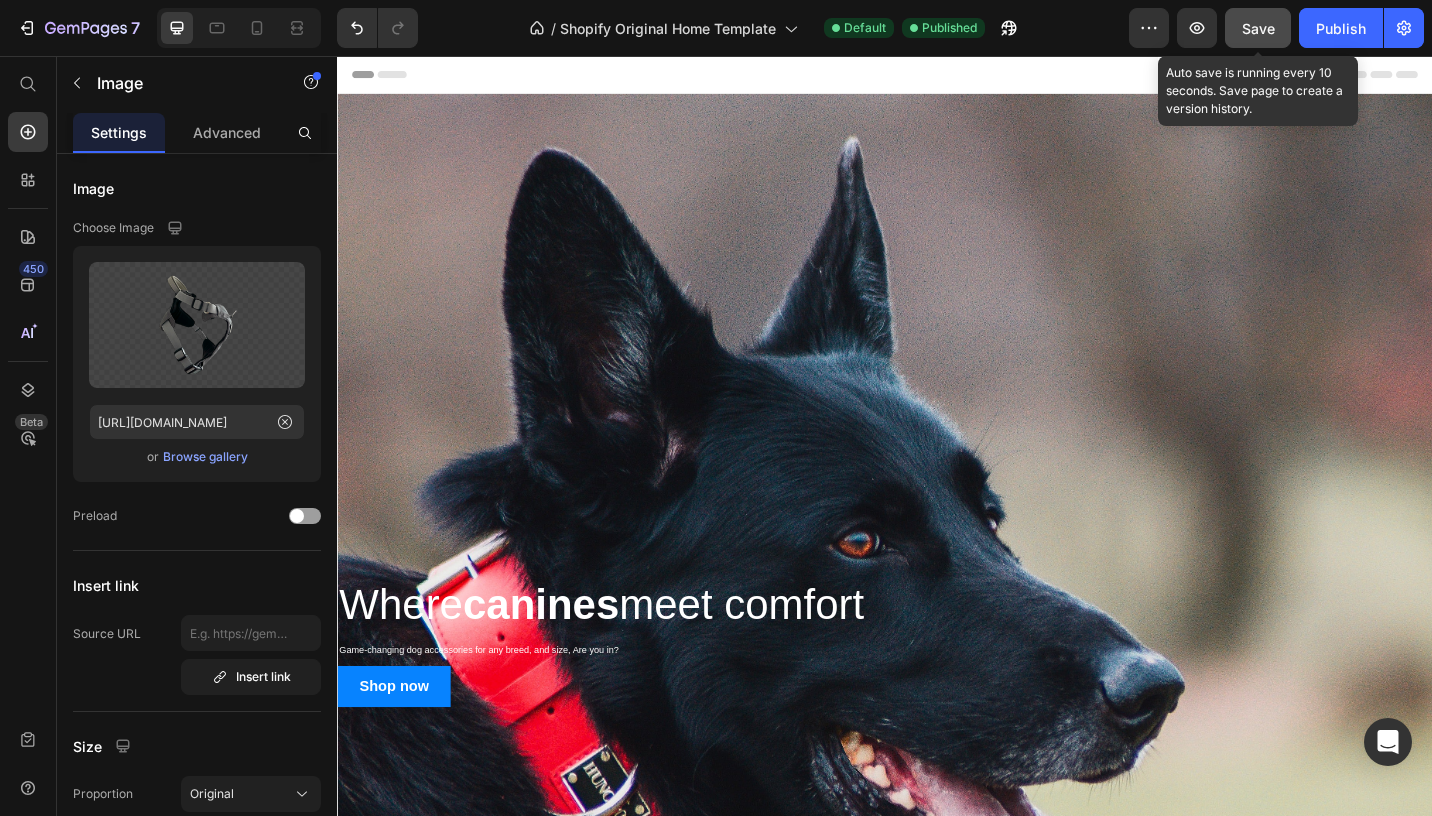 click on "Save" at bounding box center [1258, 28] 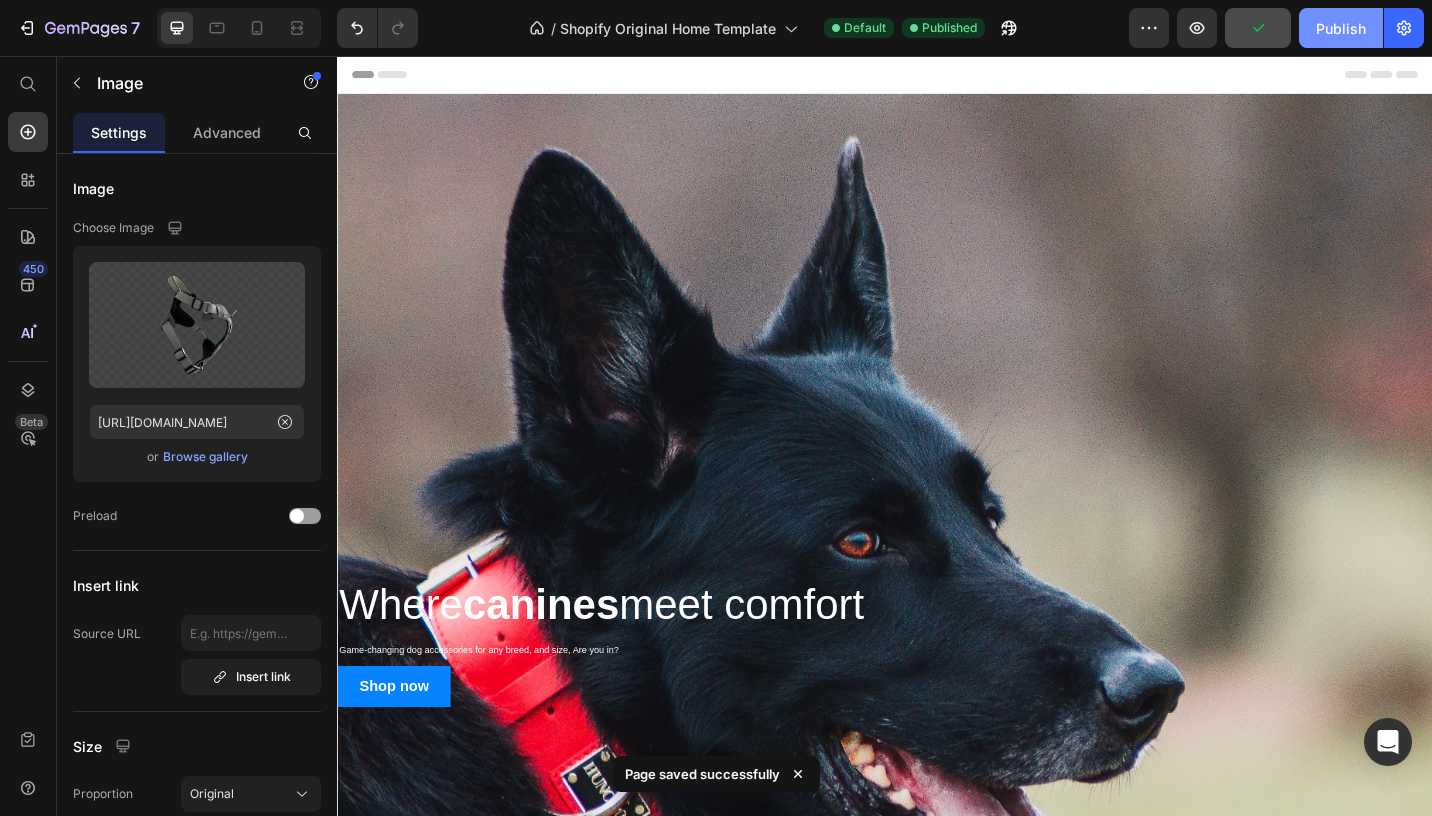 click on "Publish" at bounding box center [1341, 28] 